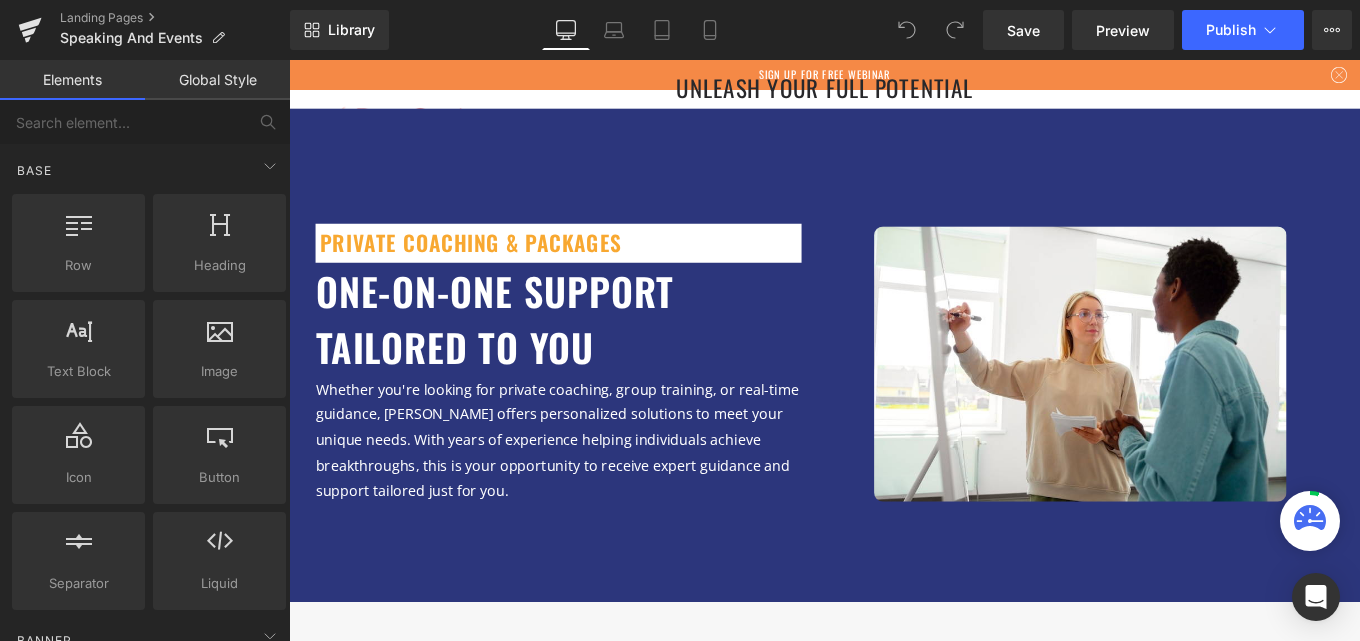 scroll, scrollTop: 0, scrollLeft: 0, axis: both 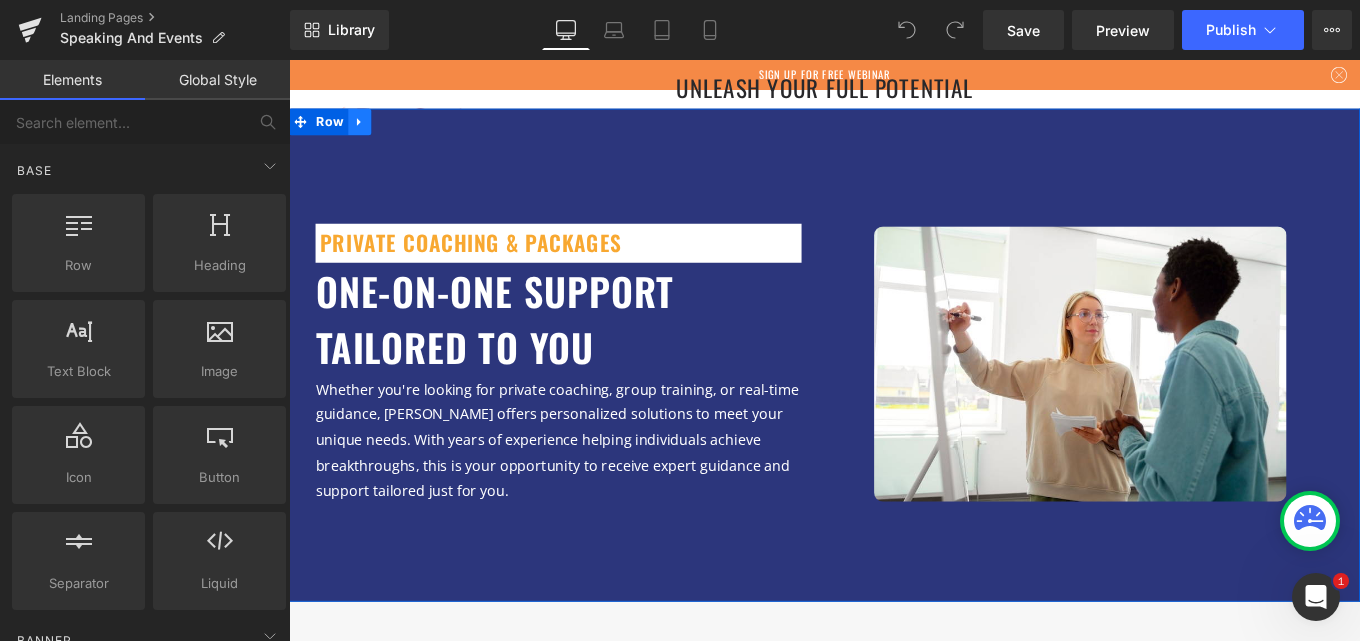 click 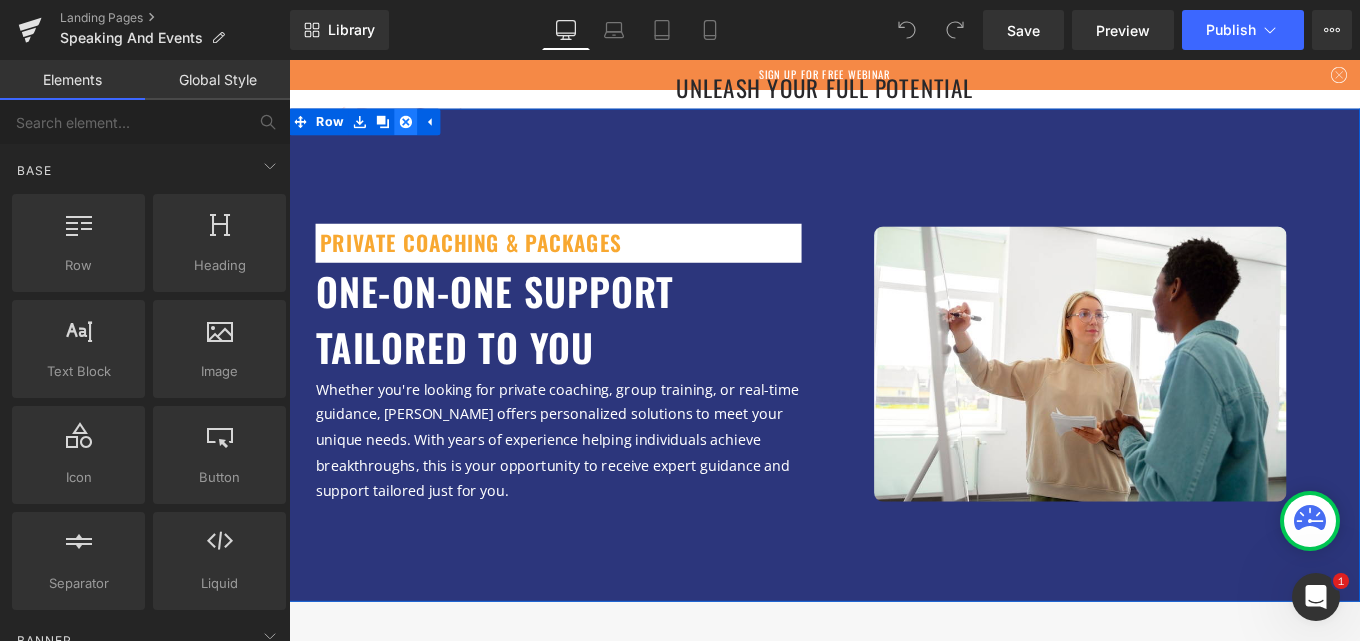 click 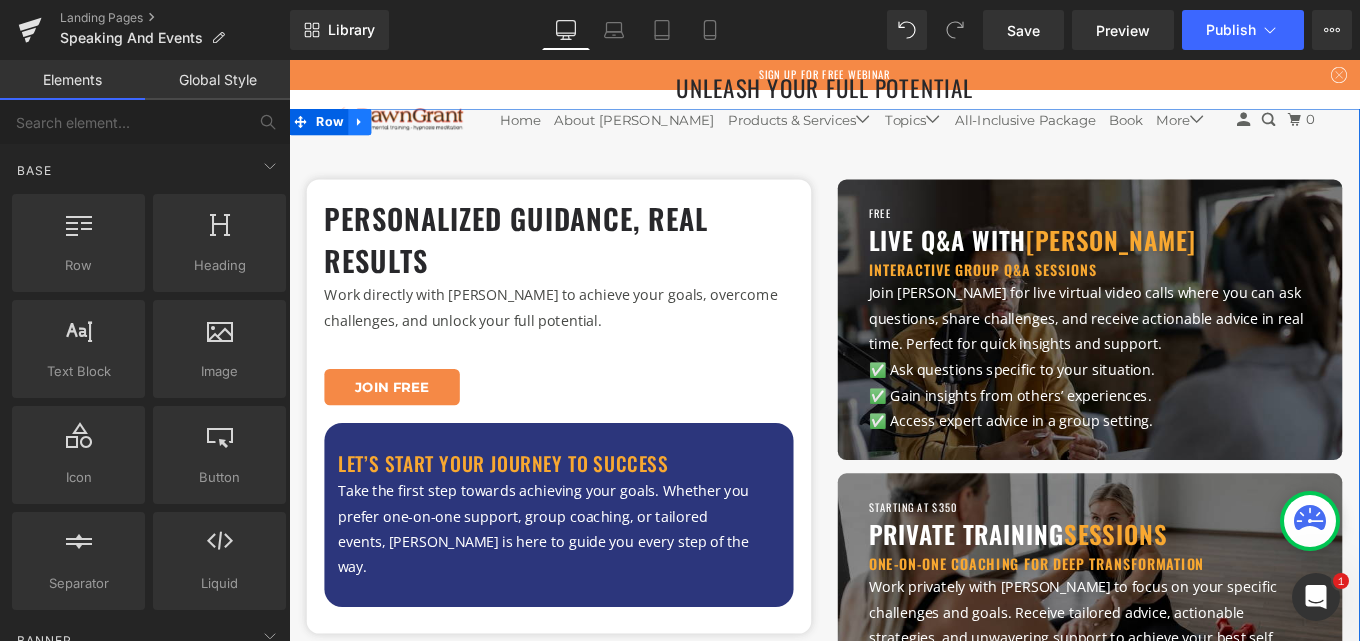 click at bounding box center [369, 130] 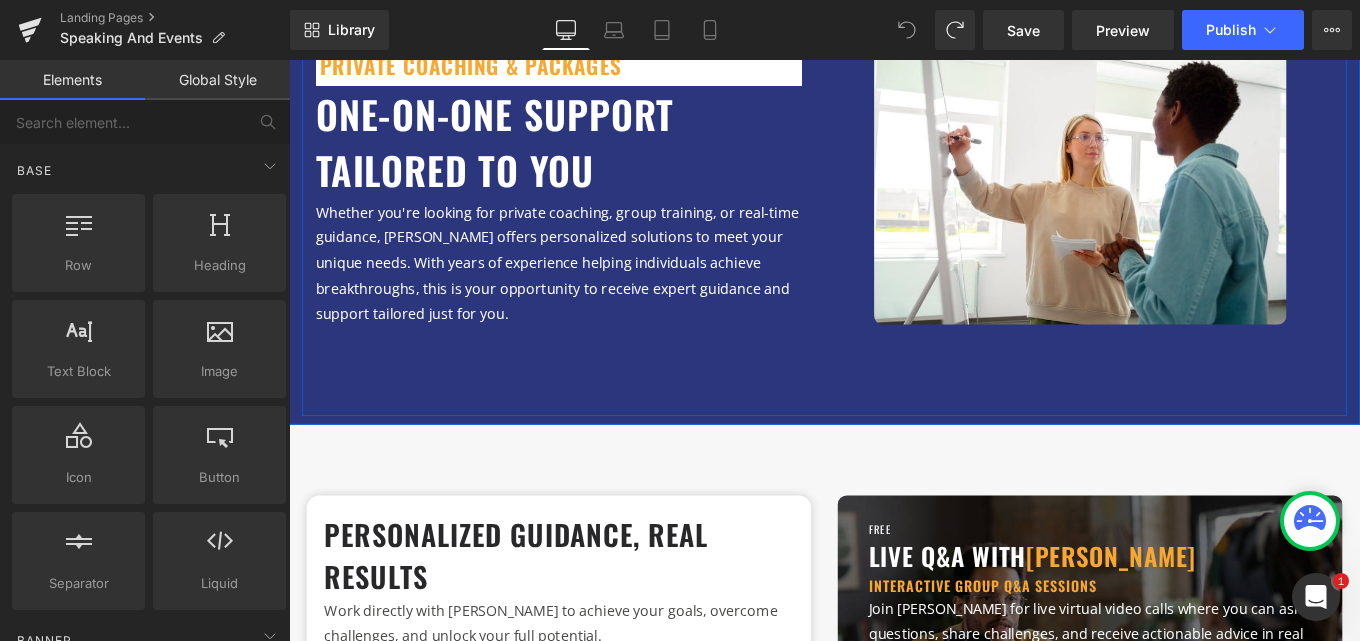 scroll, scrollTop: 400, scrollLeft: 0, axis: vertical 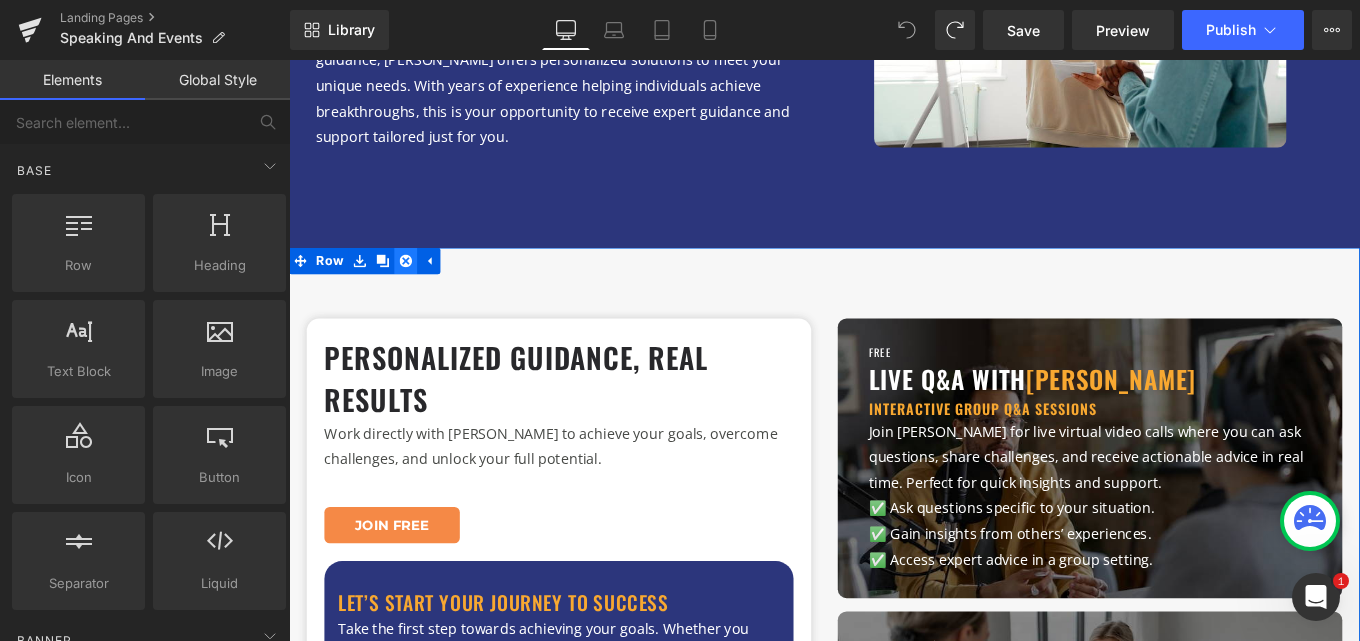 click 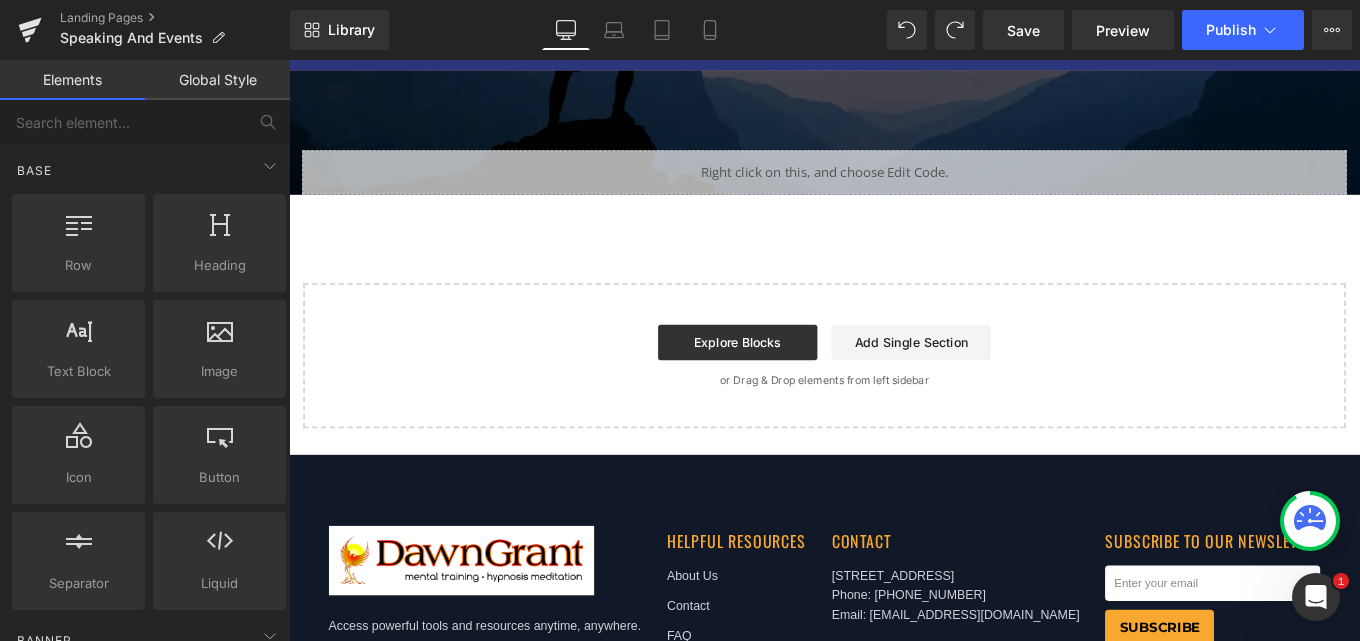scroll, scrollTop: 500, scrollLeft: 0, axis: vertical 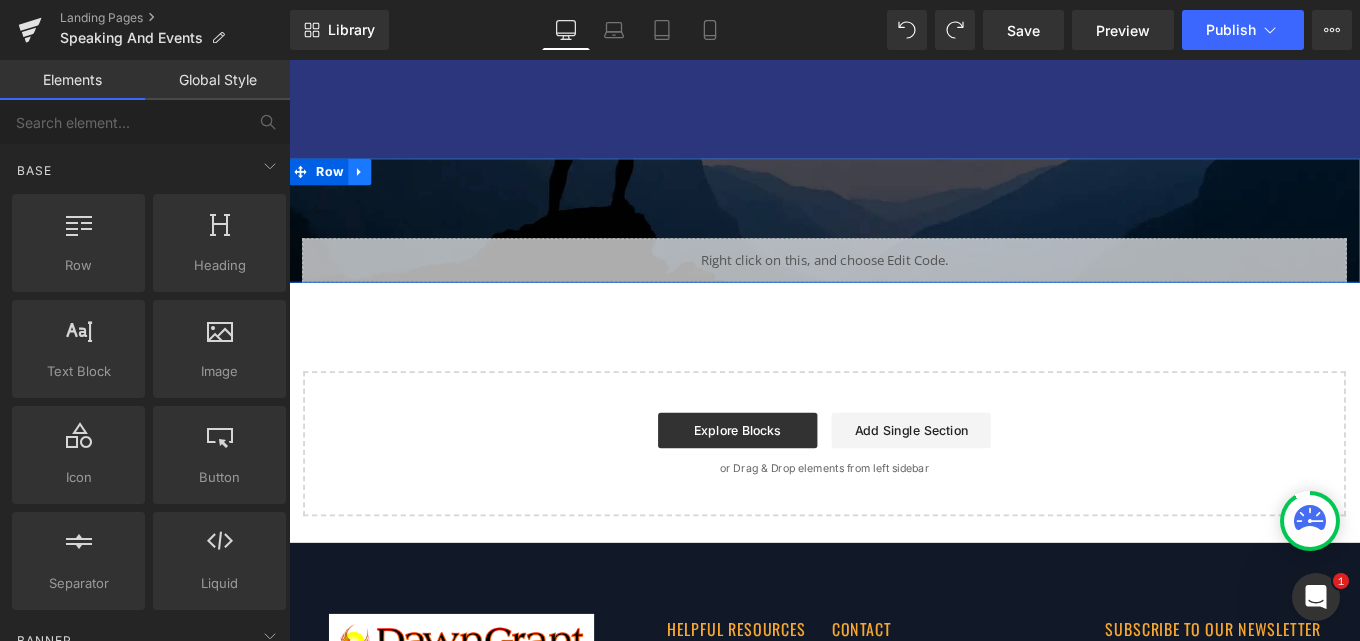 click at bounding box center [369, 187] 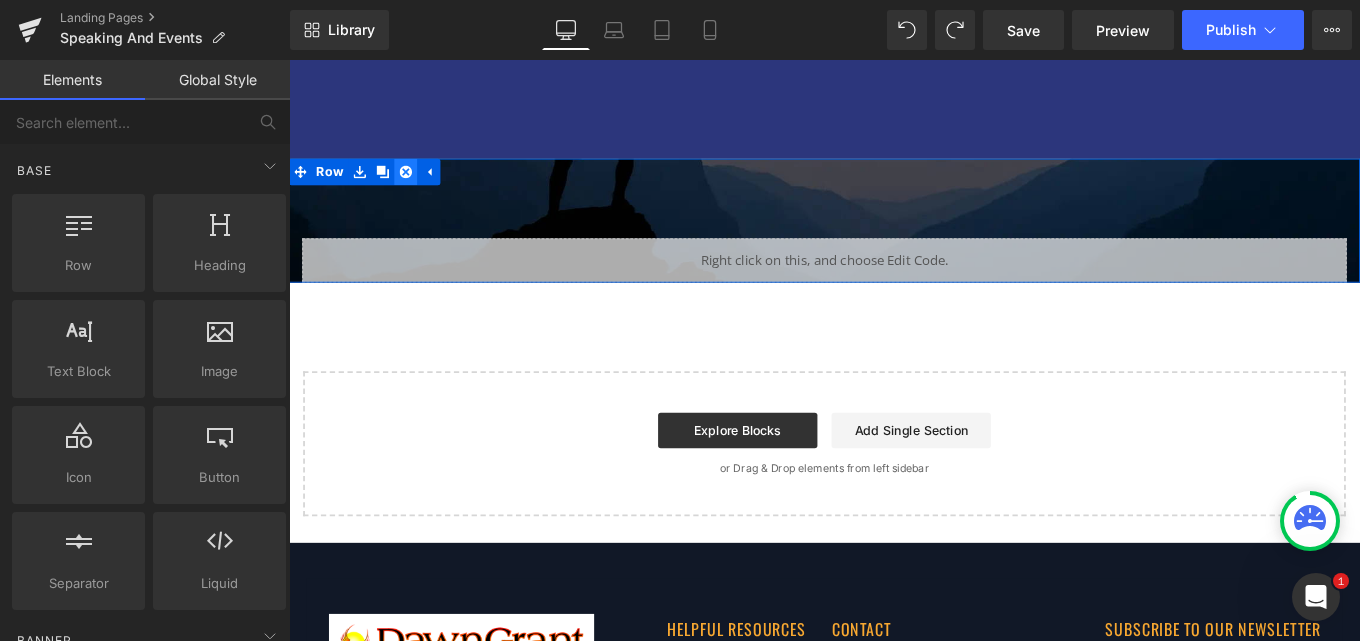 click 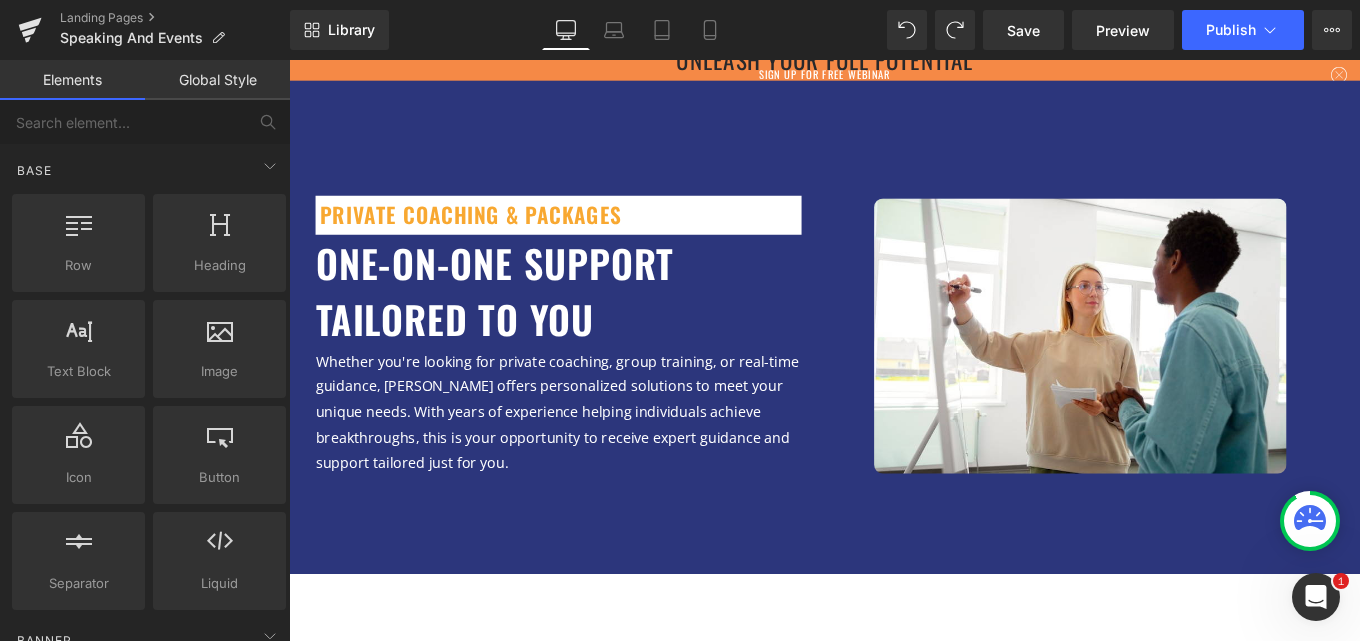 scroll, scrollTop: 0, scrollLeft: 0, axis: both 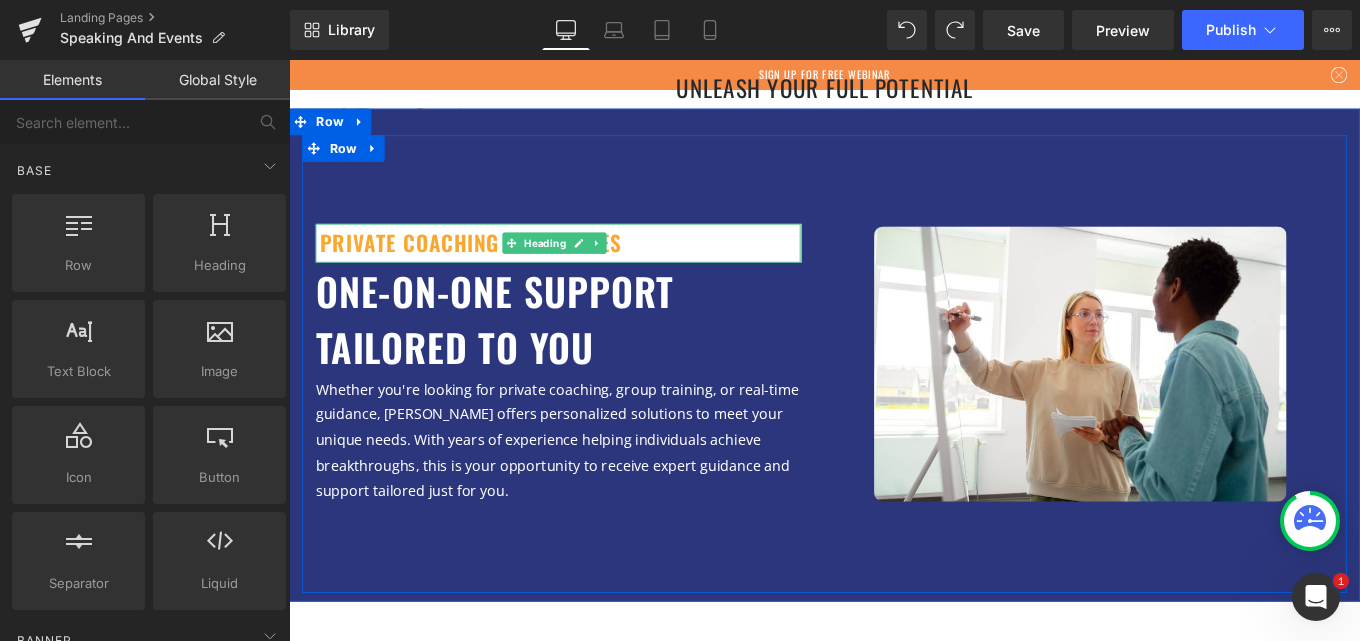 click on "Private Coaching & Packages" at bounding box center [595, 266] 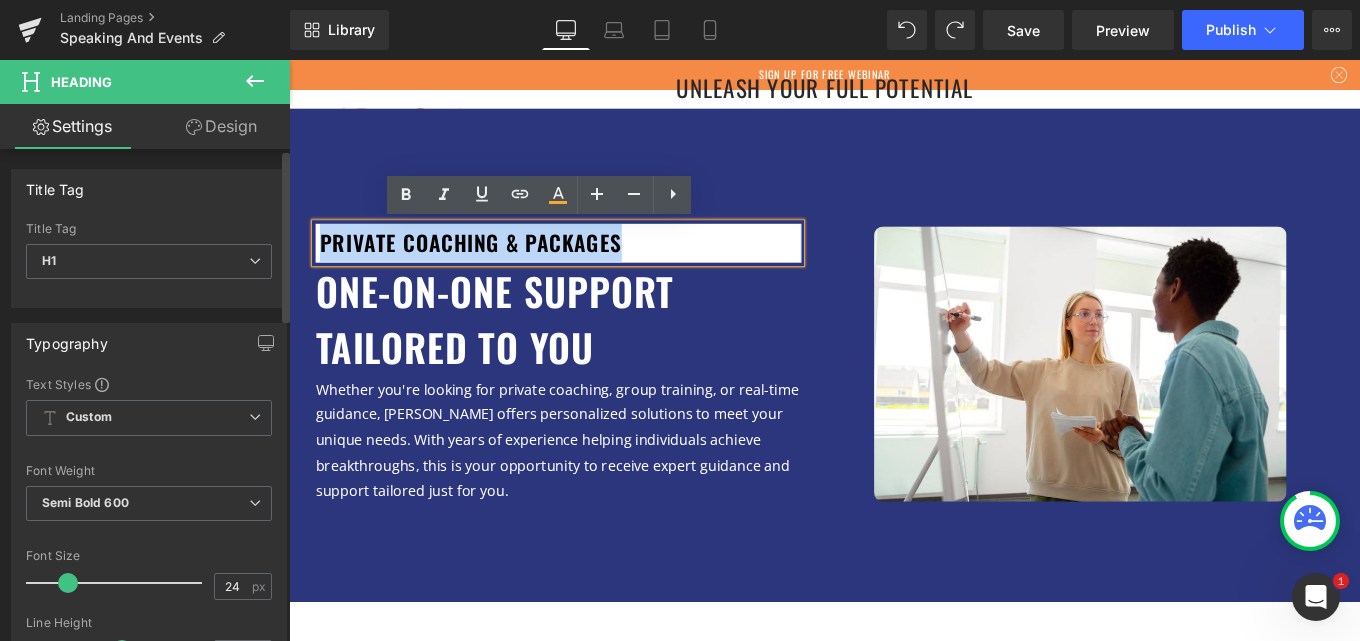 paste 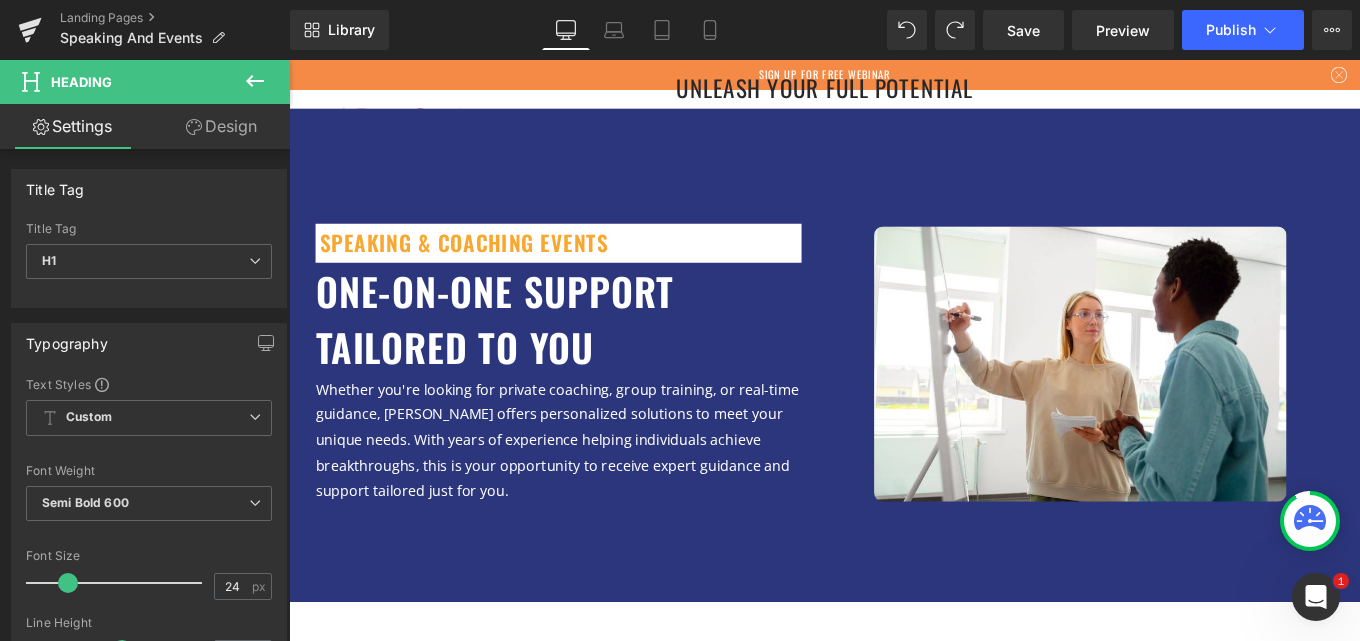 click on "Whether you're looking for private coaching, group training, or real-time guidance, [PERSON_NAME] offers personalized solutions to meet your unique needs. With years of experience helping individuals achieve breakthroughs, this is your opportunity to receive expert guidance and support tailored just for you." at bounding box center [592, 489] 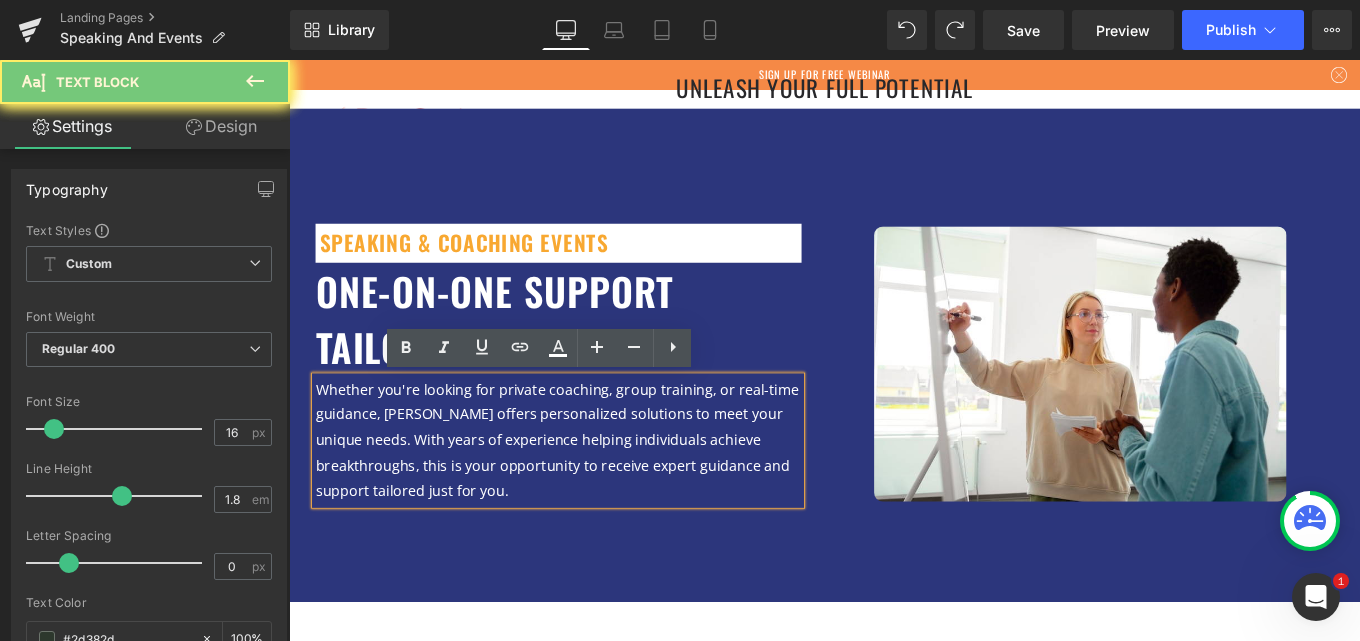 click on "Whether you're looking for private coaching, group training, or real-time guidance, [PERSON_NAME] offers personalized solutions to meet your unique needs. With years of experience helping individuals achieve breakthroughs, this is your opportunity to receive expert guidance and support tailored just for you." at bounding box center [593, 490] 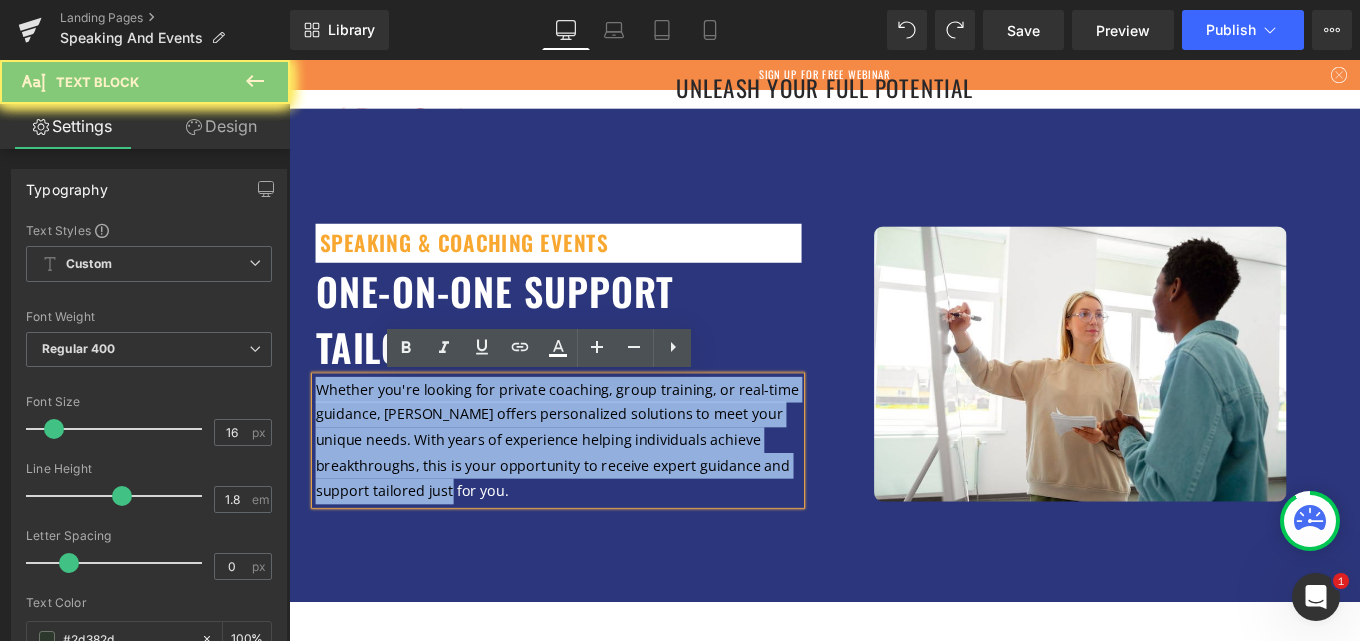 click on "Whether you're looking for private coaching, group training, or real-time guidance, [PERSON_NAME] offers personalized solutions to meet your unique needs. With years of experience helping individuals achieve breakthroughs, this is your opportunity to receive expert guidance and support tailored just for you." at bounding box center (593, 490) 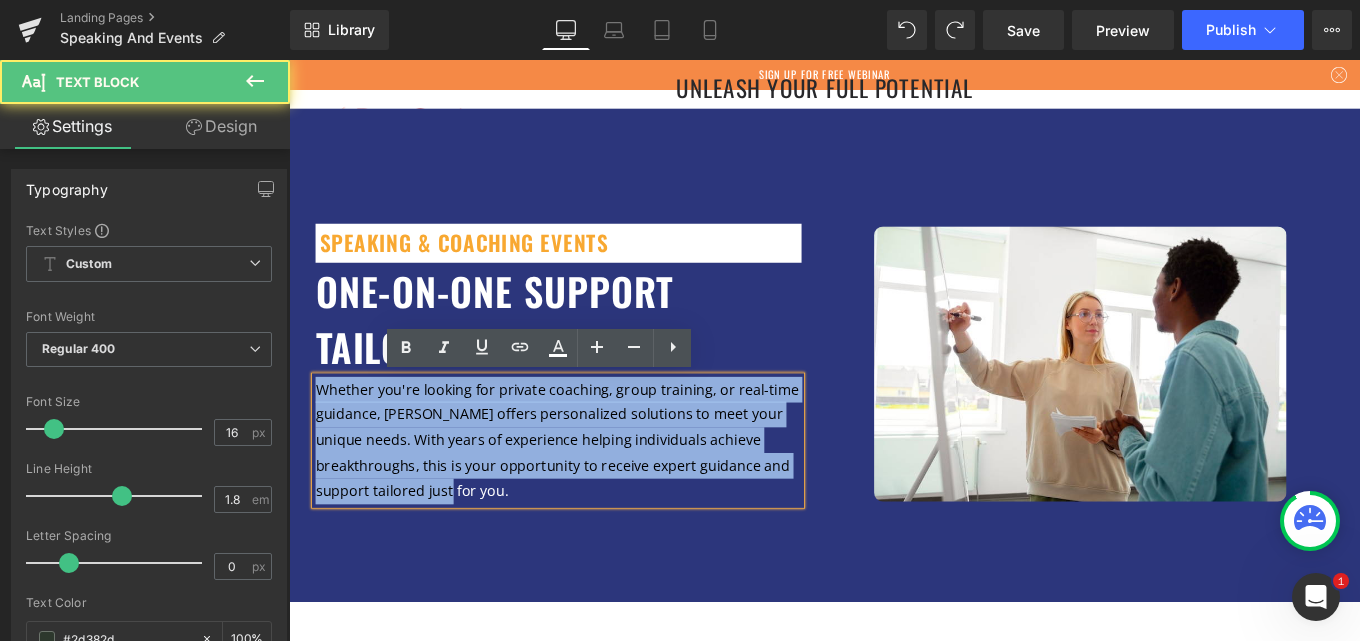 click on "Whether you're looking for private coaching, group training, or real-time guidance, [PERSON_NAME] offers personalized solutions to meet your unique needs. With years of experience helping individuals achieve breakthroughs, this is your opportunity to receive expert guidance and support tailored just for you." at bounding box center (593, 490) 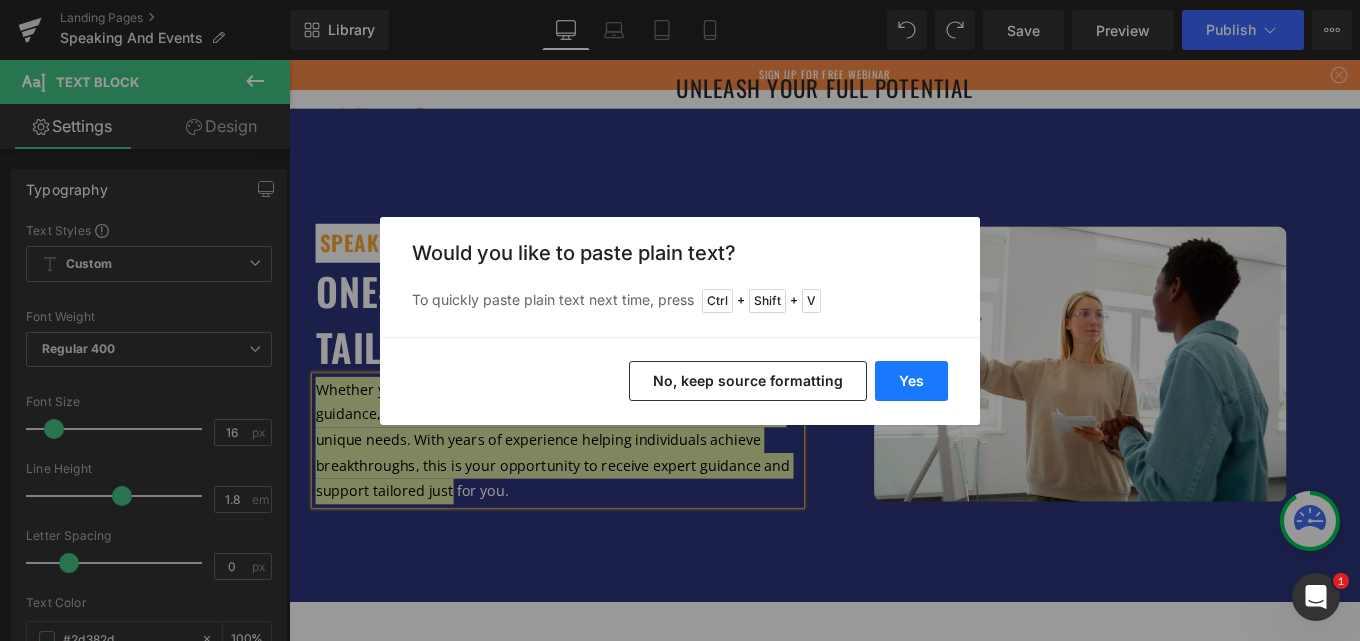 click on "Yes" at bounding box center (911, 381) 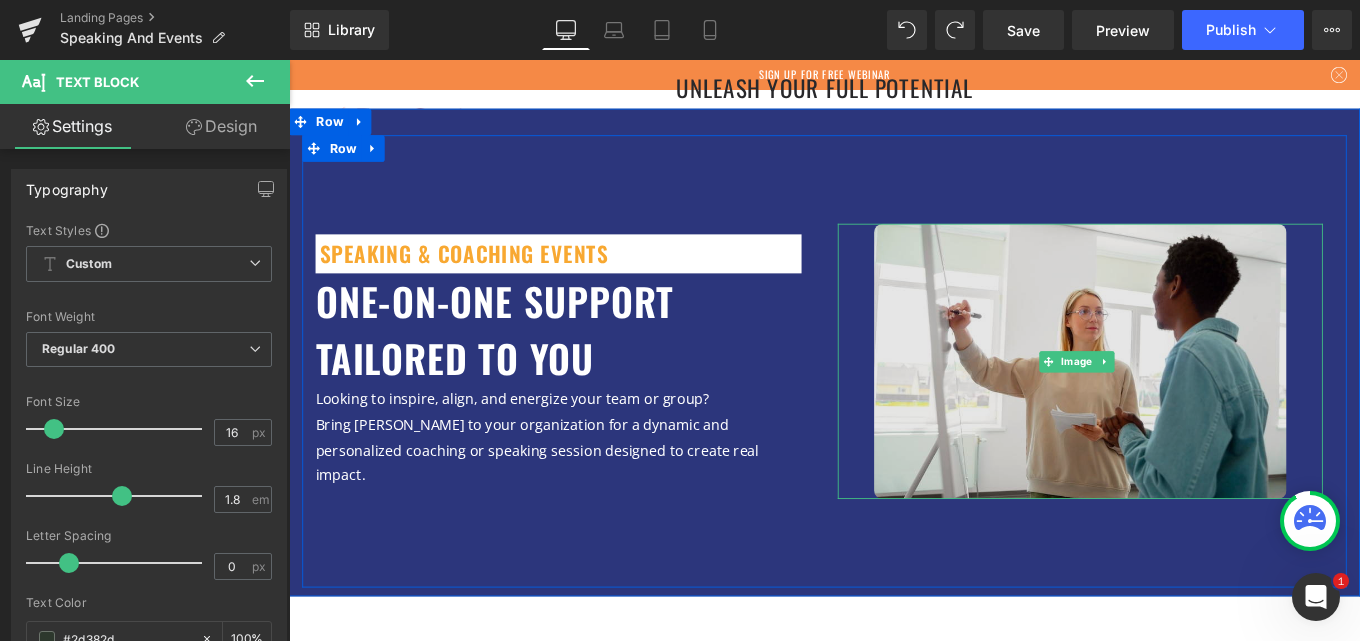 click at bounding box center [1183, 400] 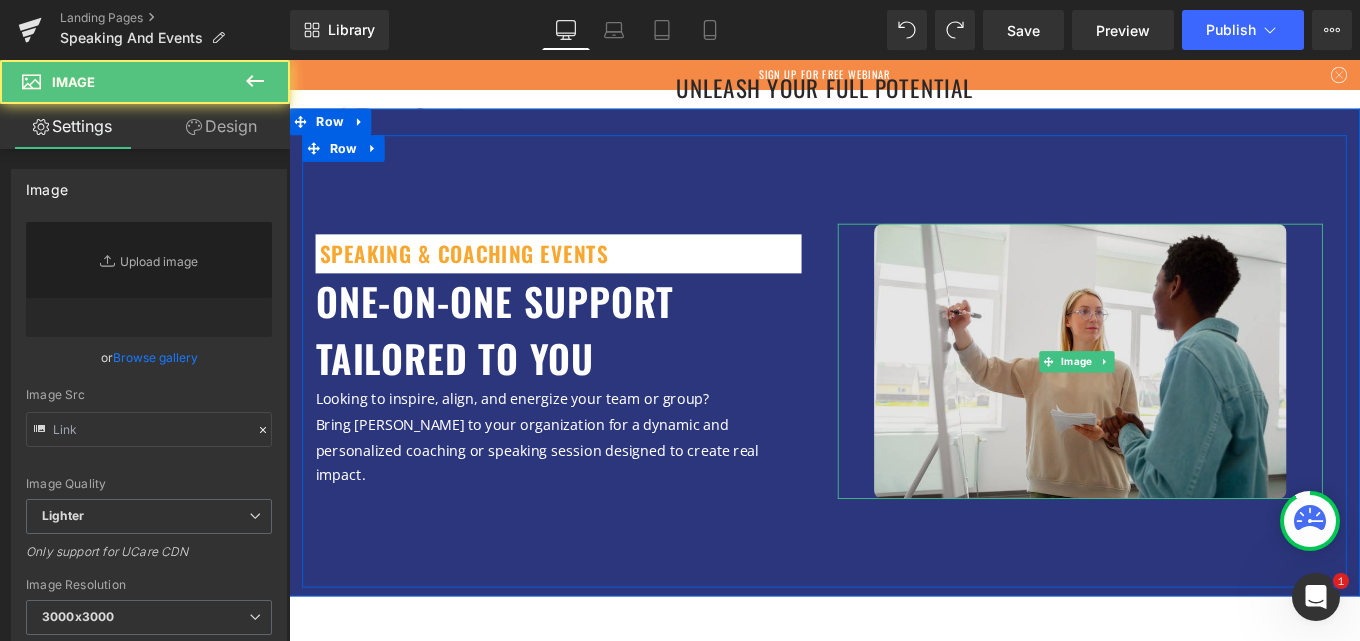 type on "[URL][DOMAIN_NAME]" 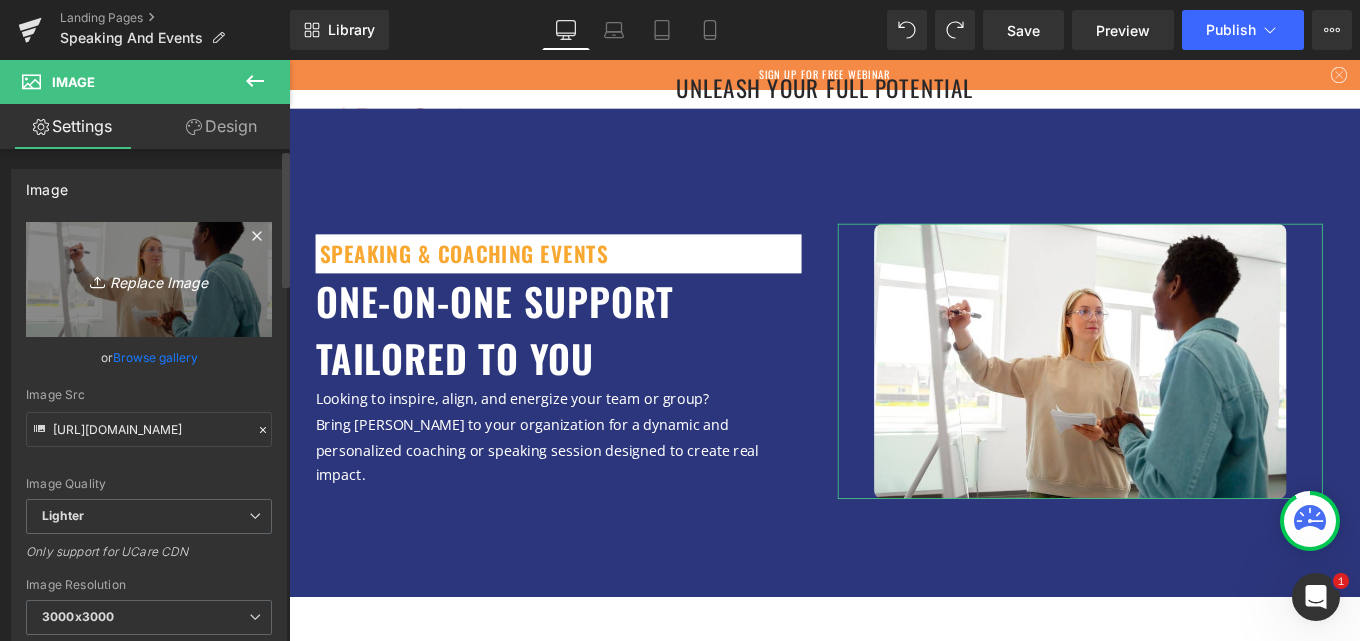 click on "Replace Image" at bounding box center [149, 279] 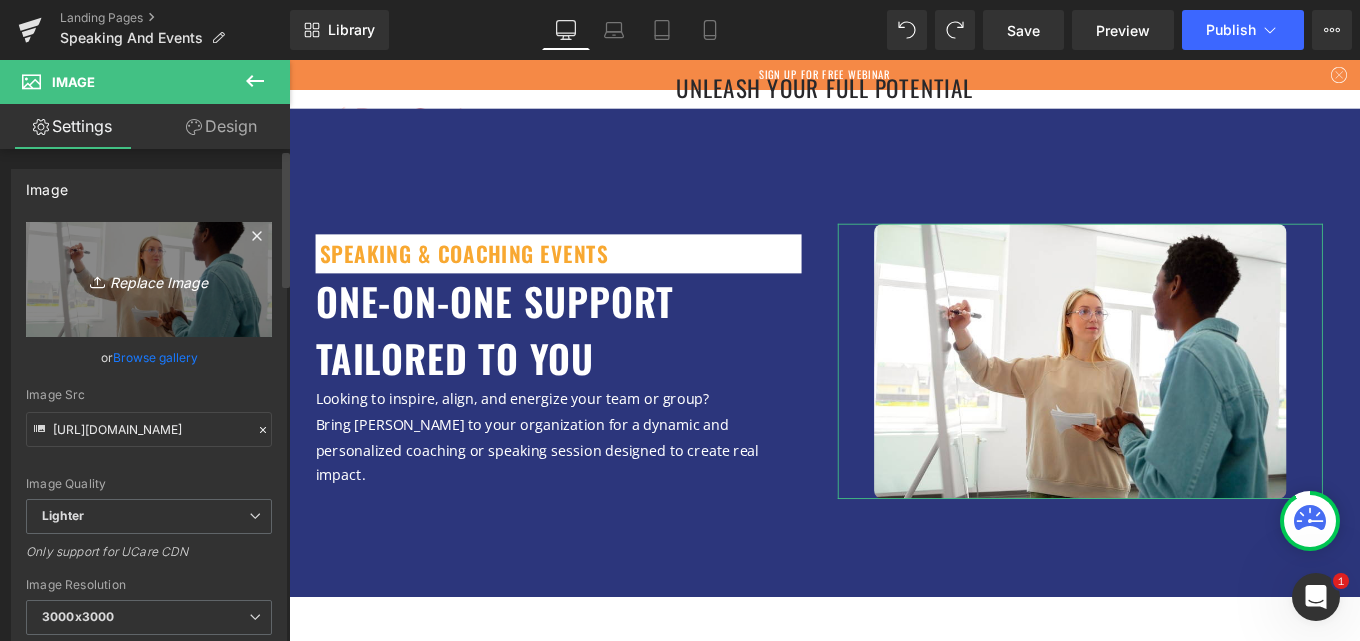 type on "C:\fakepath\press-reporter-[PERSON_NAME]-leads-c.jpg" 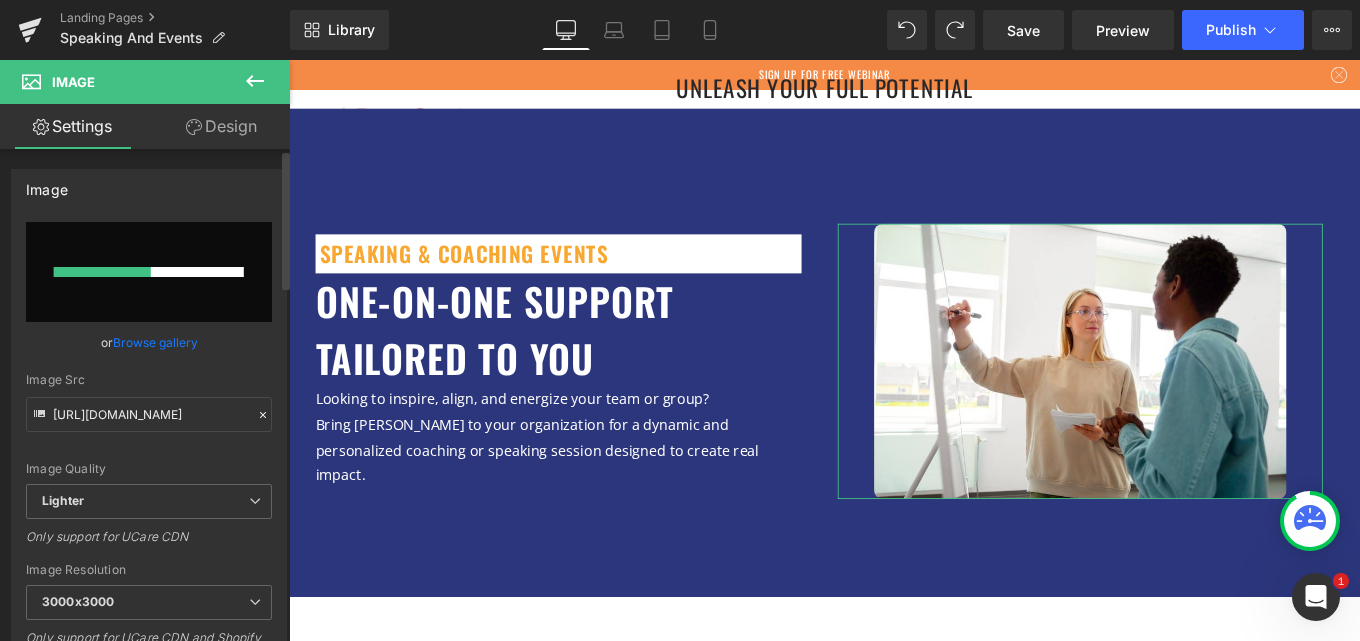 type 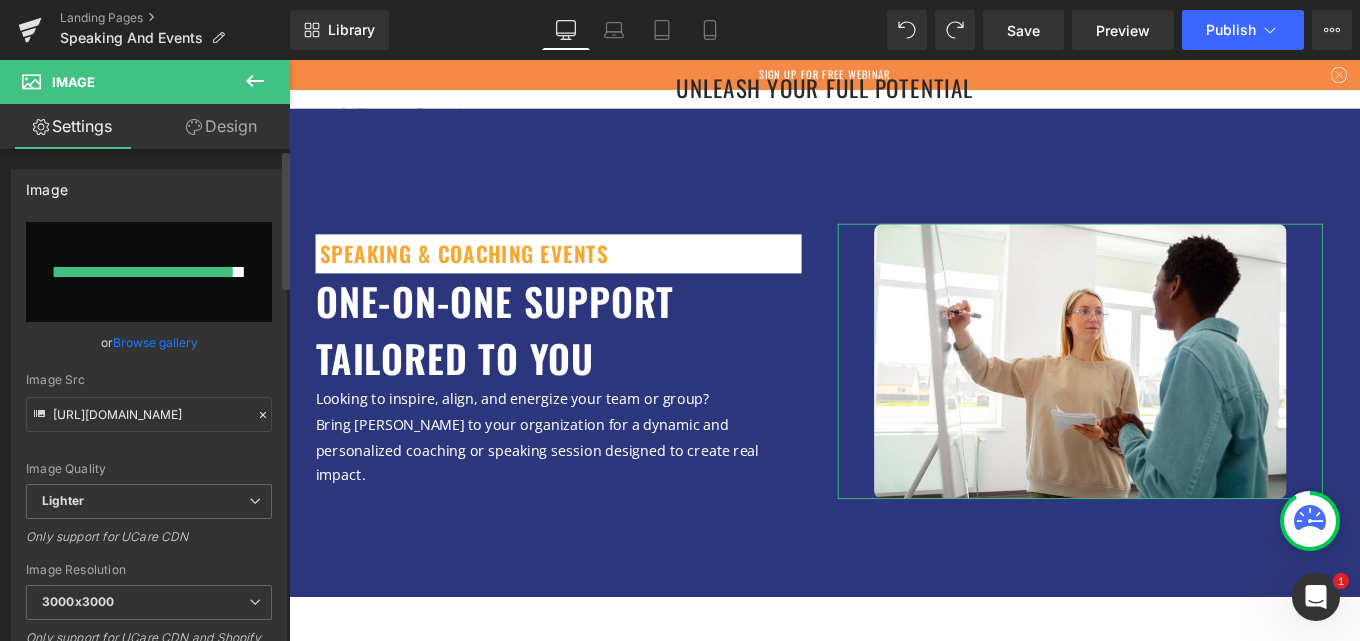 type on "[URL][DOMAIN_NAME]" 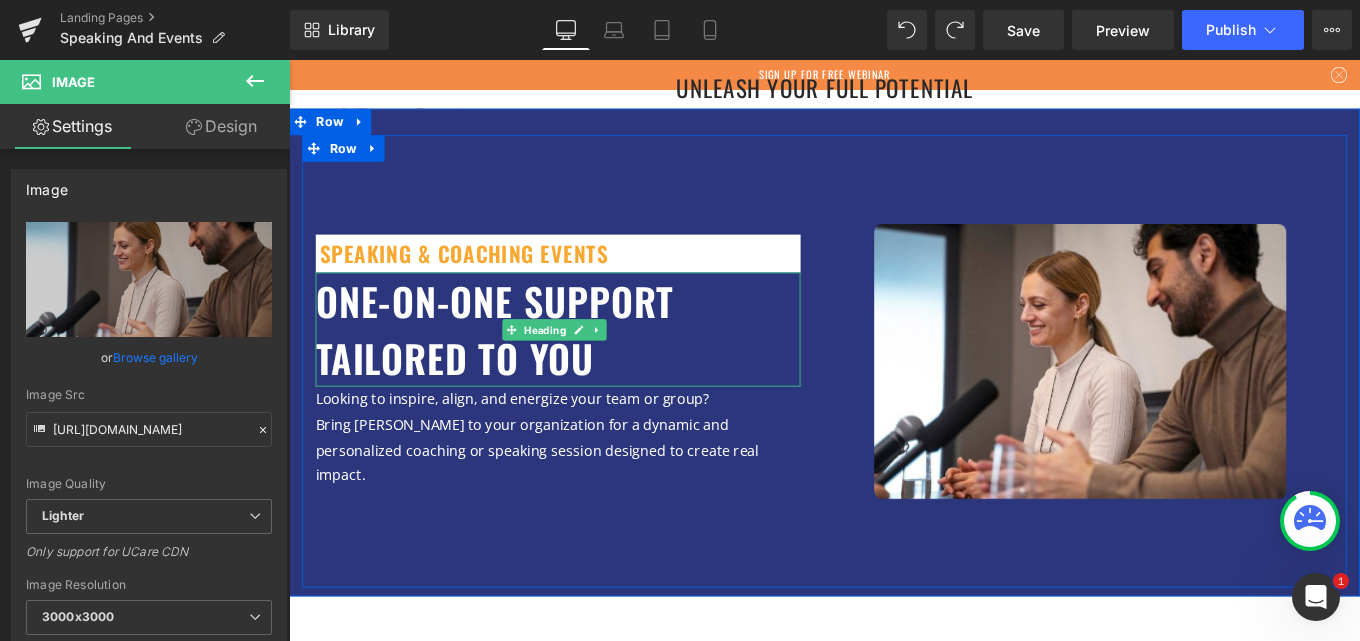 click on "One-on-One Support Tailored to You" at bounding box center (521, 364) 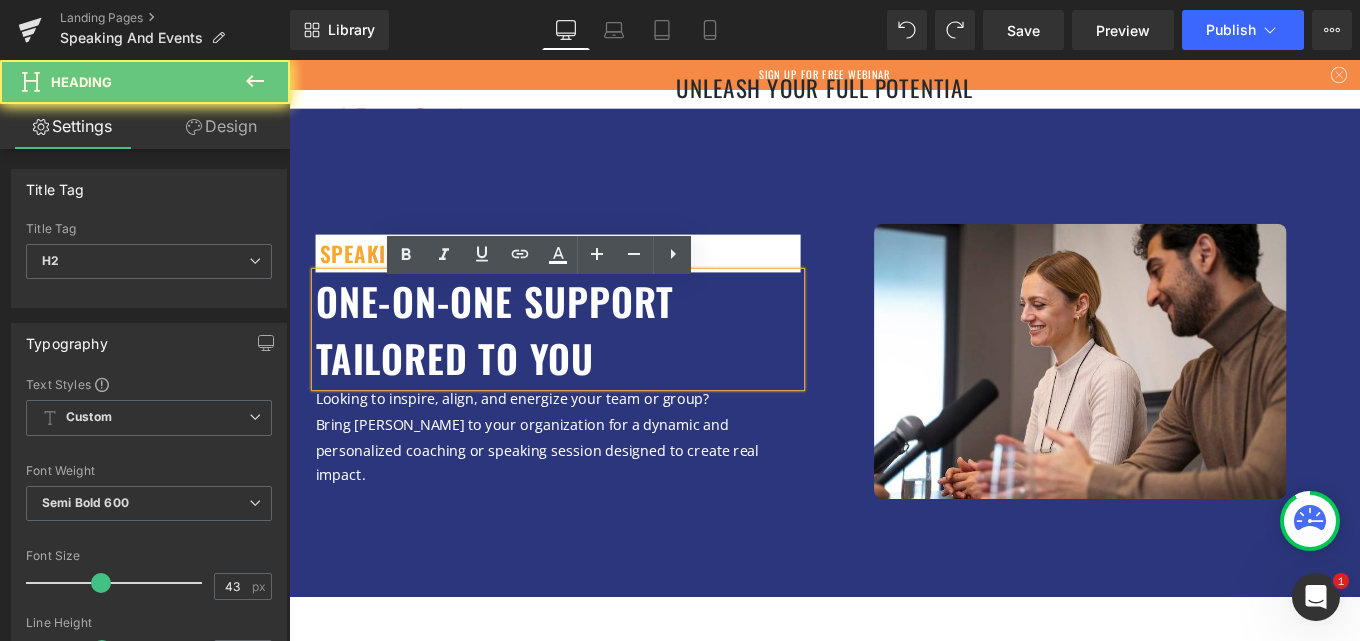 click on "One-on-One Support Tailored to You" at bounding box center (521, 364) 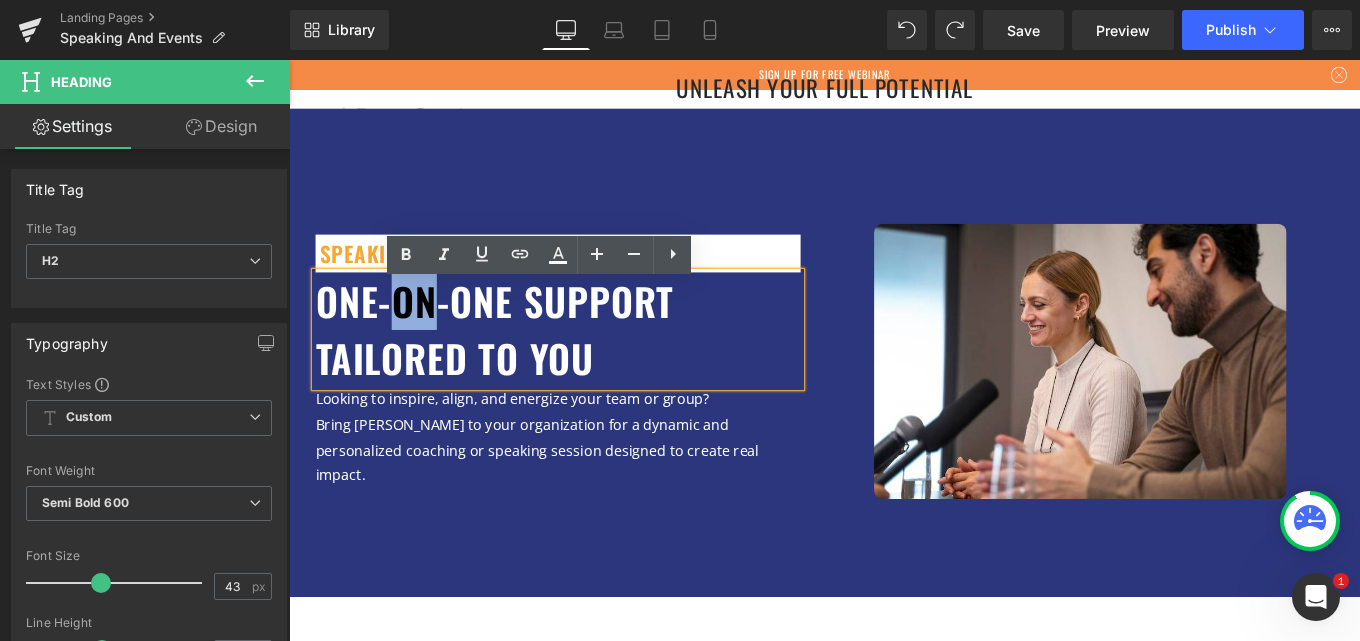 click on "One-on-One Support Tailored to You" at bounding box center (521, 364) 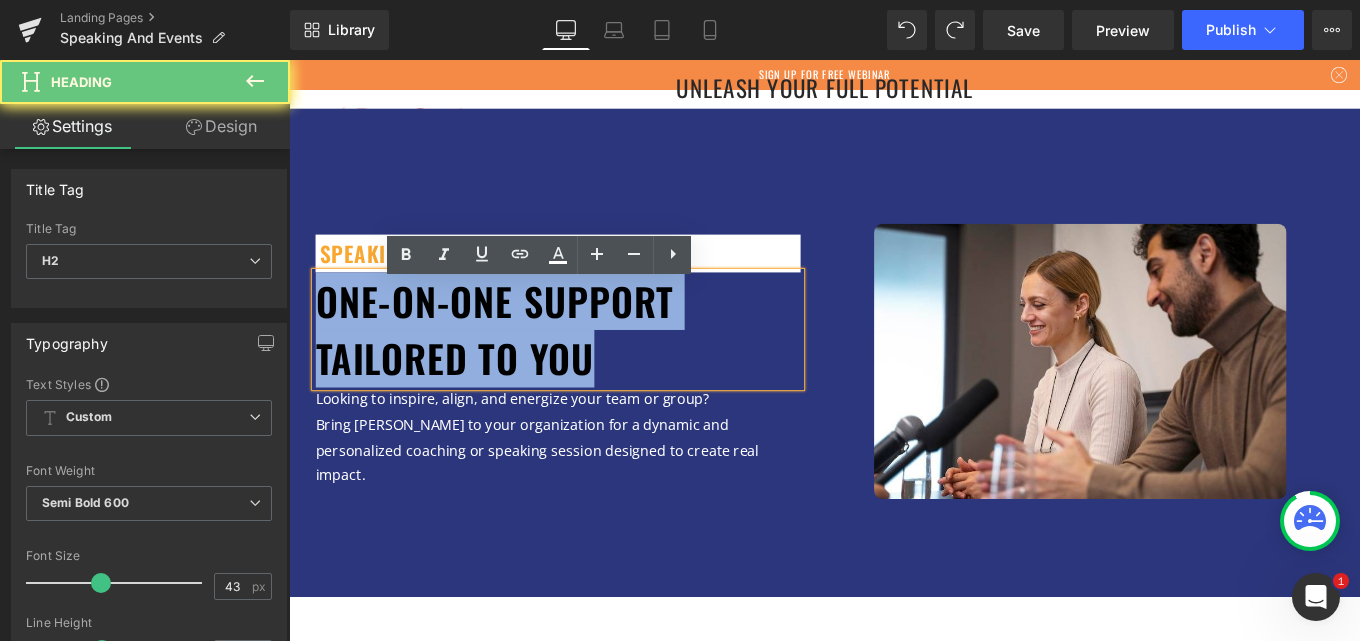click on "One-on-One Support Tailored to You" at bounding box center (521, 364) 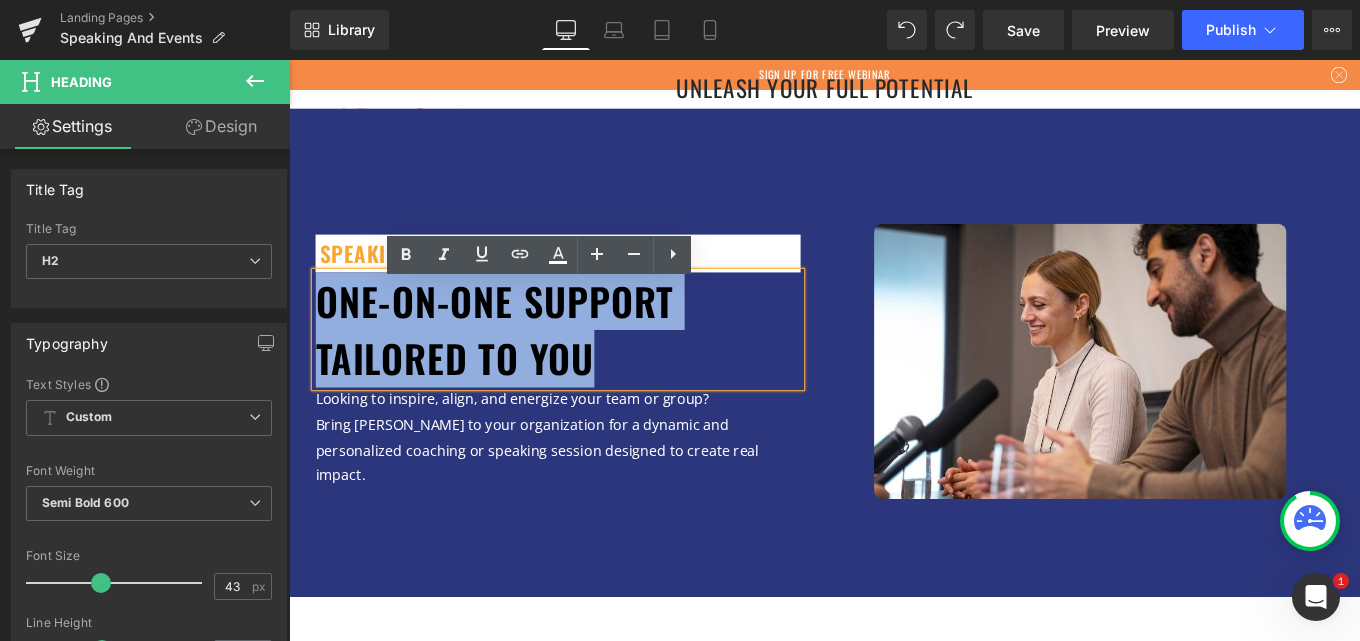 paste 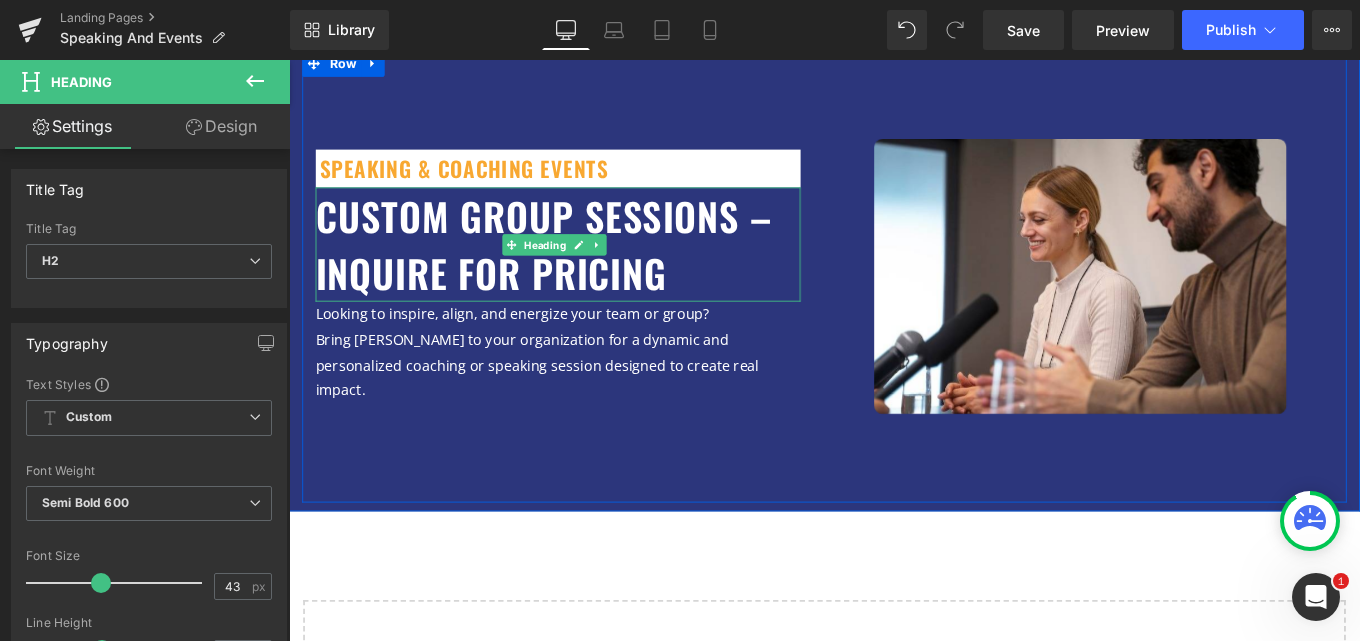 scroll, scrollTop: 100, scrollLeft: 0, axis: vertical 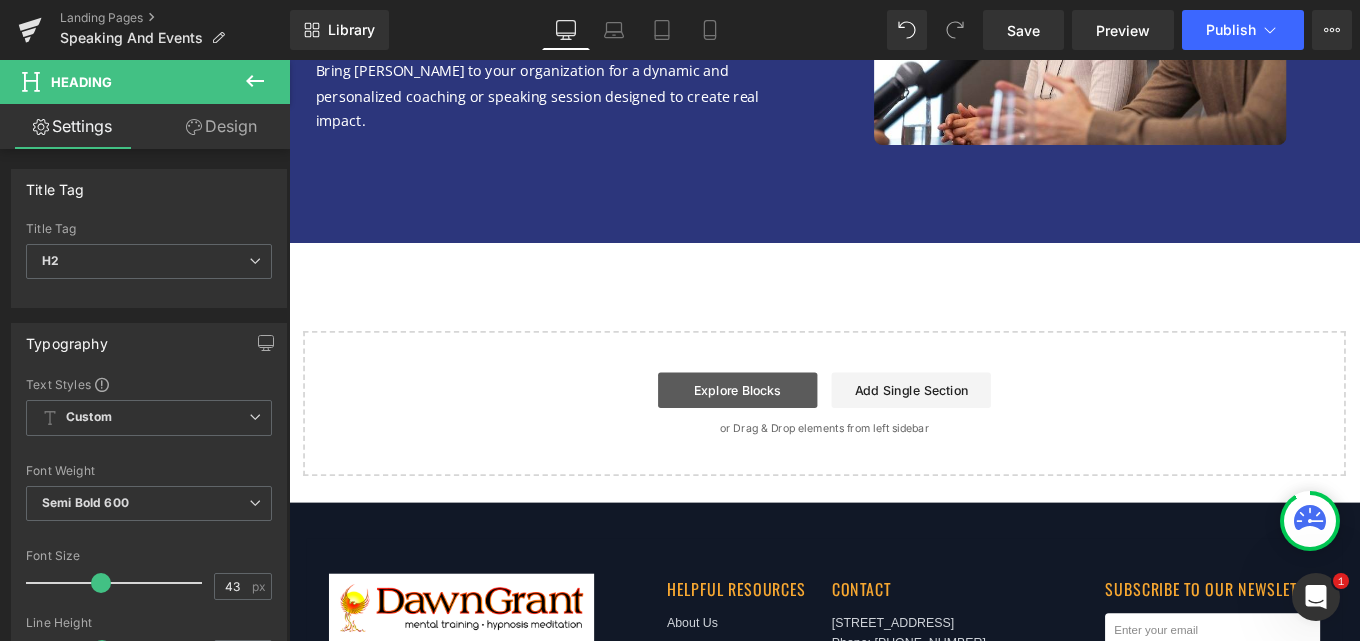 click on "Explore Blocks" at bounding box center [796, 433] 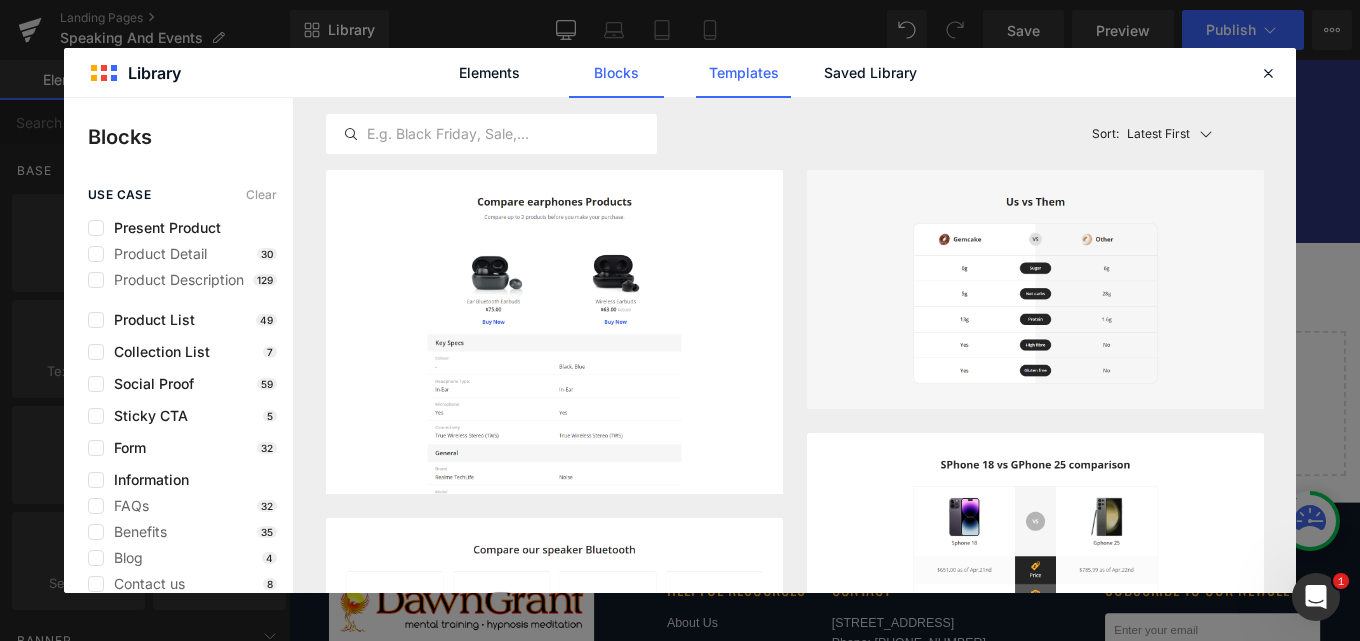 click on "Templates" 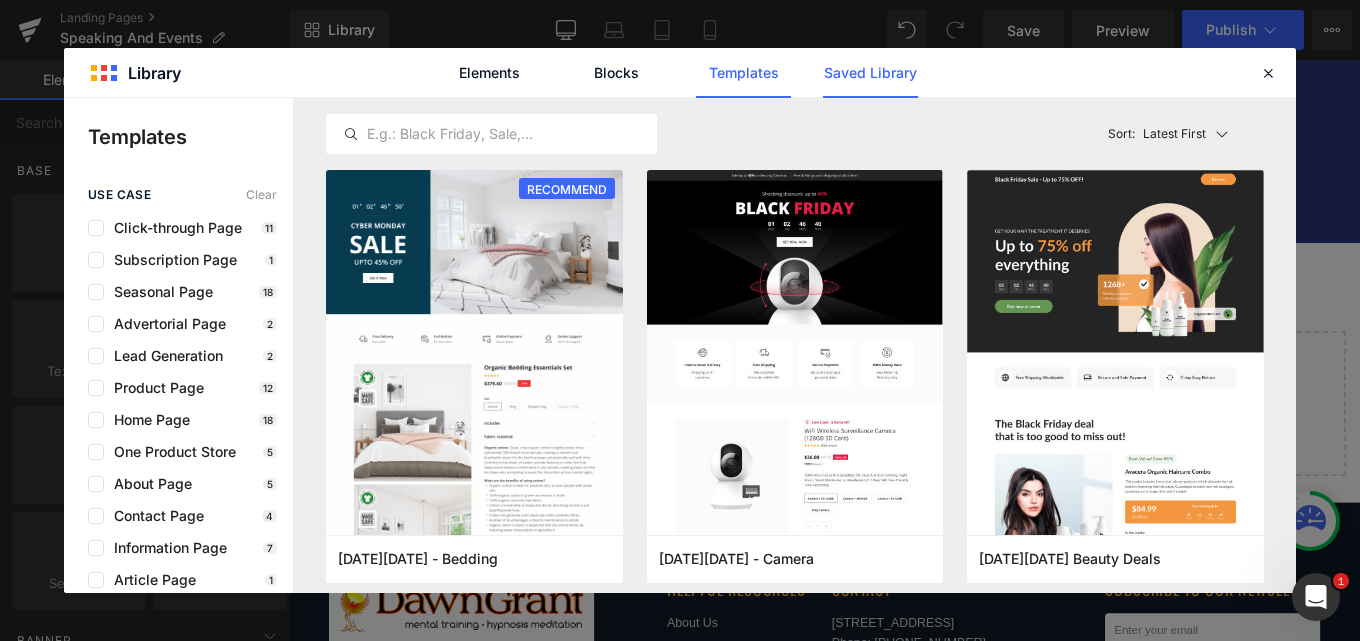 click on "Saved Library" 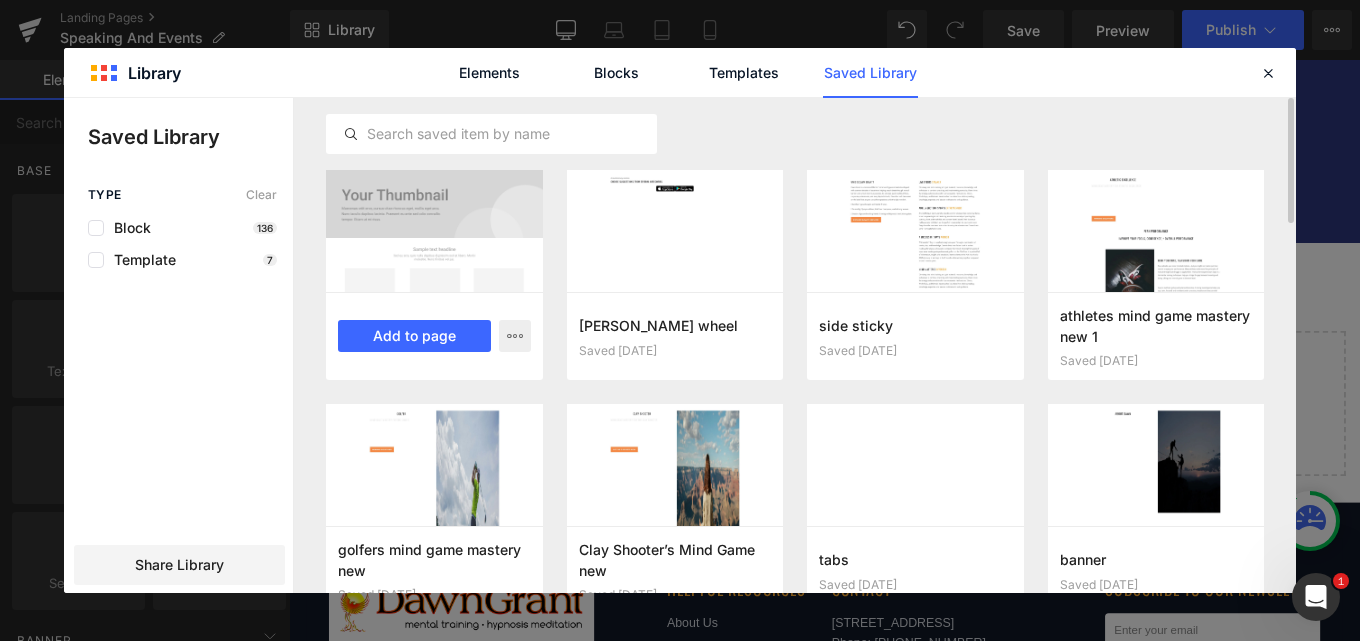 click at bounding box center (434, 231) 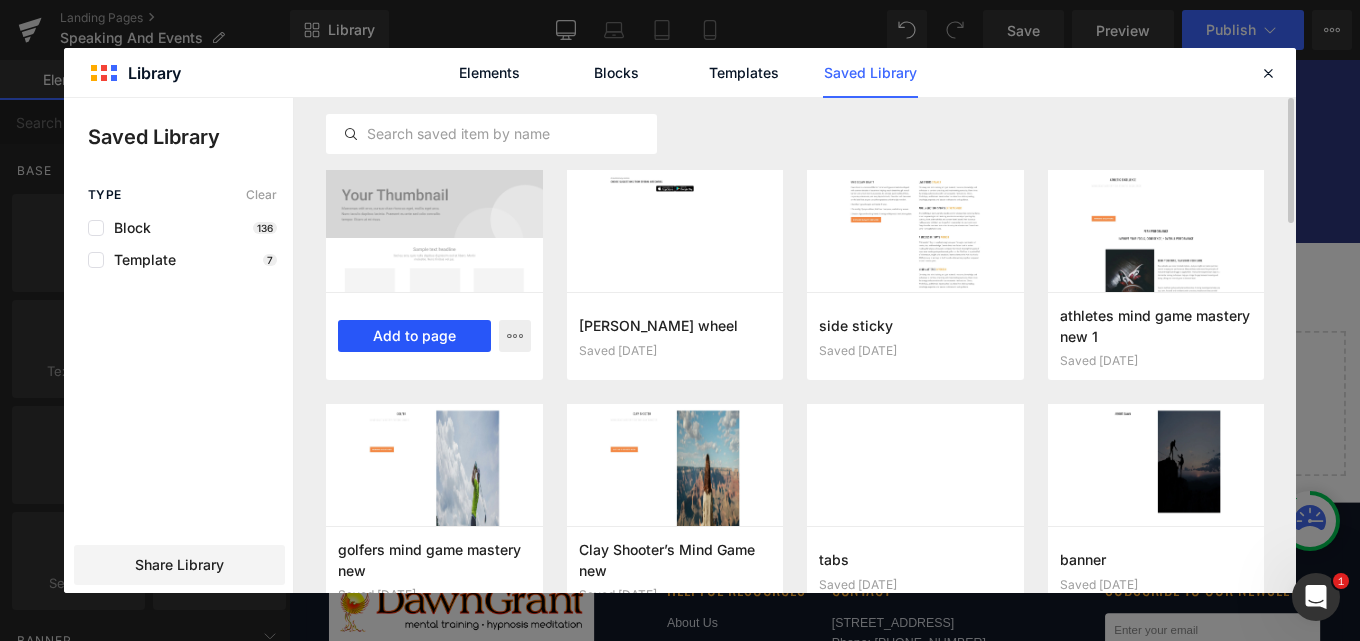 click on "Add to page" at bounding box center (414, 336) 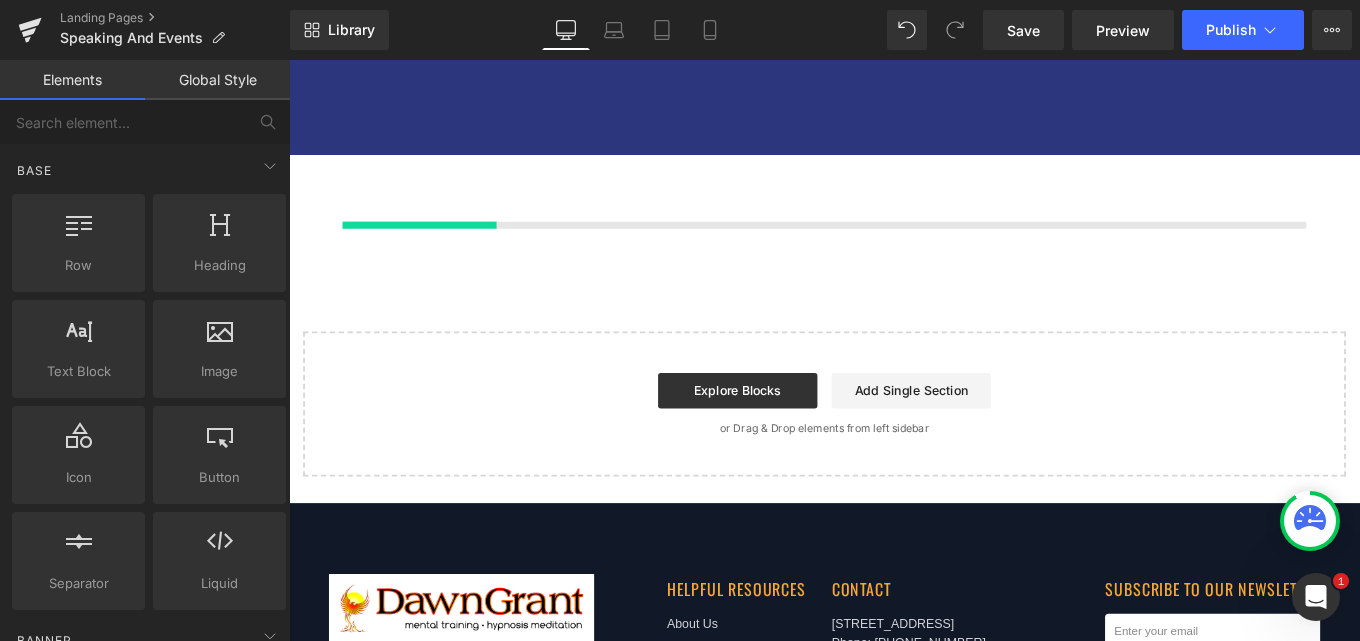 scroll, scrollTop: 501, scrollLeft: 0, axis: vertical 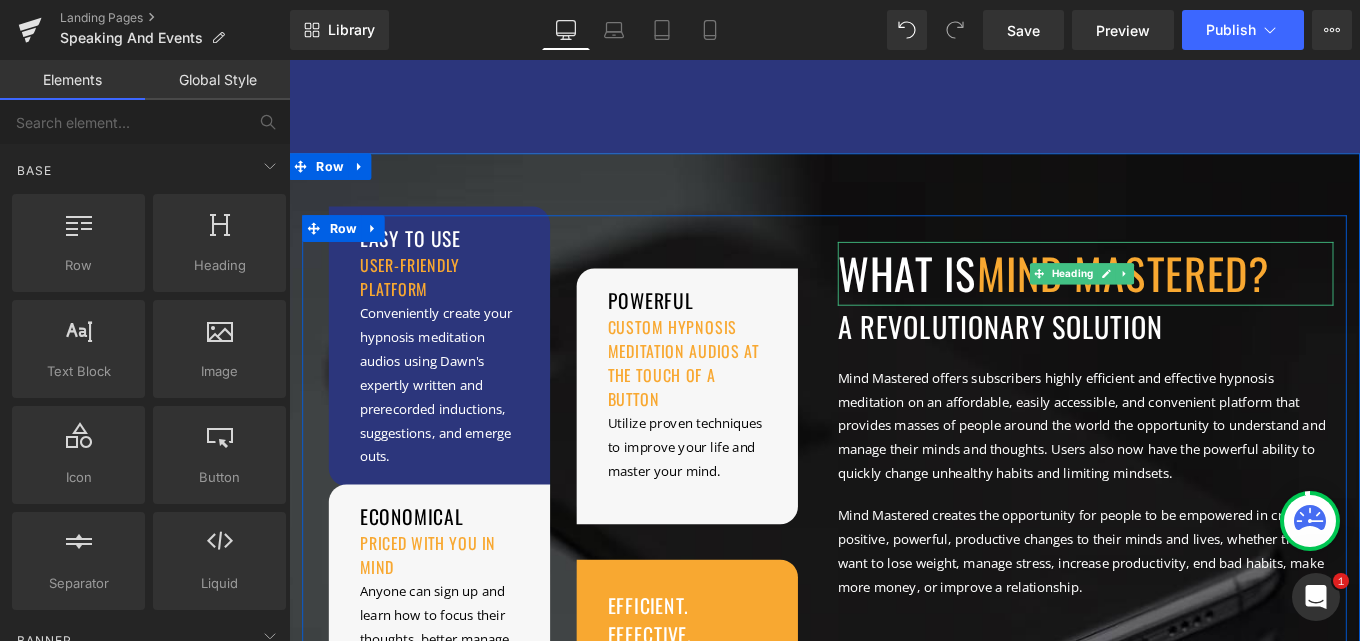 click on "What is  mind mastered?" at bounding box center (1189, 301) 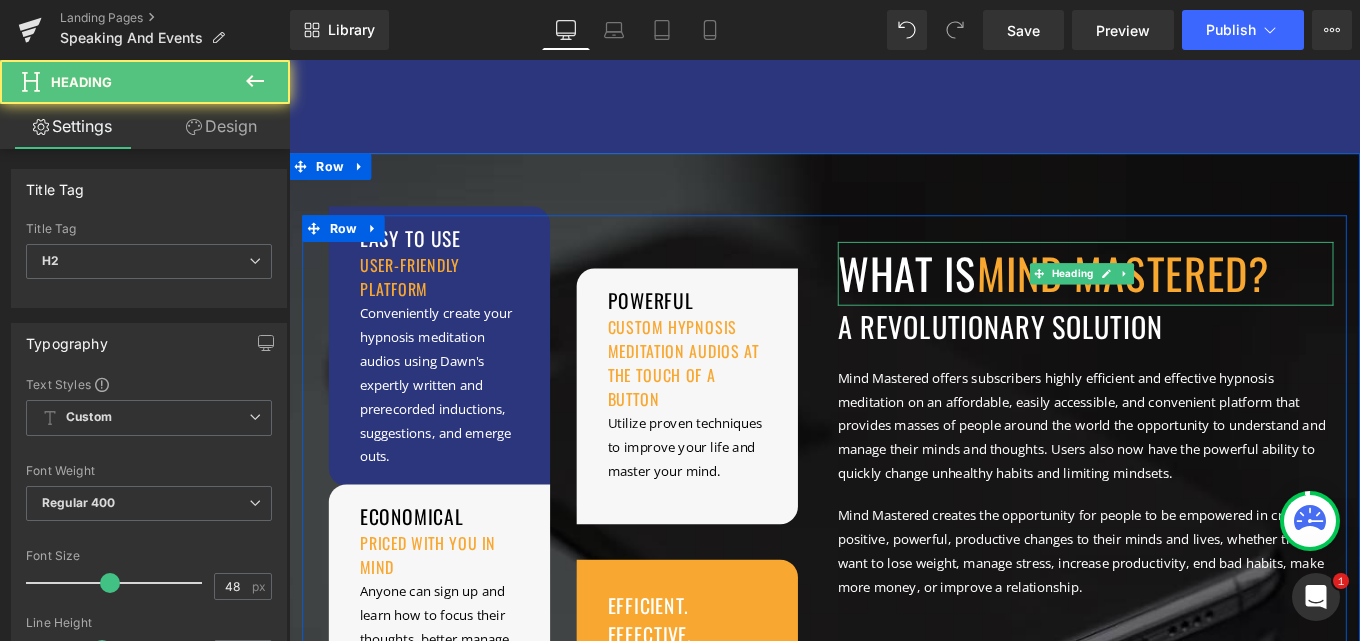 click on "What is  mind mastered?" at bounding box center [1189, 301] 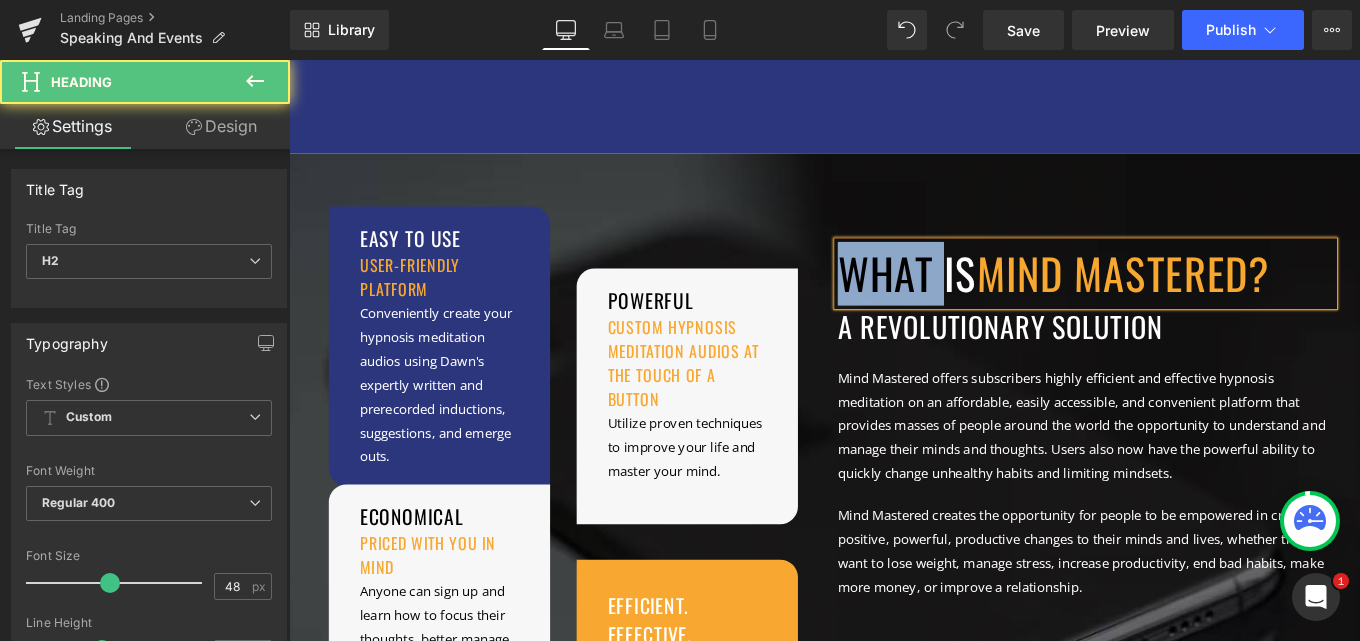 click on "What is  mind mastered?" at bounding box center (1189, 301) 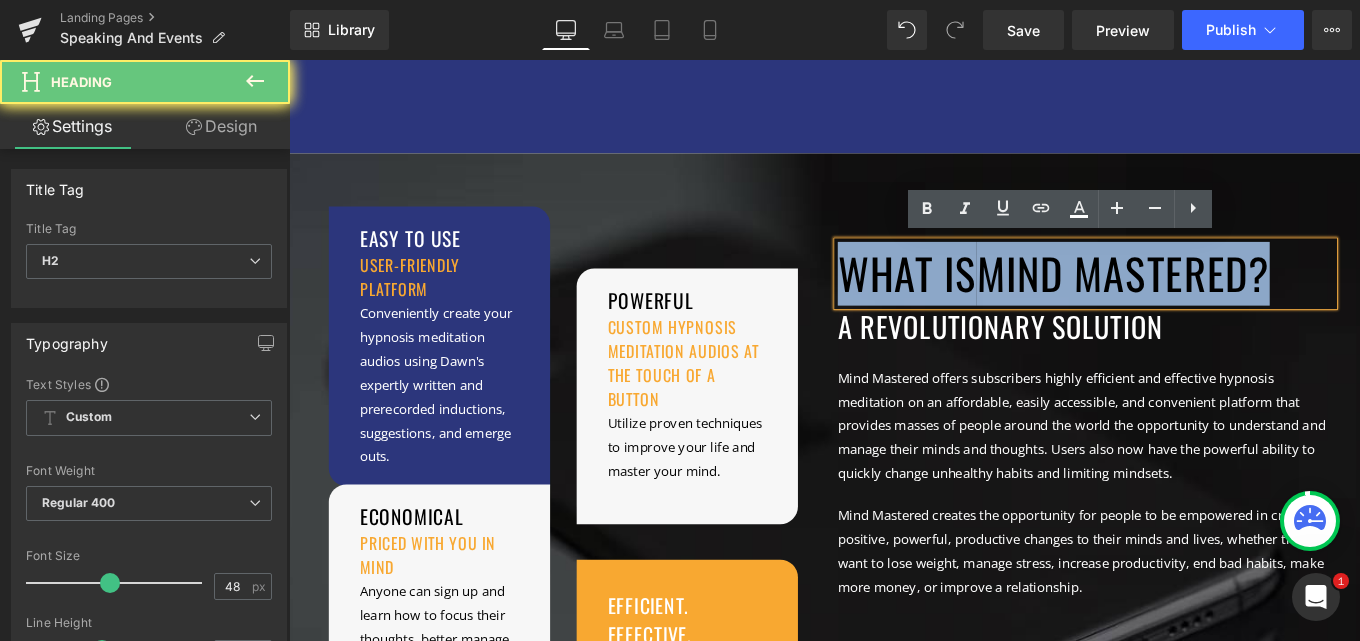 click on "What is  mind mastered?" at bounding box center (1189, 301) 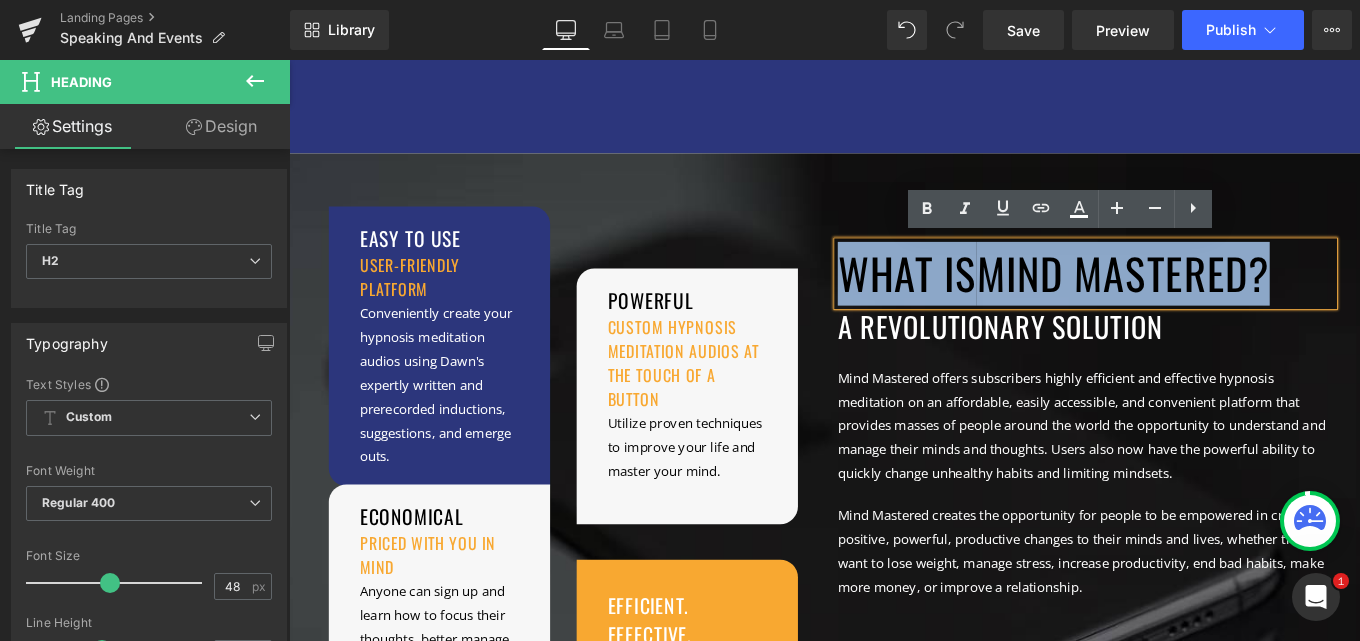 paste 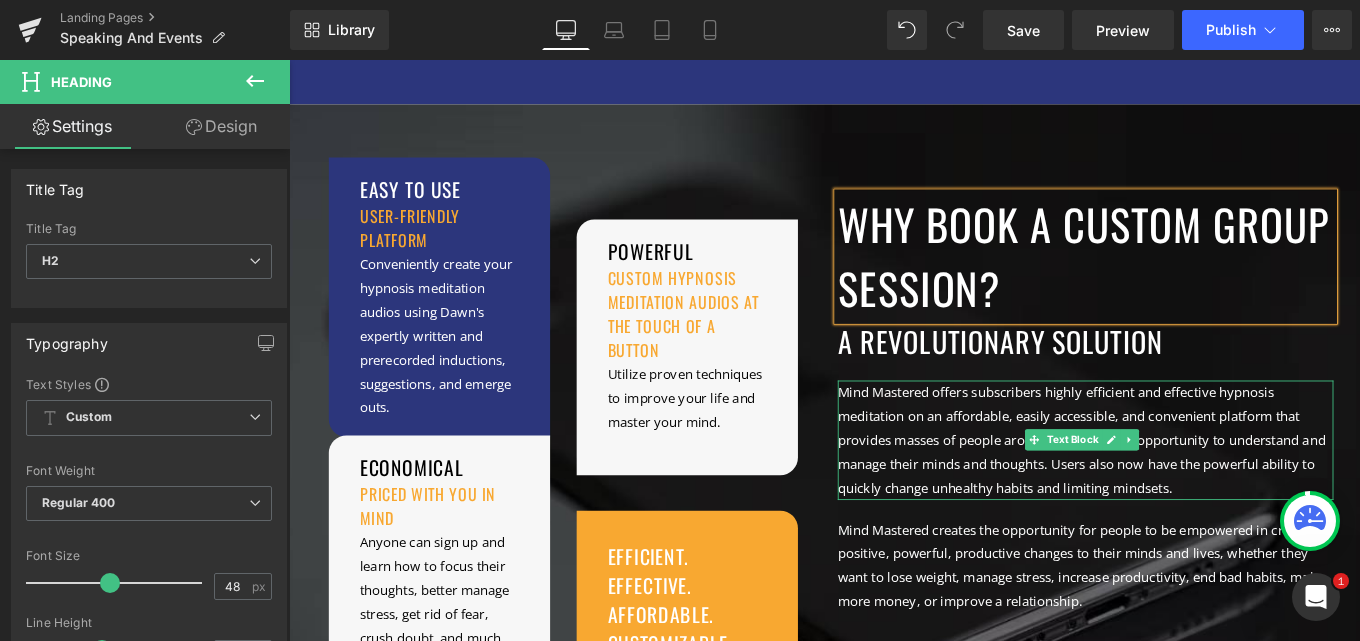 scroll, scrollTop: 601, scrollLeft: 0, axis: vertical 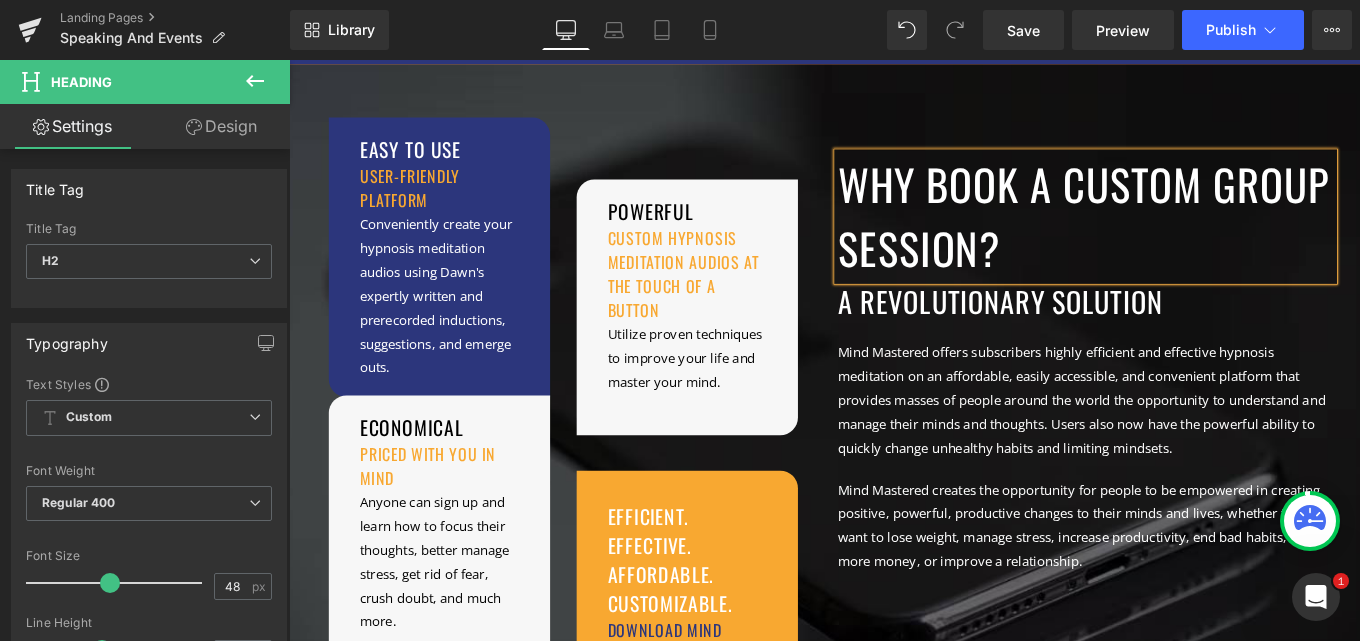 click on "A revolutionary solution" at bounding box center (1189, 333) 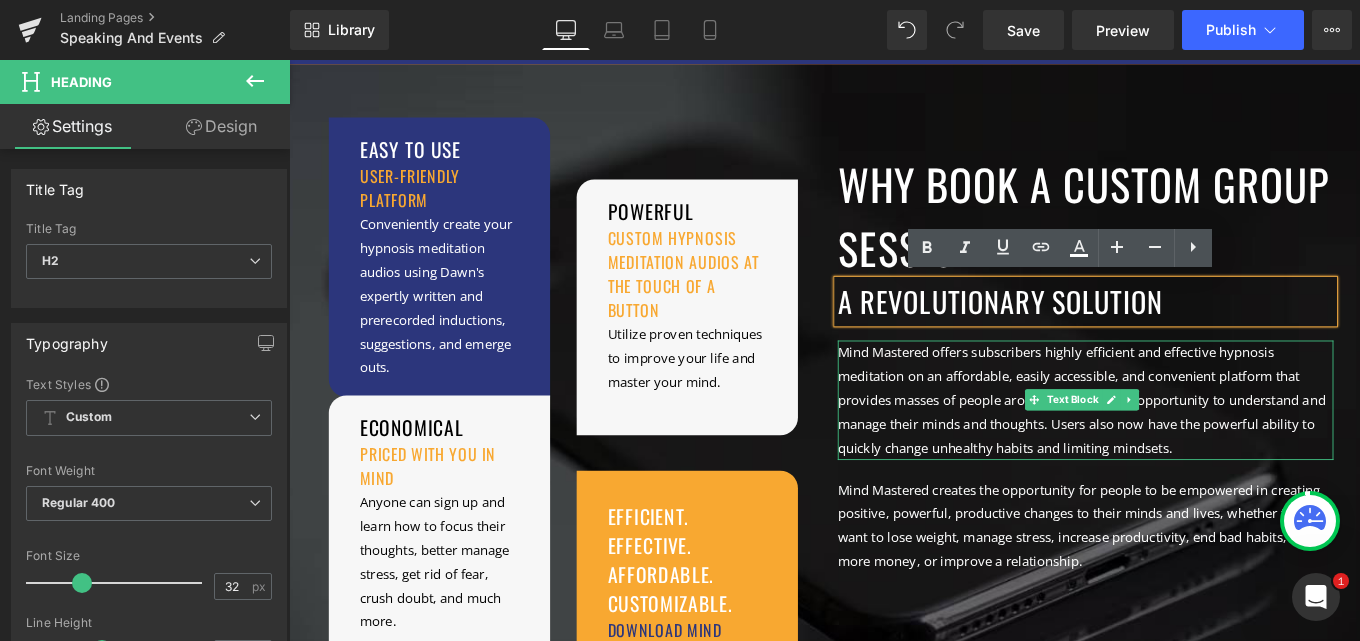 click on "Mind Mastered offers subscribers highly efficient and effective hypnosis meditation on an affordable, easily accessible, and convenient platform that provides masses of people around the world the opportunity to understand and manage their minds and thoughts. Users also now have the powerful ability to quickly change unhealthy habits and limiting mindsets." at bounding box center (1189, 444) 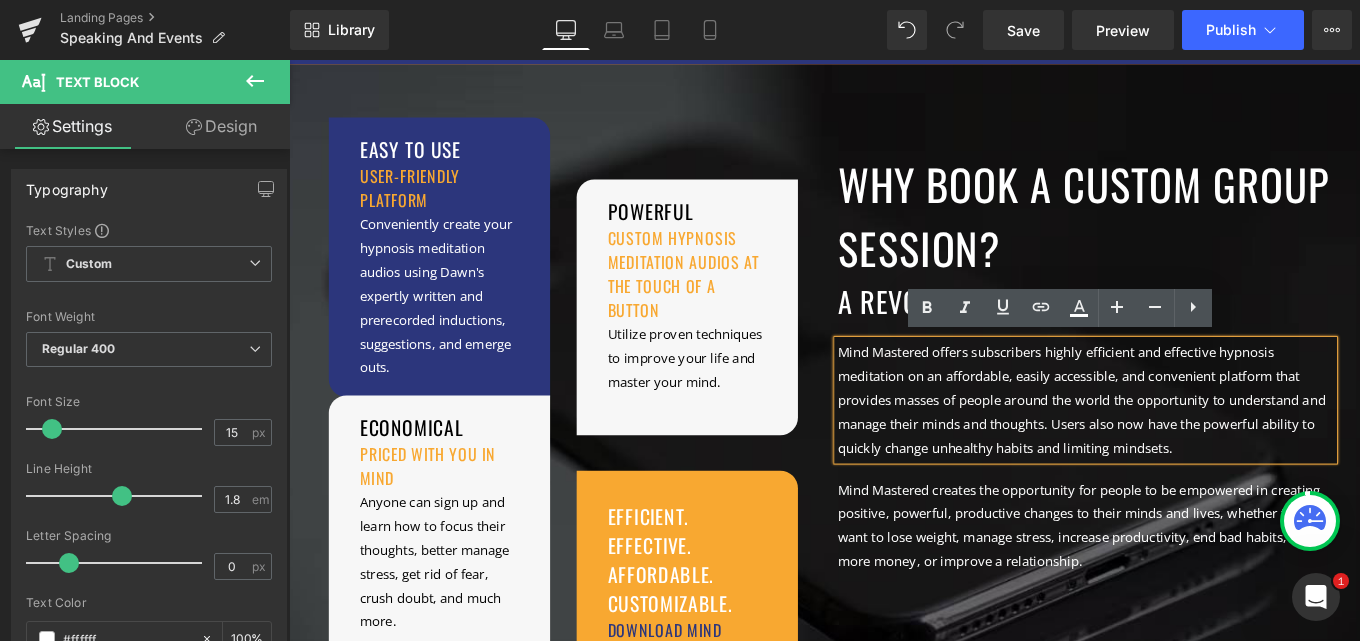 click on "Mind Mastered creates the opportunity for people to be empowered in creating positive, powerful, productive changes to their minds and lives, whether they want to lose weight, manage stress, increase productivity, end bad habits, make more money, or improve a relationship." at bounding box center [1189, 586] 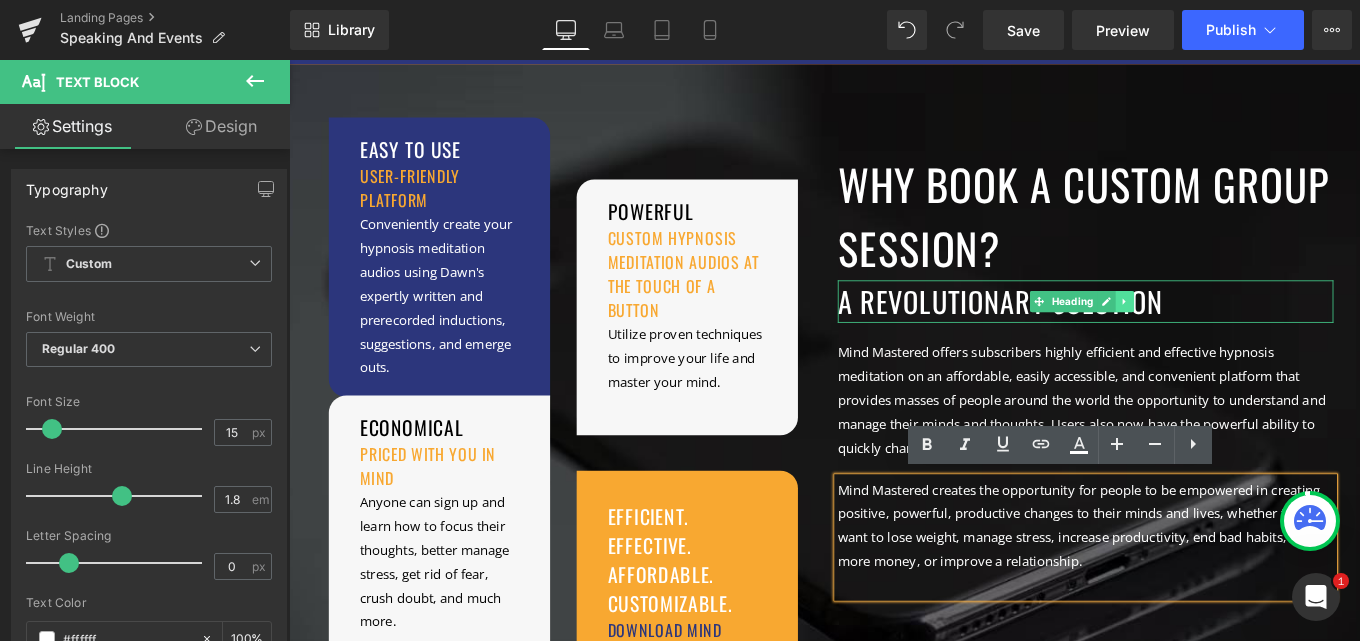 click 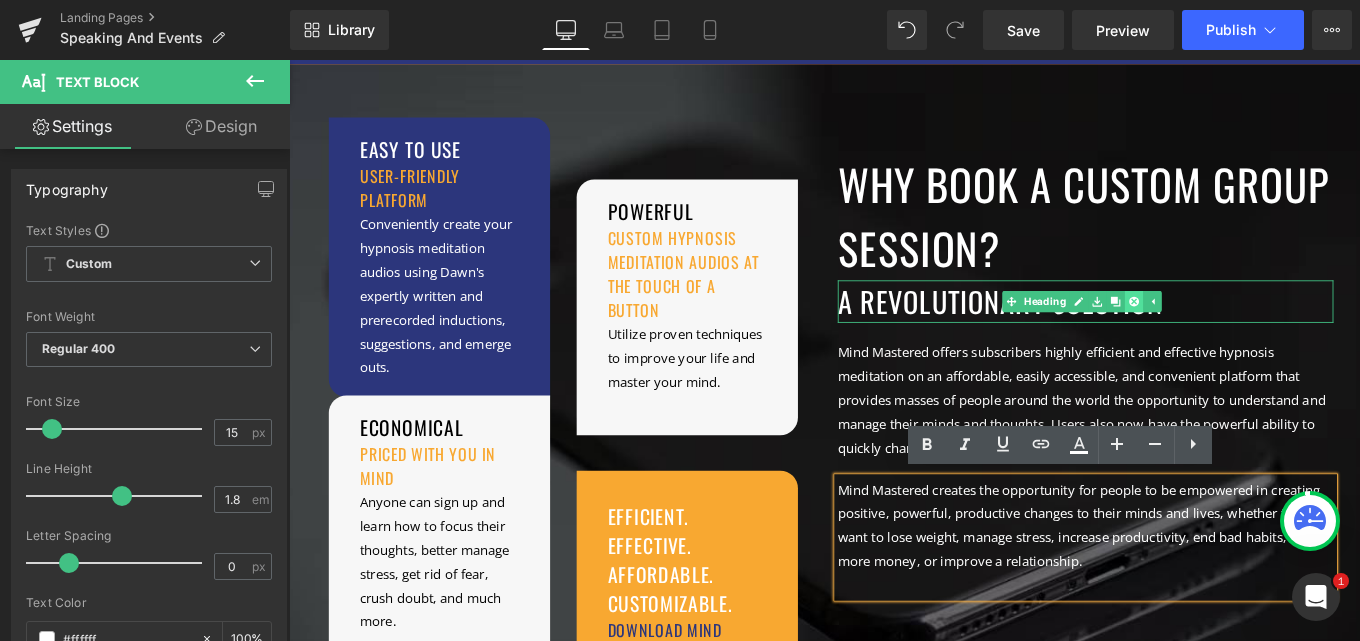 click at bounding box center (1244, 333) 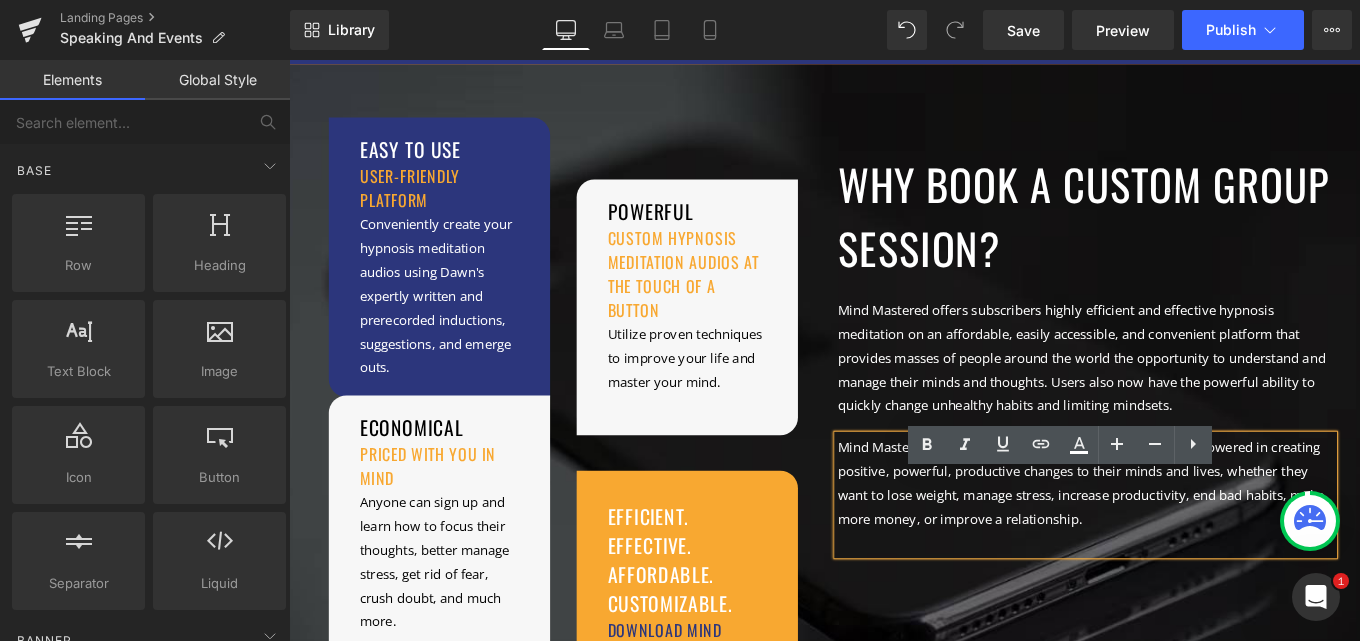 click on "Mind Mastered offers subscribers highly efficient and effective hypnosis meditation on an affordable, easily accessible, and convenient platform that provides masses of people around the world the opportunity to understand and manage their minds and thoughts. Users also now have the powerful ability to quickly change unhealthy habits and limiting mindsets." at bounding box center [1189, 396] 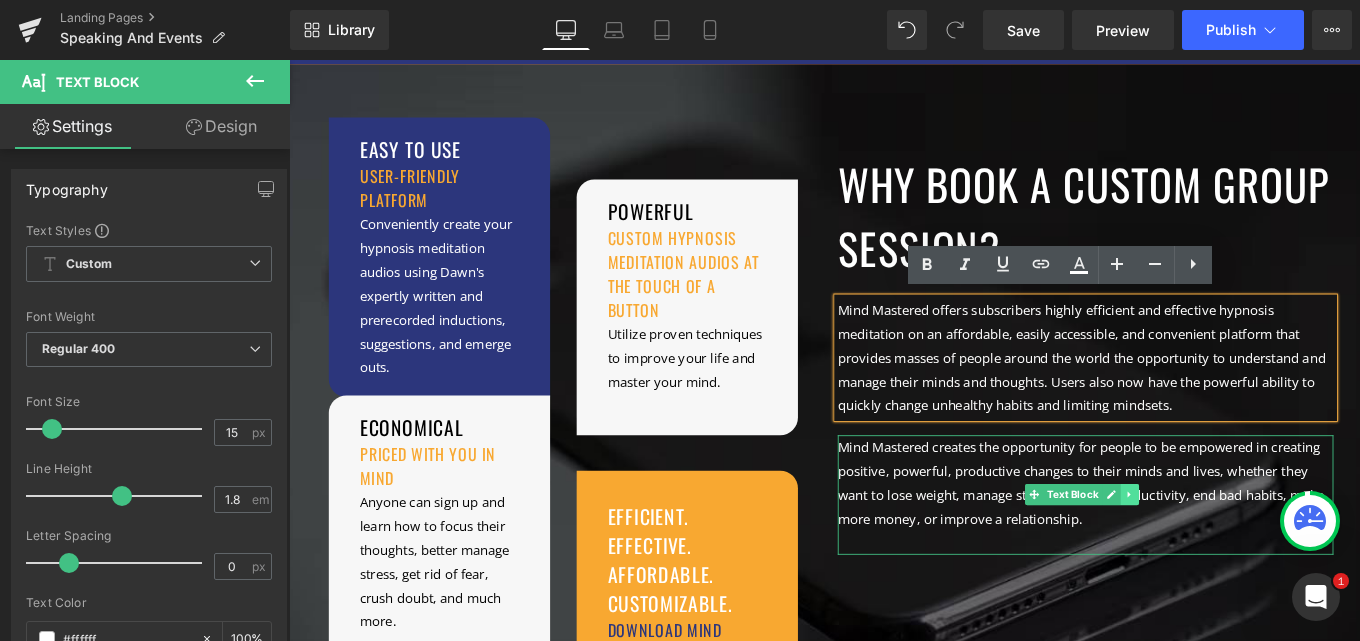 click 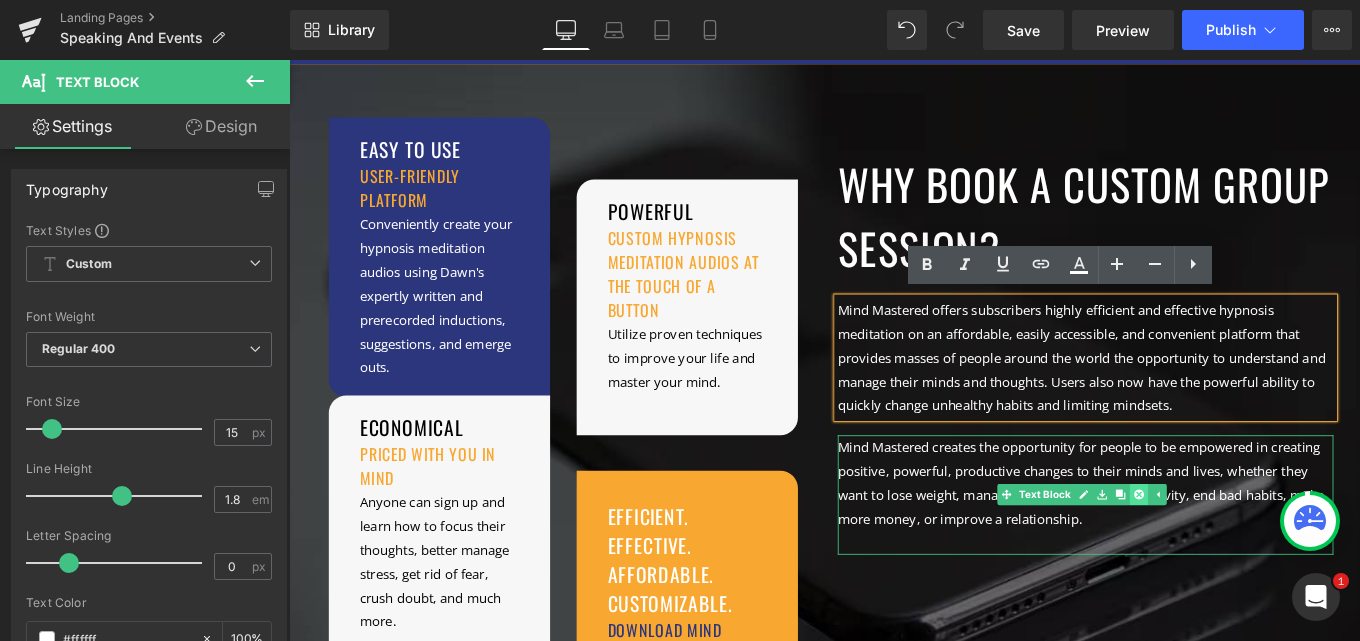 click at bounding box center (1249, 551) 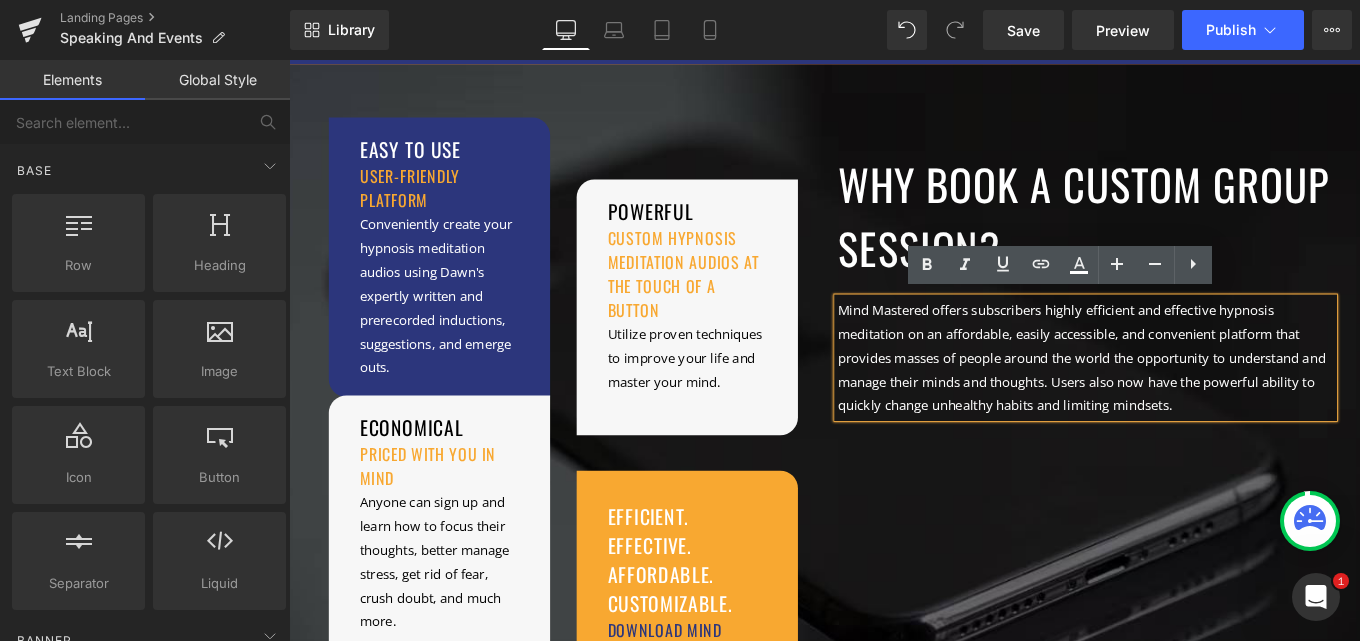 click on "Mind Mastered offers subscribers highly efficient and effective hypnosis meditation on an affordable, easily accessible, and convenient platform that provides masses of people around the world the opportunity to understand and manage their minds and thoughts. Users also now have the powerful ability to quickly change unhealthy habits and limiting mindsets." at bounding box center [1189, 396] 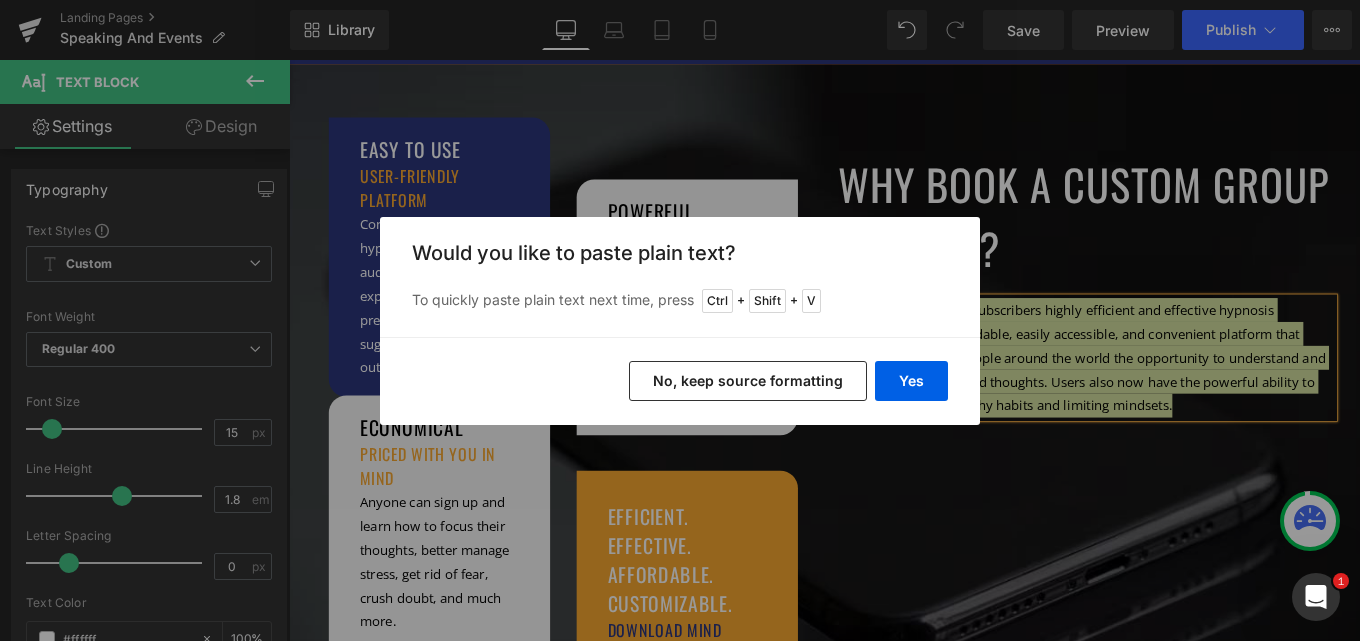 click on "Yes" at bounding box center [911, 381] 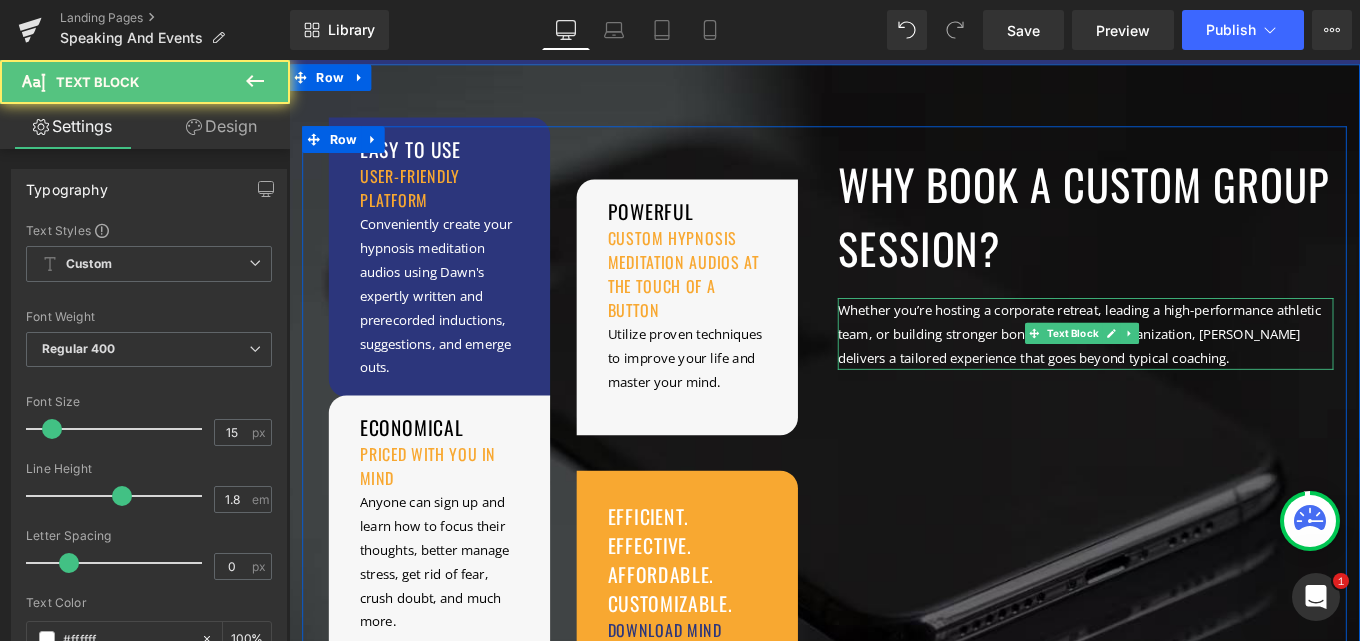 click on "Whether you’re hosting a corporate retreat, leading a high-performance athletic team, or building stronger bonds within your organization, [PERSON_NAME] delivers a tailored experience that goes beyond typical coaching." at bounding box center [1189, 369] 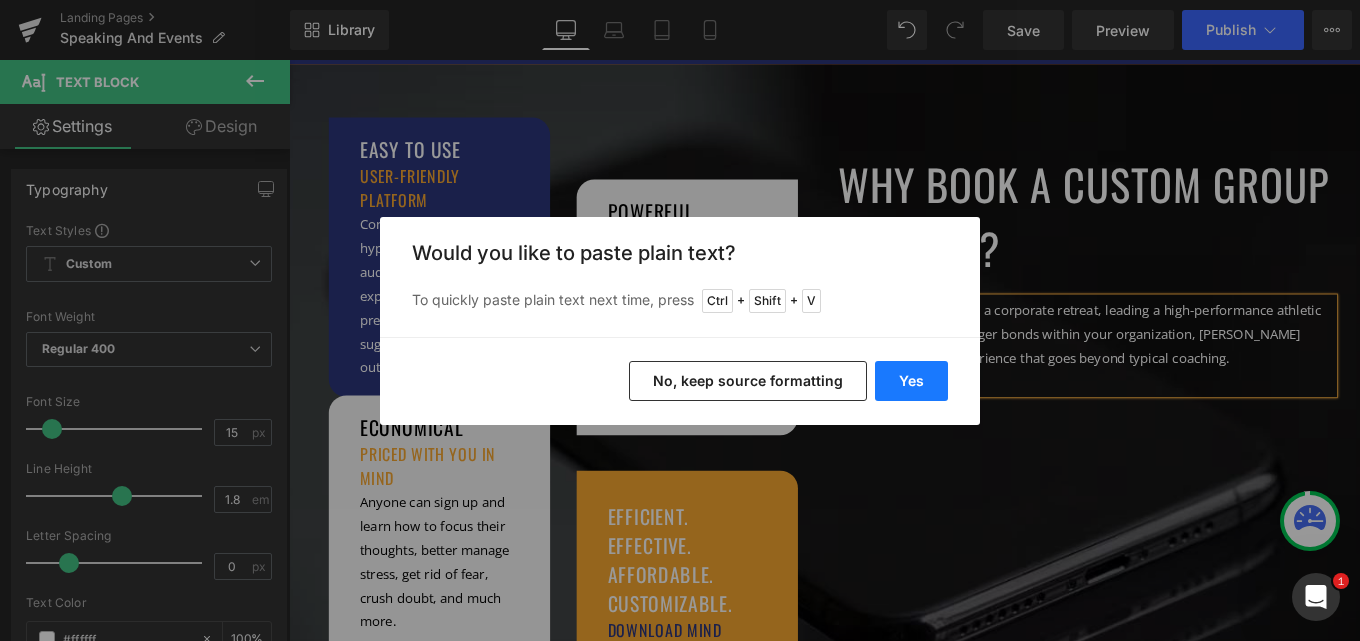 click on "Yes" at bounding box center (911, 381) 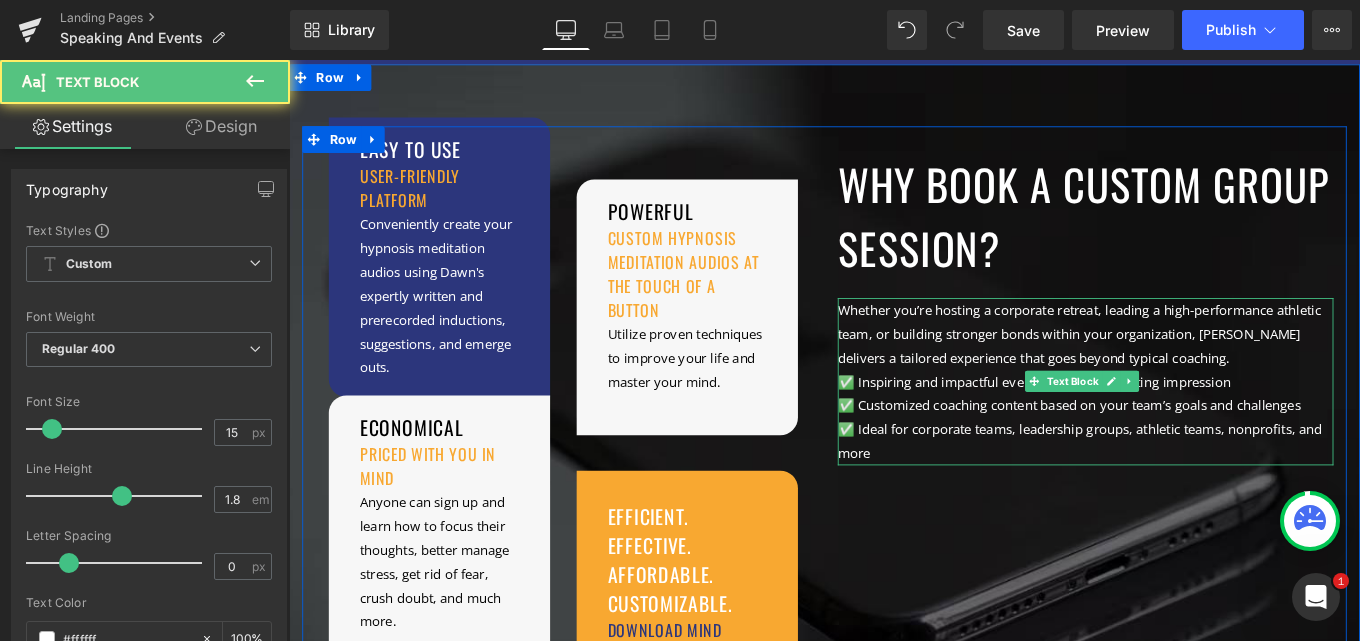 click on "Whether you’re hosting a corporate retreat, leading a high-performance athletic team, or building stronger bonds within your organization, [PERSON_NAME] delivers a tailored experience that goes beyond typical coaching." at bounding box center [1189, 369] 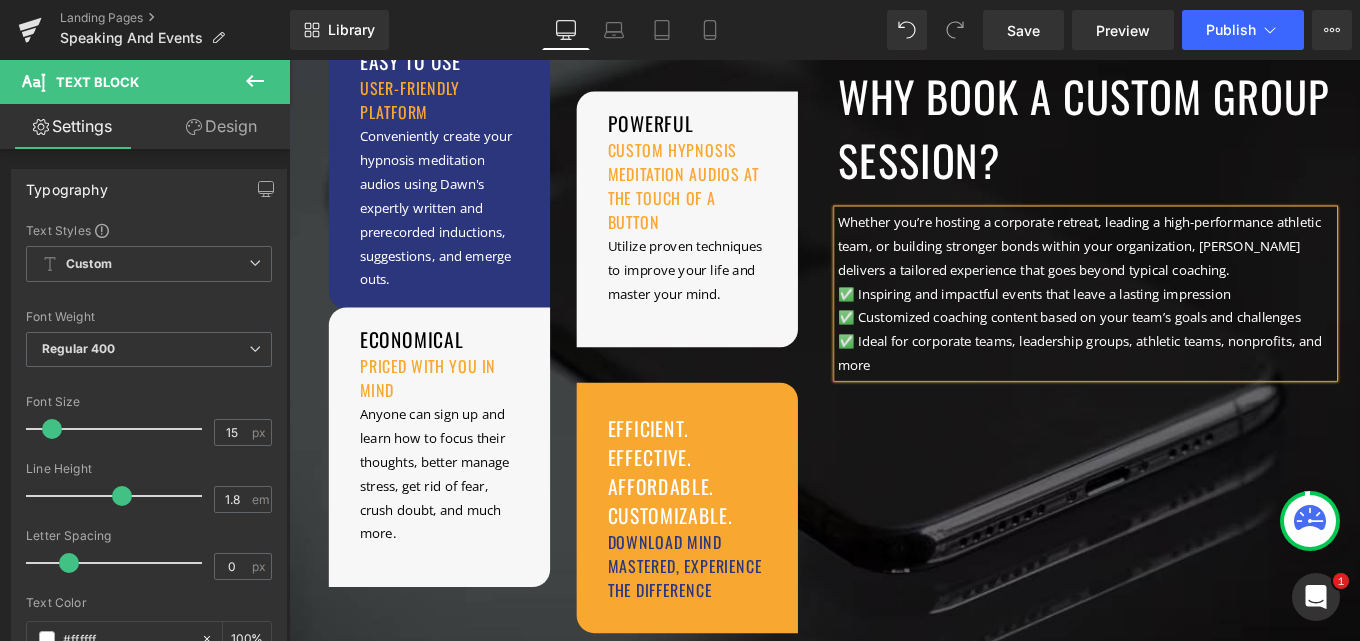 scroll, scrollTop: 601, scrollLeft: 0, axis: vertical 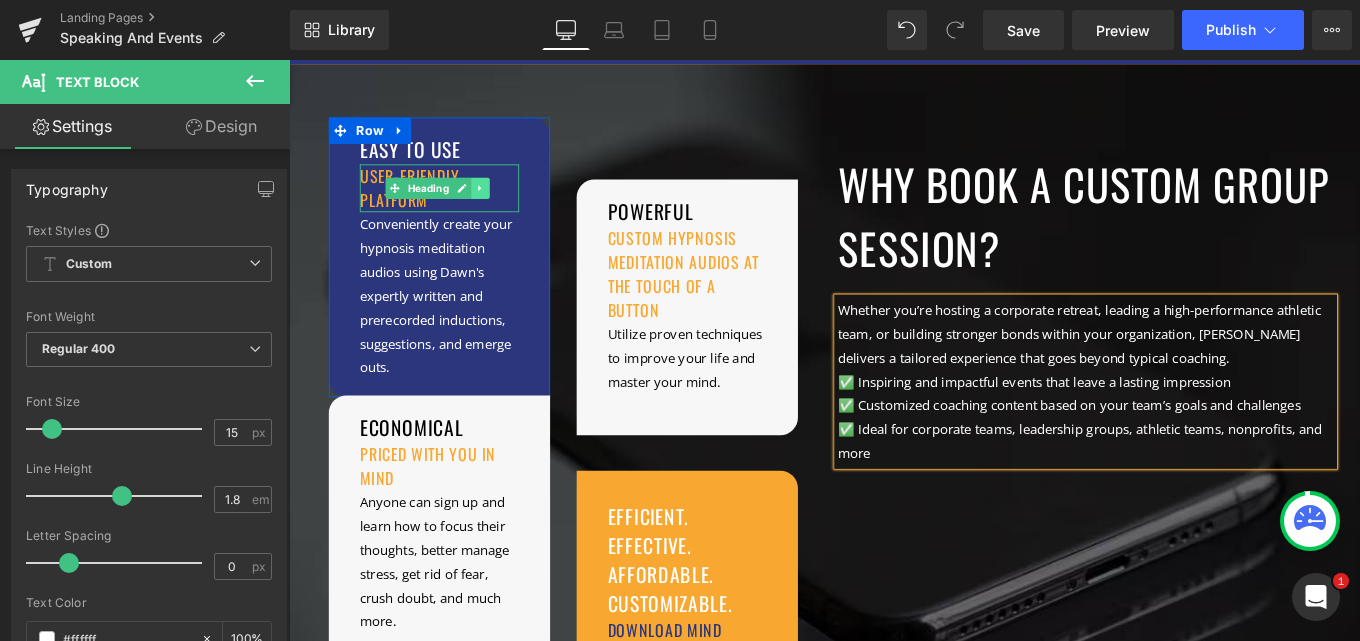 click at bounding box center (505, 205) 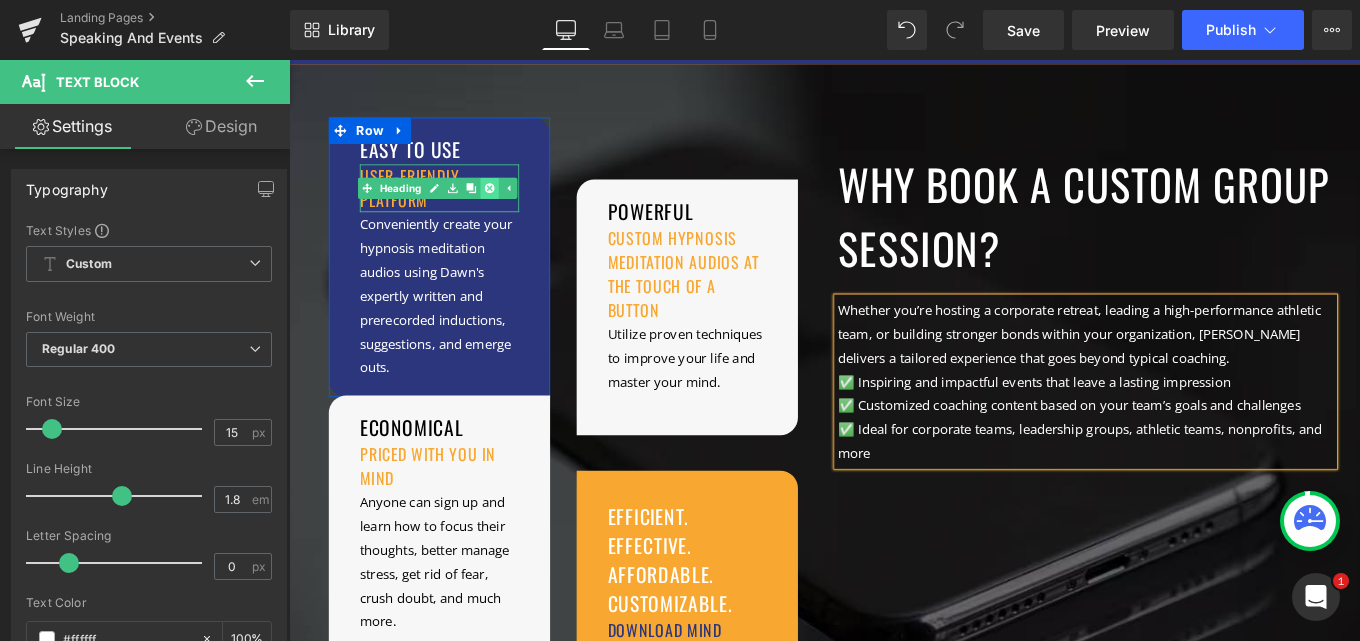 click at bounding box center [516, 205] 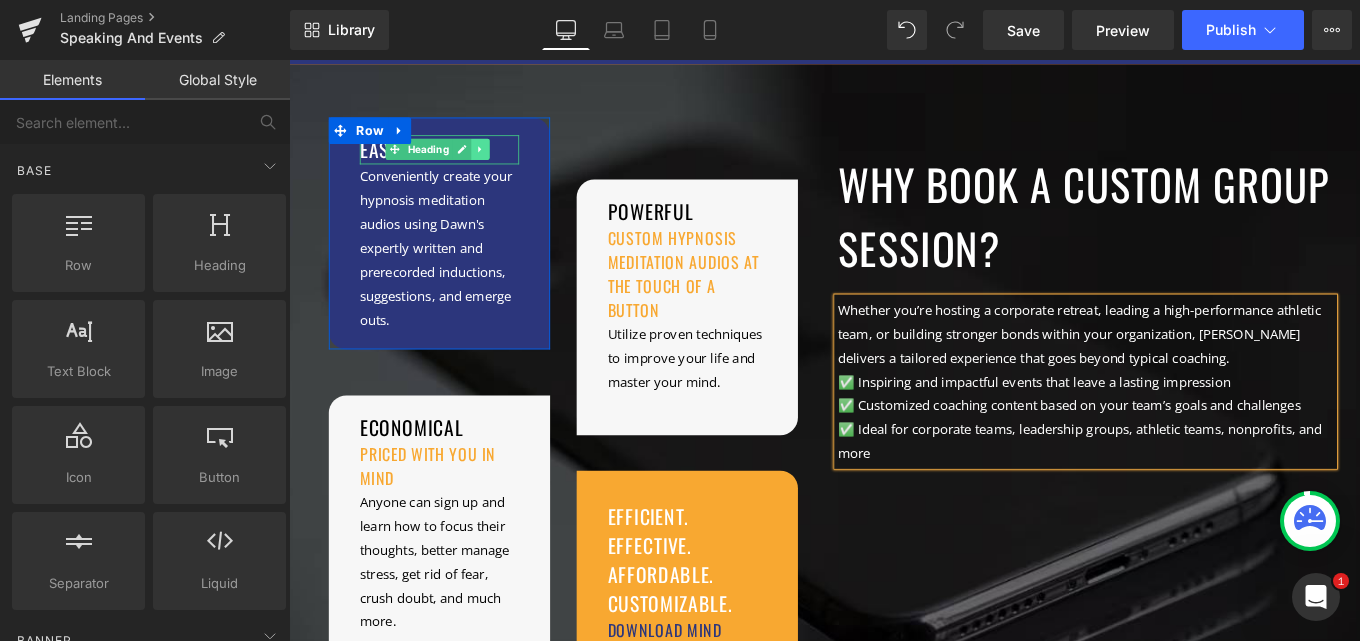 click 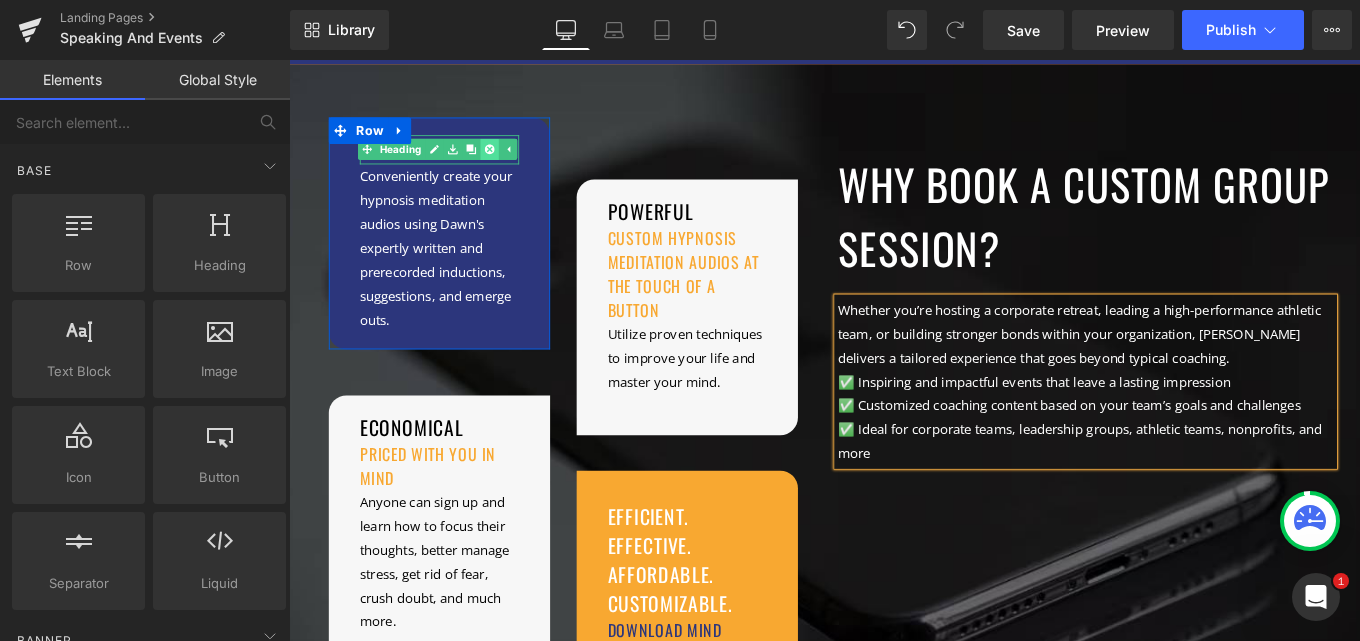 click at bounding box center [516, 161] 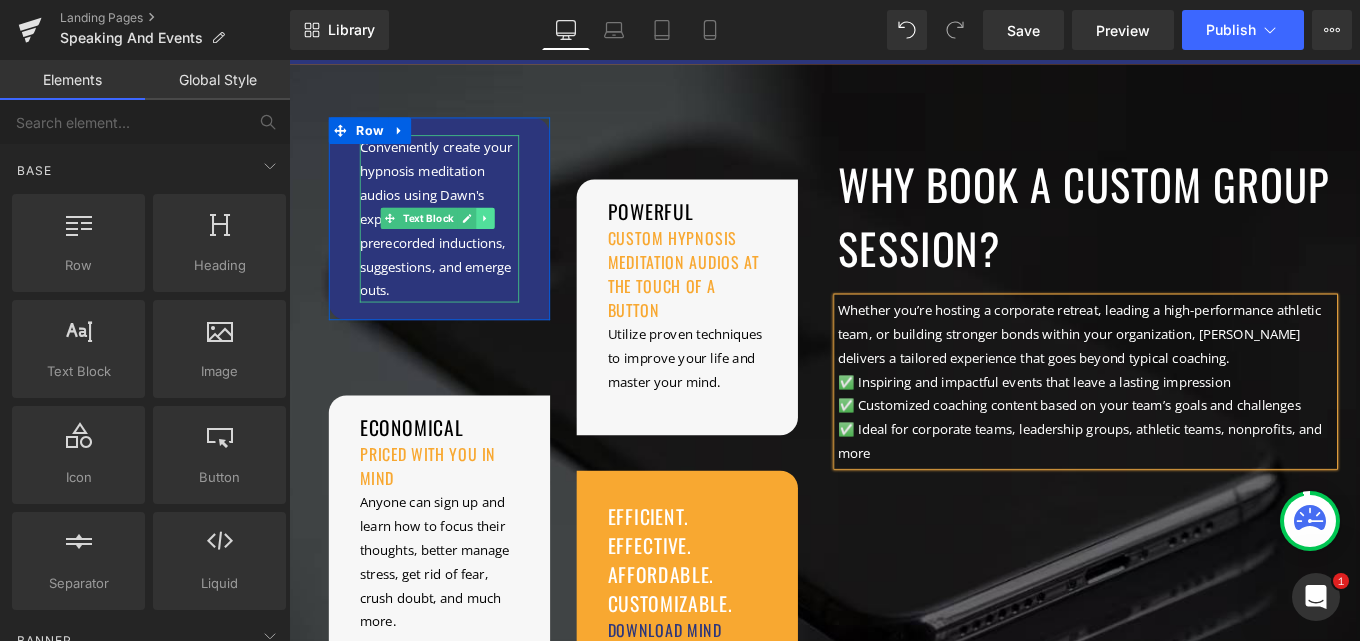 click at bounding box center (511, 239) 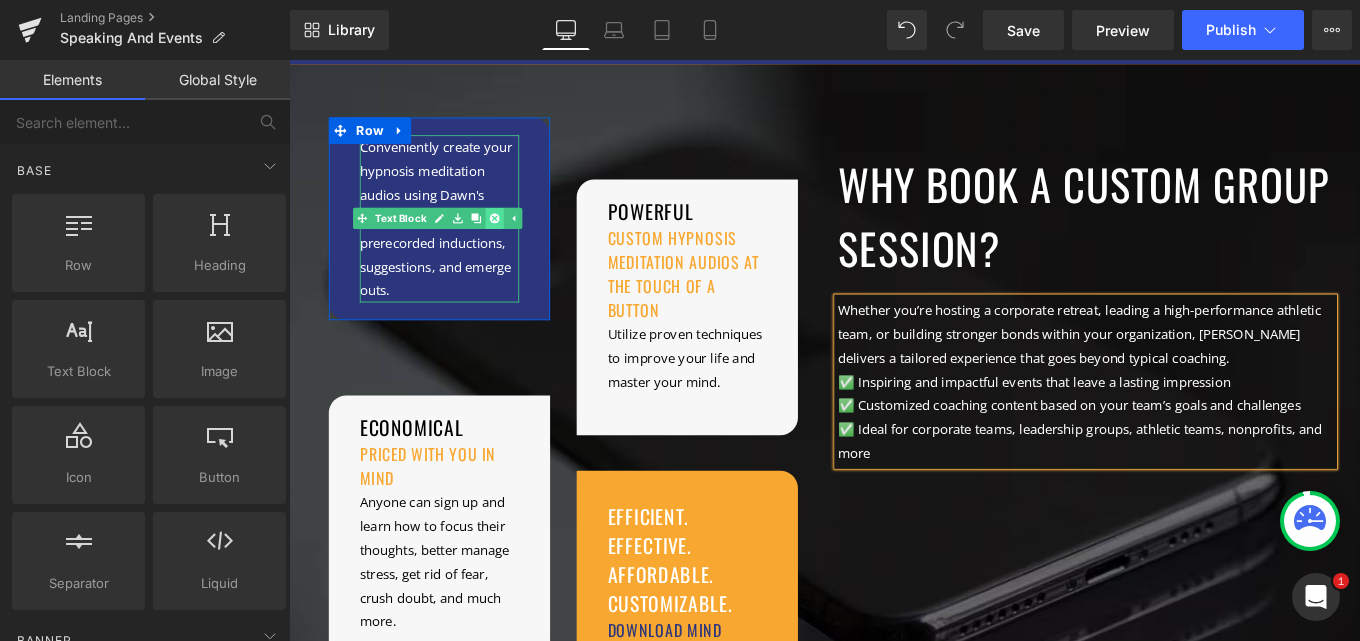 click at bounding box center [521, 239] 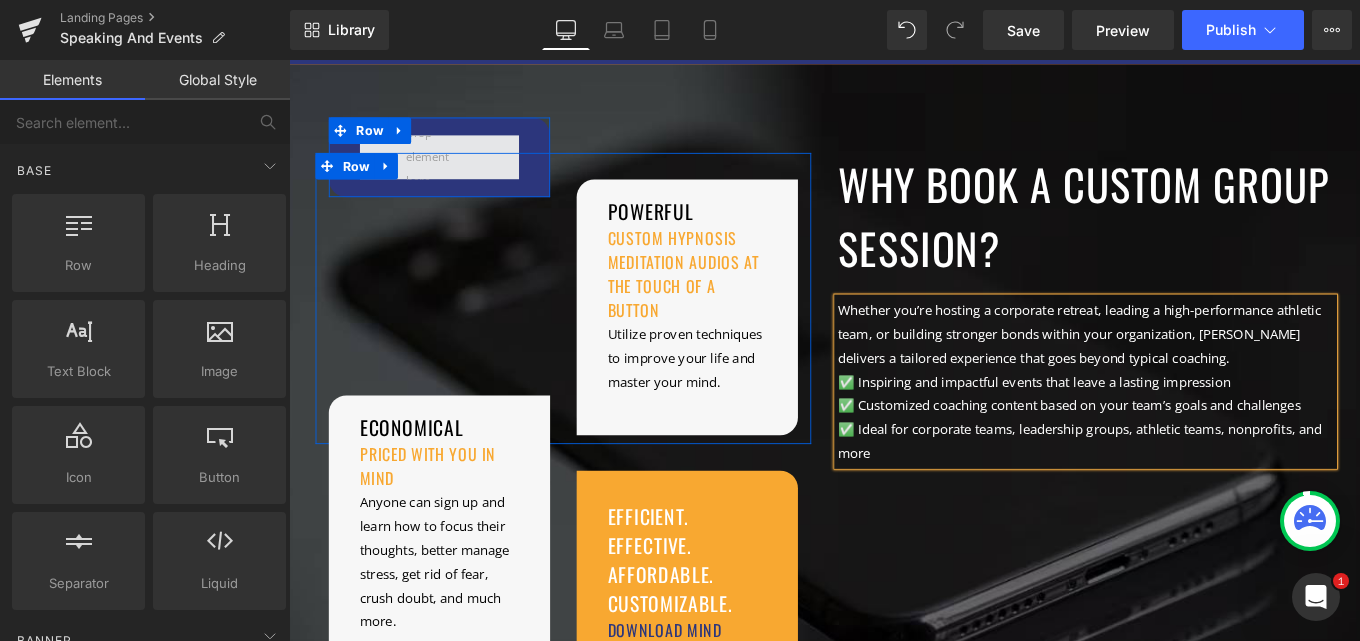 click at bounding box center [459, 169] 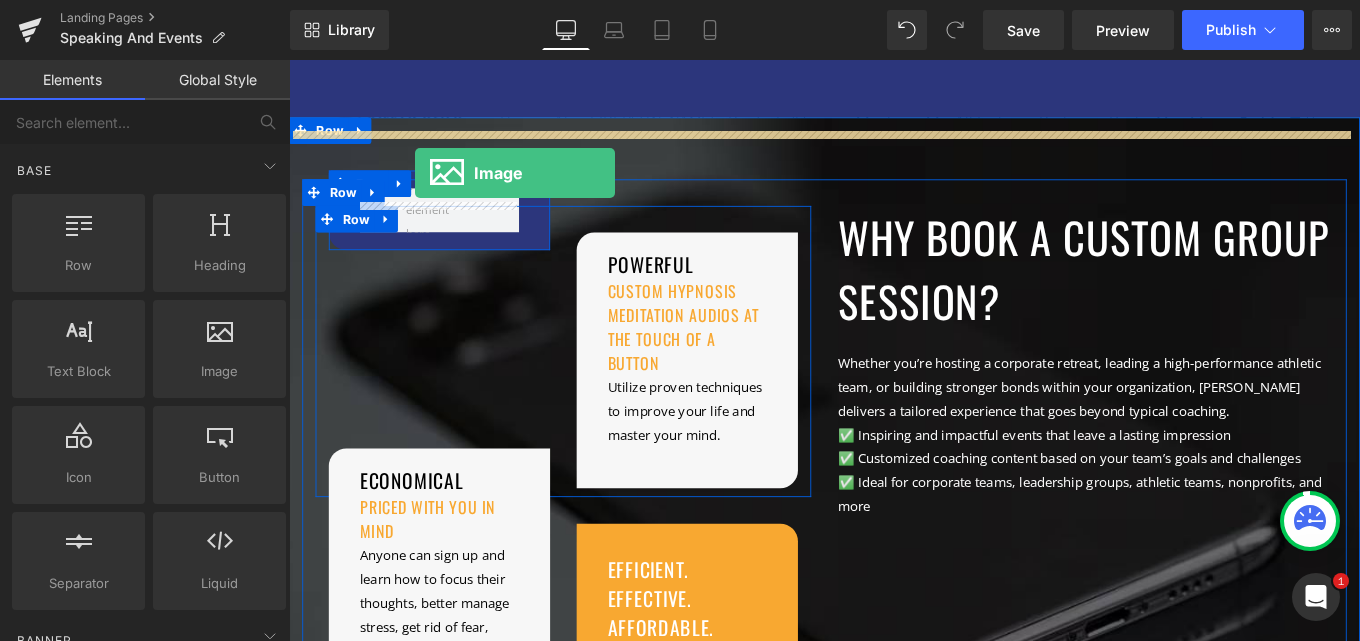 scroll, scrollTop: 521, scrollLeft: 0, axis: vertical 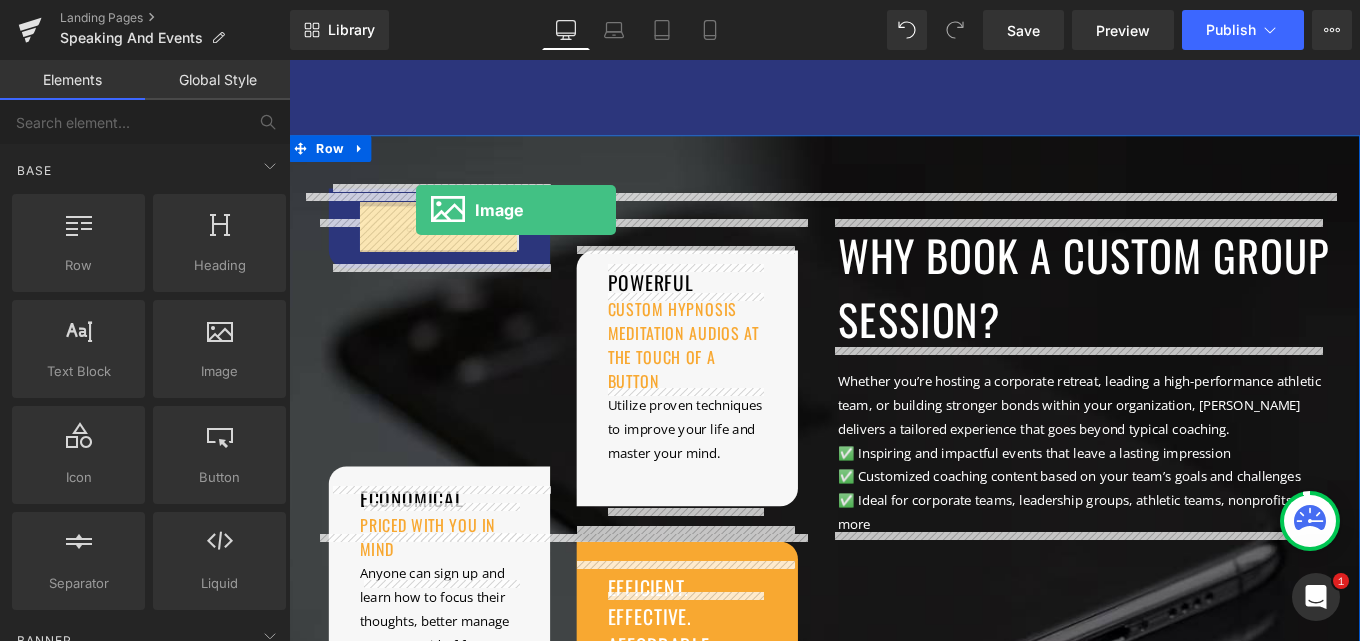 drag, startPoint x: 522, startPoint y: 431, endPoint x: 433, endPoint y: 229, distance: 220.7374 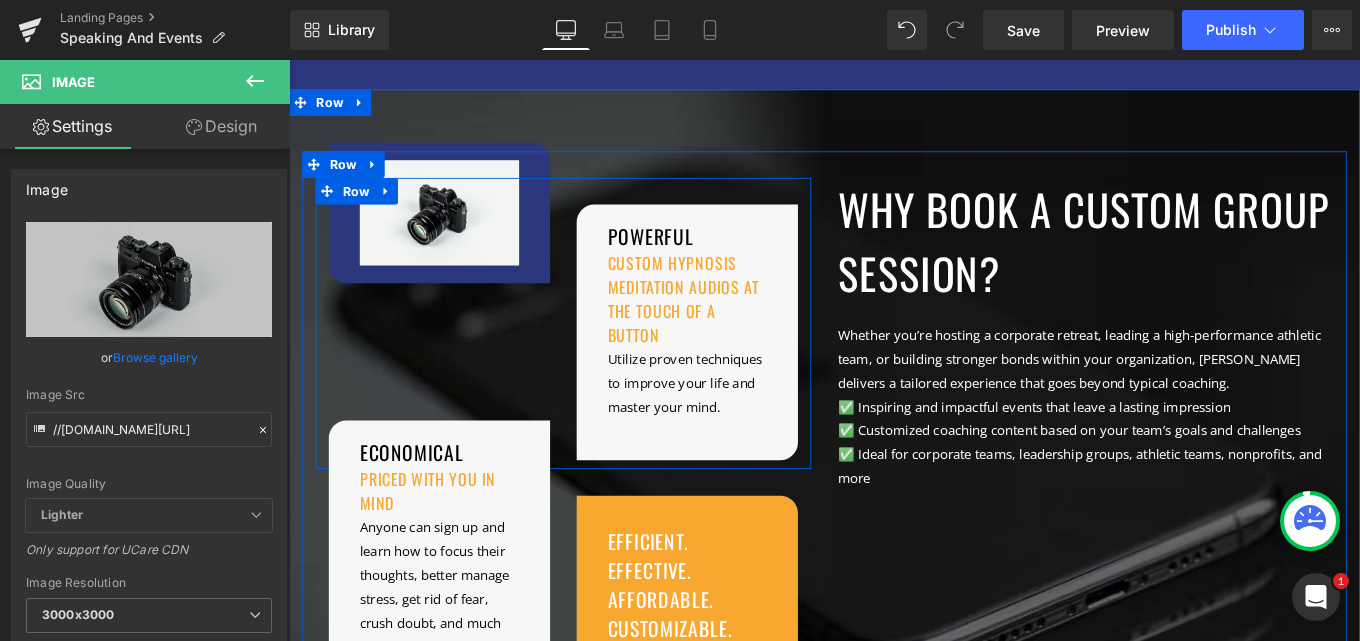 scroll, scrollTop: 621, scrollLeft: 0, axis: vertical 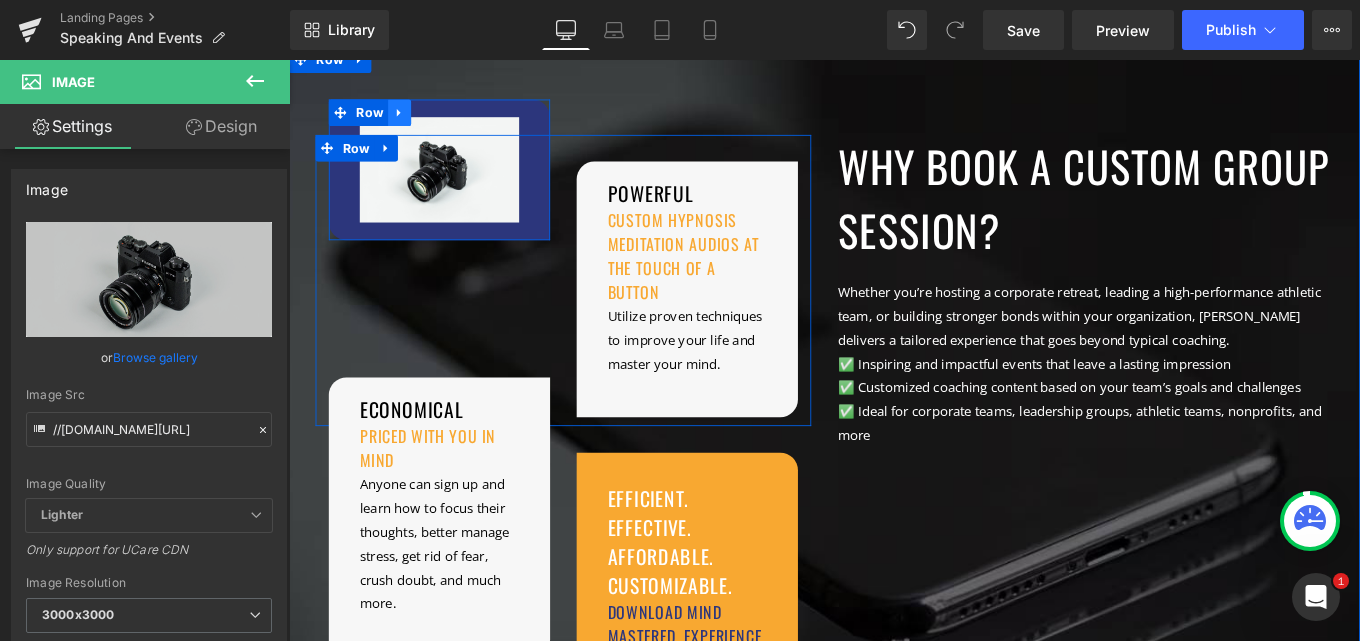 click 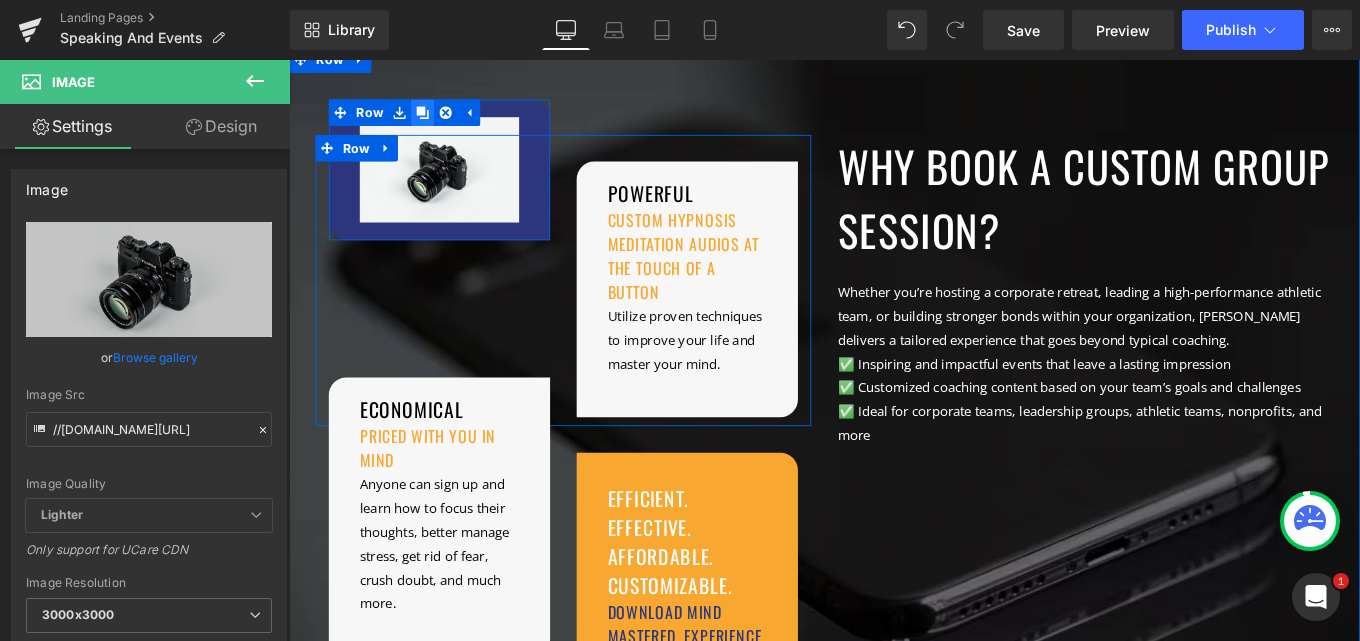 click 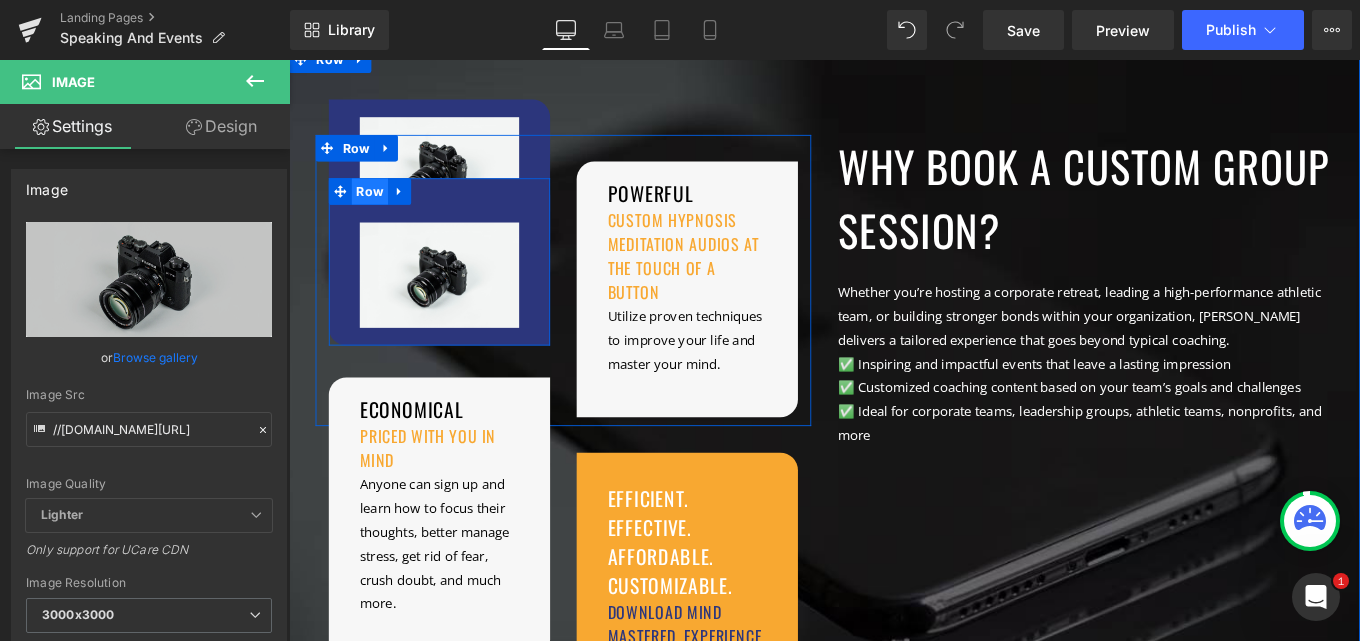 click on "Row" at bounding box center (380, 209) 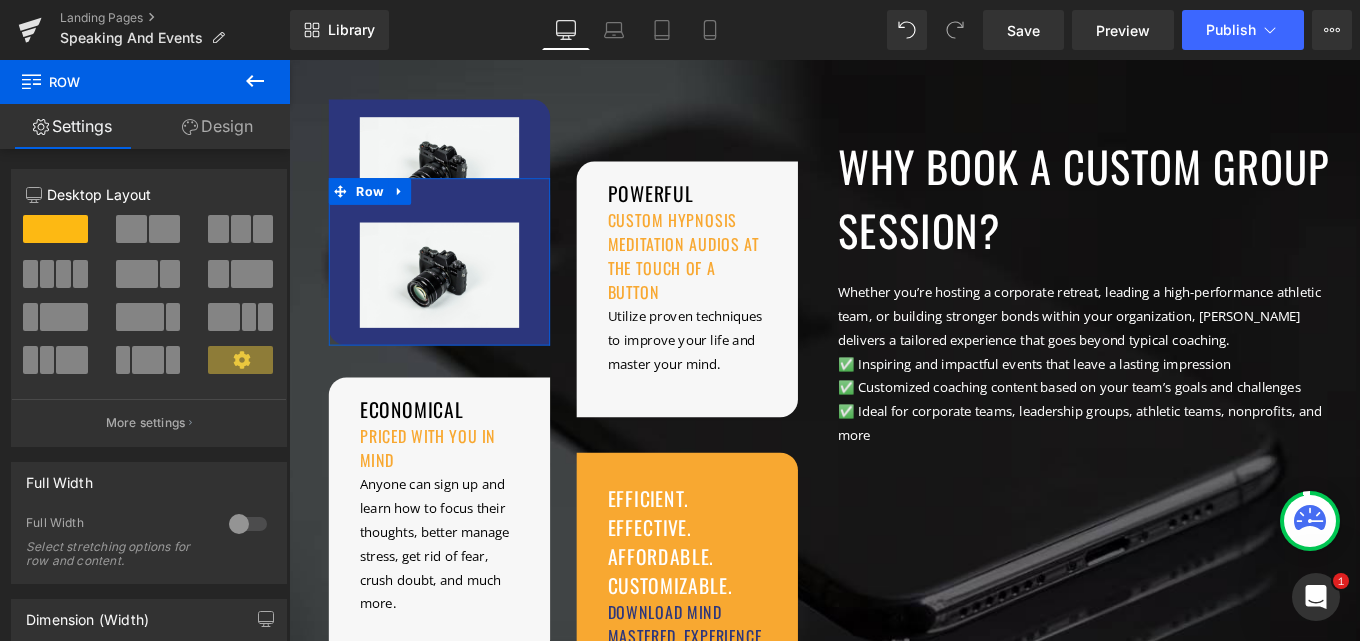 click on "Design" at bounding box center [217, 126] 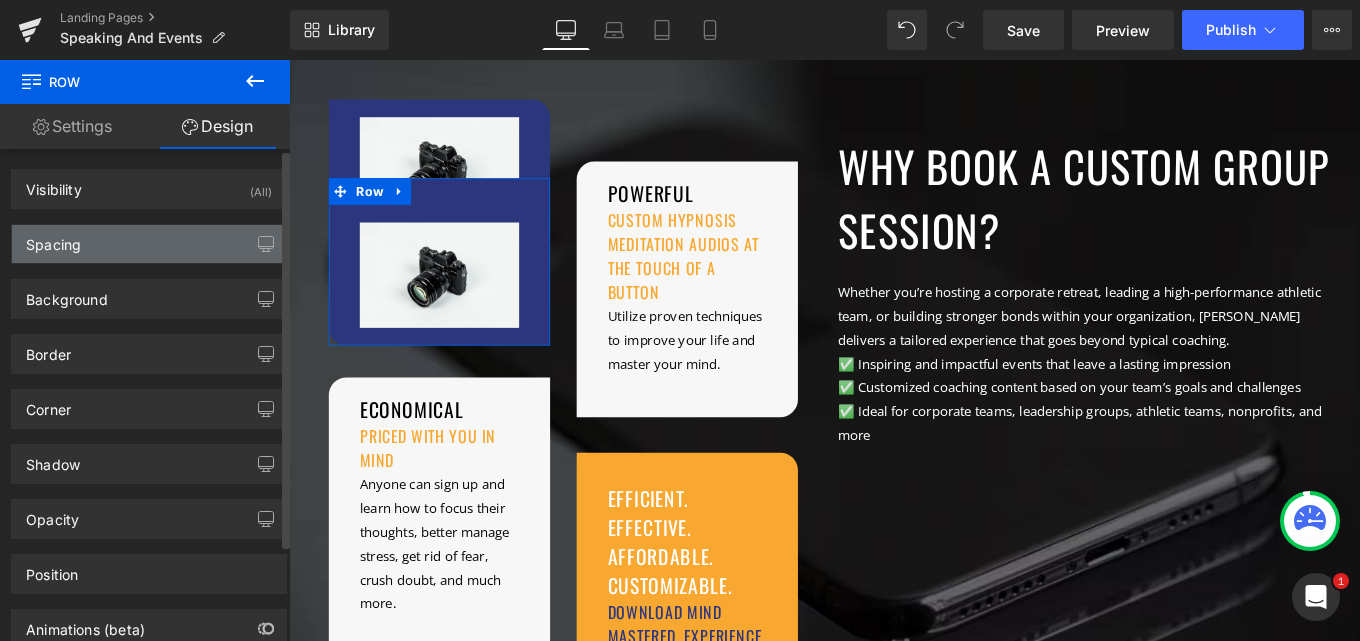 type on "-70" 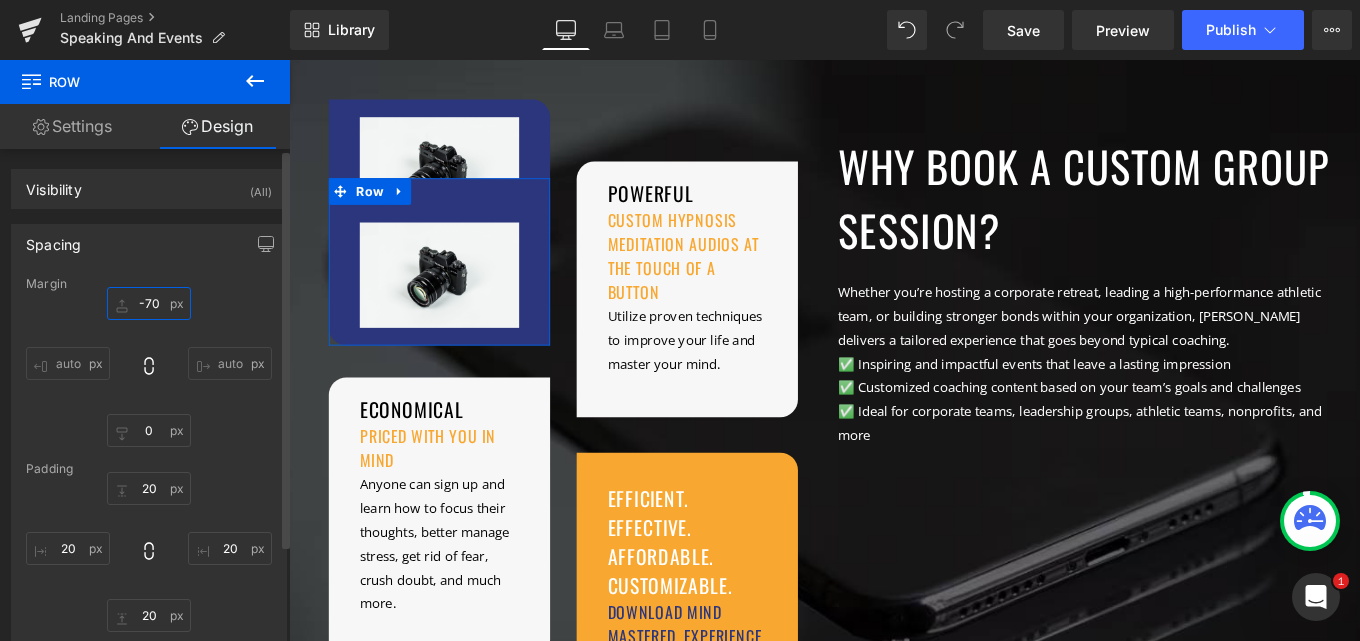 click on "-70" at bounding box center (149, 303) 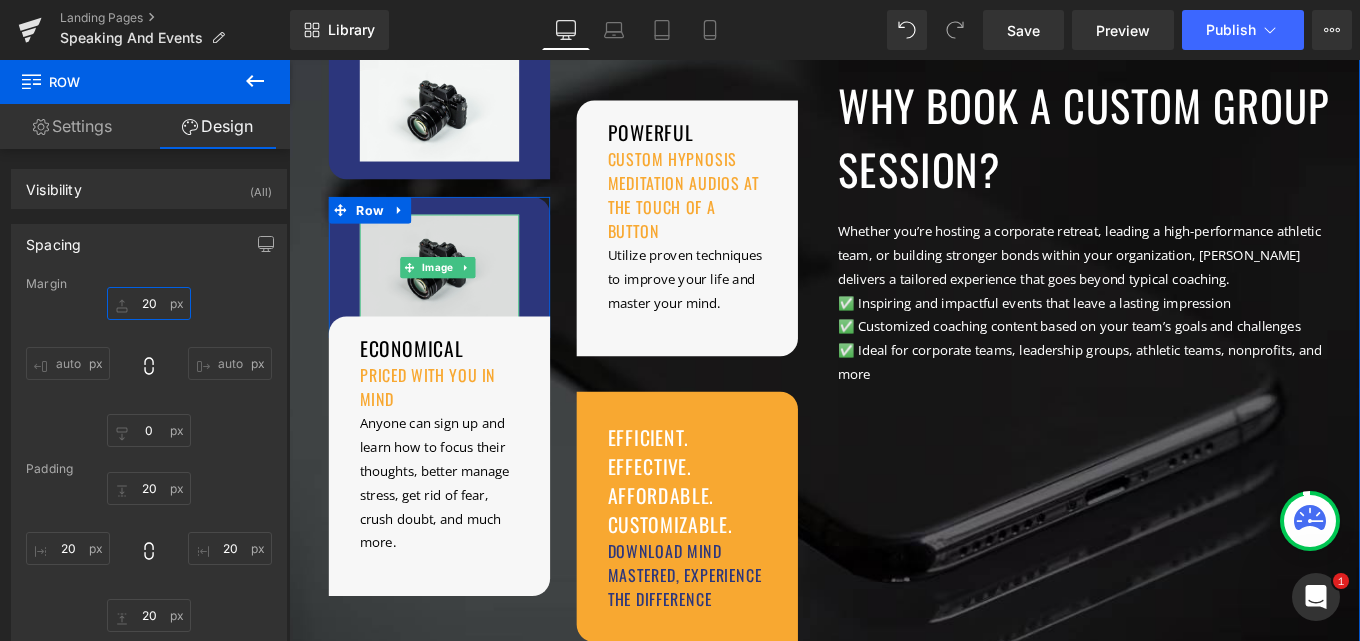 scroll, scrollTop: 721, scrollLeft: 0, axis: vertical 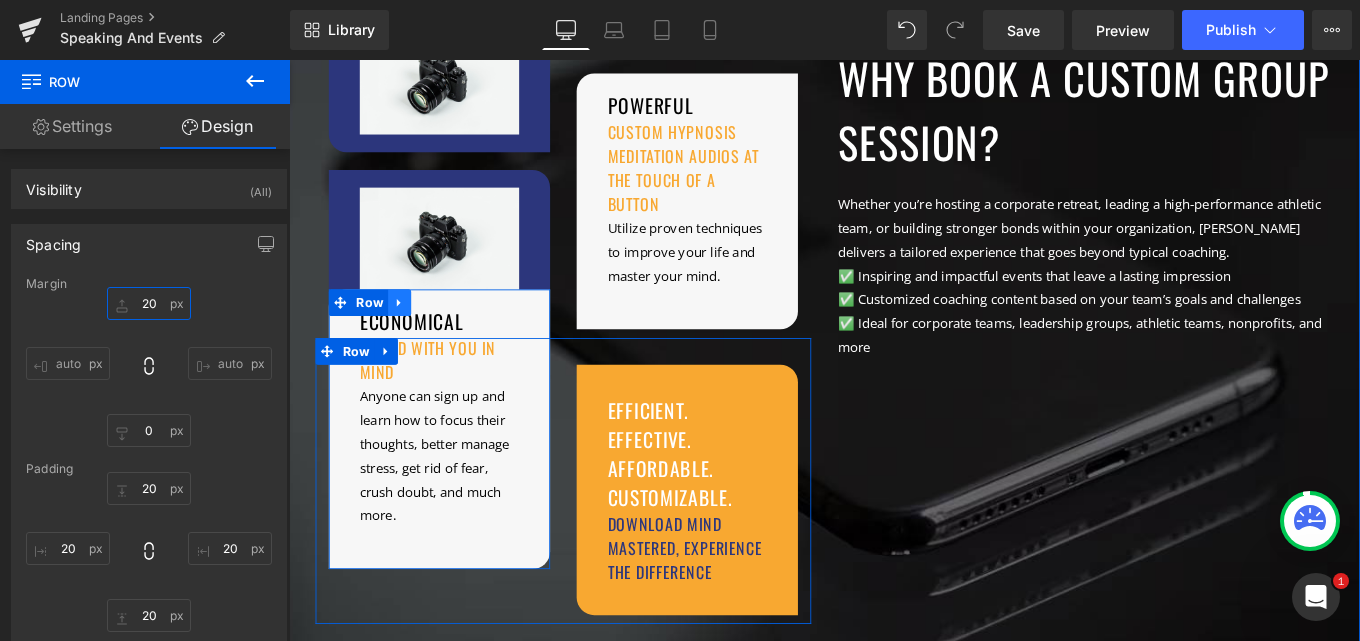 type on "20" 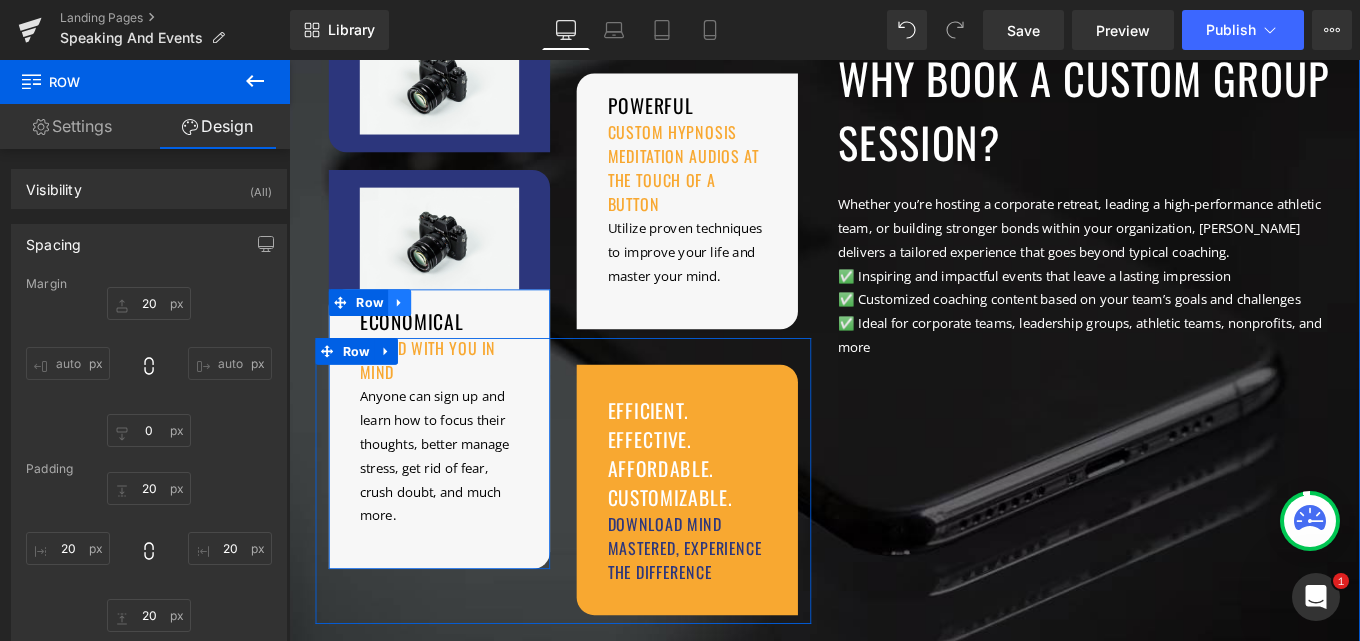 click 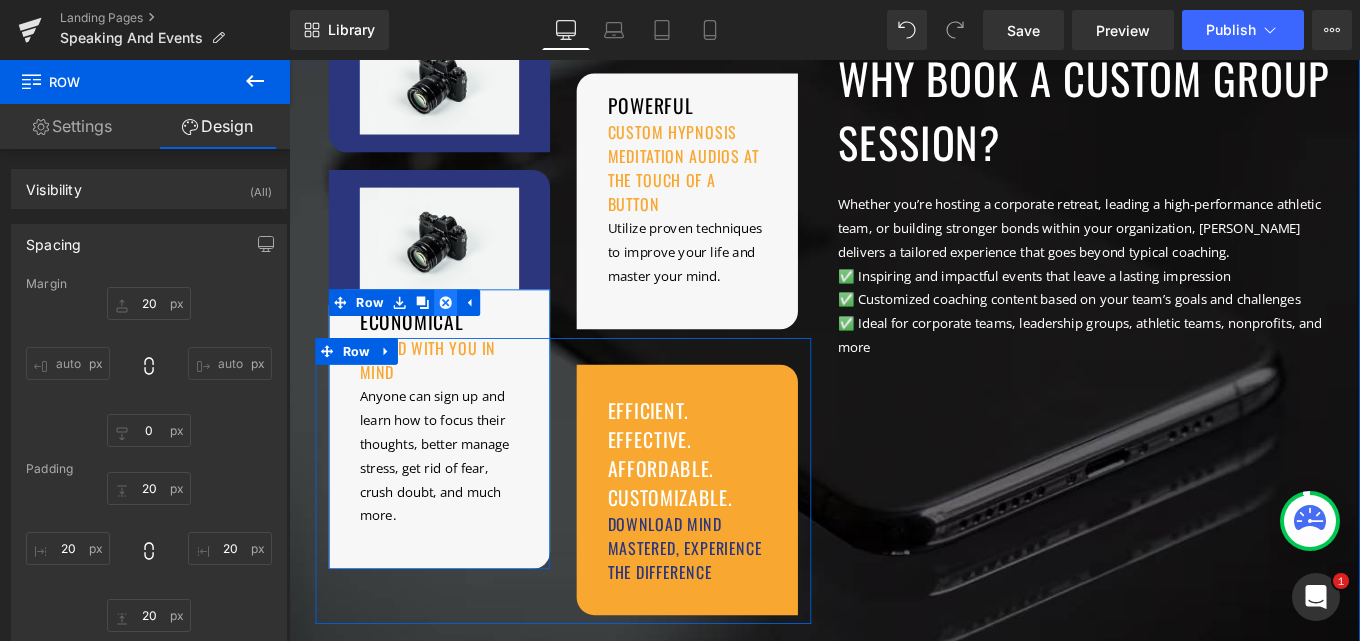 click 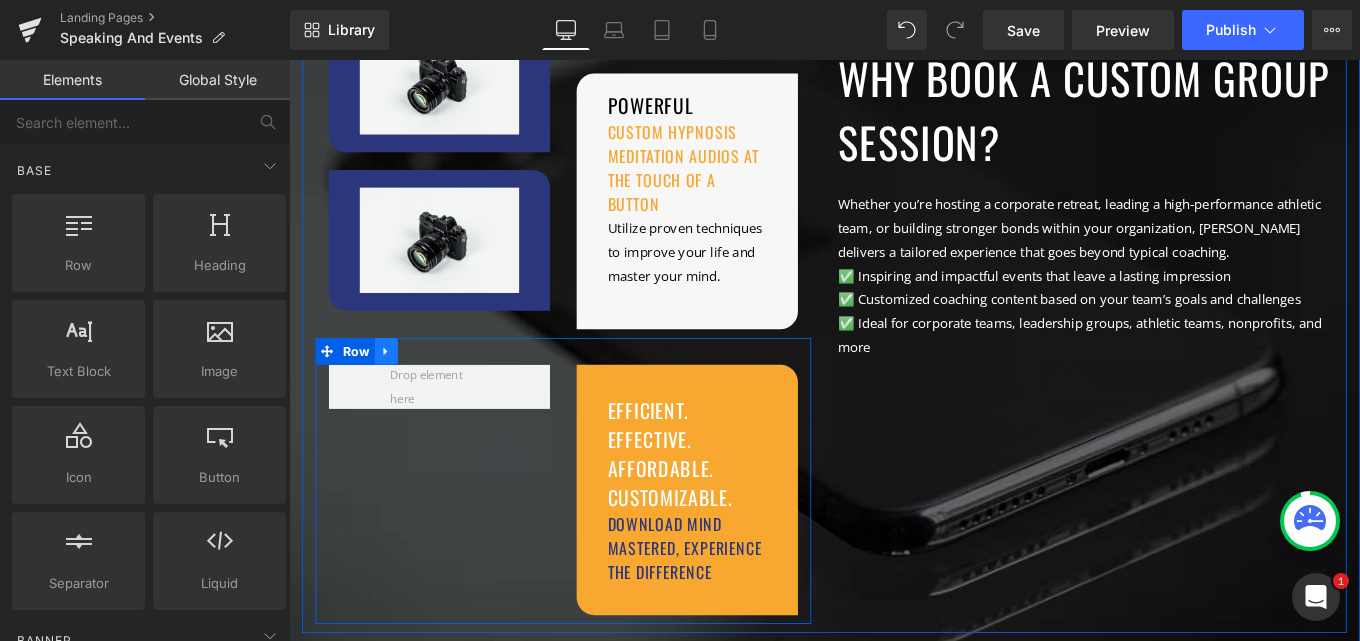 click 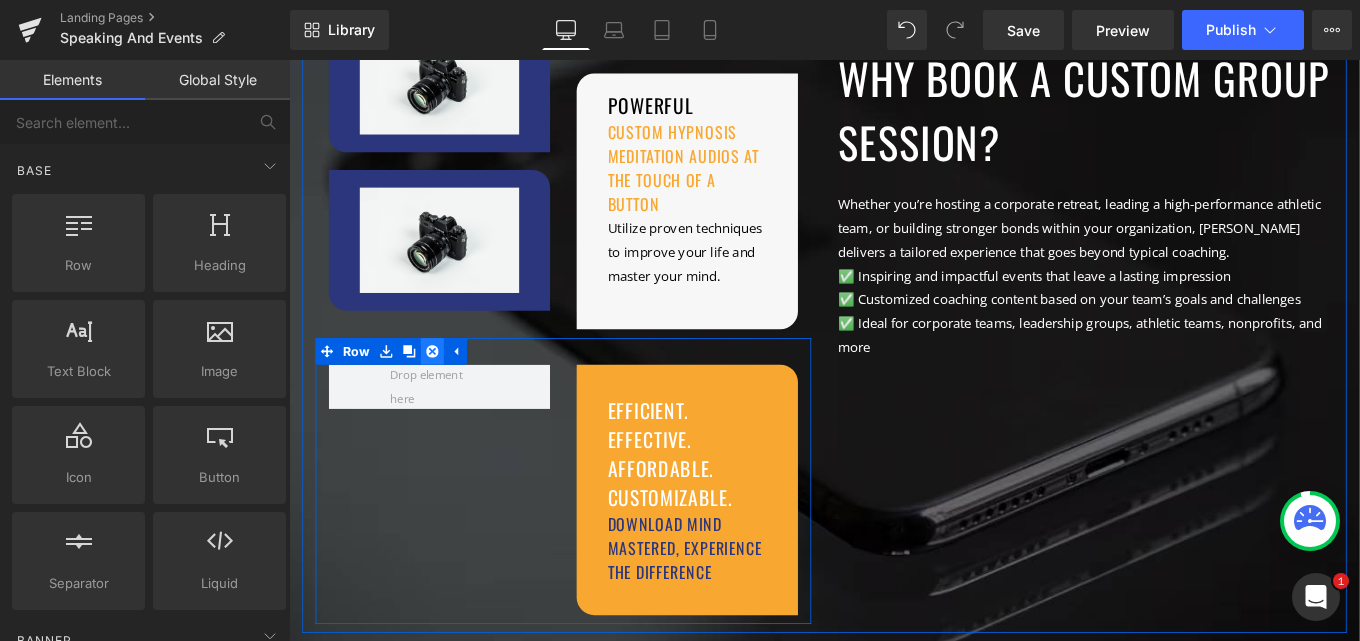click 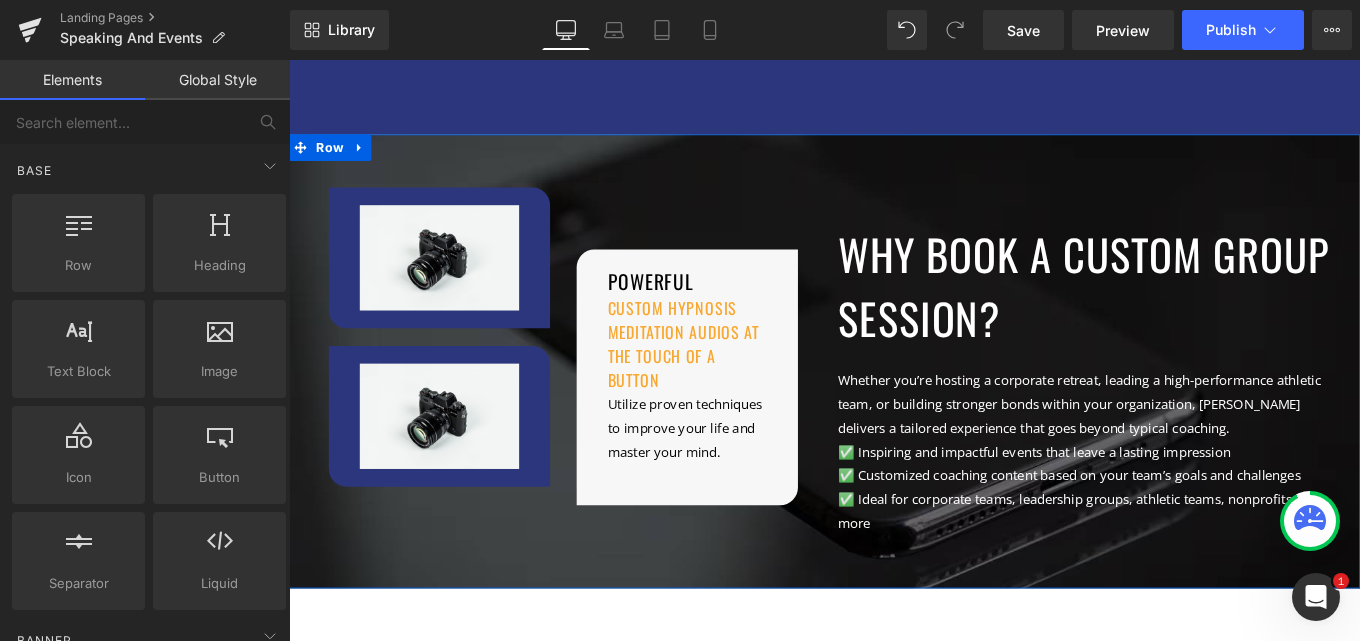 scroll, scrollTop: 521, scrollLeft: 0, axis: vertical 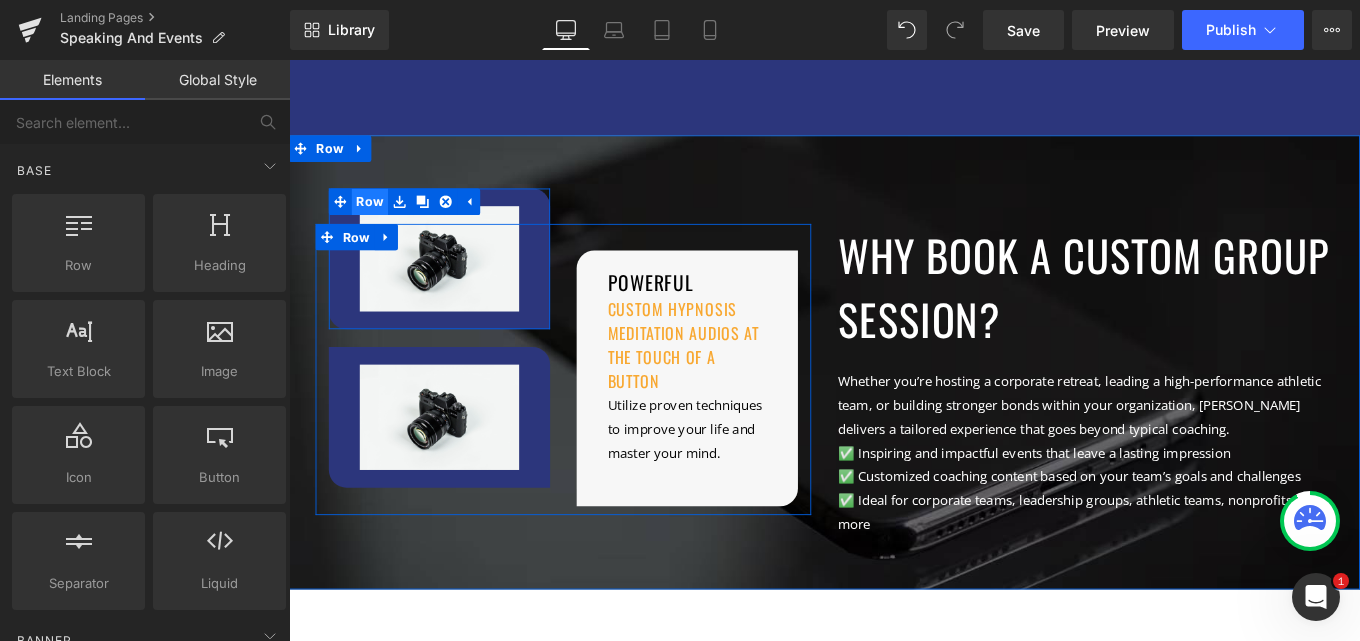 click on "Row" at bounding box center (380, 220) 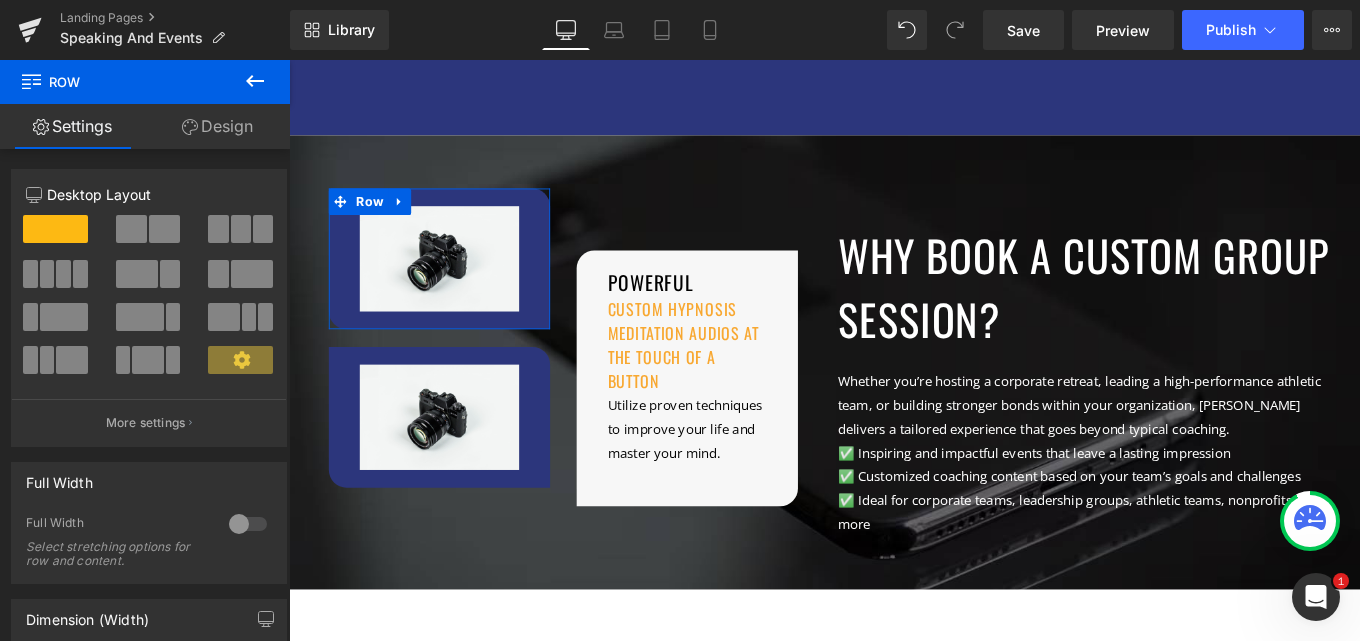 click on "Design" at bounding box center [217, 126] 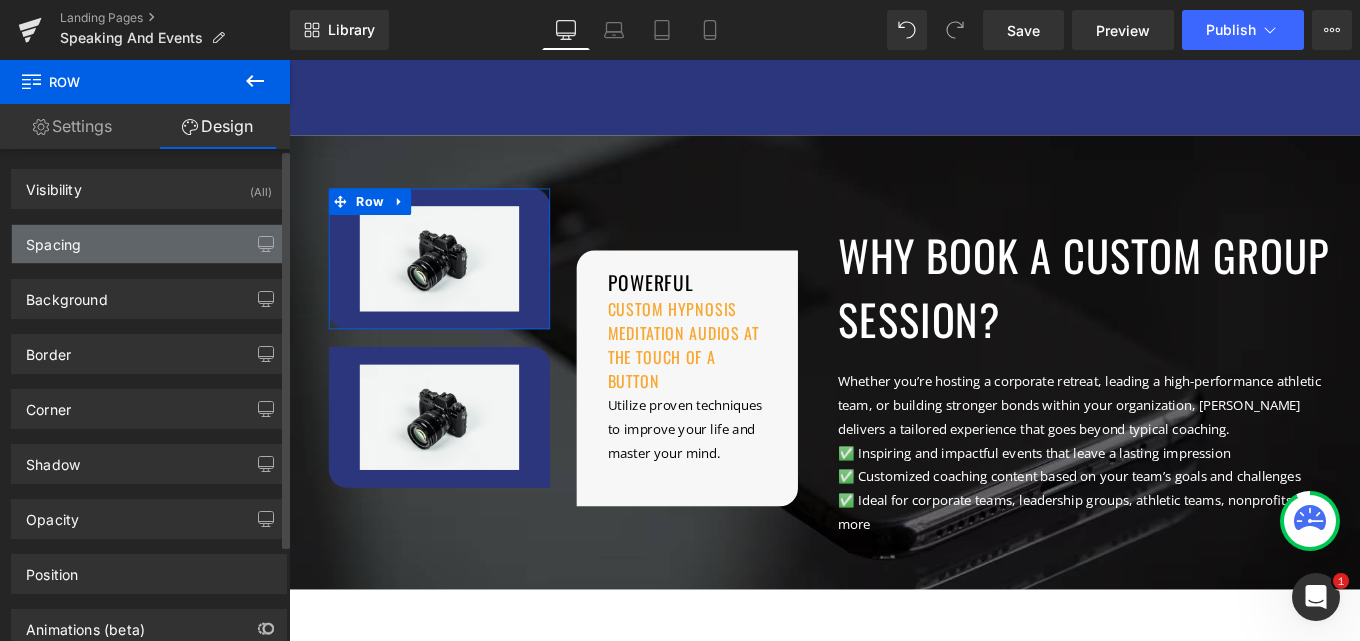 click on "Spacing" at bounding box center [149, 244] 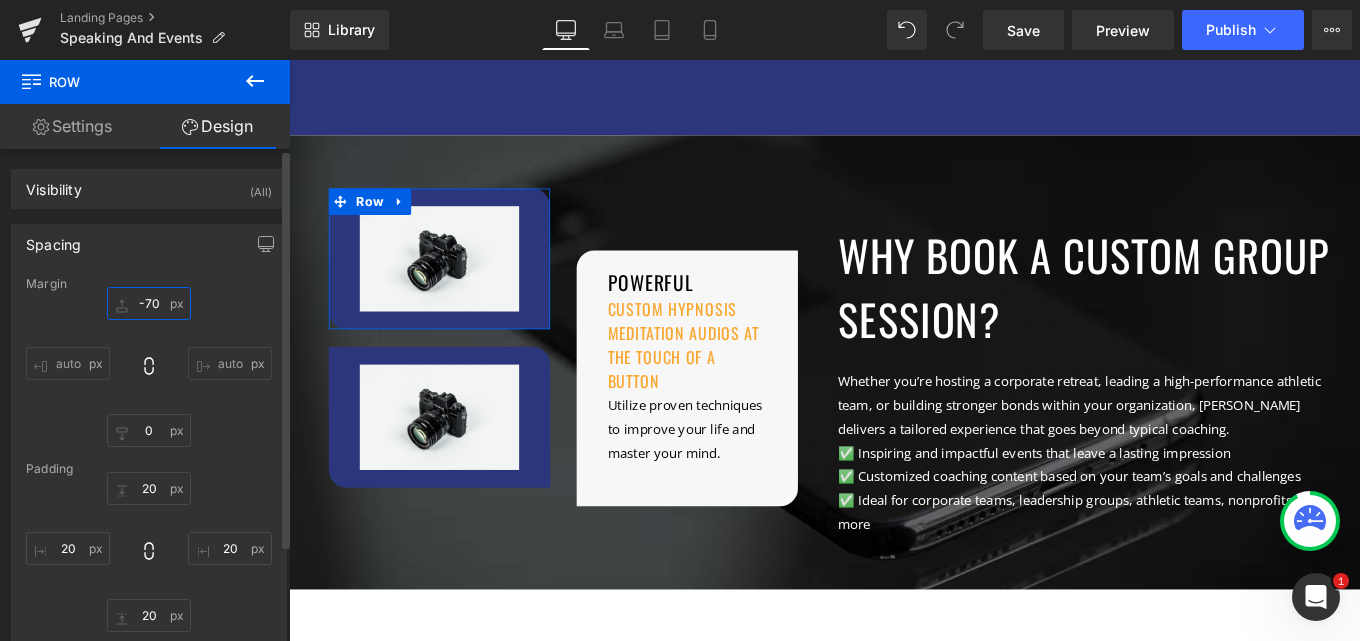 click on "-70" at bounding box center [149, 303] 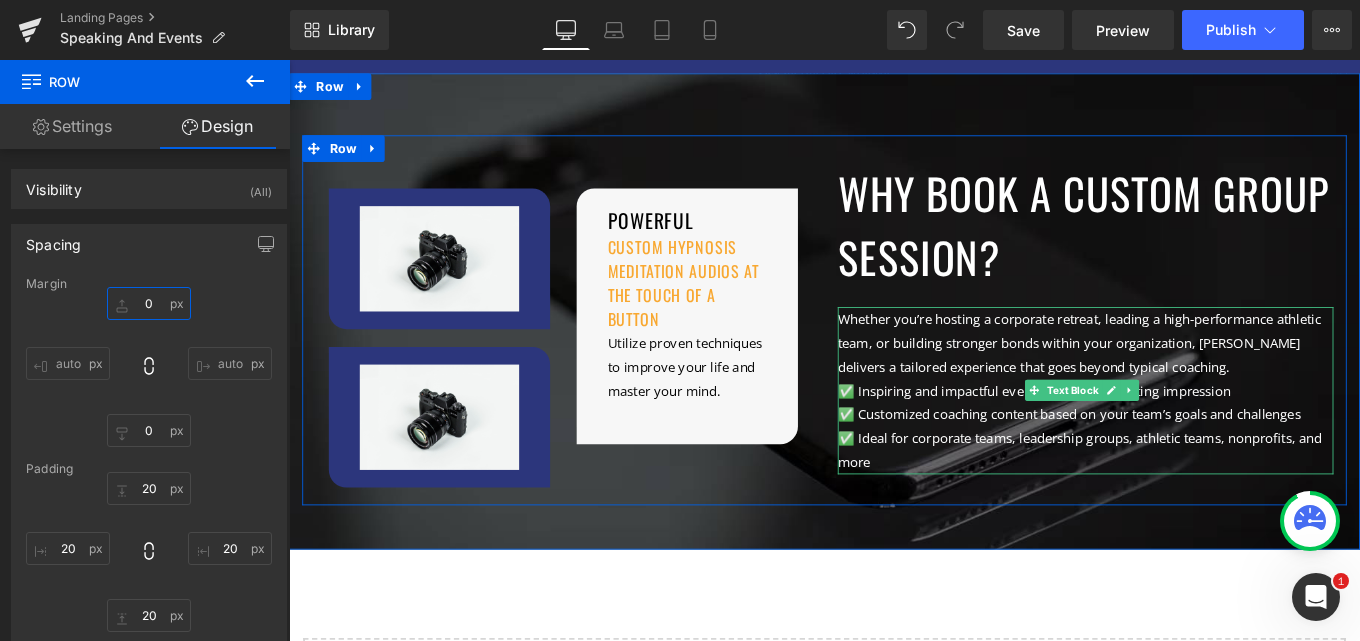 scroll, scrollTop: 621, scrollLeft: 0, axis: vertical 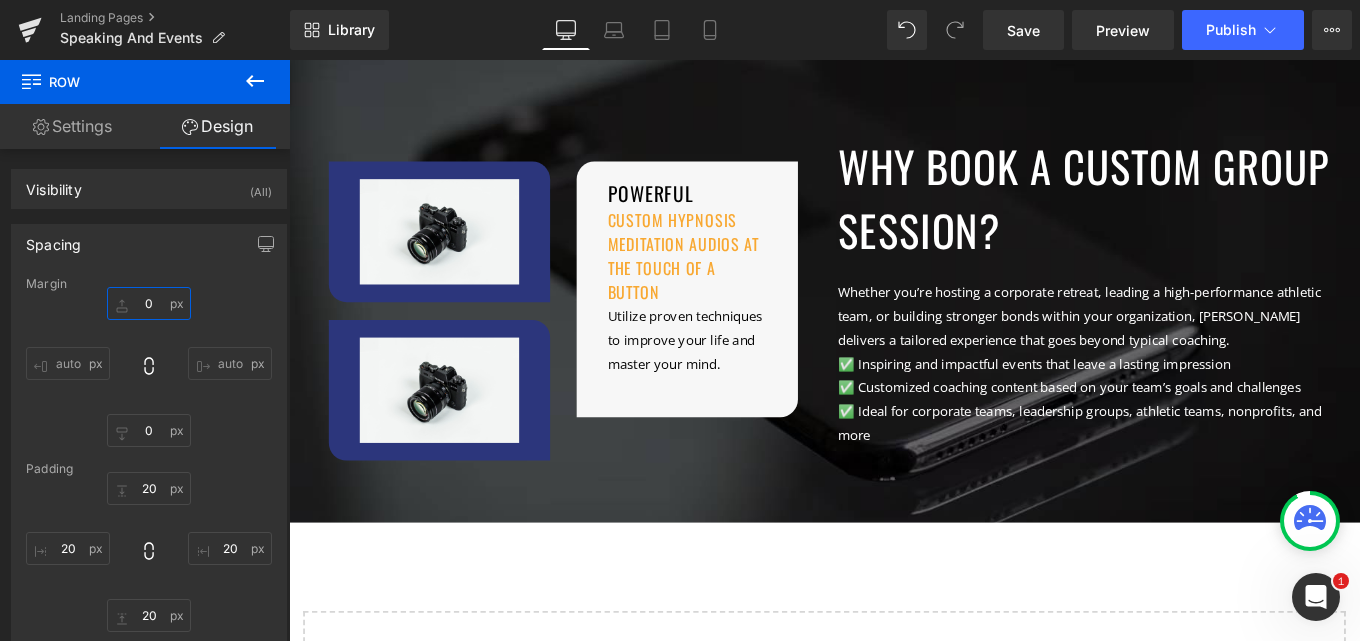 type 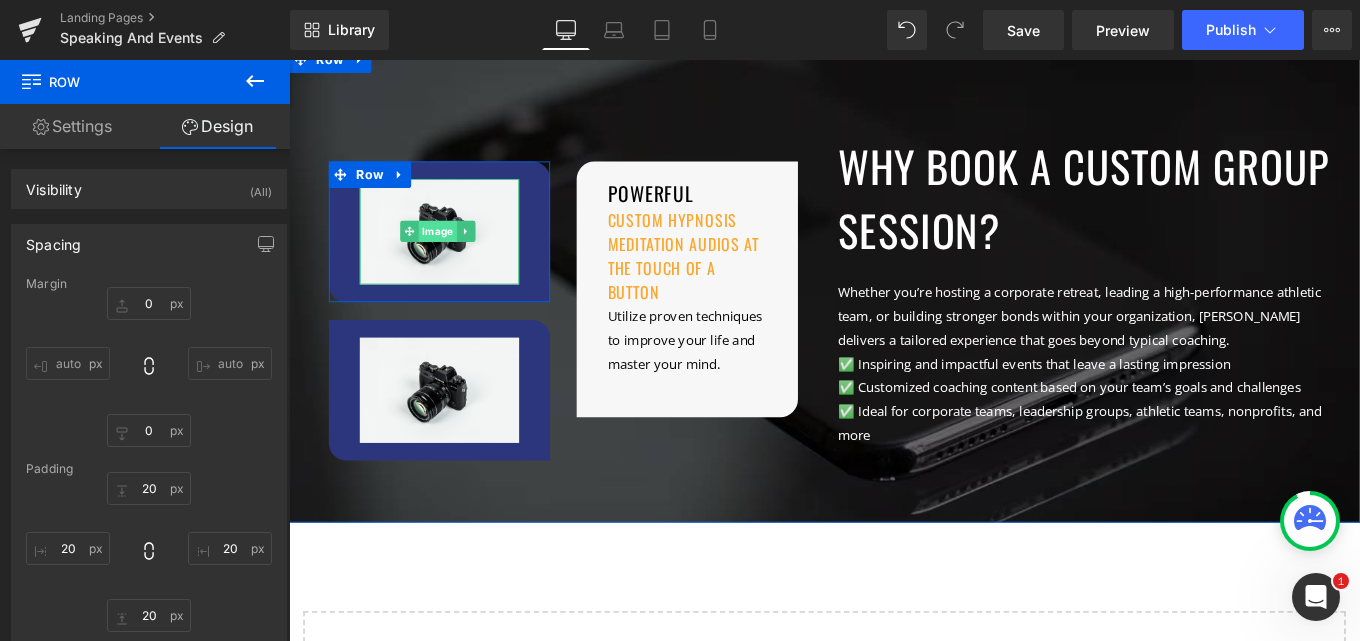 click on "Image" at bounding box center (457, 254) 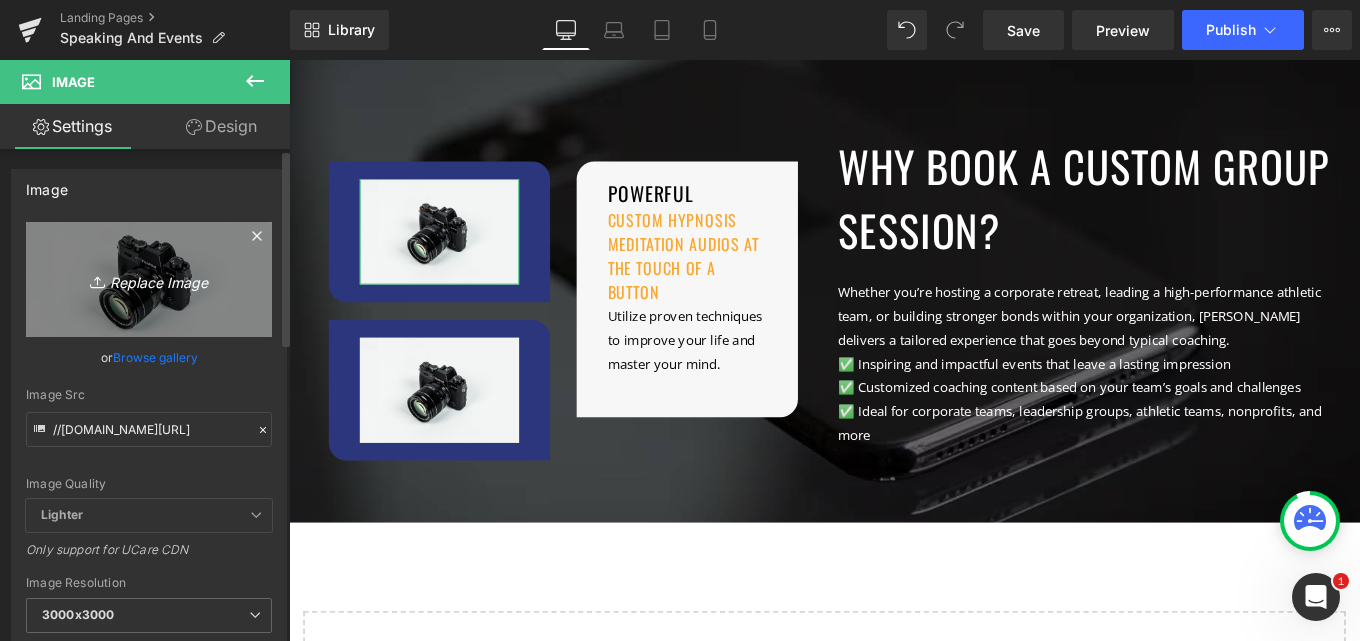 click on "Replace Image" at bounding box center [149, 279] 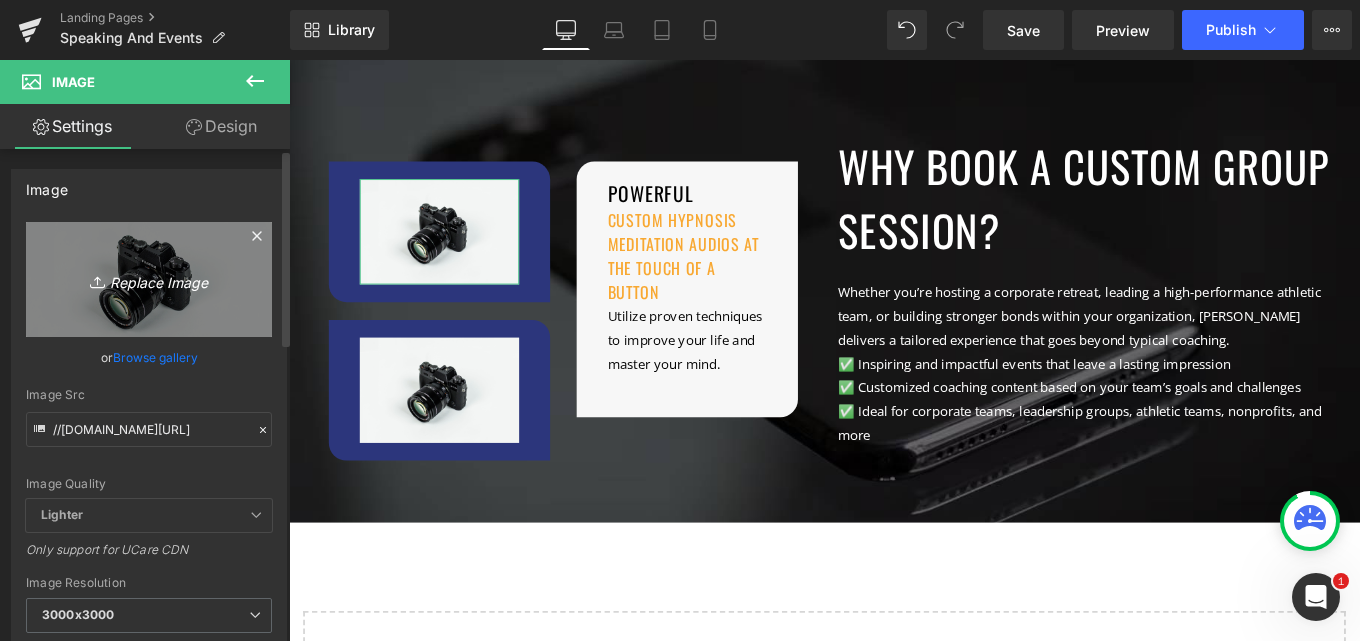 type on "C:\fakepath\lively-interview-setup-featuring.png" 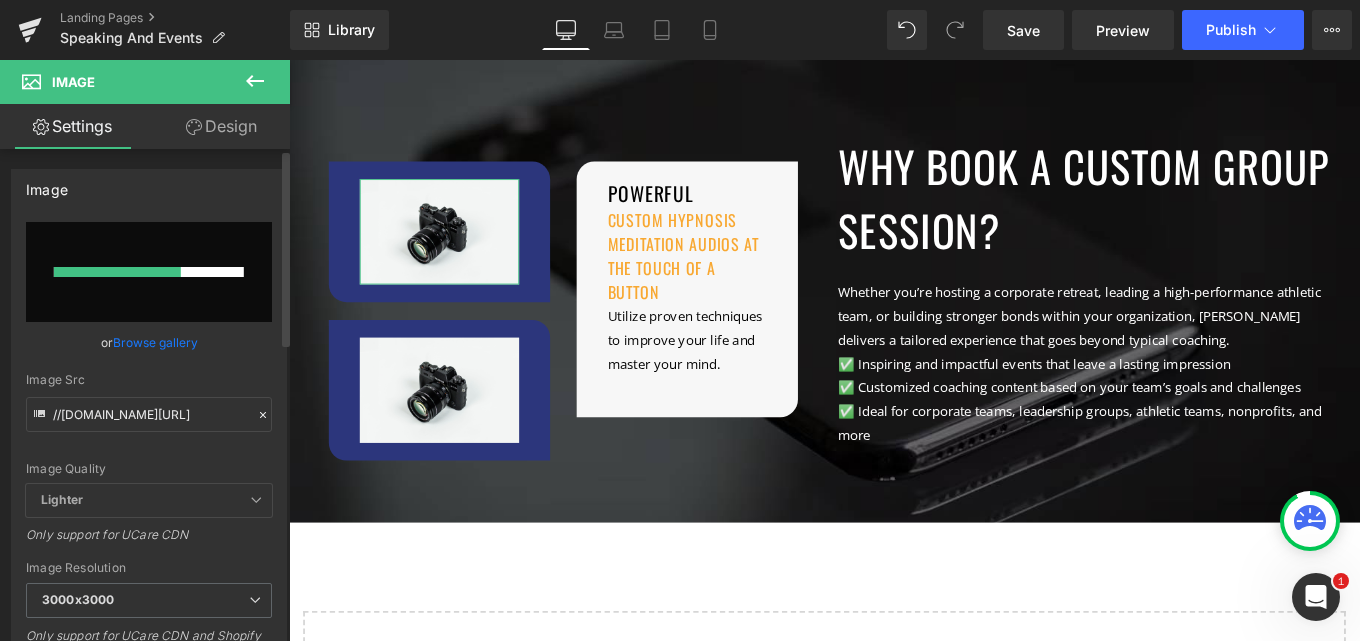type 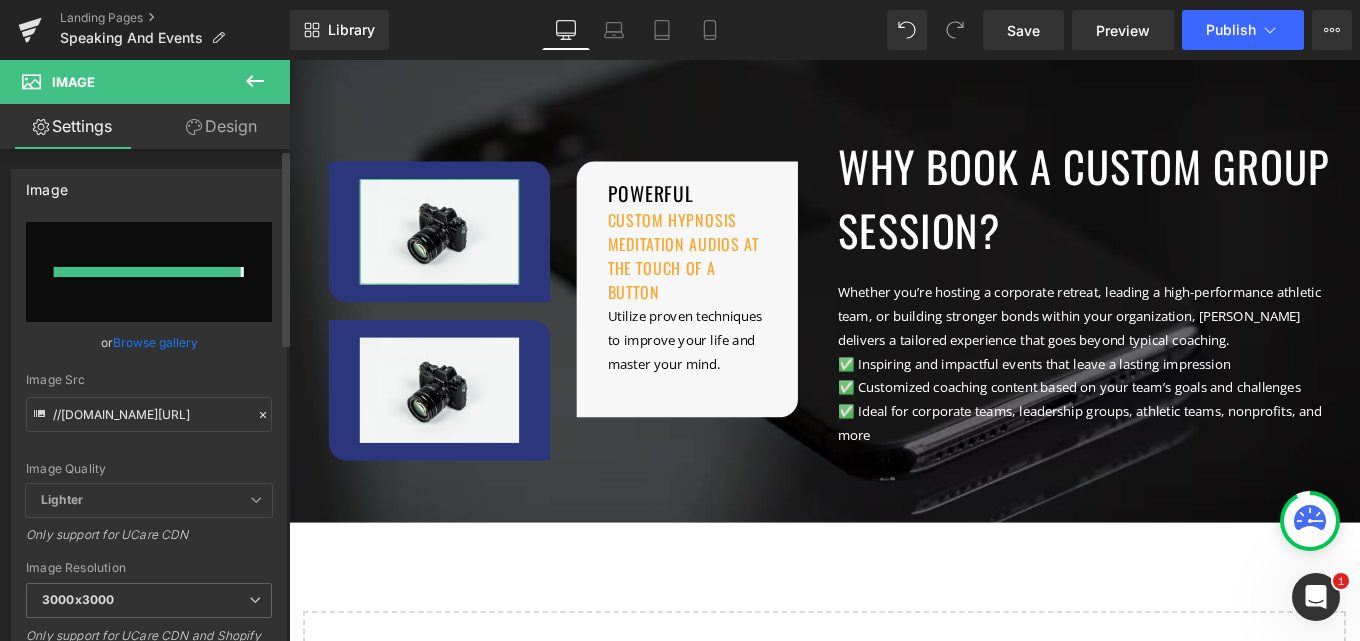 type on "[URL][DOMAIN_NAME]" 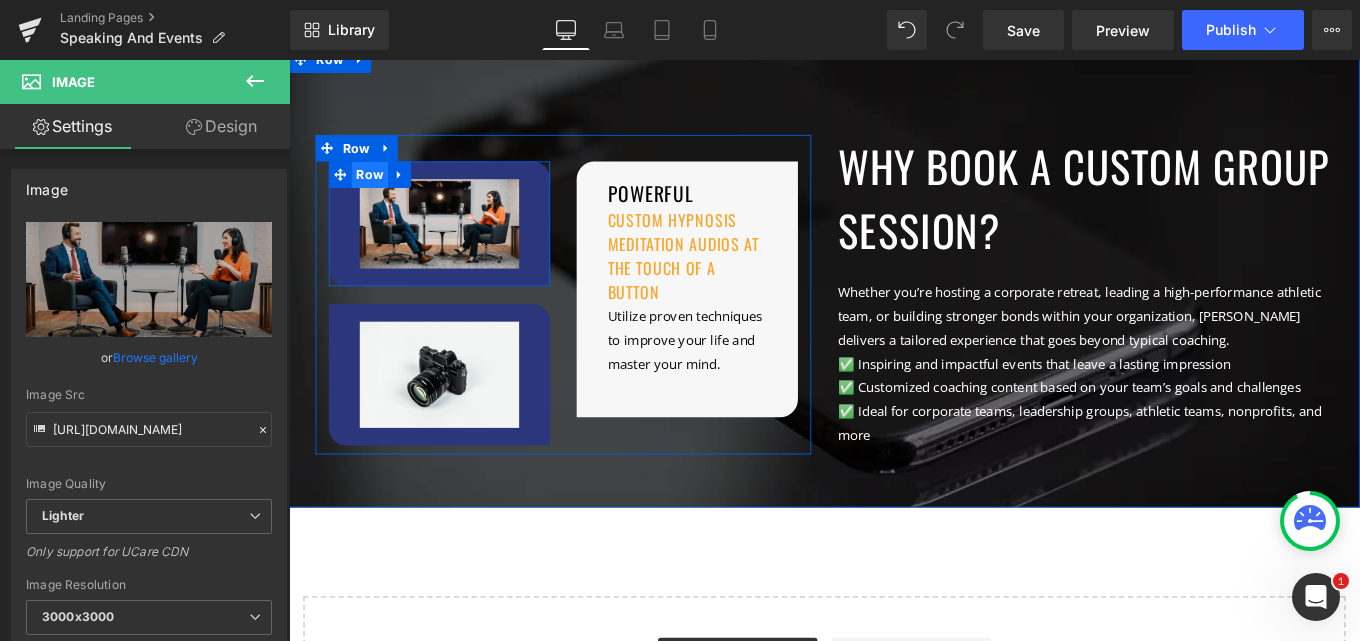 click on "Row" at bounding box center (380, 190) 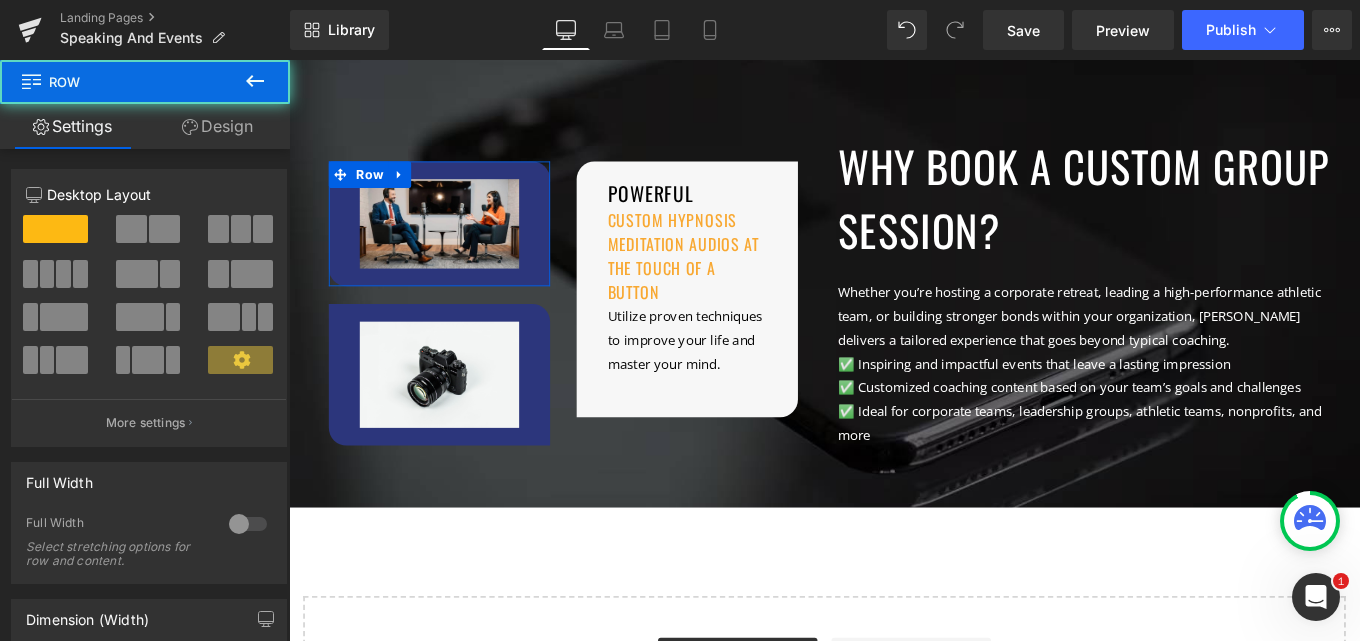 click on "Design" at bounding box center [217, 126] 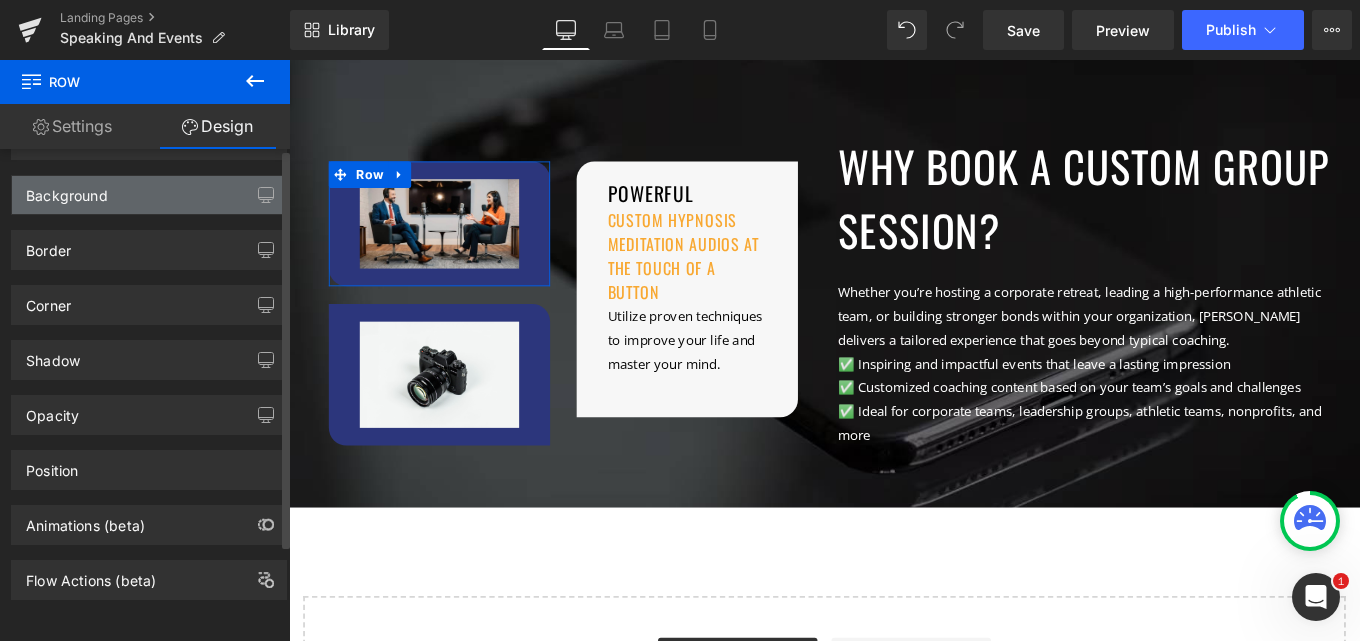 scroll, scrollTop: 0, scrollLeft: 0, axis: both 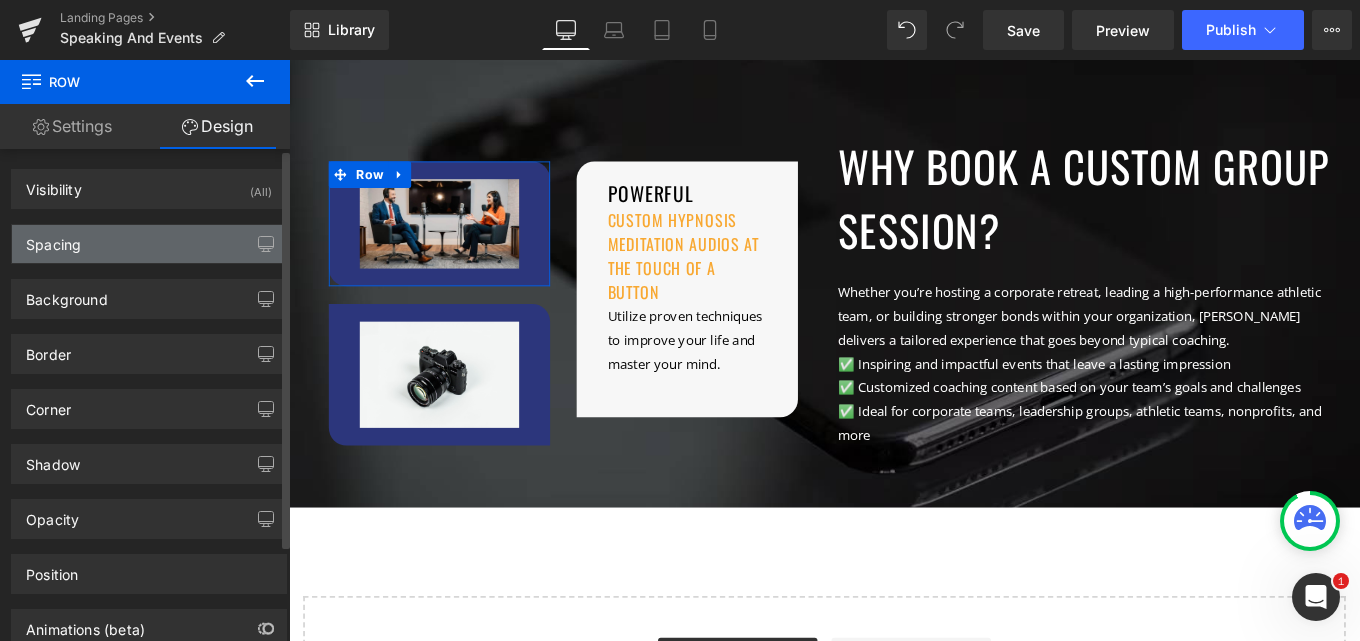 click on "Spacing" at bounding box center [149, 244] 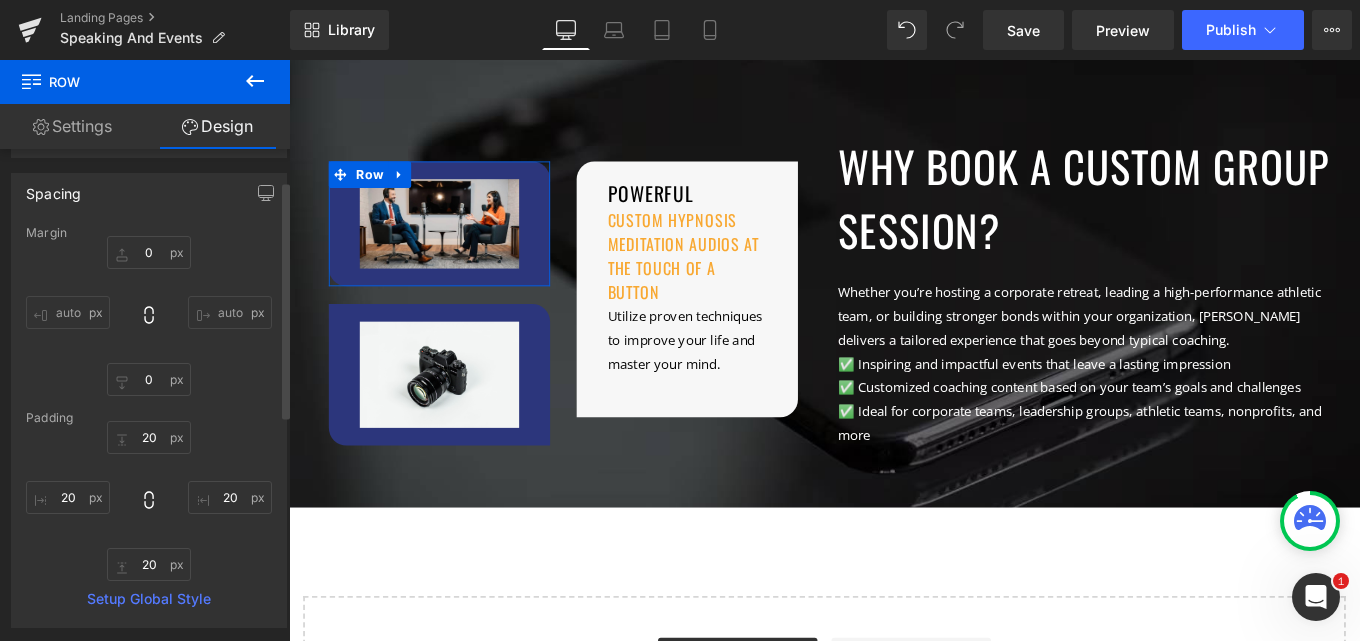 scroll, scrollTop: 100, scrollLeft: 0, axis: vertical 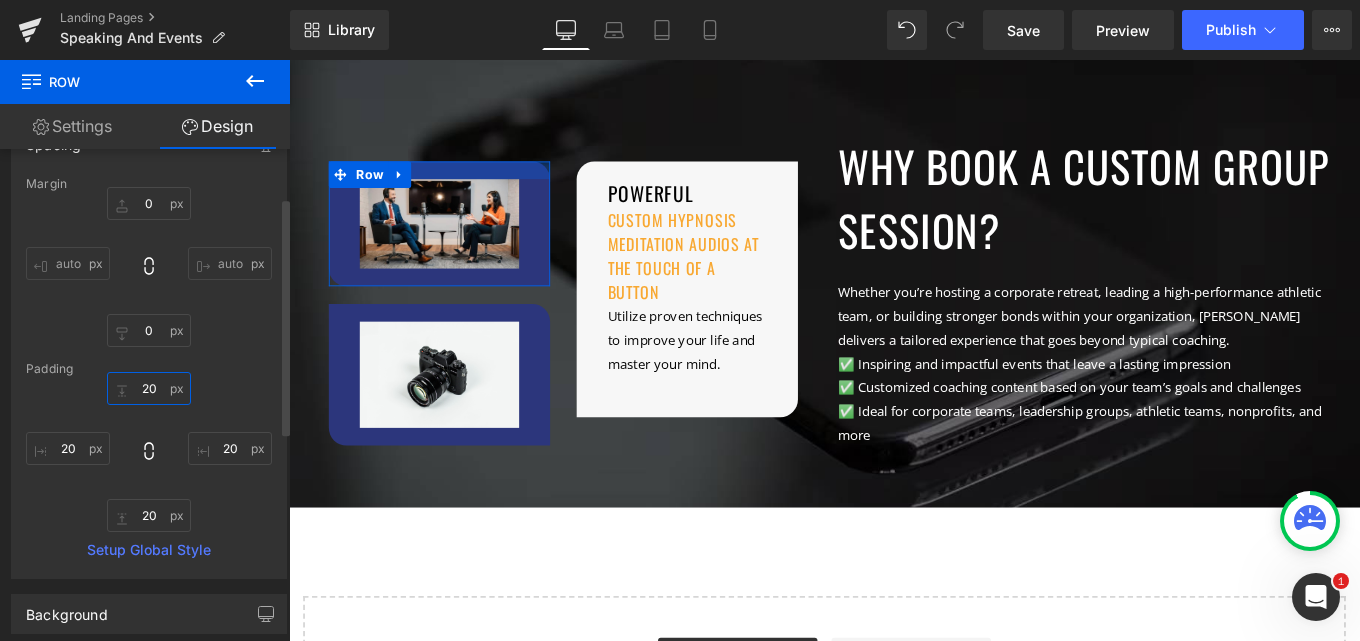 click on "20" at bounding box center [149, 388] 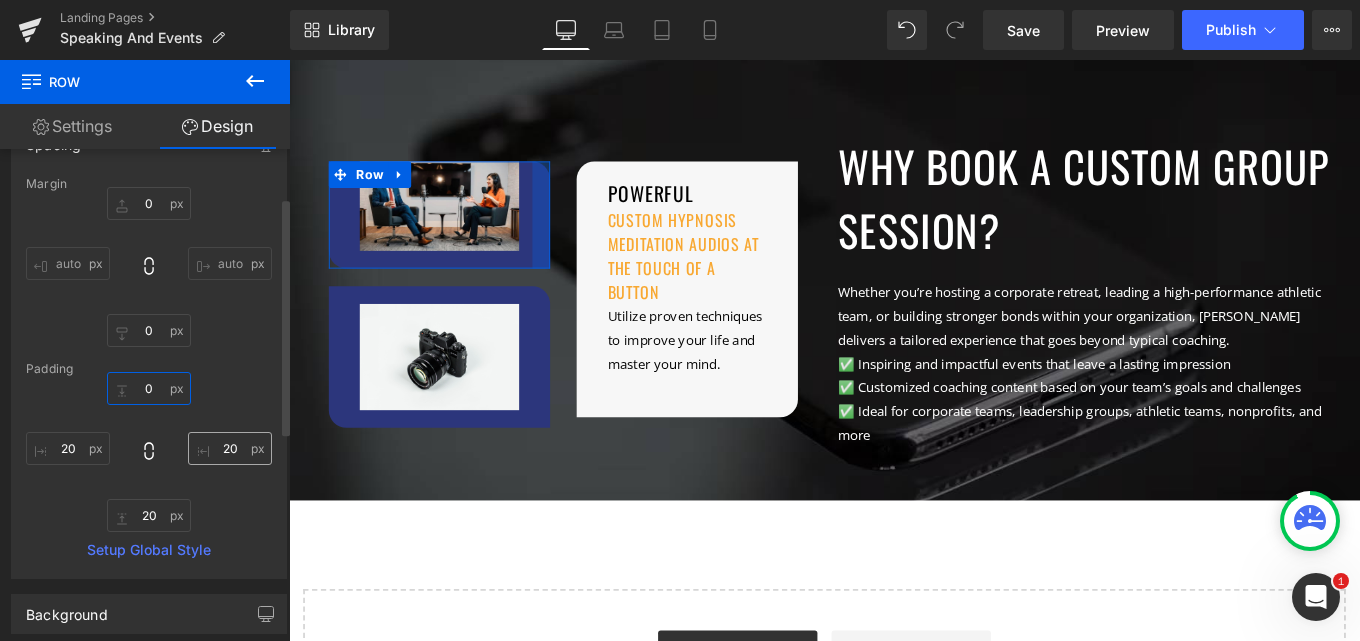 type on "0" 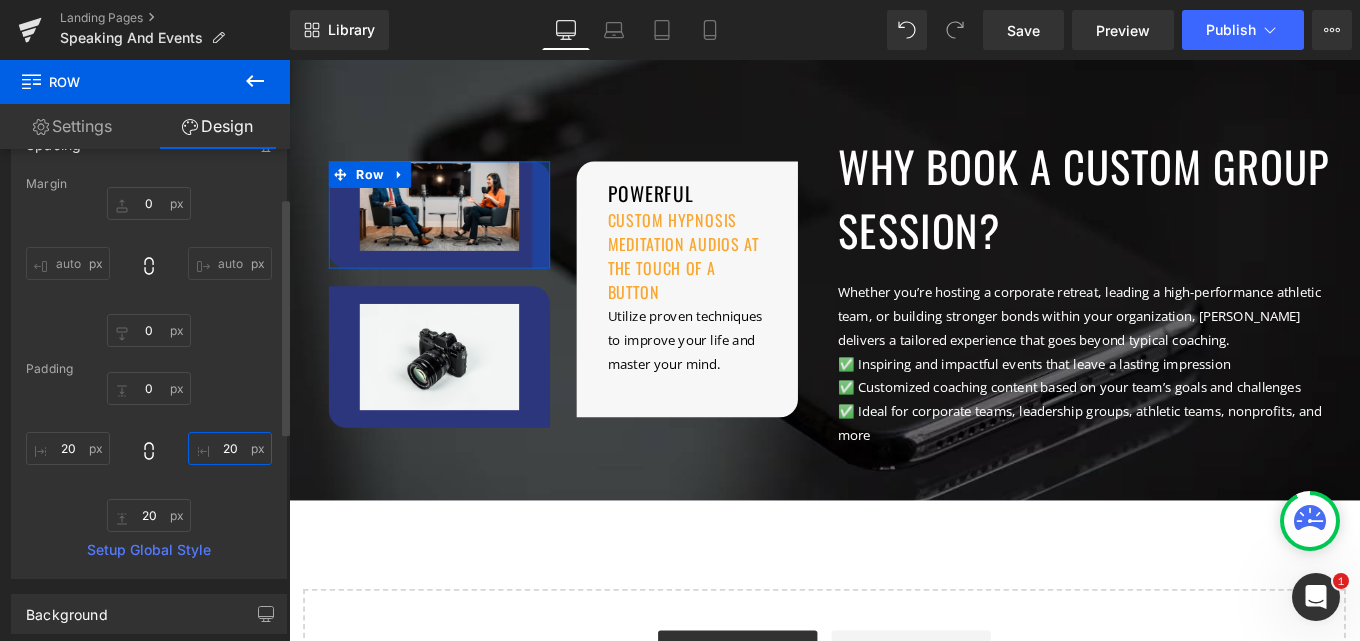 click on "20" at bounding box center (230, 448) 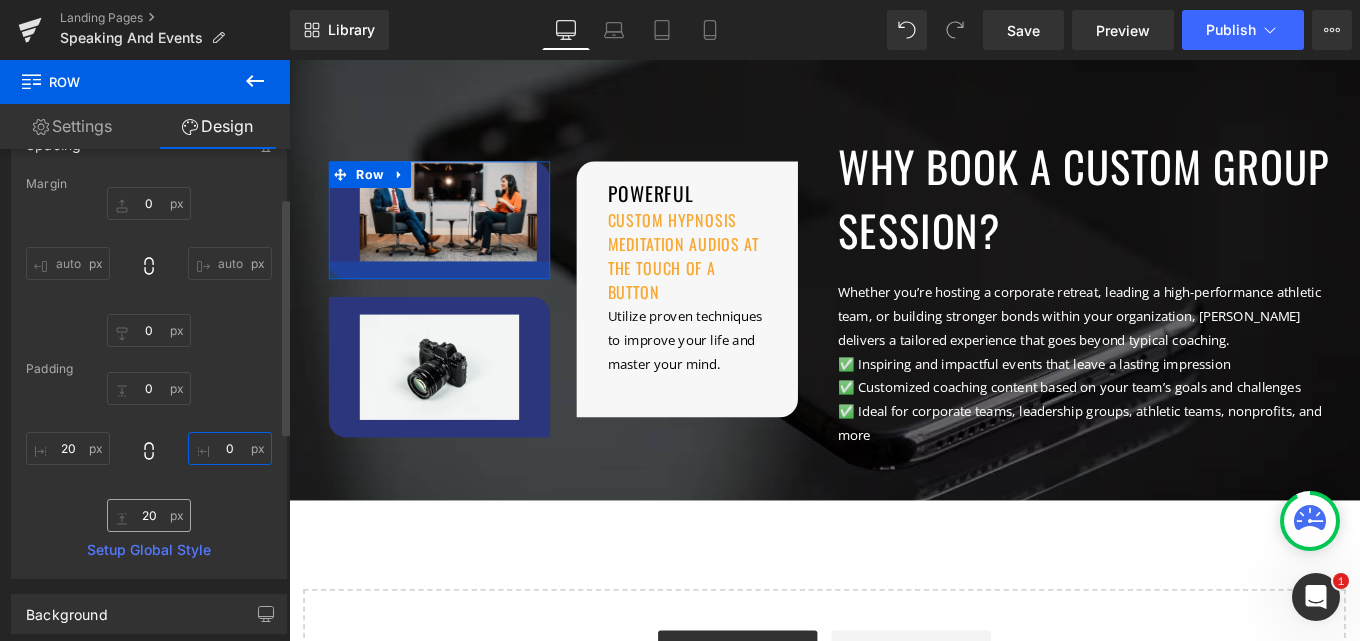 type on "0" 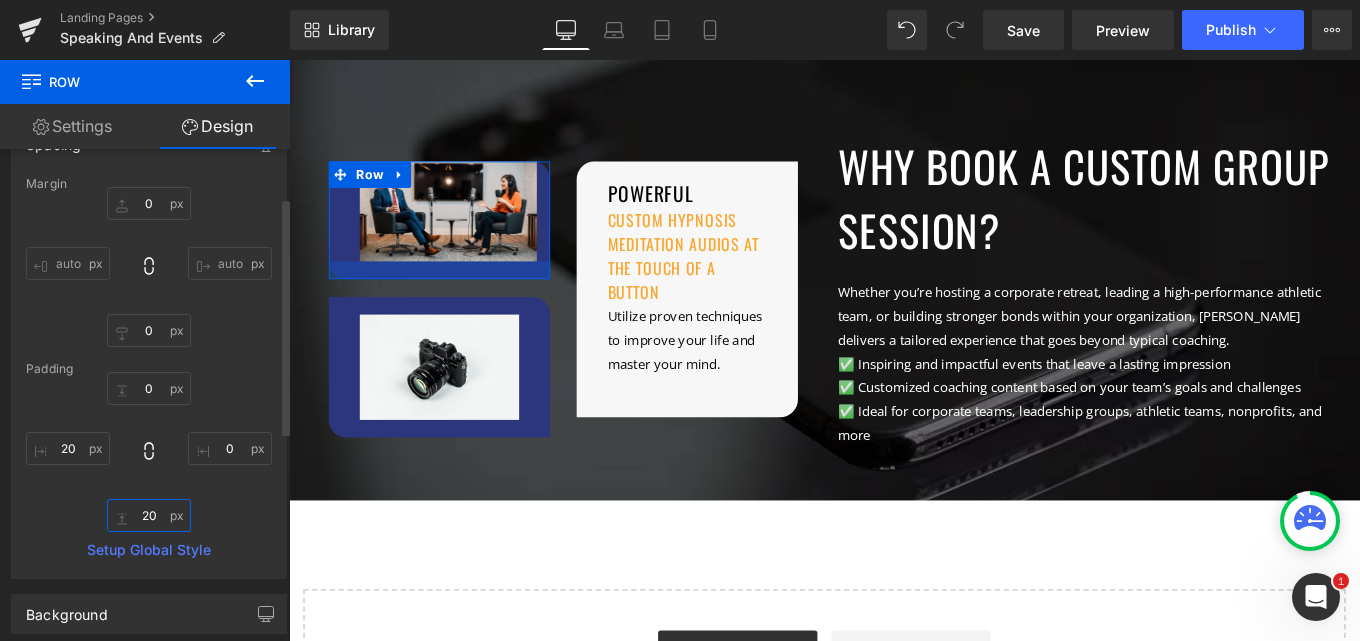 click on "20" at bounding box center [149, 515] 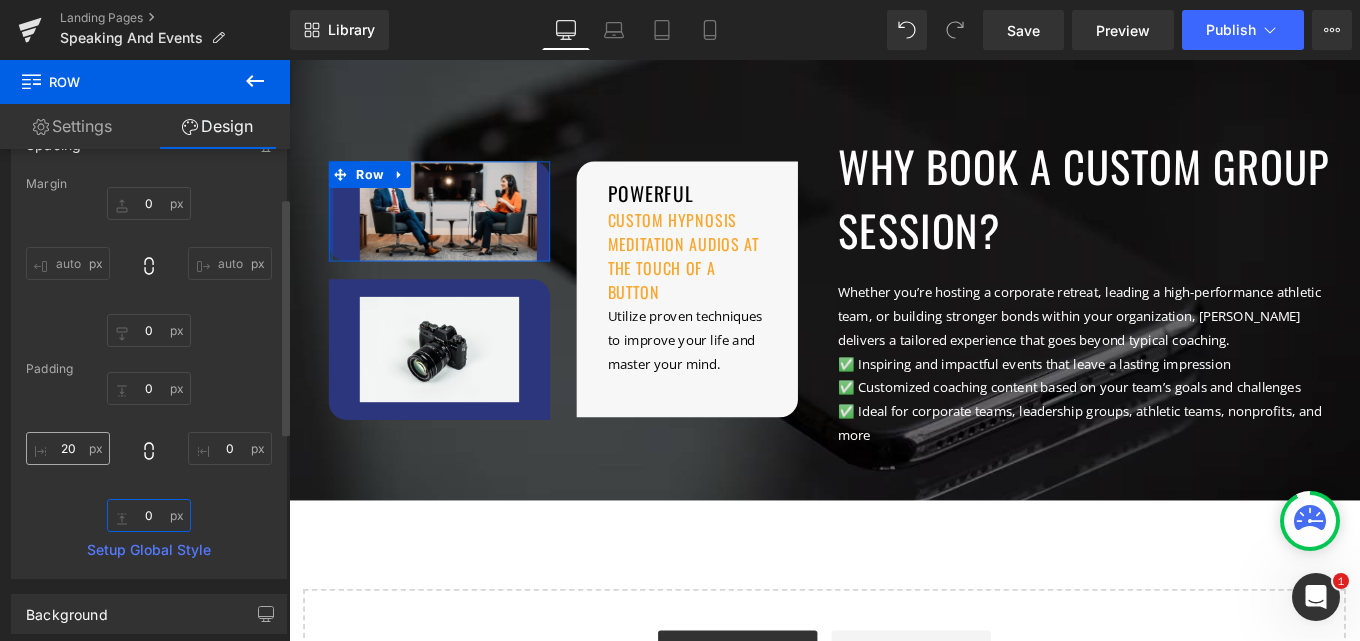 type on "0" 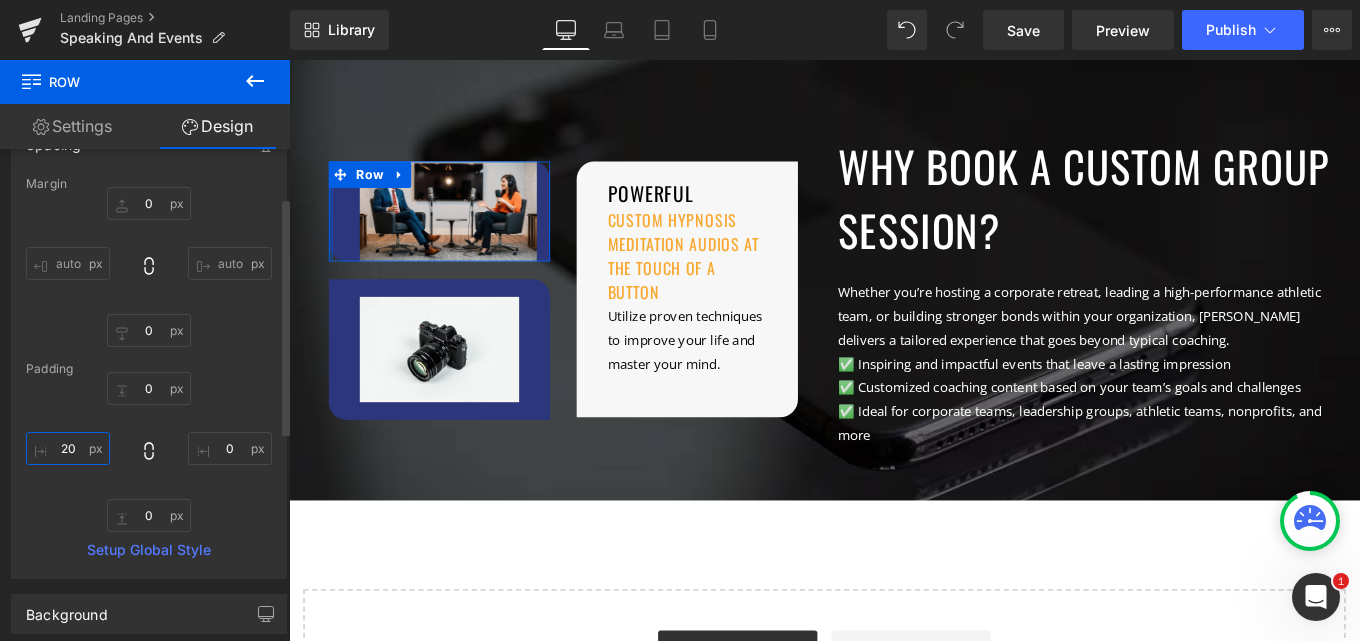 click on "20" at bounding box center (68, 448) 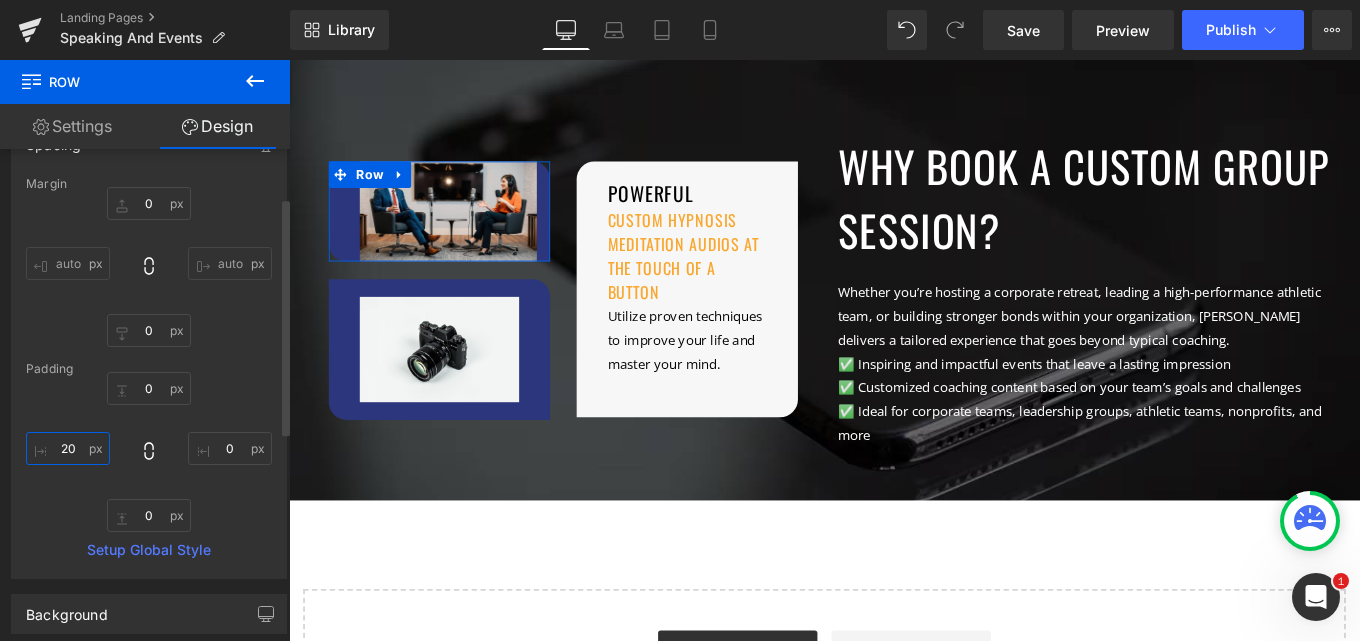 type on "0" 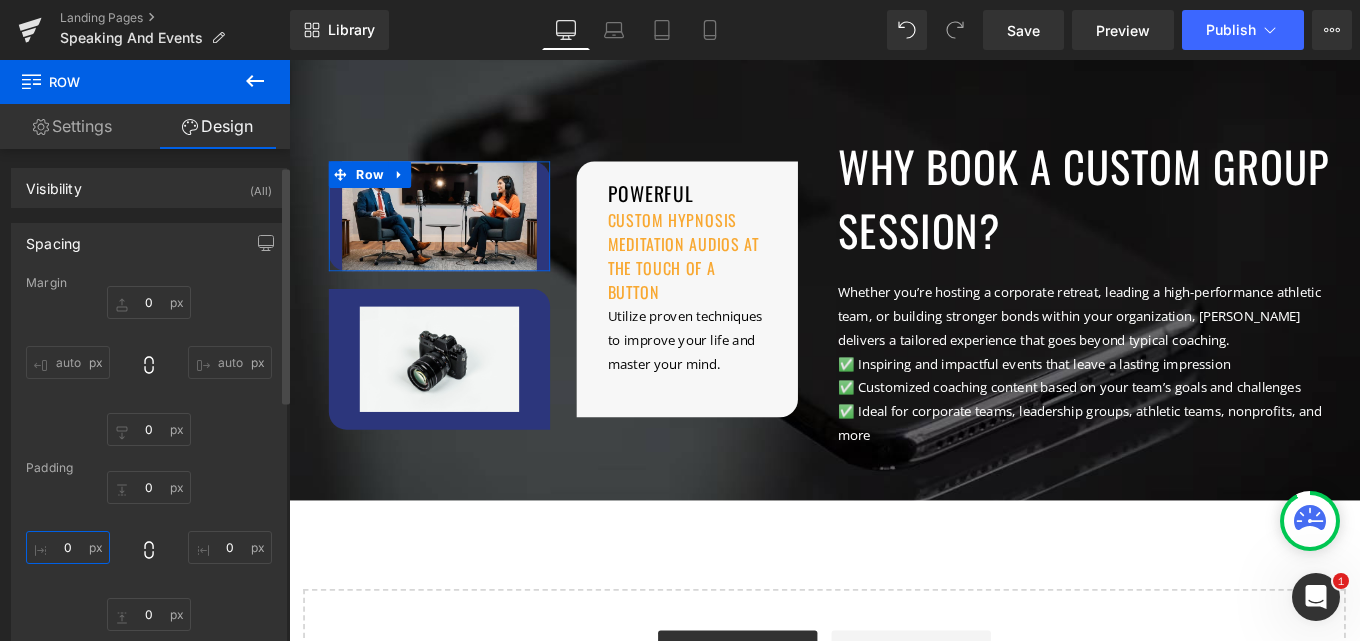 scroll, scrollTop: 0, scrollLeft: 0, axis: both 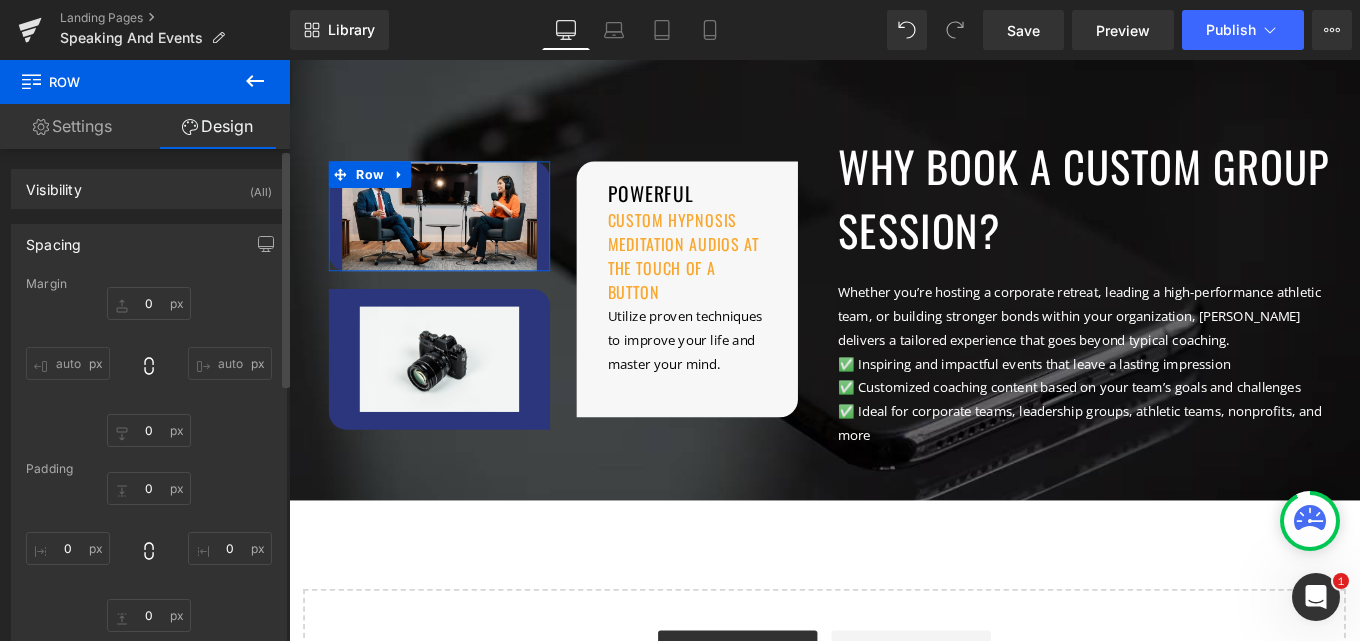 click on "Spacing" at bounding box center (53, 239) 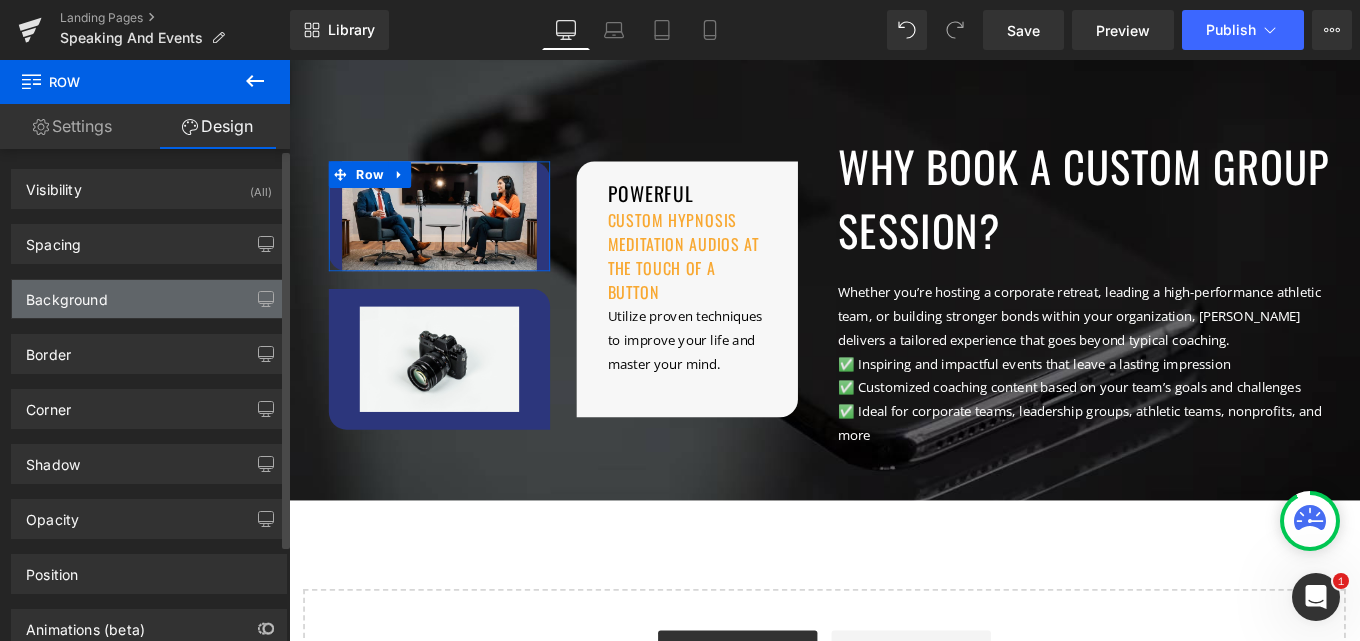 click on "Background" at bounding box center [67, 294] 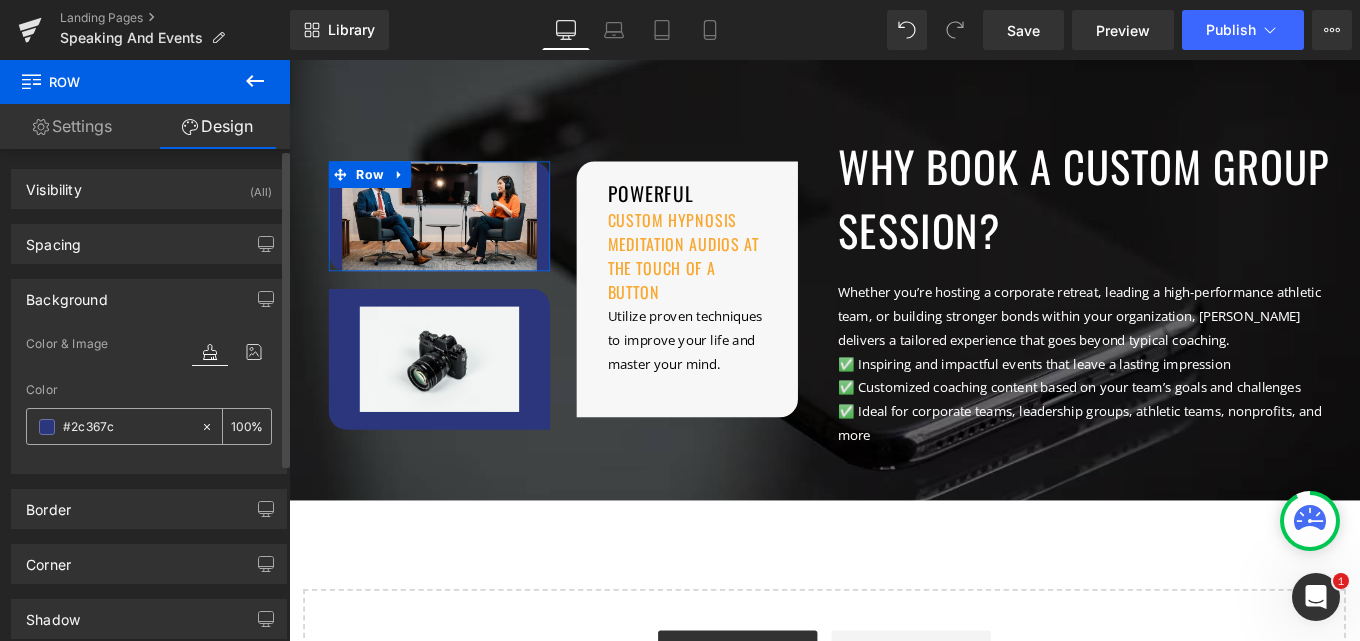 click on "#2c367c" at bounding box center (127, 427) 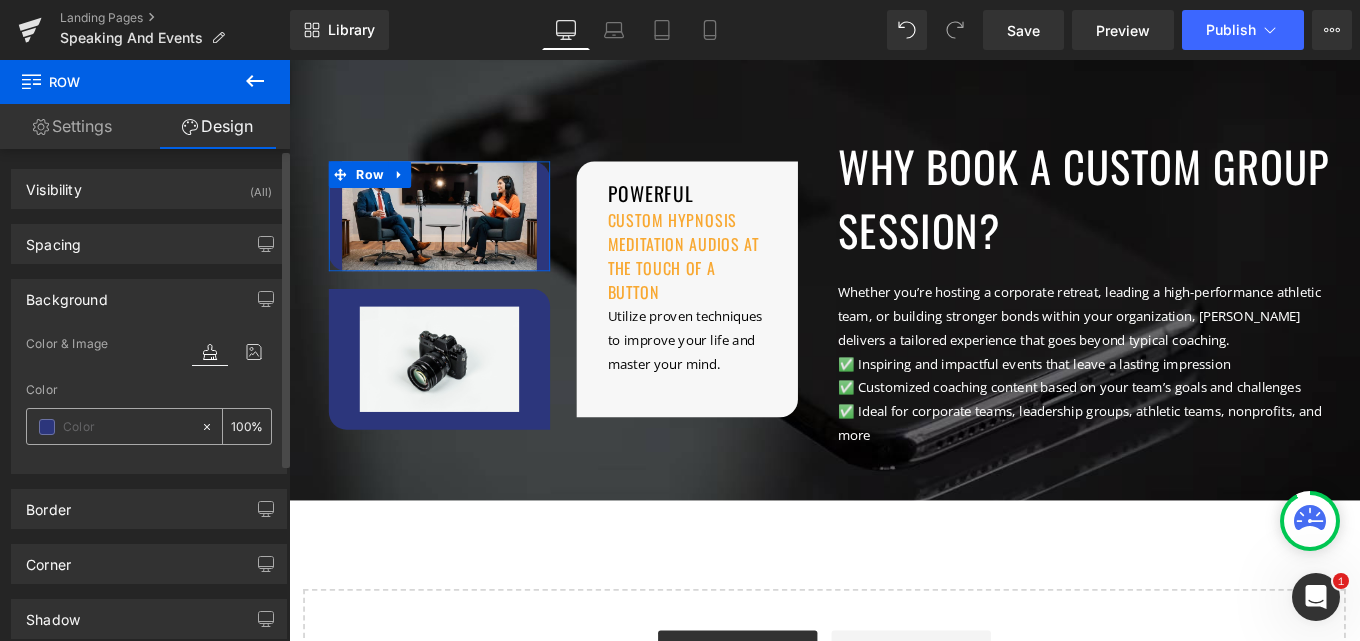 type on "0" 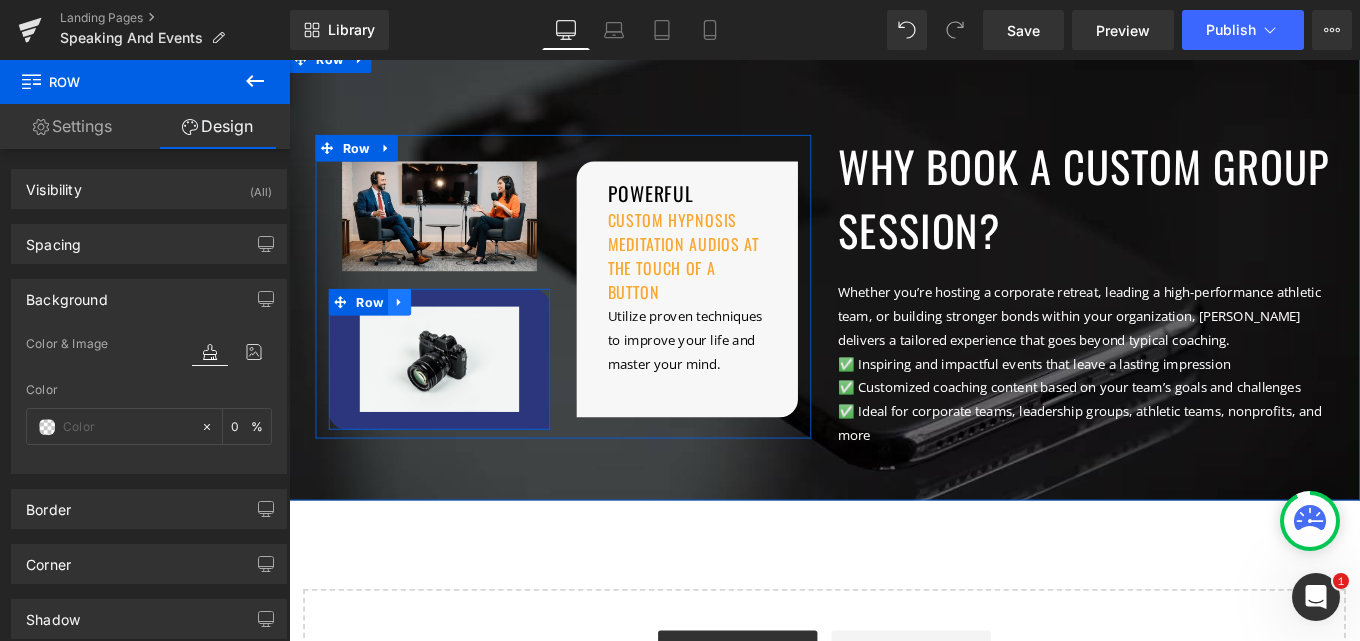 type 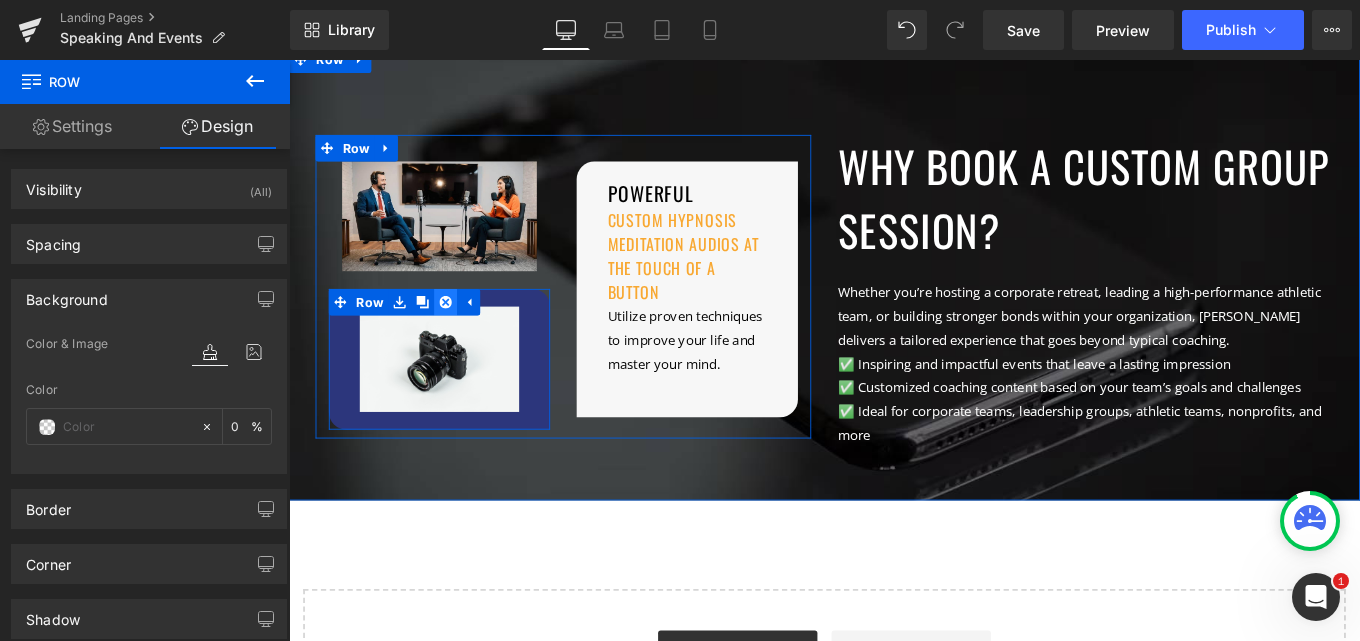 click 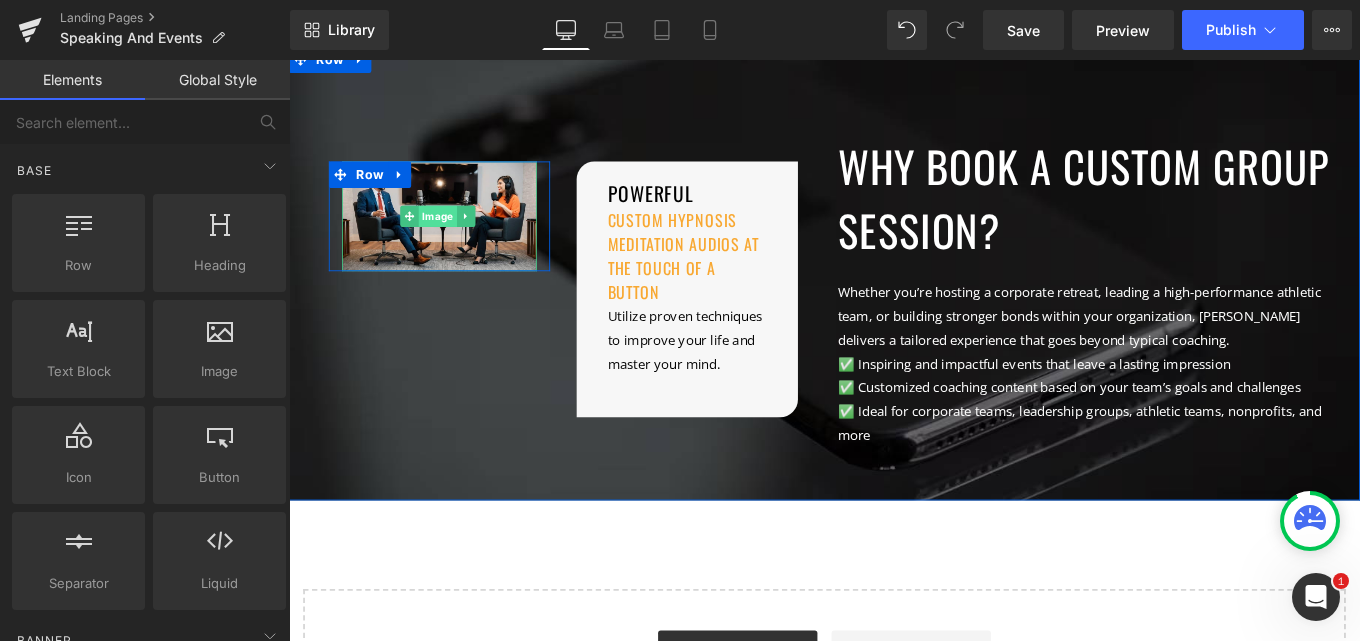 click on "Image" at bounding box center [457, 237] 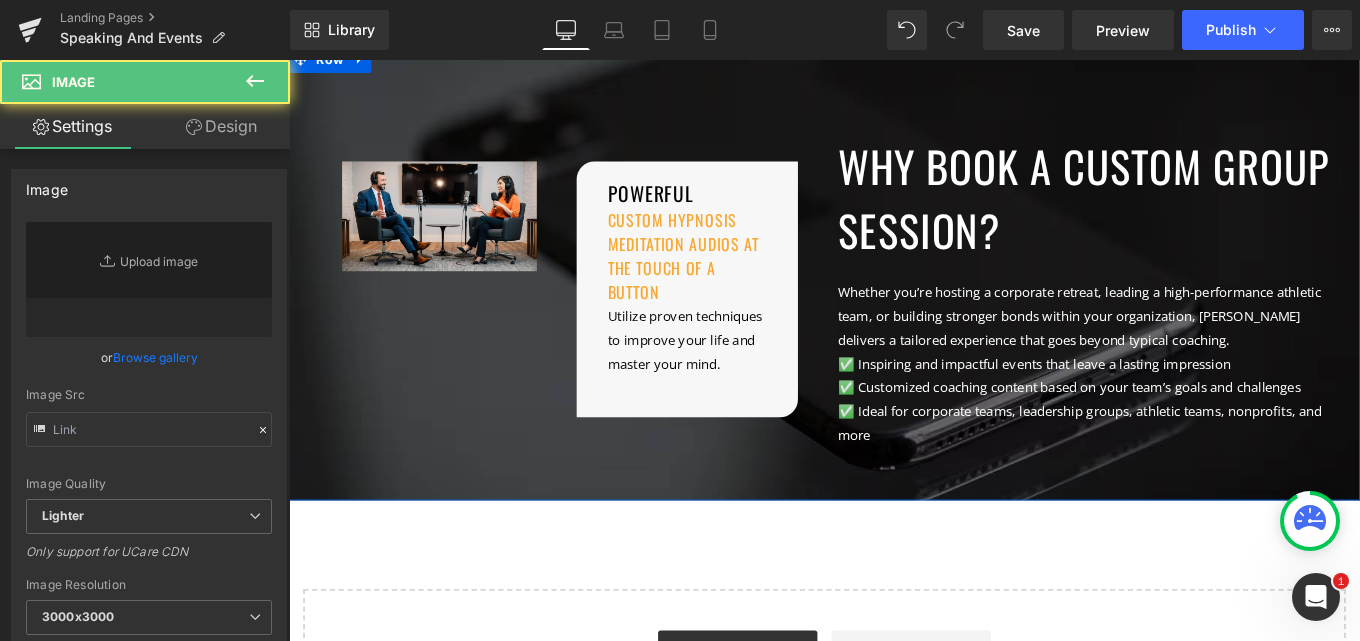 type on "[URL][DOMAIN_NAME]" 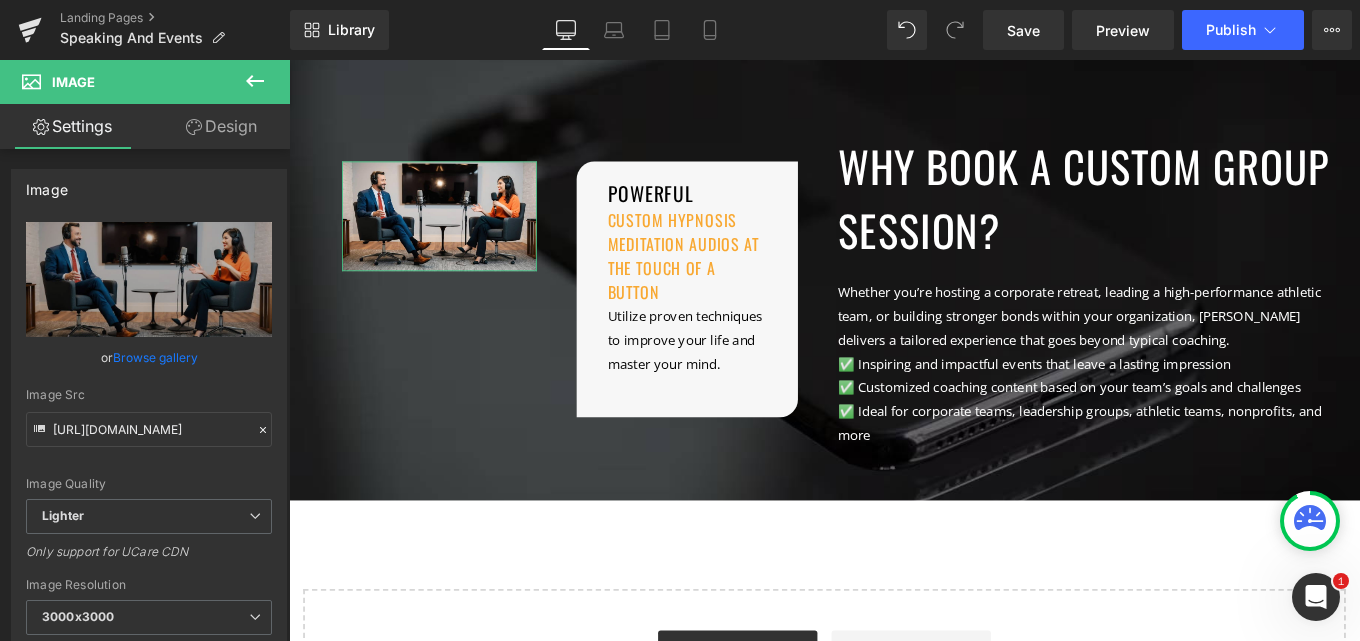 click on "Design" at bounding box center [221, 126] 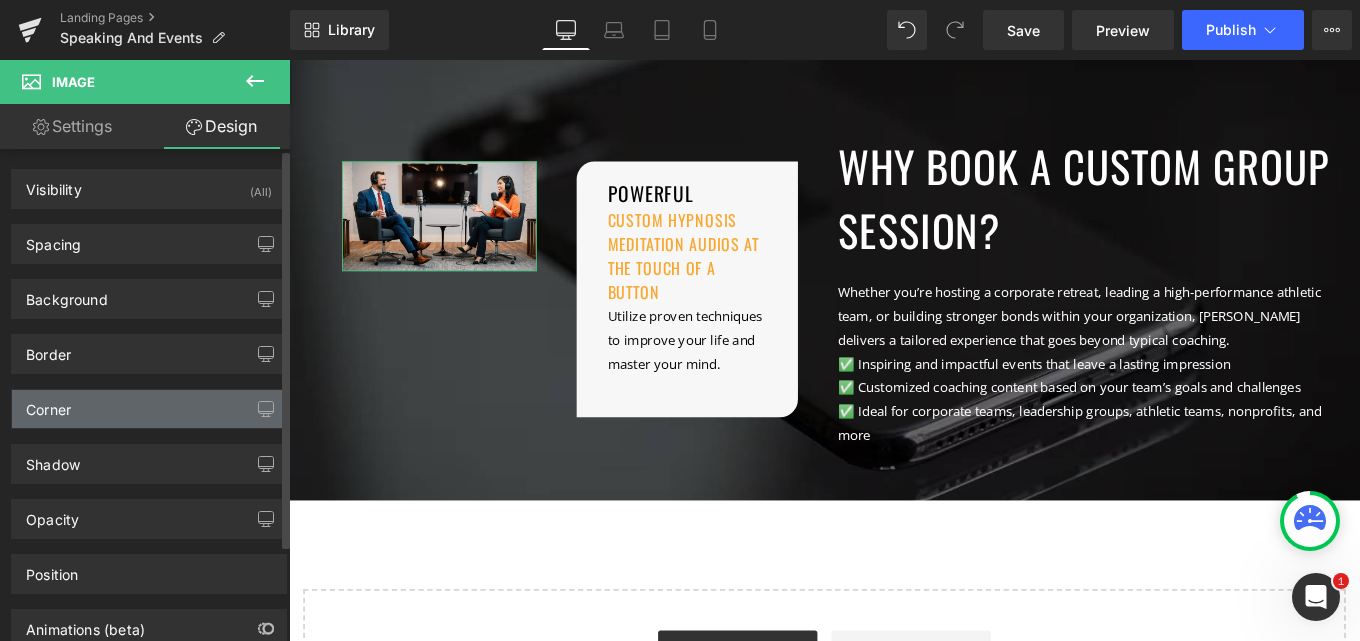 click on "Corner" at bounding box center [149, 409] 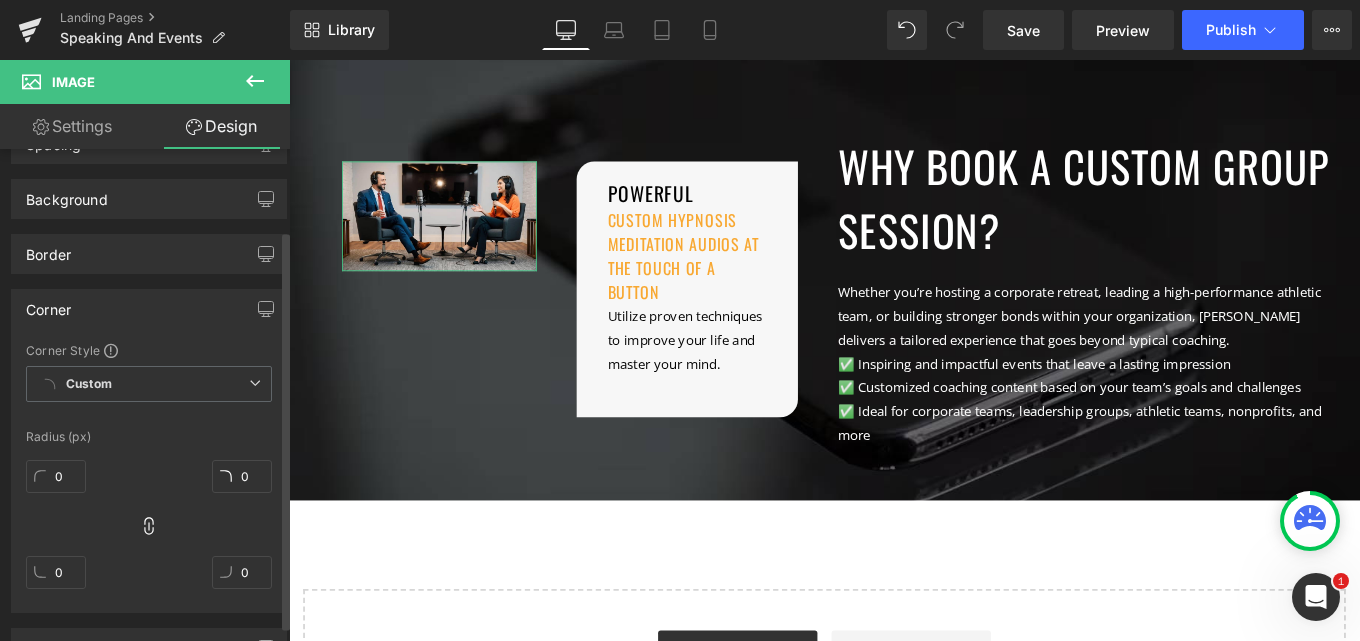scroll, scrollTop: 200, scrollLeft: 0, axis: vertical 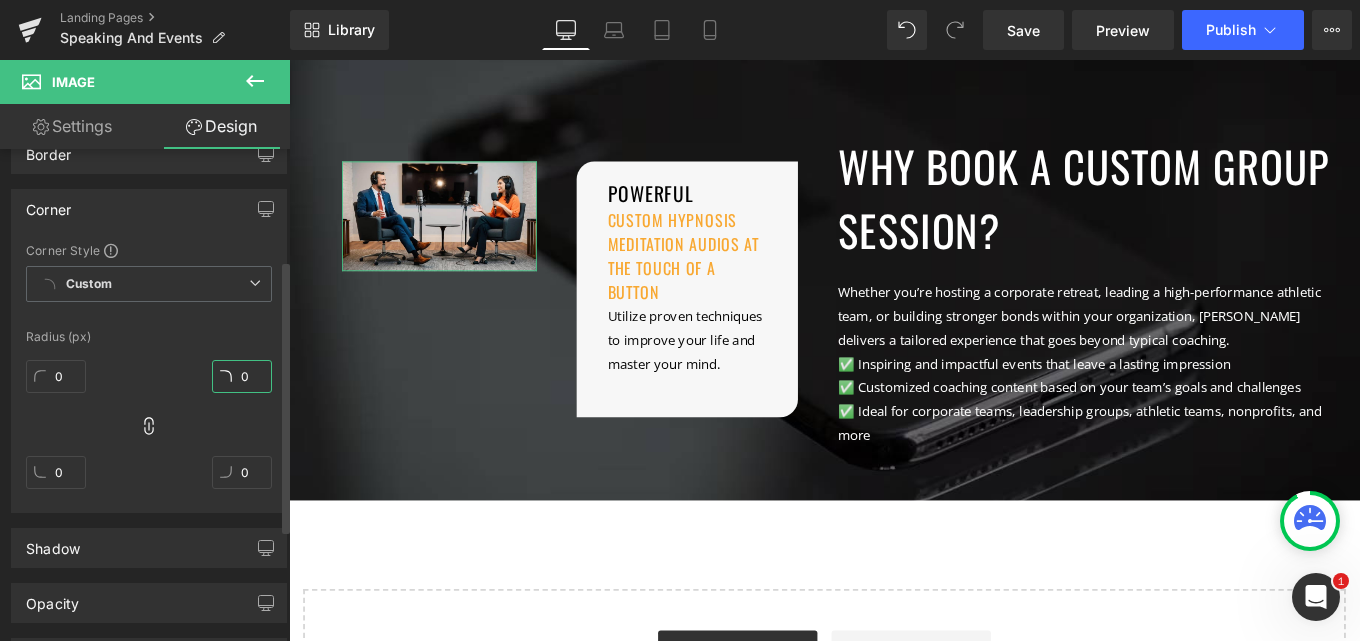 click on "0" at bounding box center (242, 376) 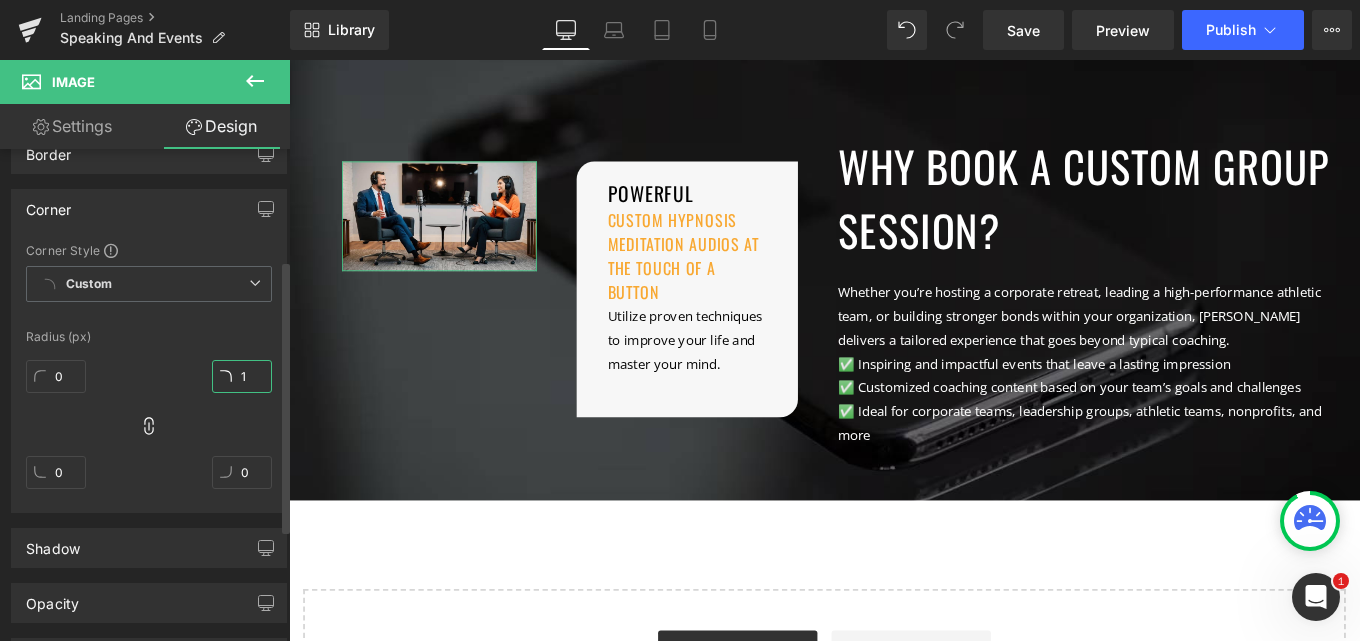 type on "10" 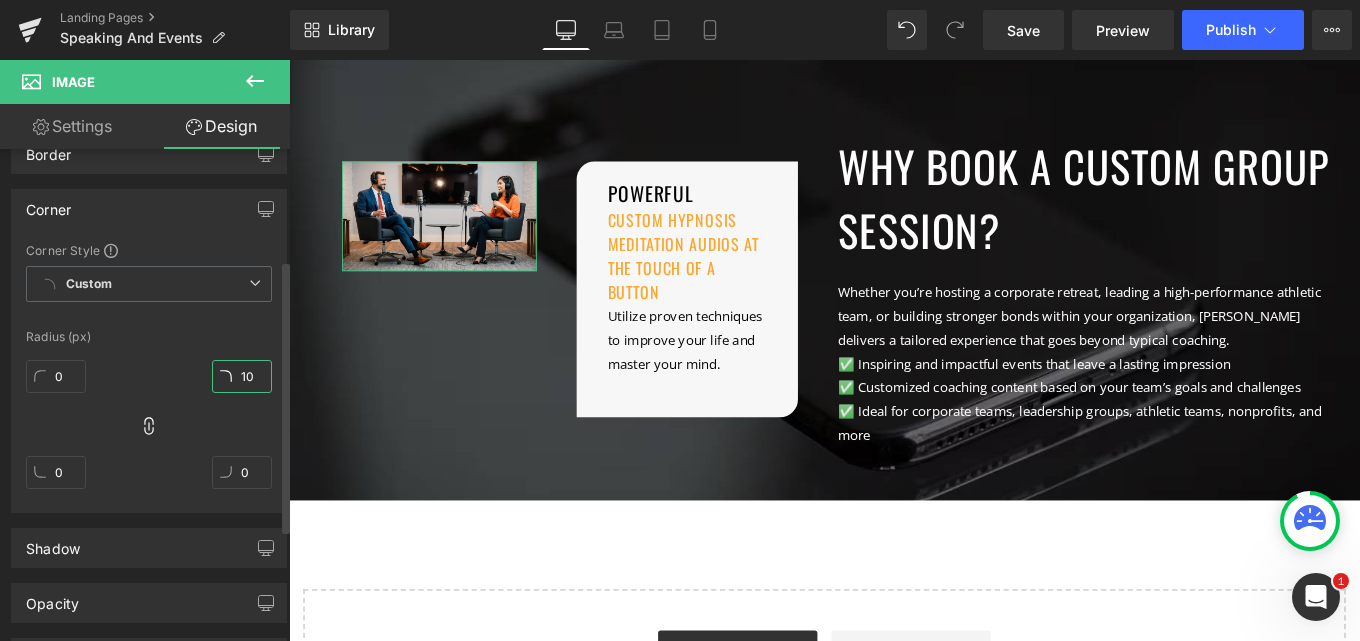 type on "10" 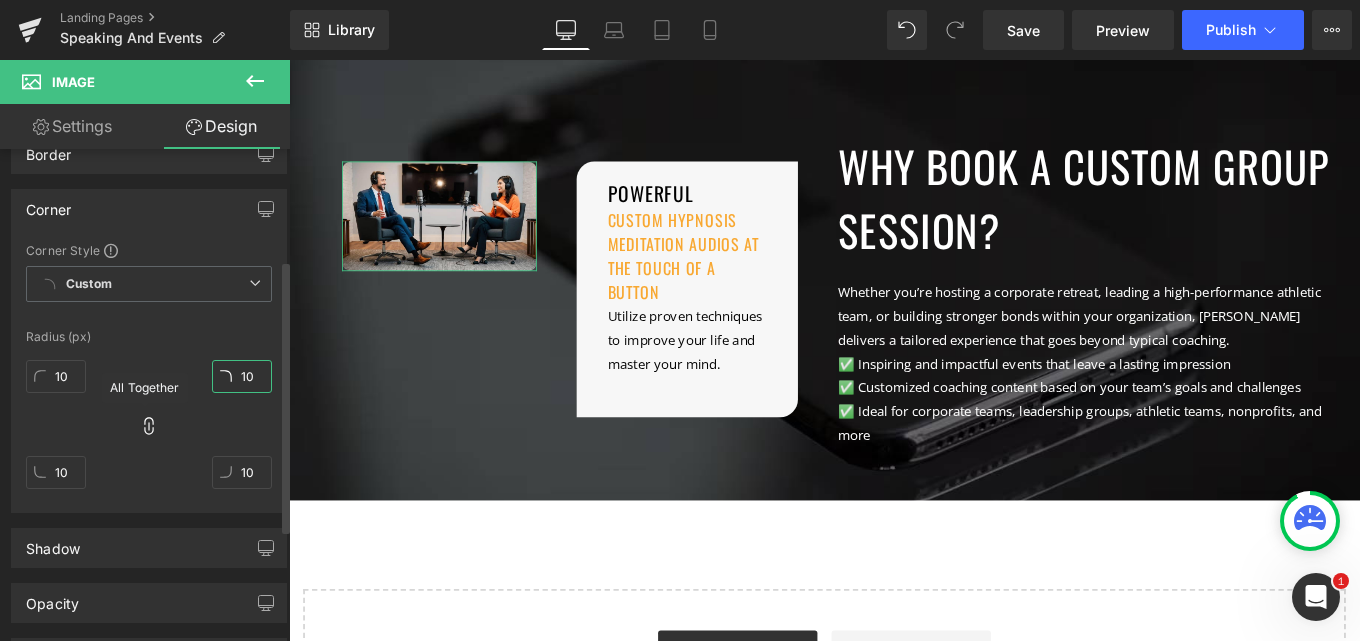 type on "10" 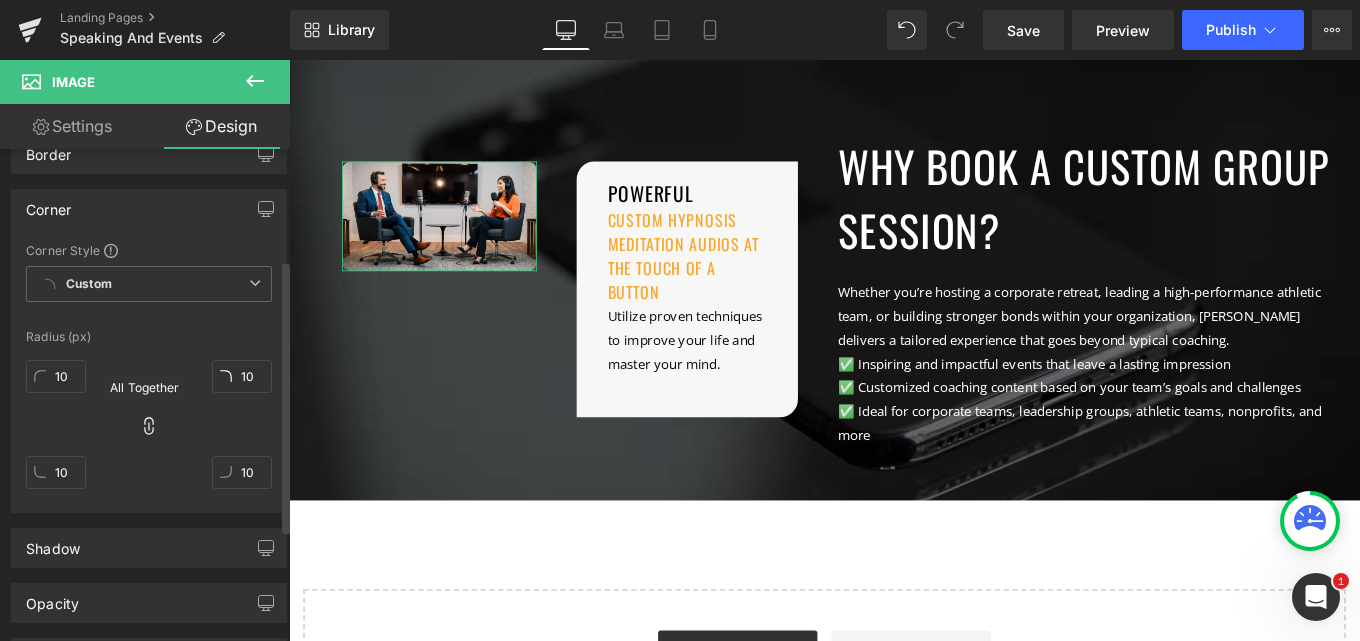 click 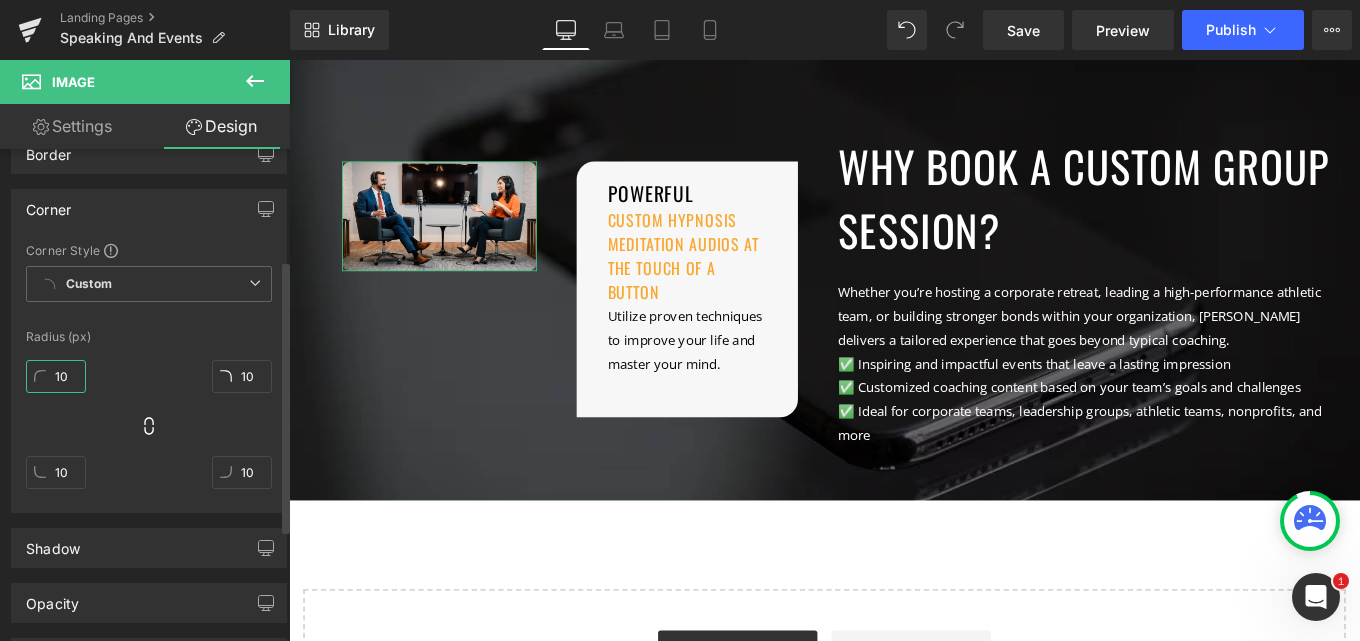 click on "10" at bounding box center (56, 376) 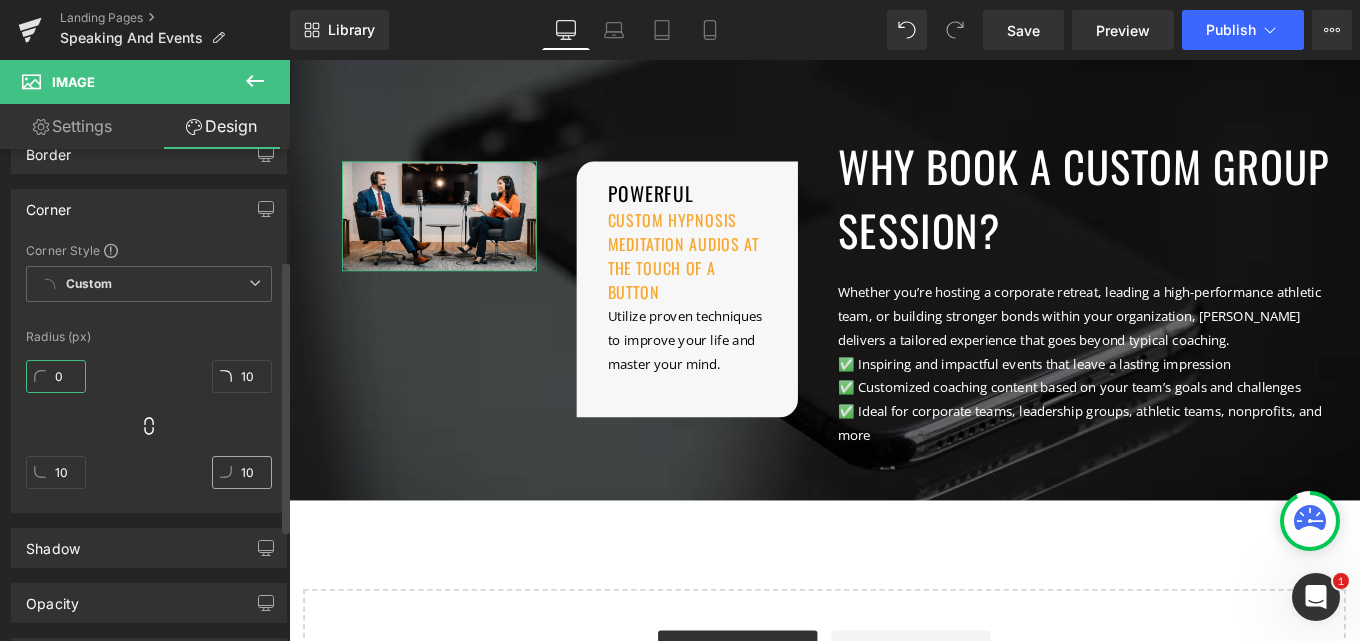 type on "0" 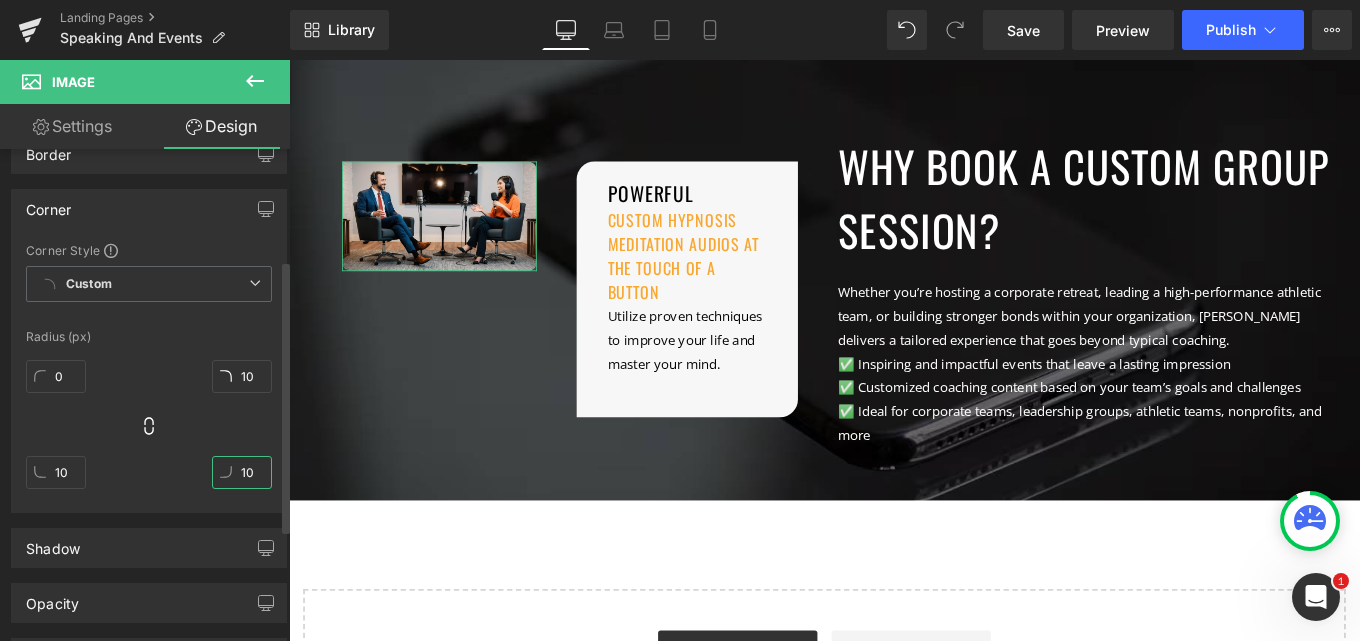 click on "10" at bounding box center [242, 472] 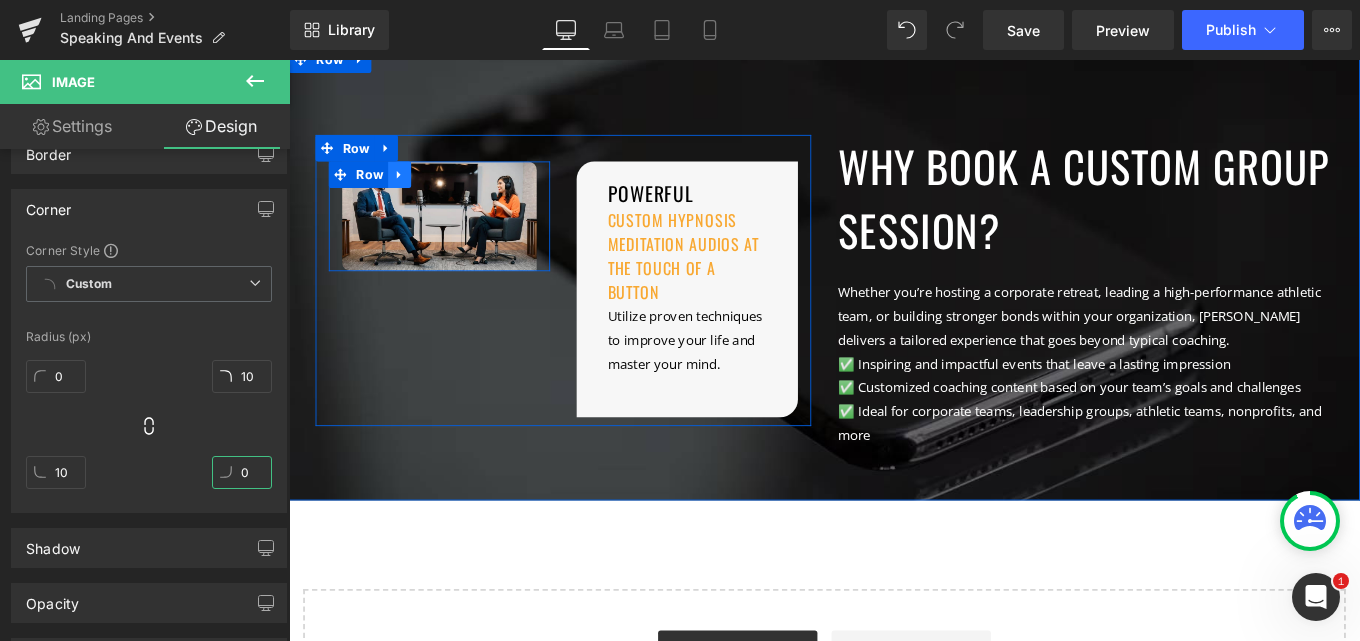 type on "0" 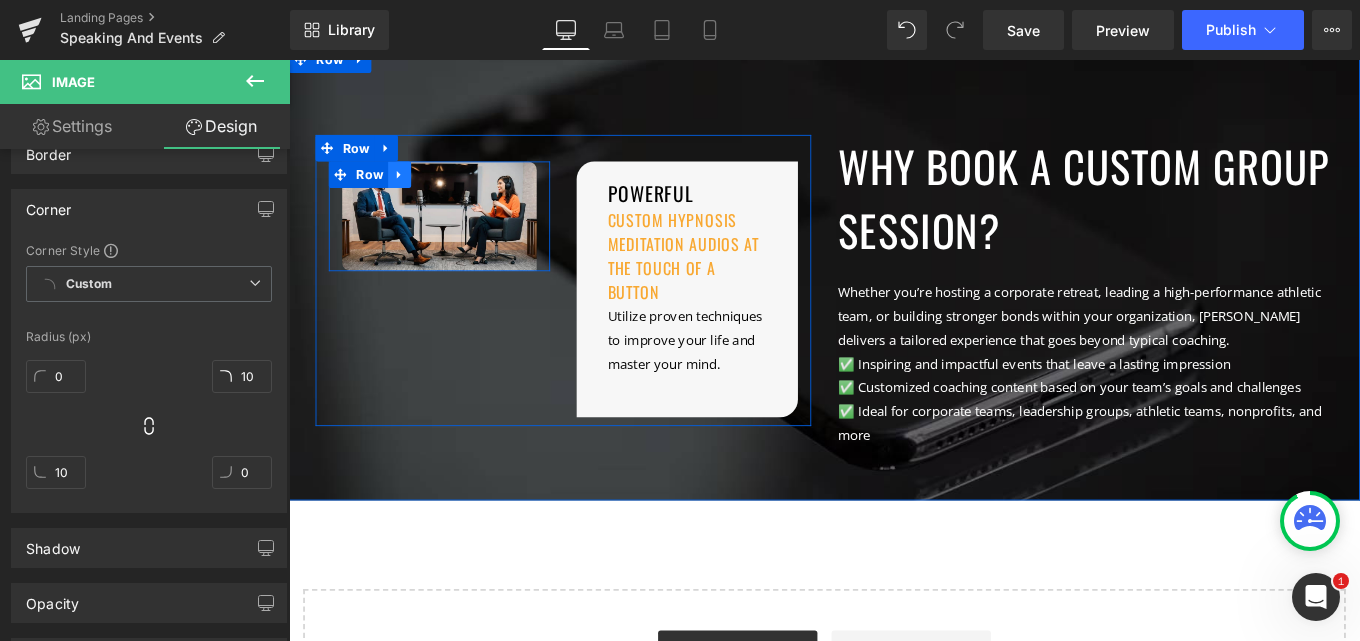 click at bounding box center [414, 190] 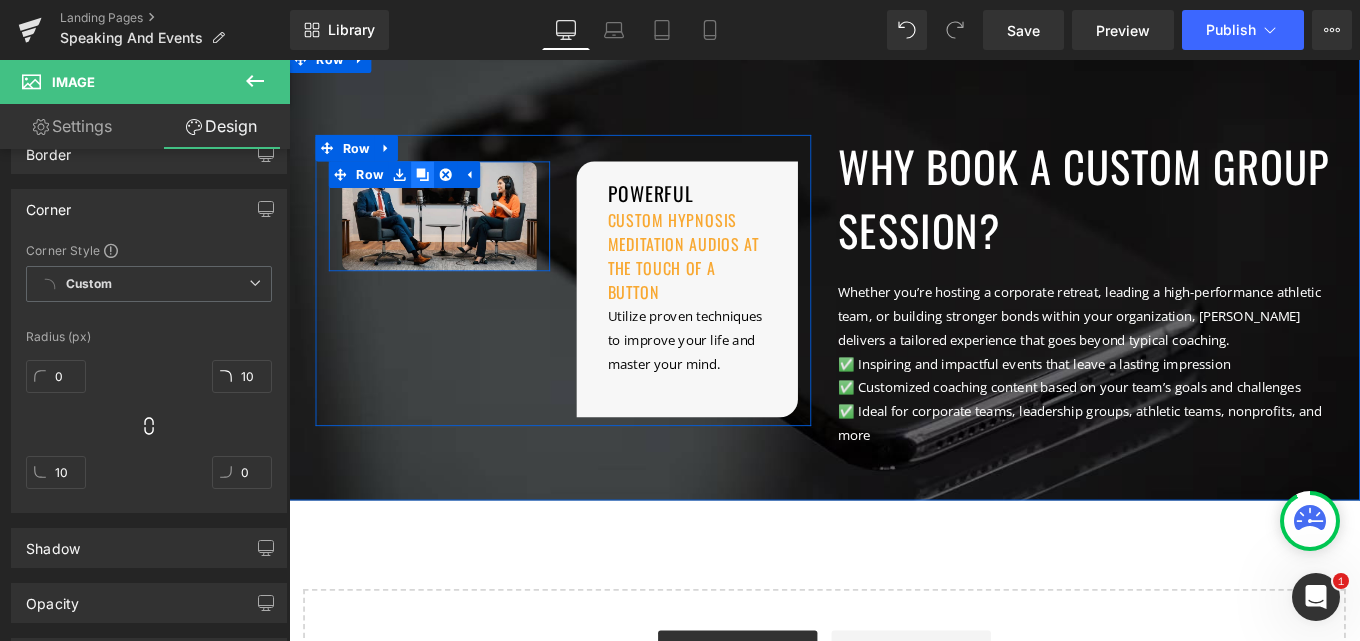 click 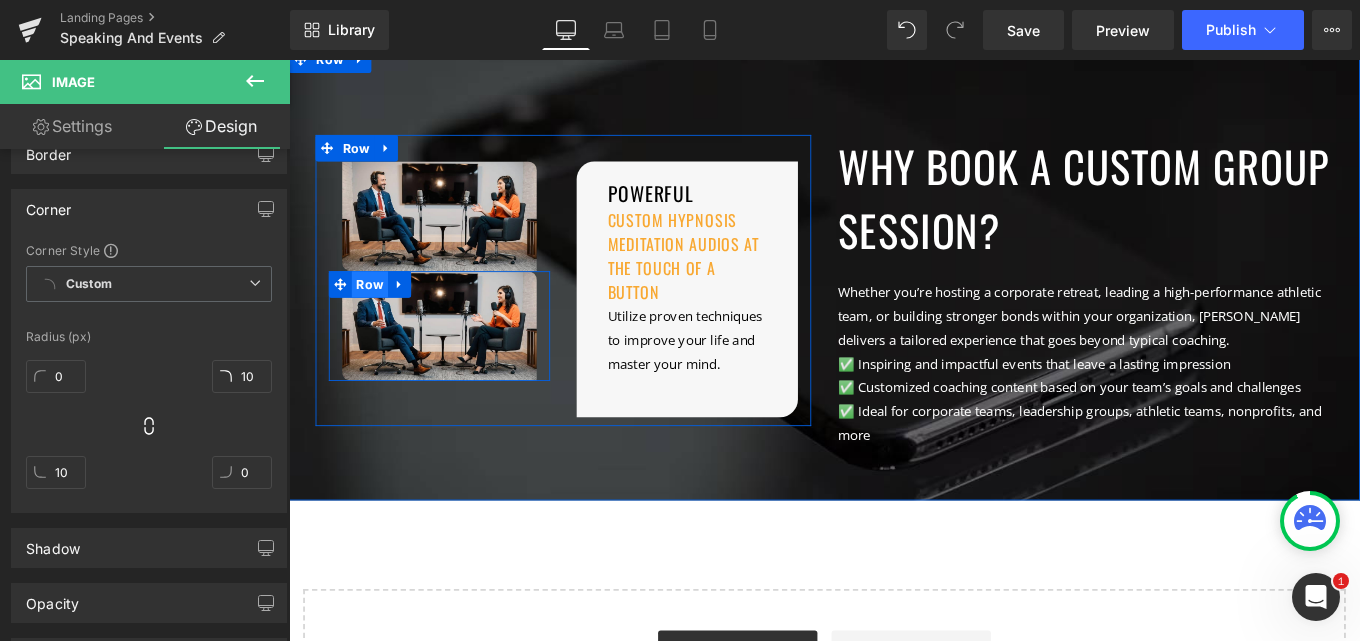 click on "Row" at bounding box center [380, 314] 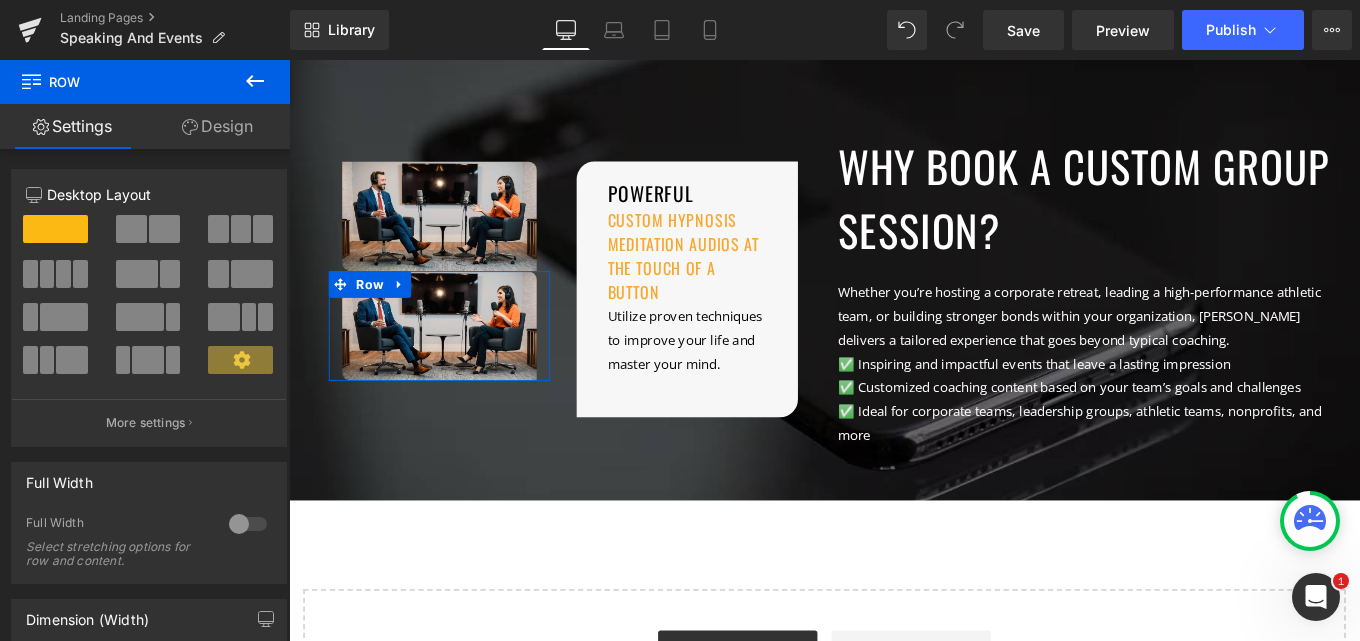 click on "Design" at bounding box center [217, 126] 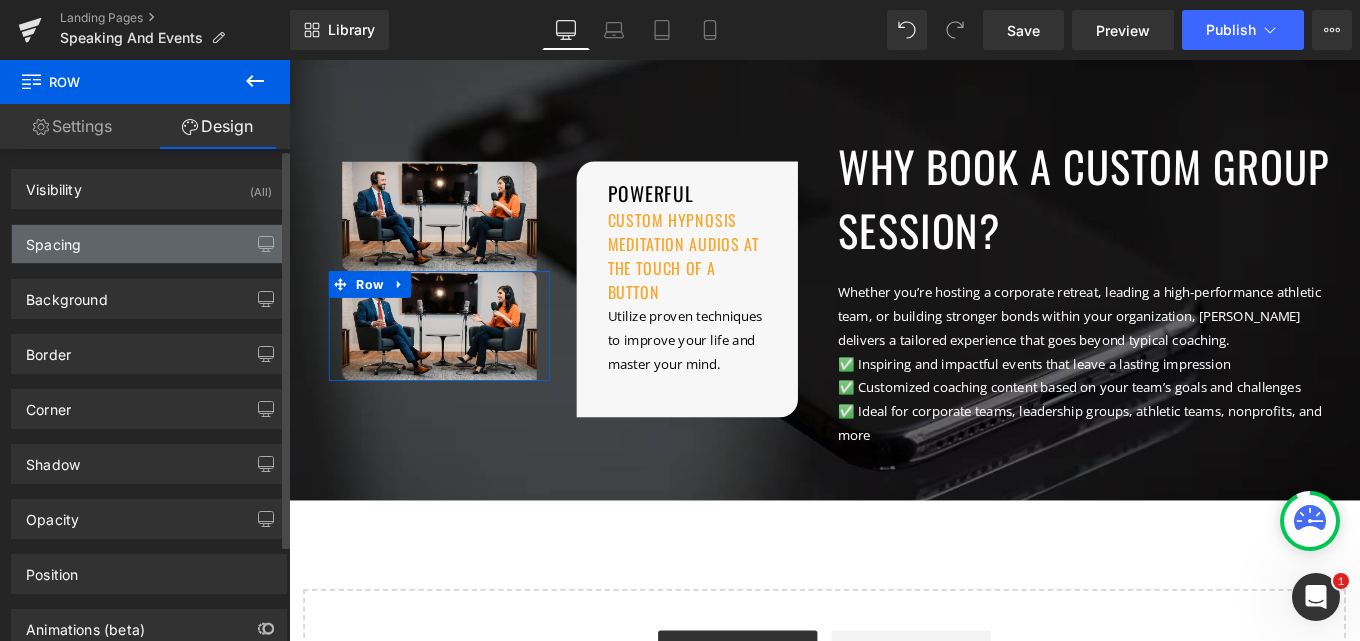 type on "0" 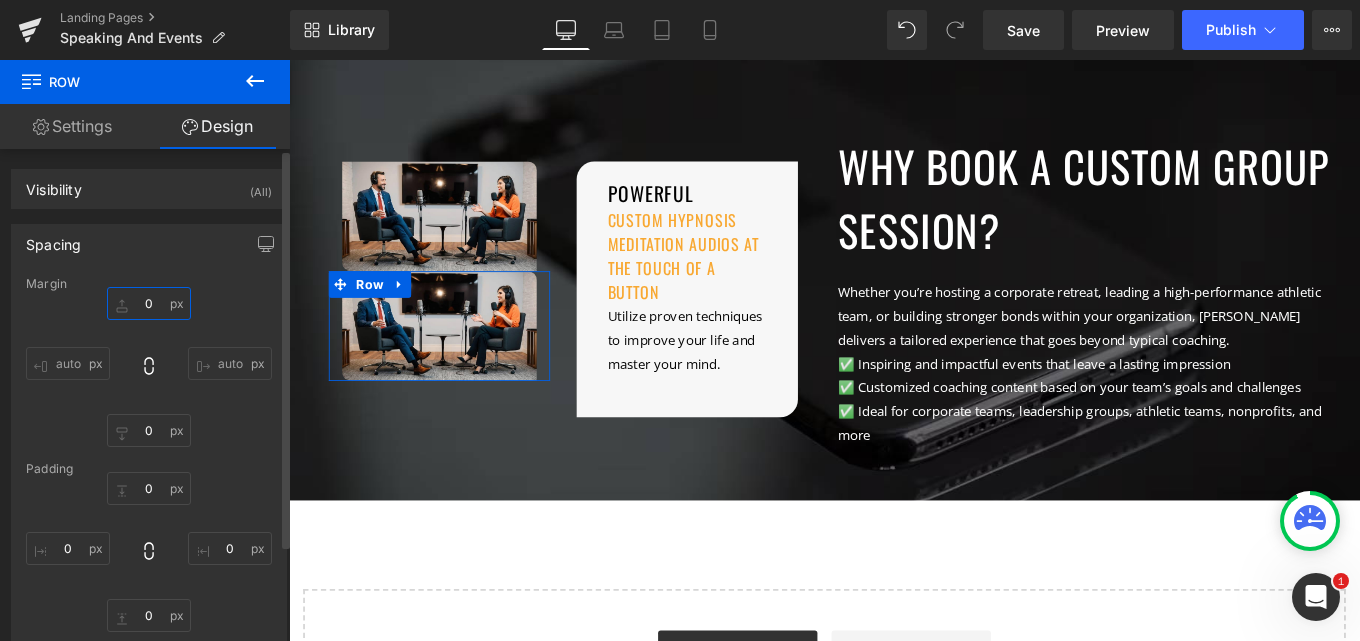 click on "0" at bounding box center [149, 303] 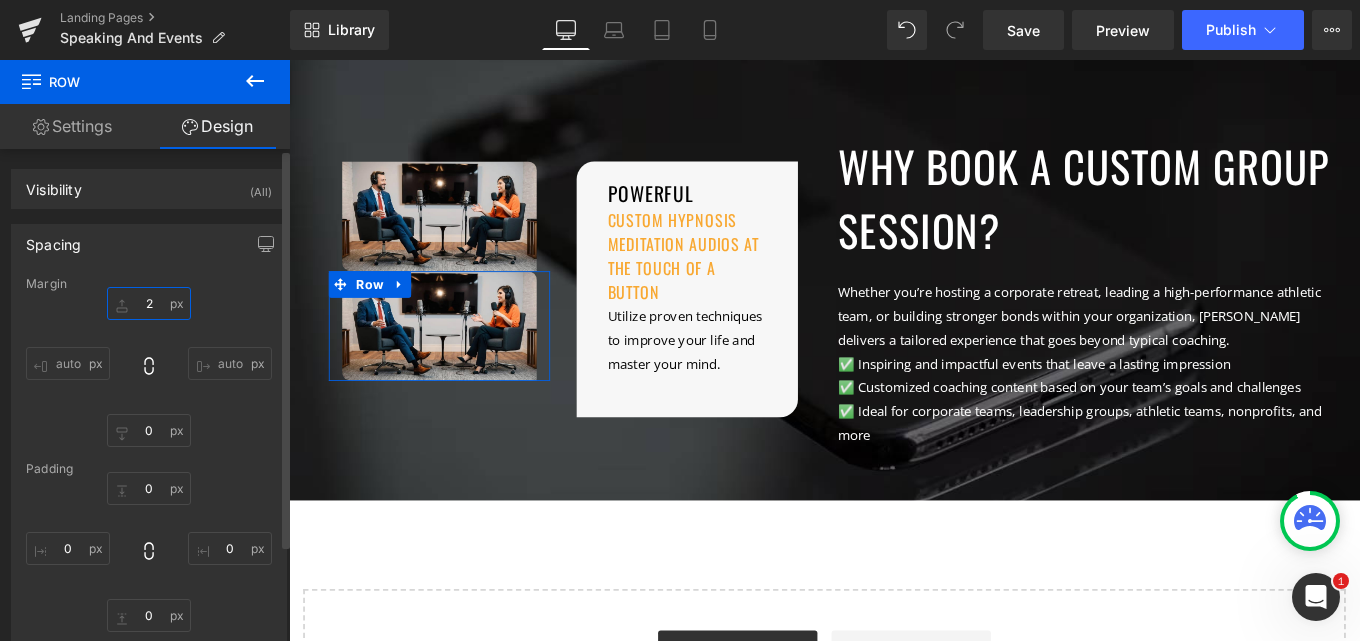 type on "20" 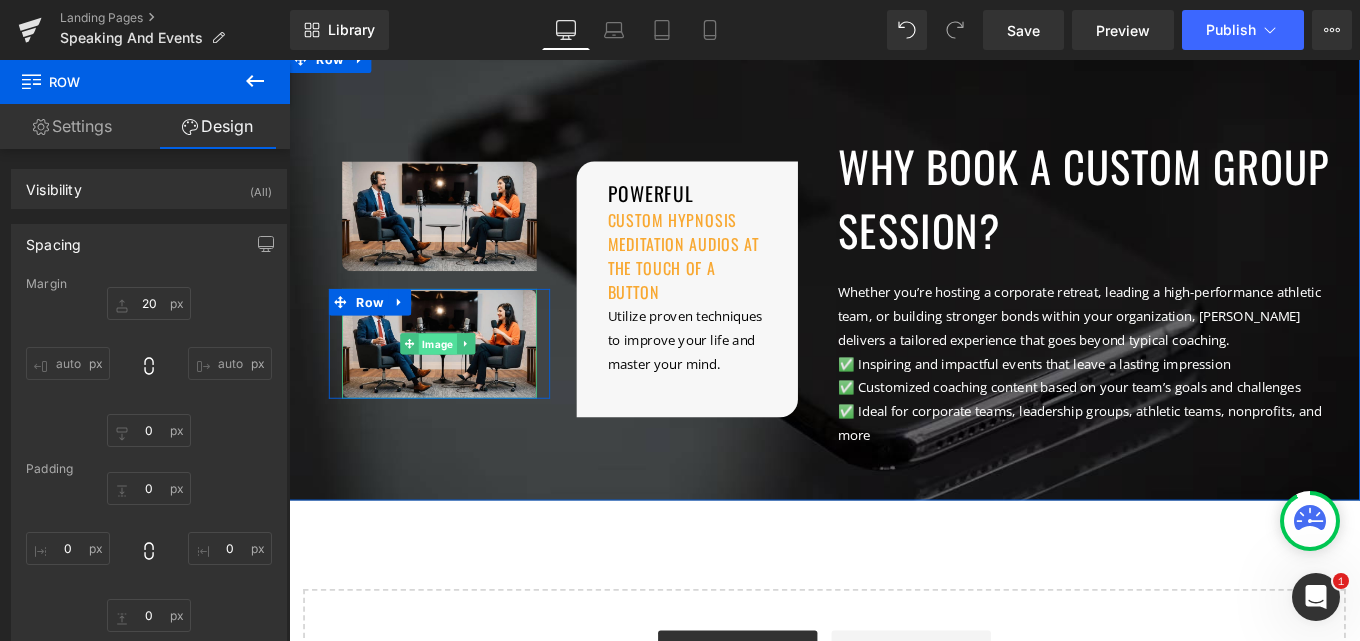 click on "Image" at bounding box center (457, 382) 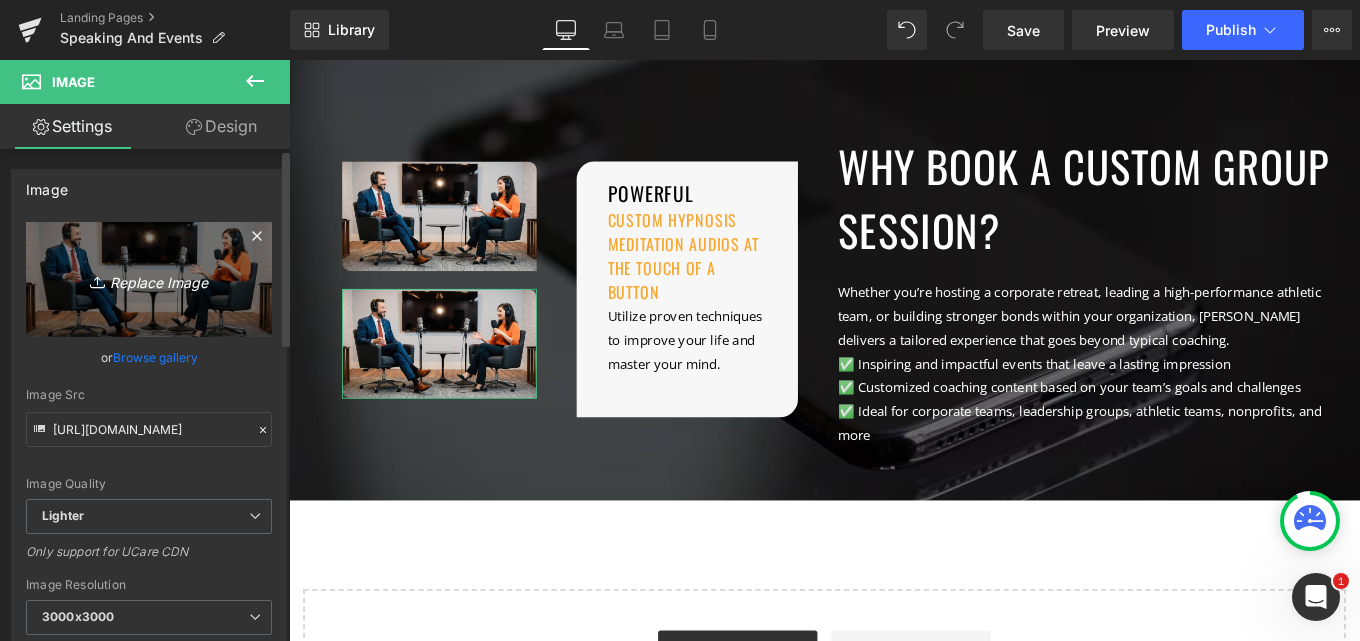 click on "Replace Image" at bounding box center (149, 279) 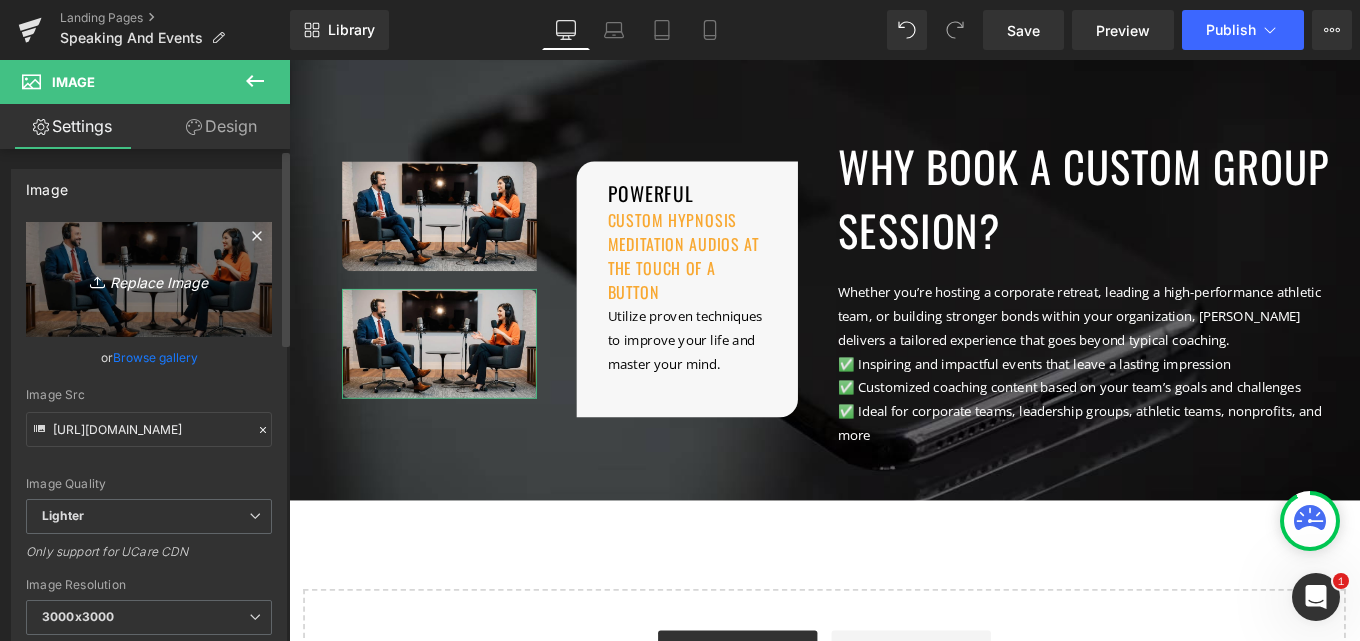 type on "C:\fakepath\low-angle-journalism-interview-o.png" 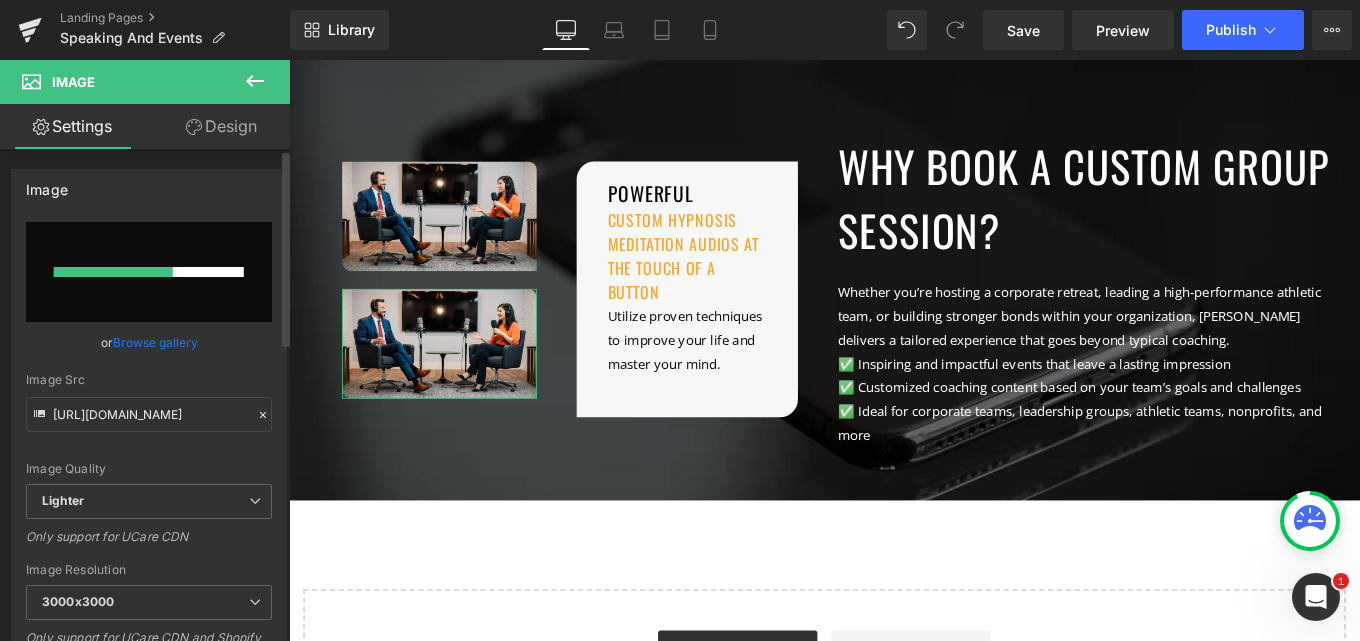 type 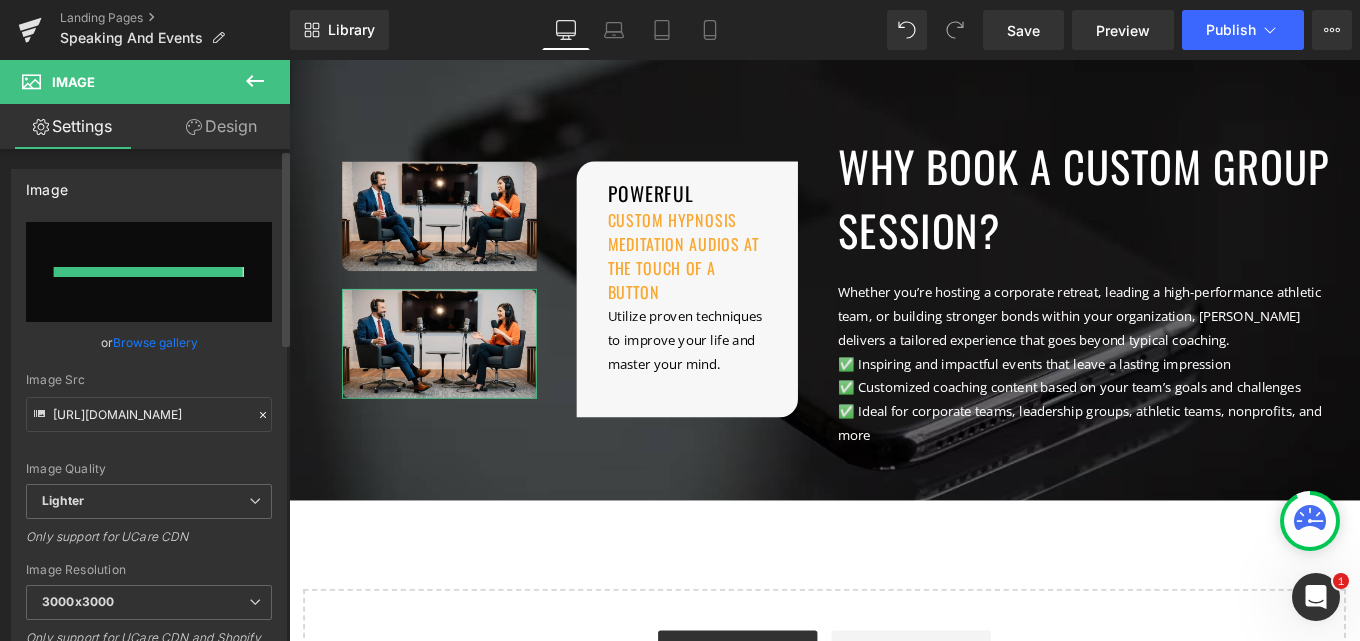 type on "[URL][DOMAIN_NAME]" 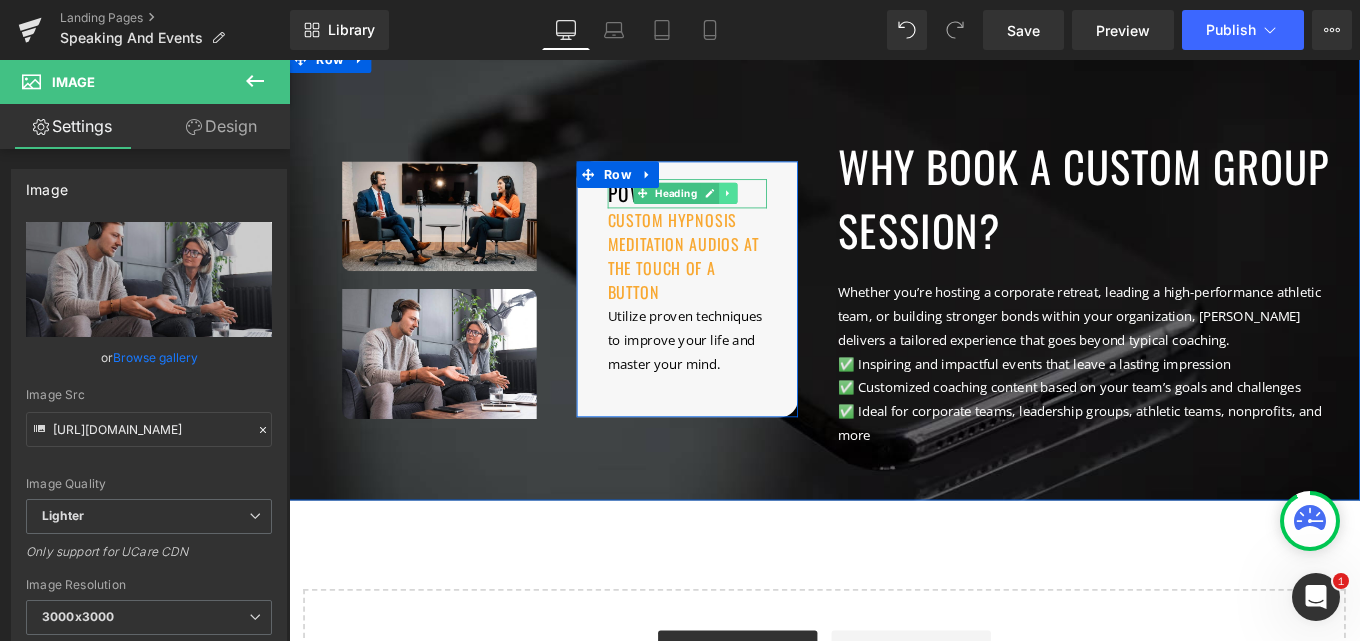 click 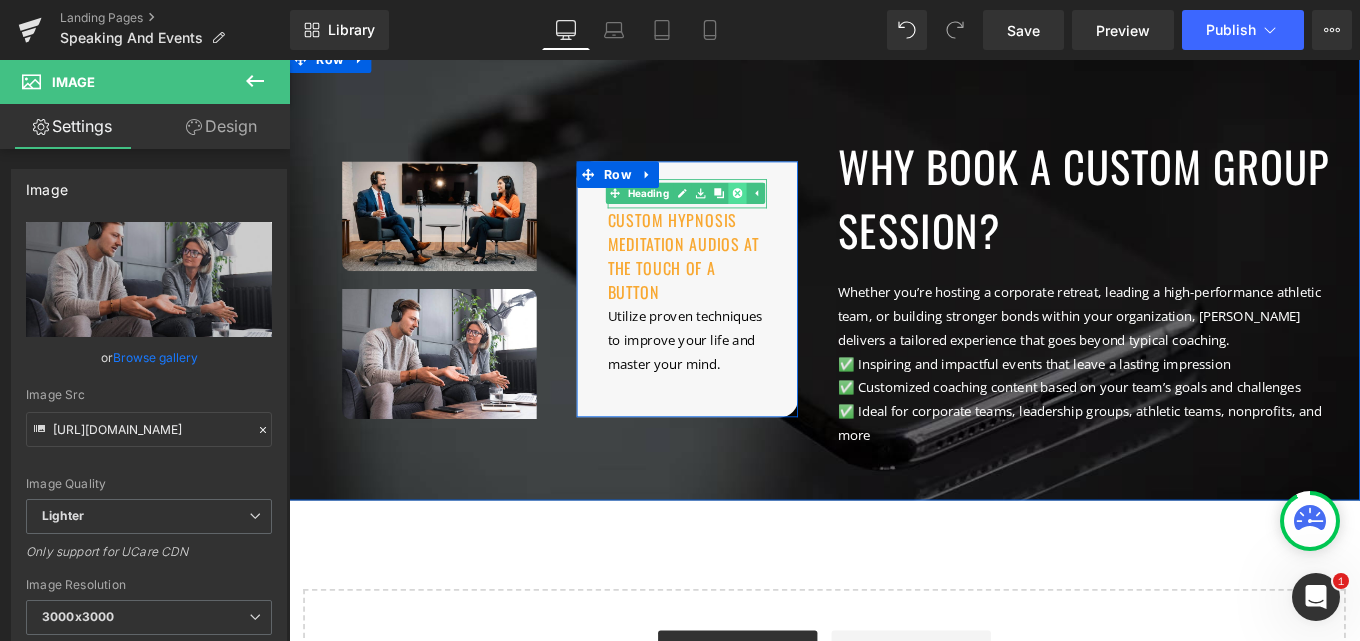 click 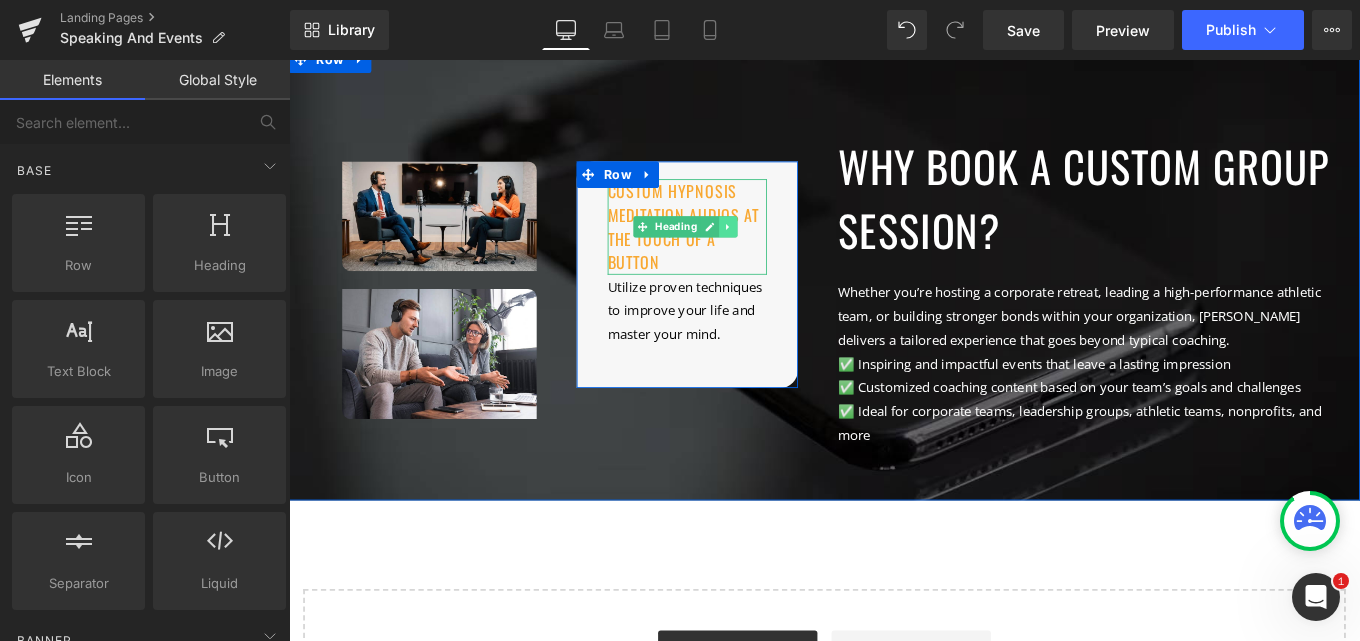click 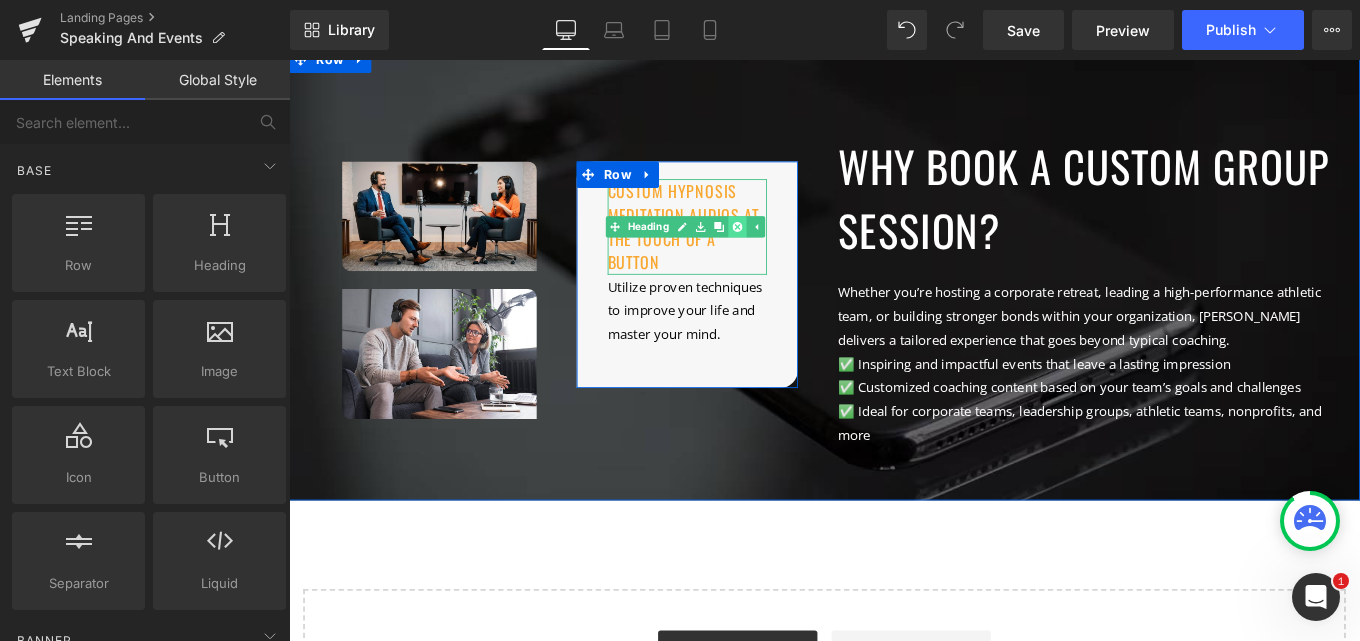 click 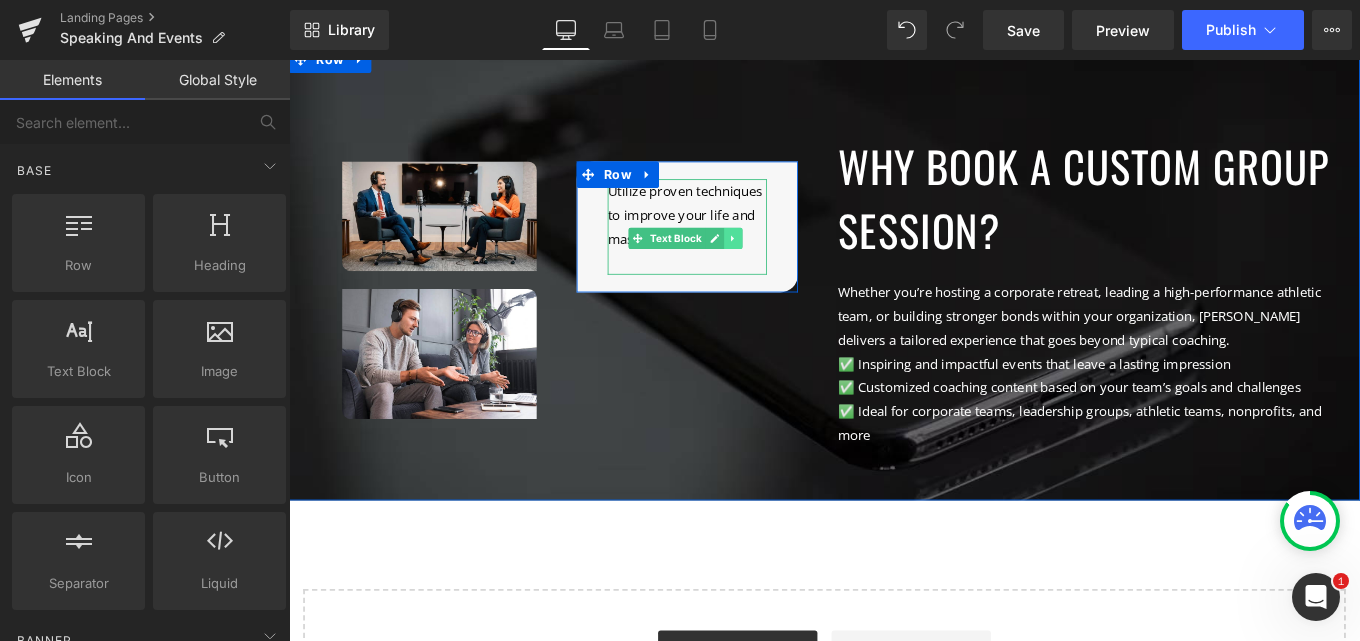 click 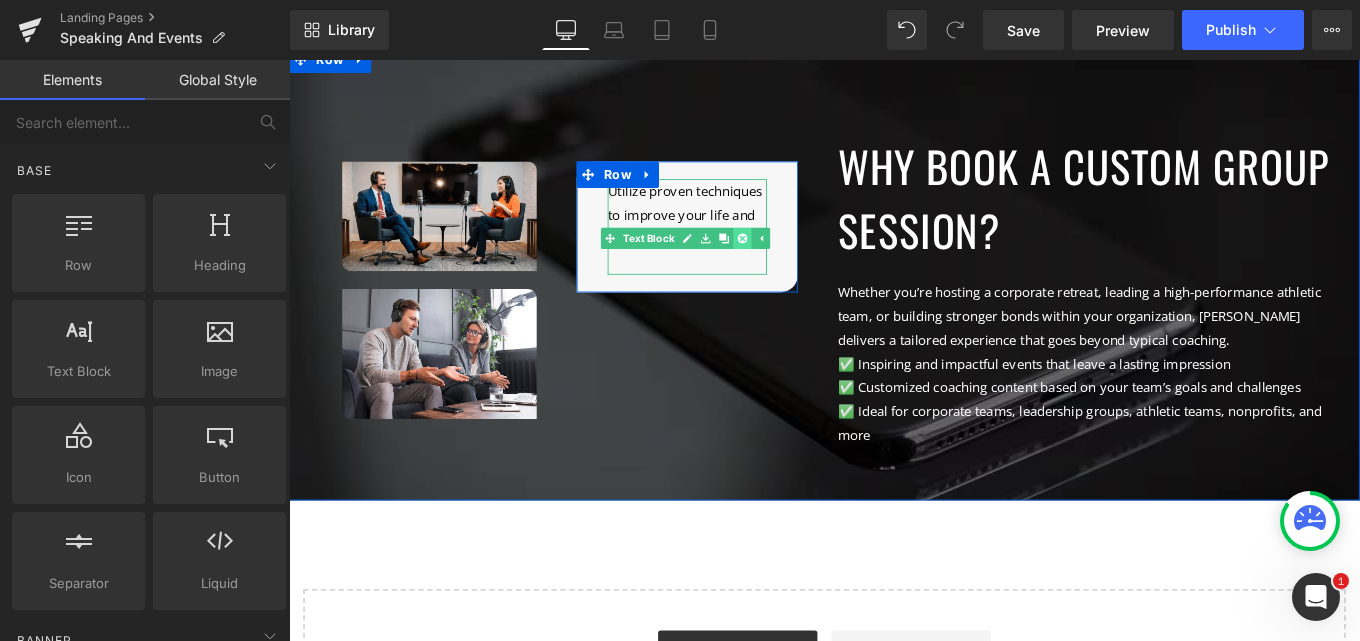 click 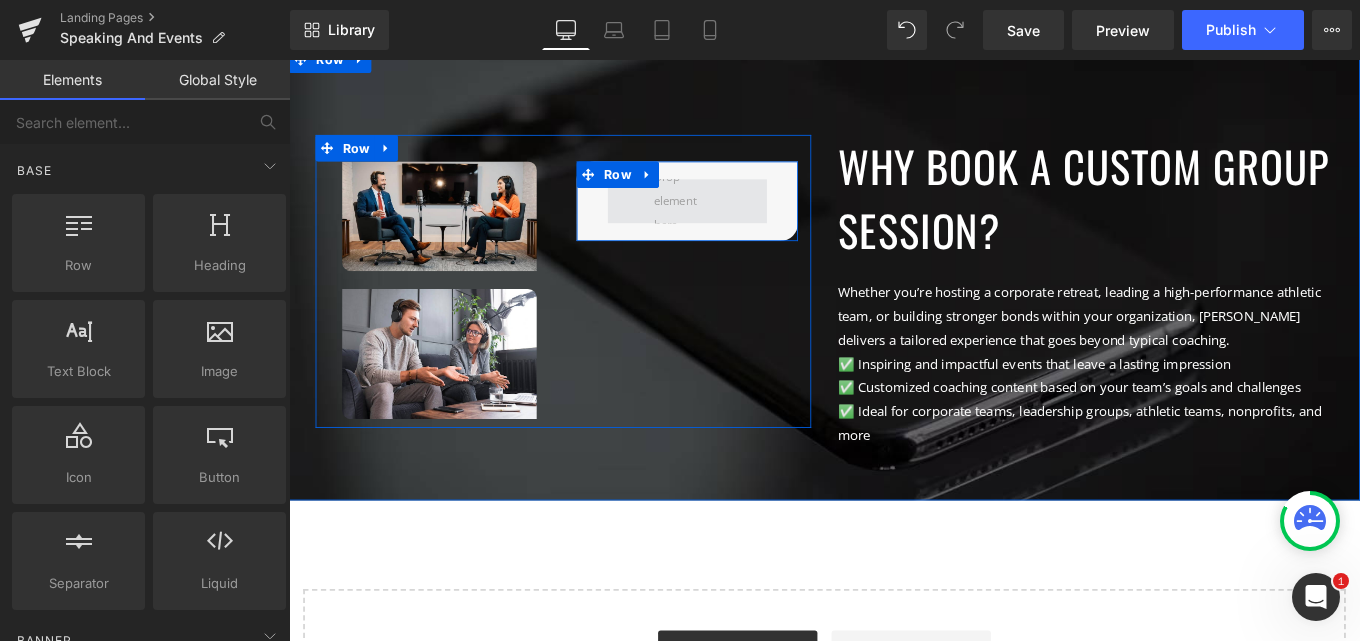 click at bounding box center [739, 219] 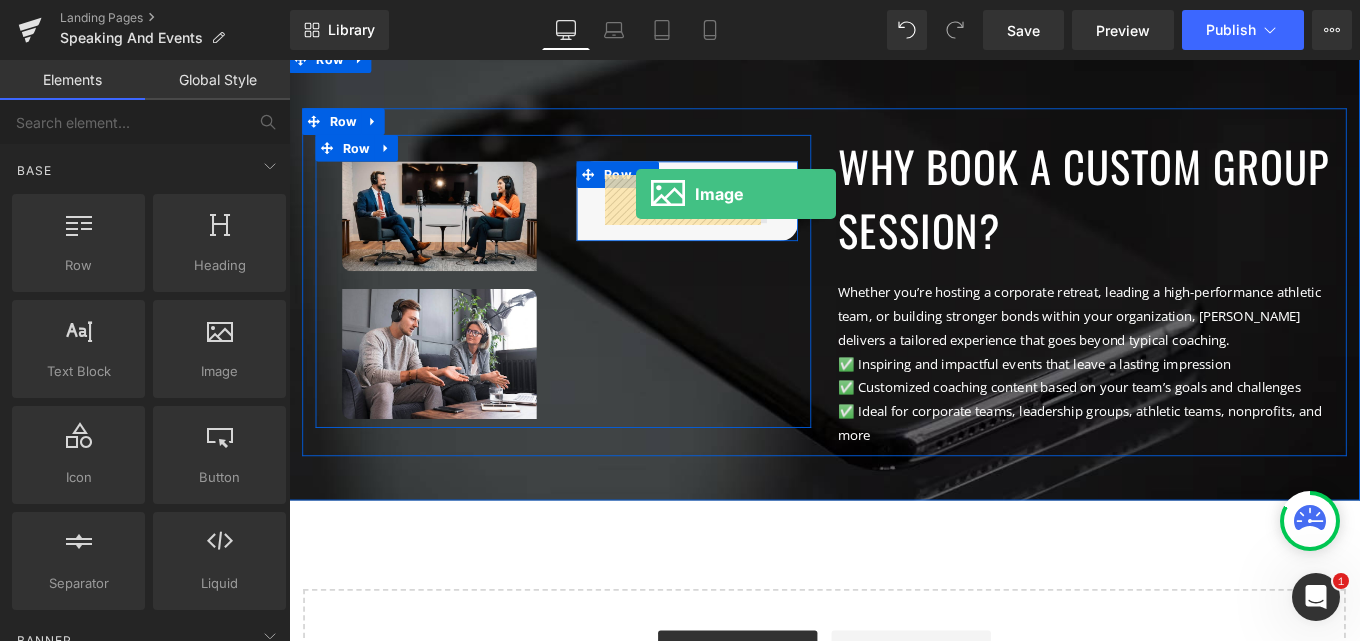 drag, startPoint x: 492, startPoint y: 410, endPoint x: 681, endPoint y: 211, distance: 274.44855 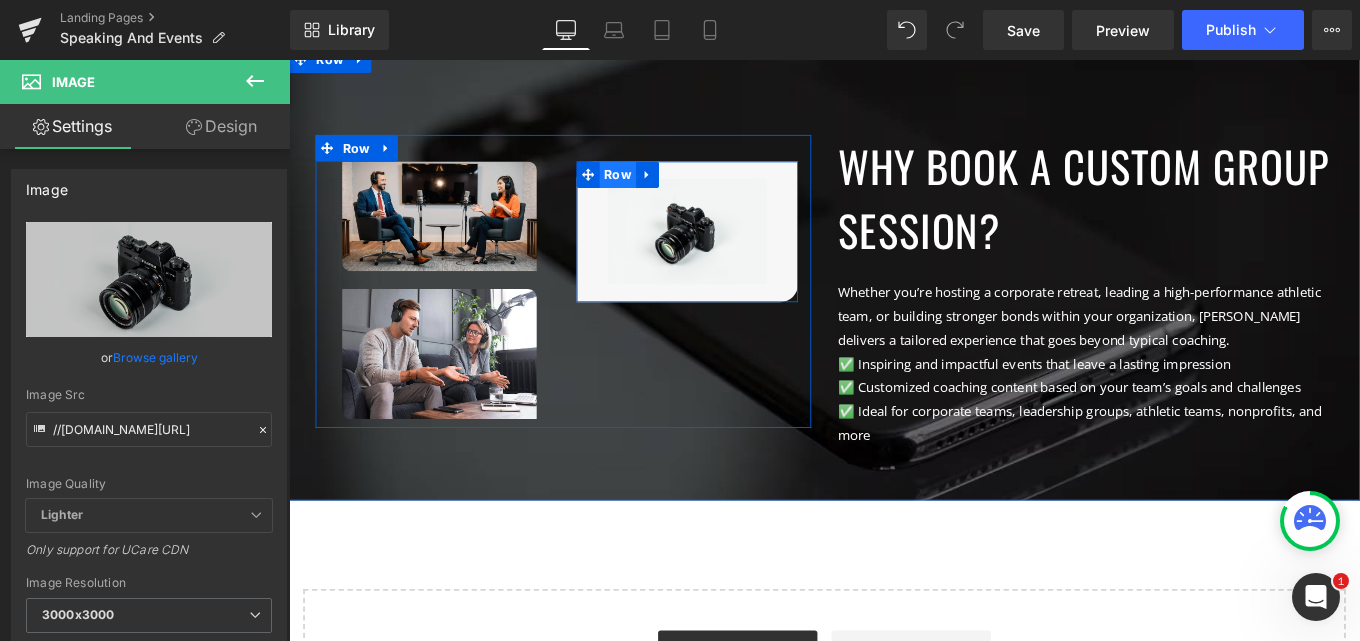 click on "Row" at bounding box center (660, 190) 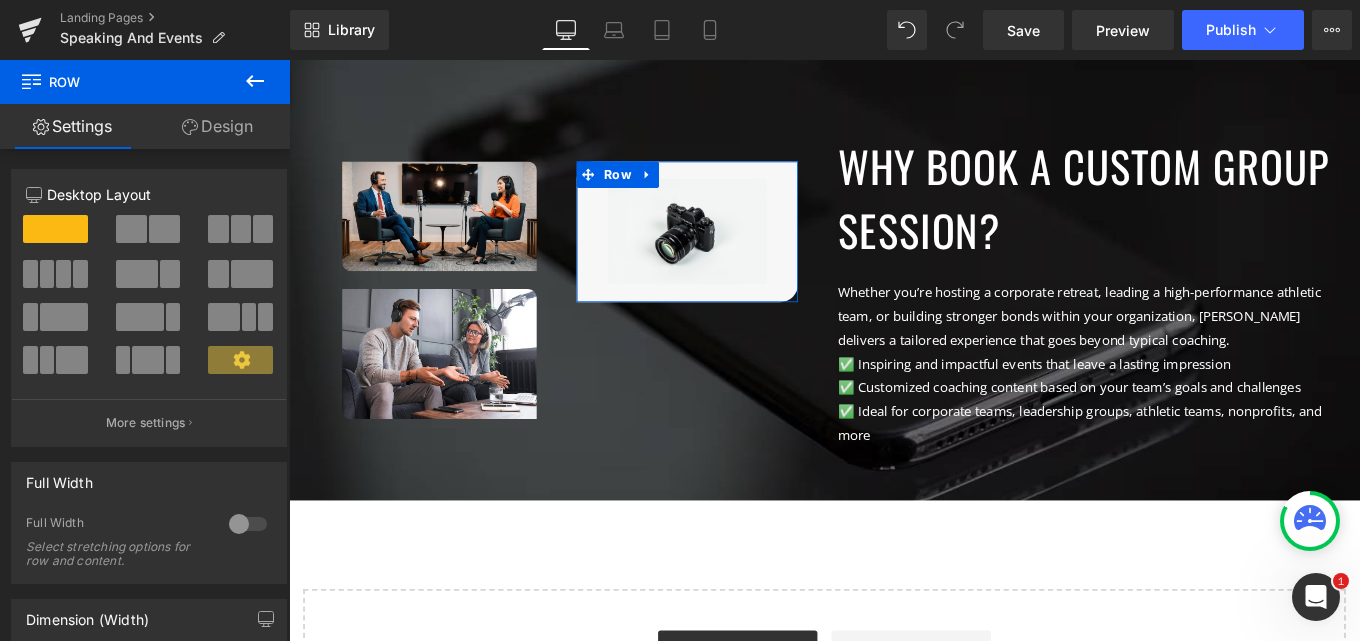 click on "Design" at bounding box center (217, 126) 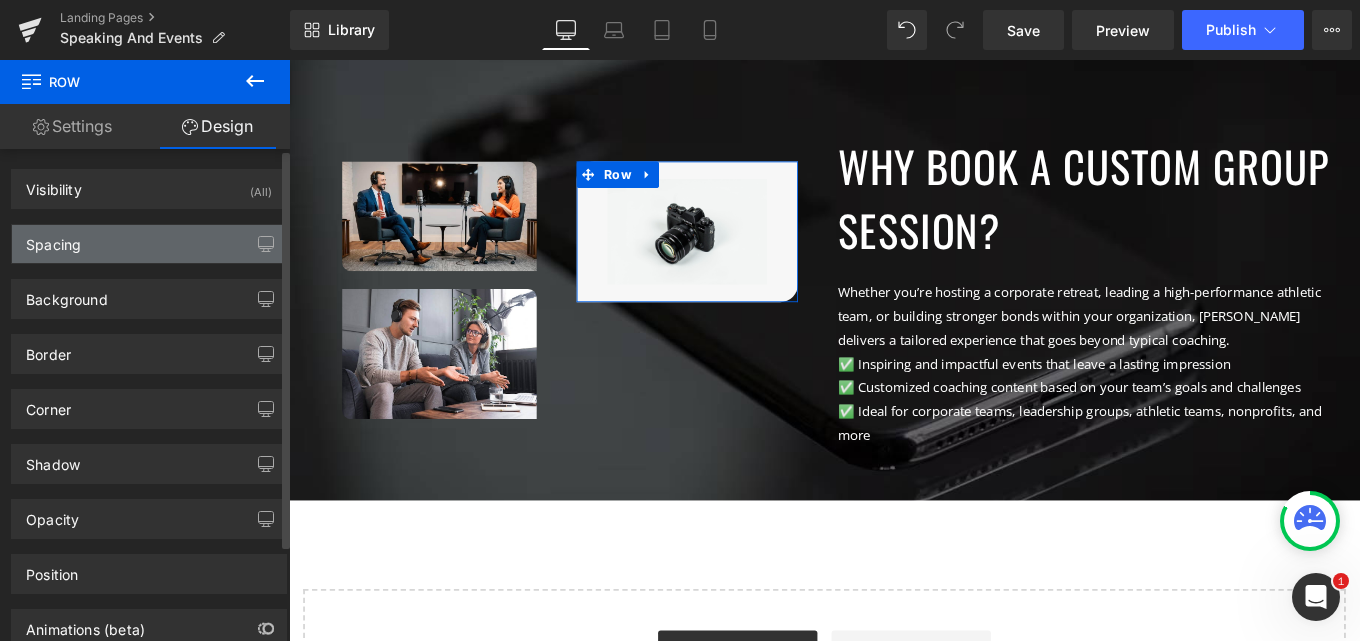 click on "Spacing" at bounding box center (149, 244) 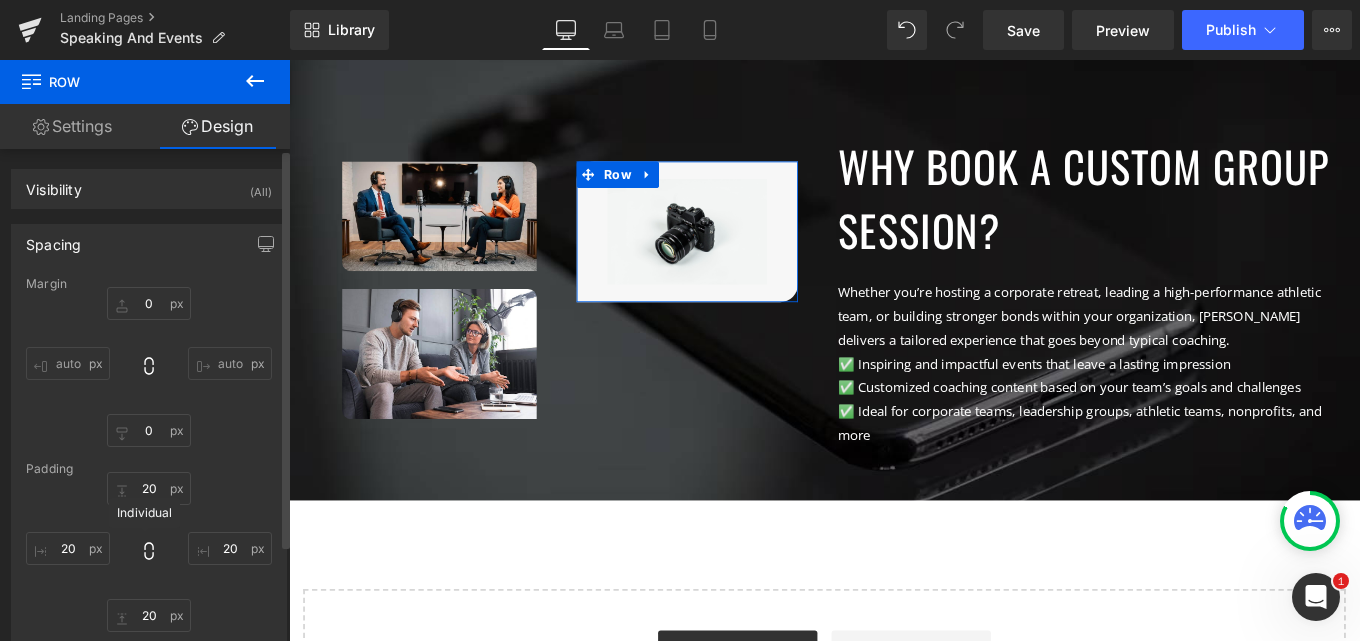 click 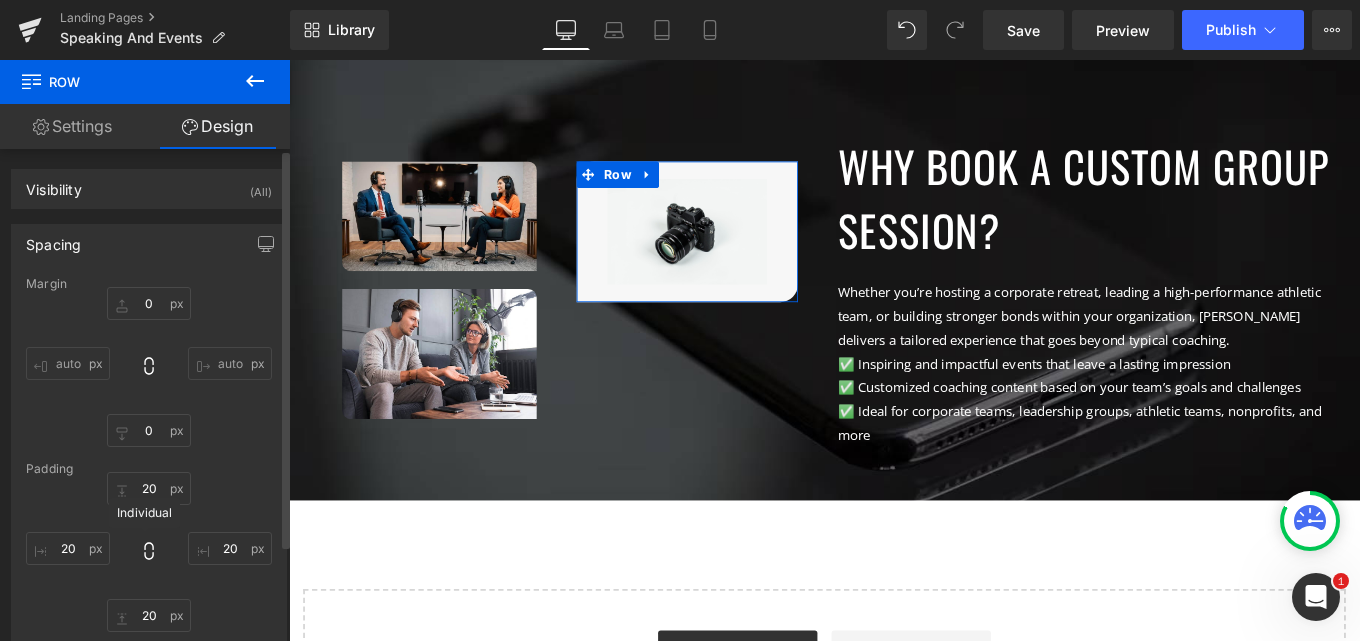 type on "20" 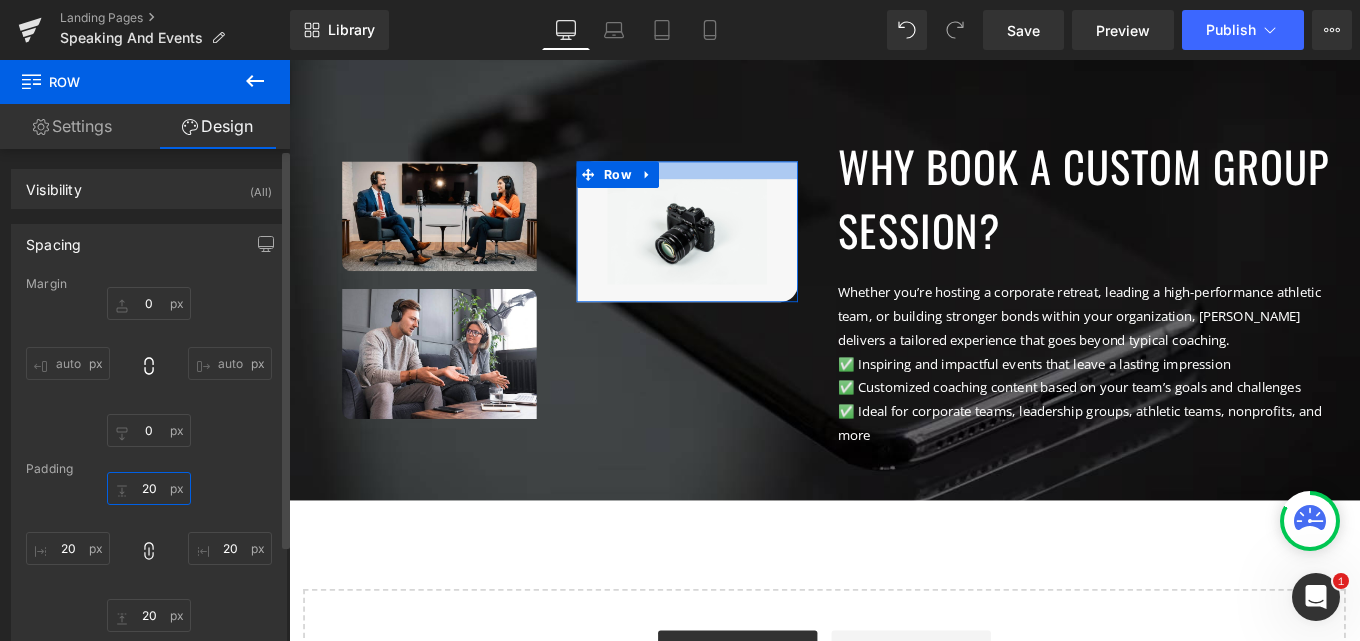 click on "20" at bounding box center (149, 488) 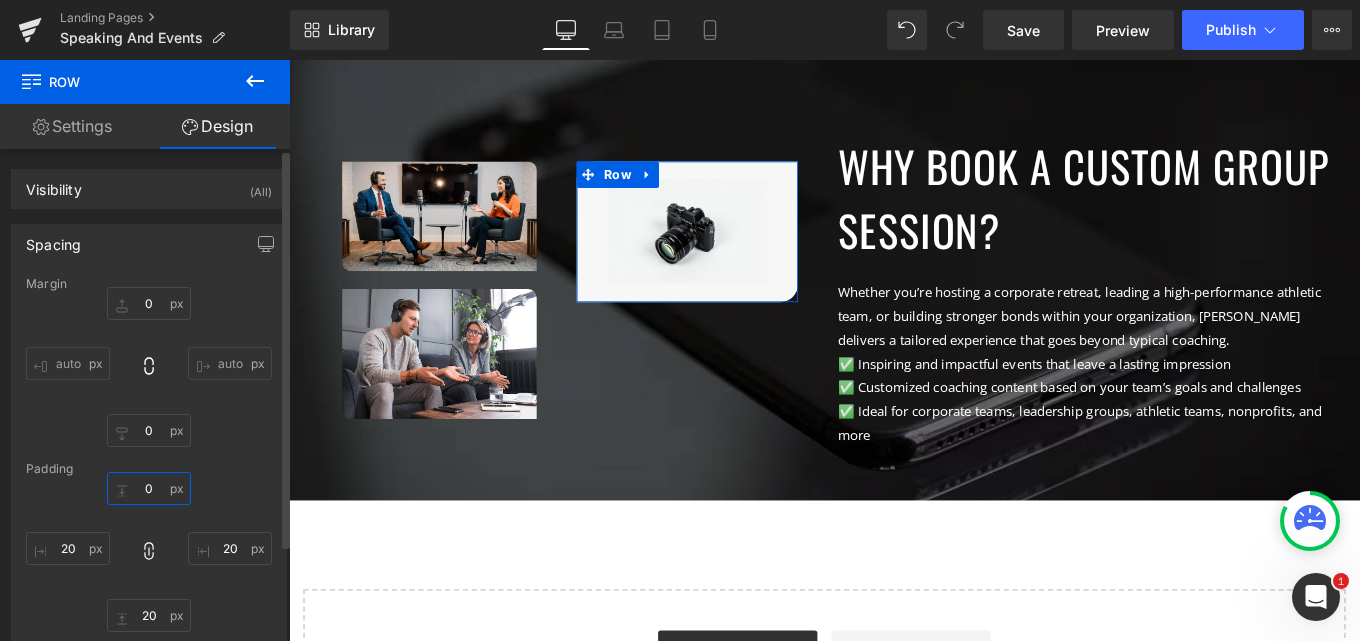 type on "0" 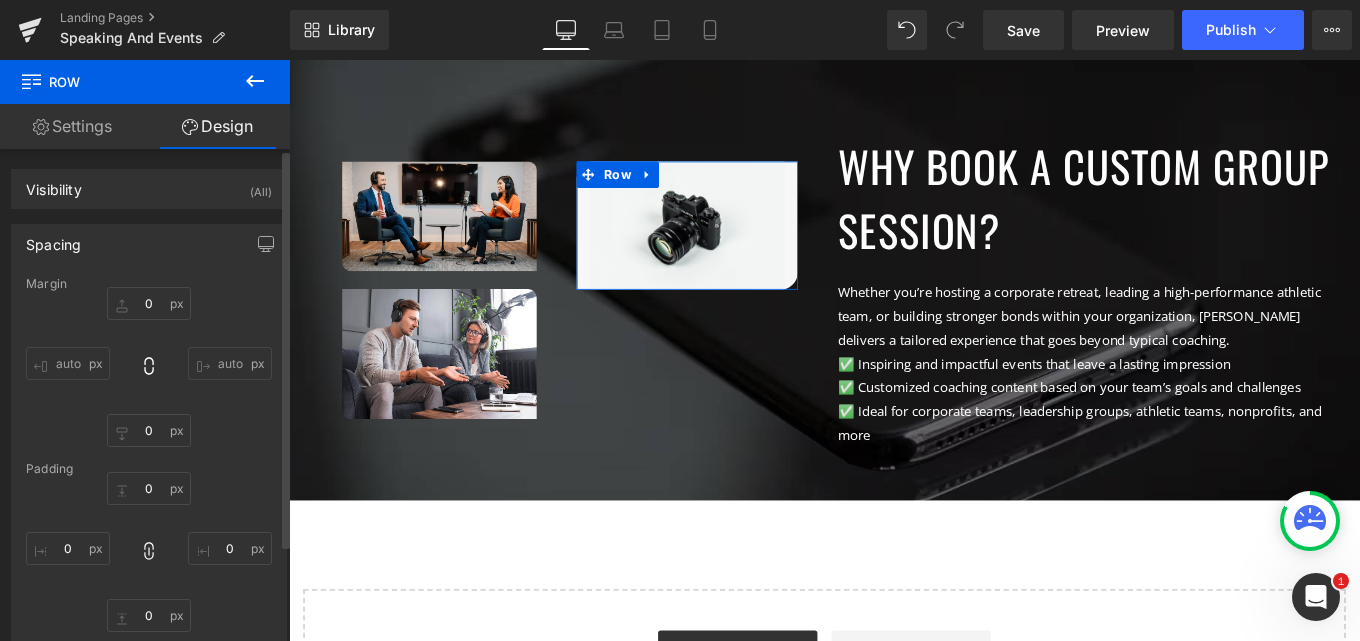 click on "Spacing" at bounding box center (53, 239) 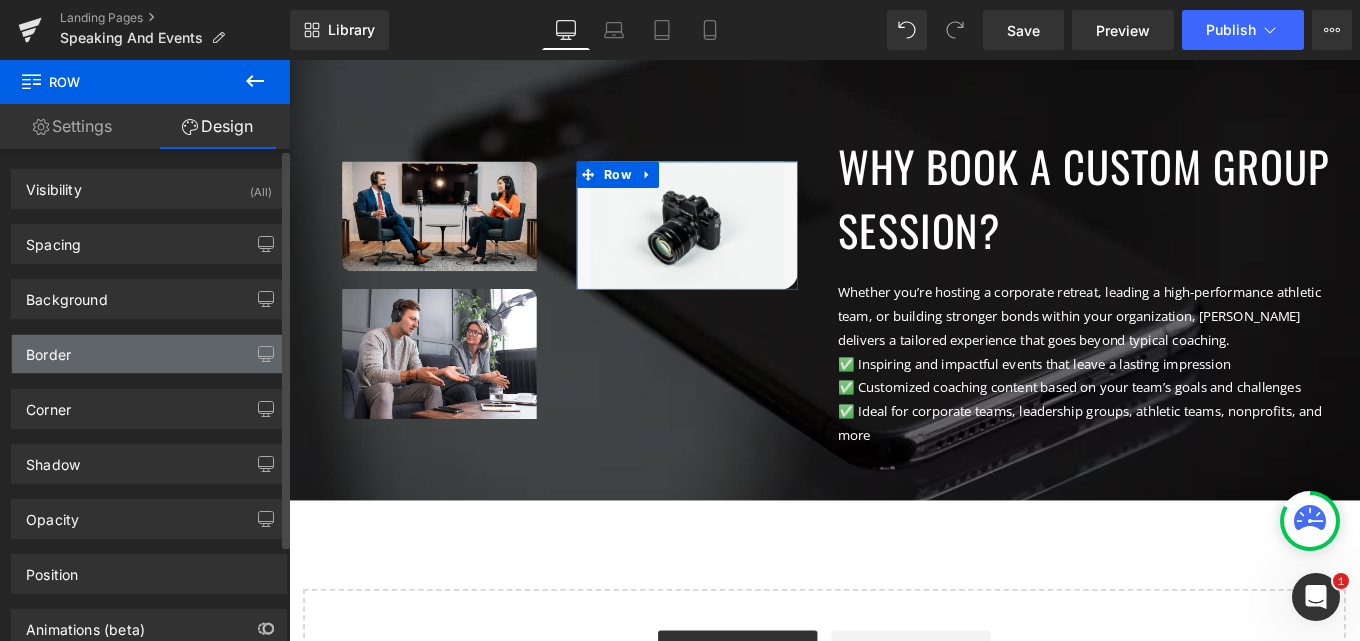 click on "Border" at bounding box center [48, 349] 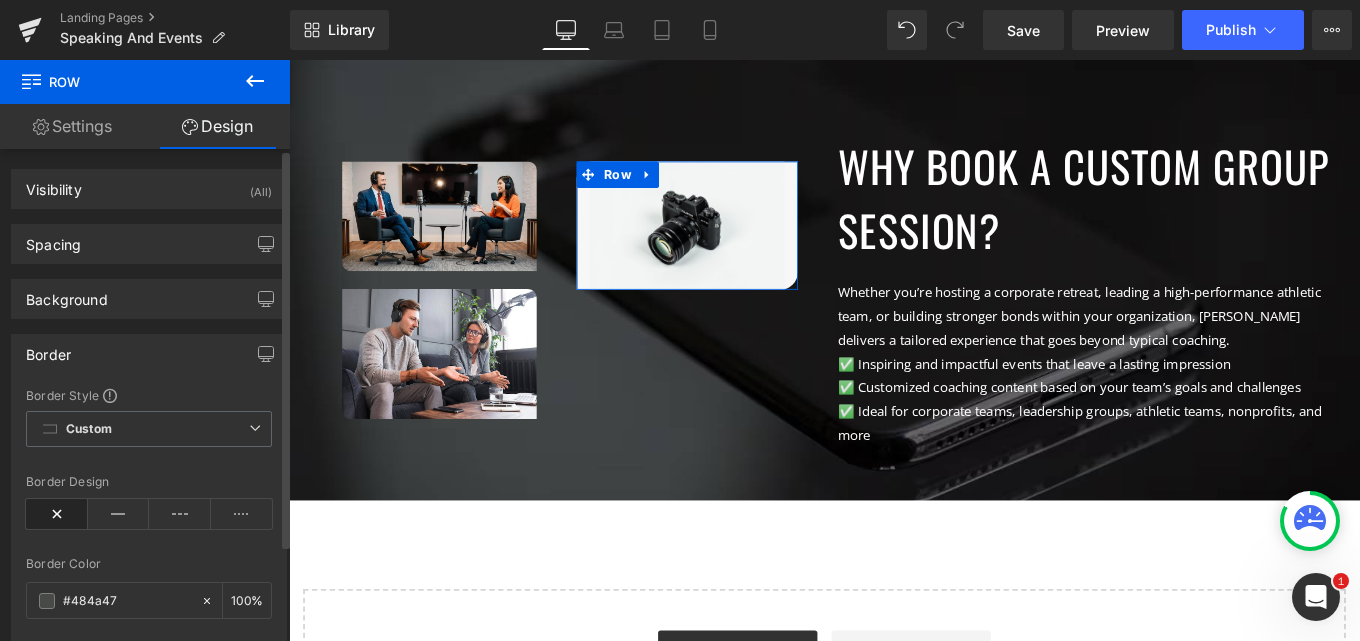 click on "Border" at bounding box center (149, 354) 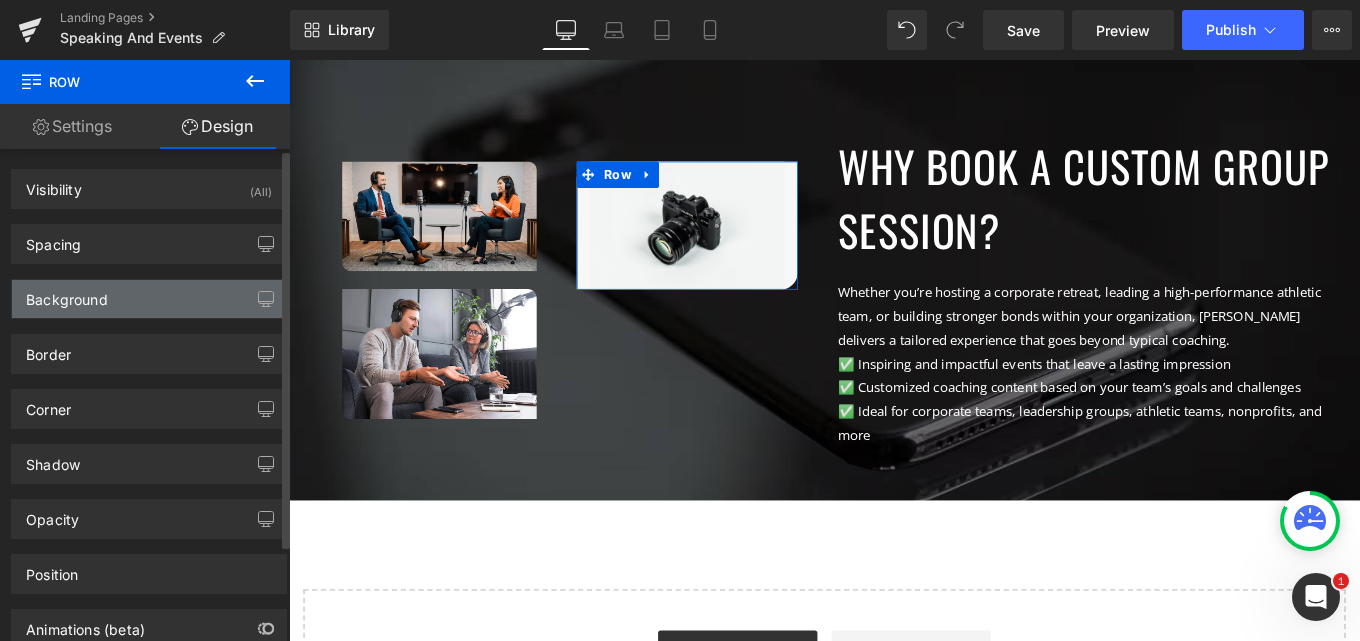 click on "Background" at bounding box center [67, 294] 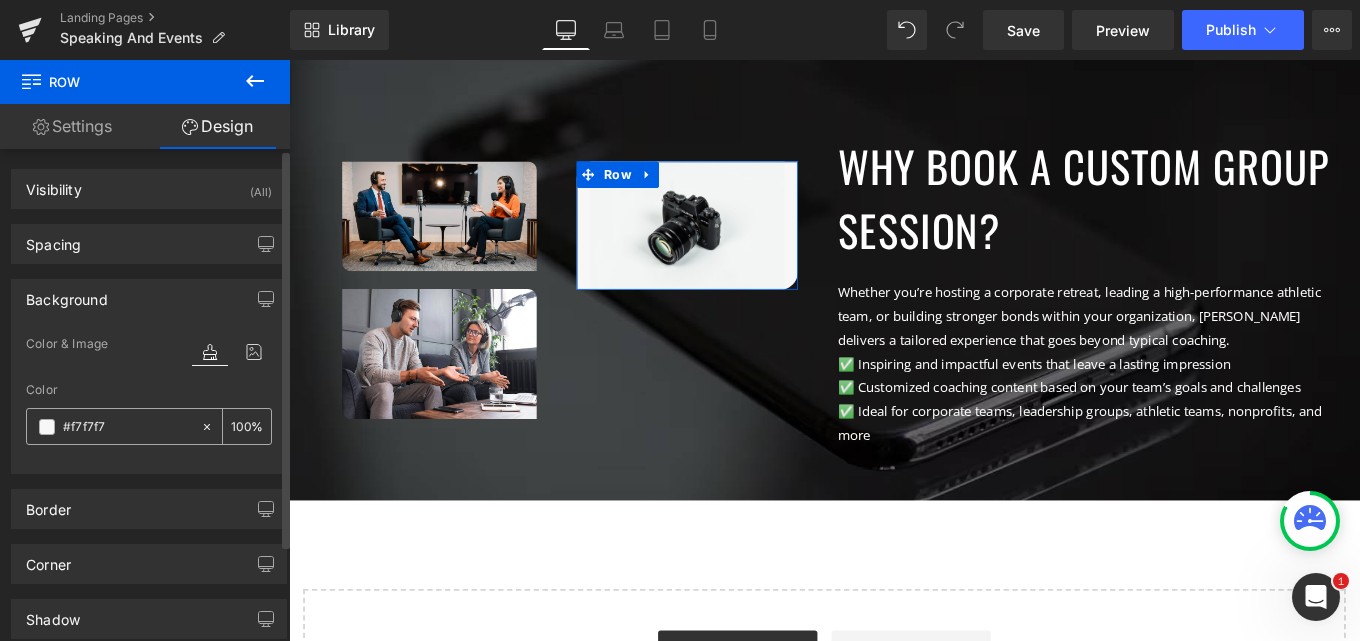 click on "#f7f7f7" at bounding box center [127, 427] 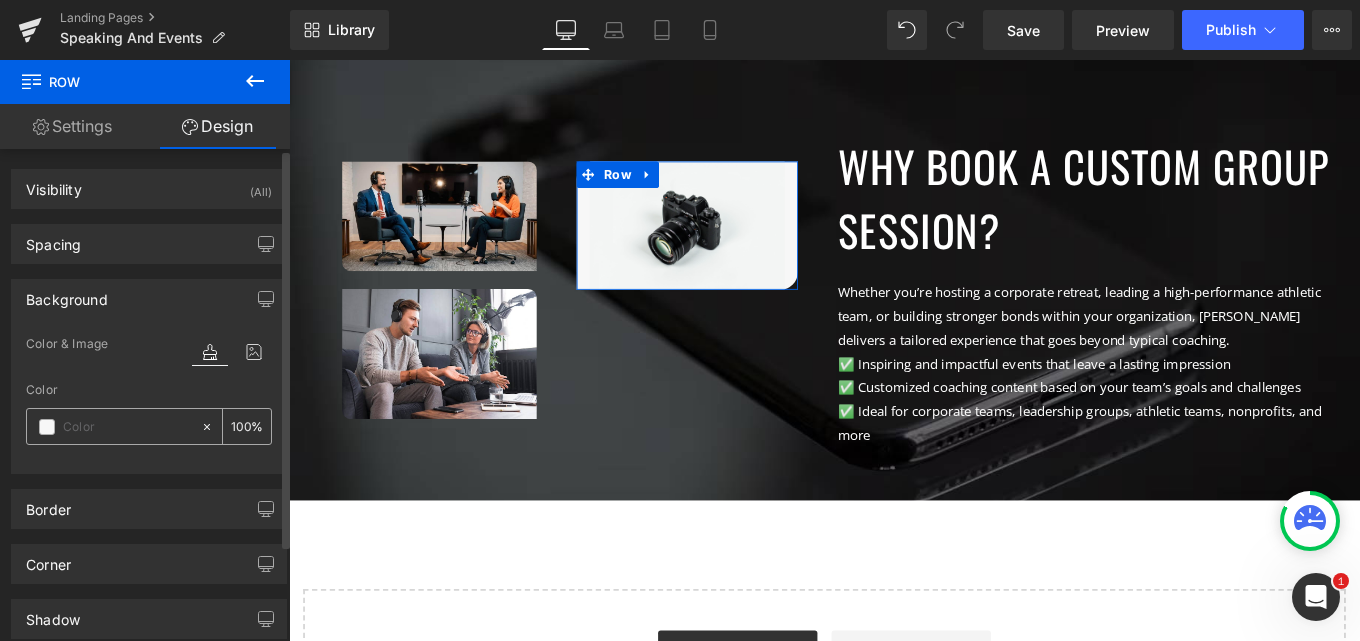 type on "0" 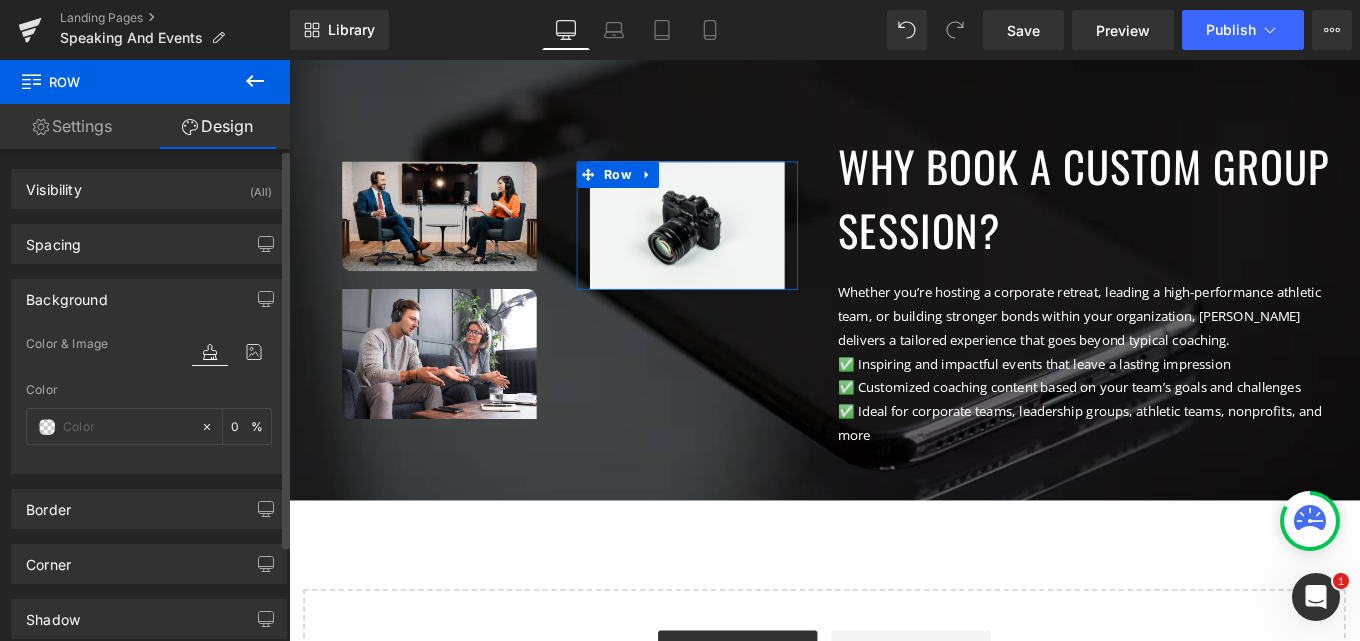 type 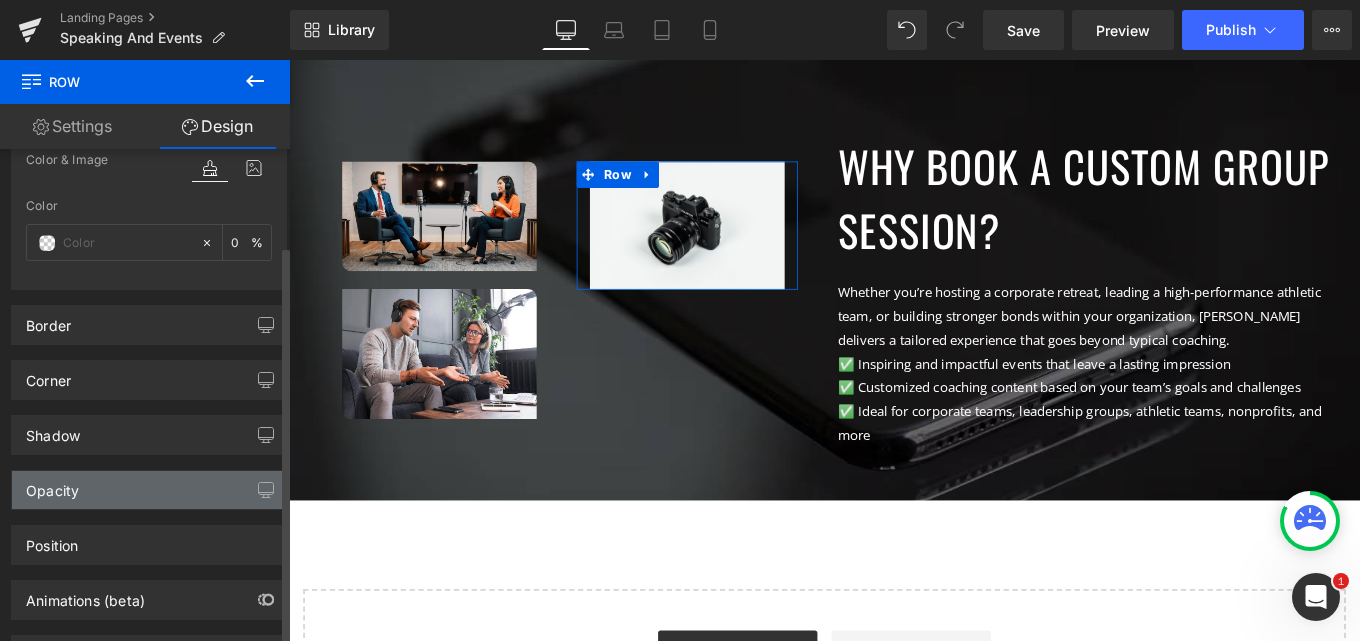 scroll, scrollTop: 200, scrollLeft: 0, axis: vertical 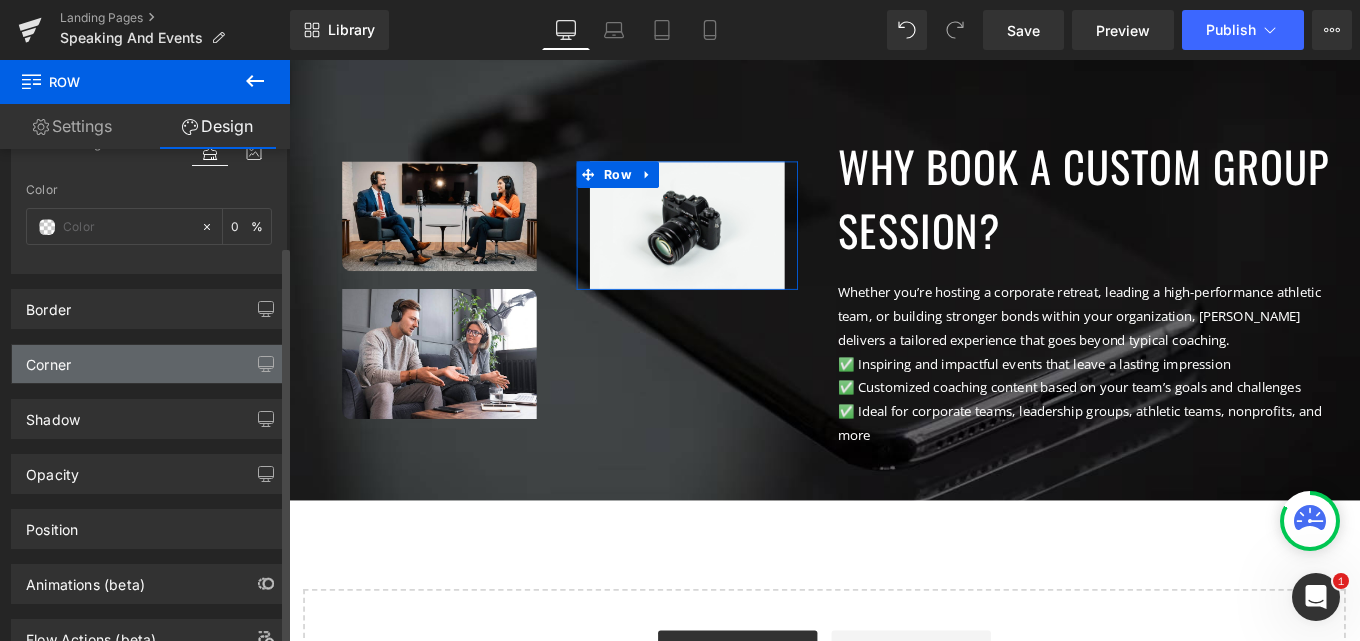 click on "Corner" at bounding box center [48, 359] 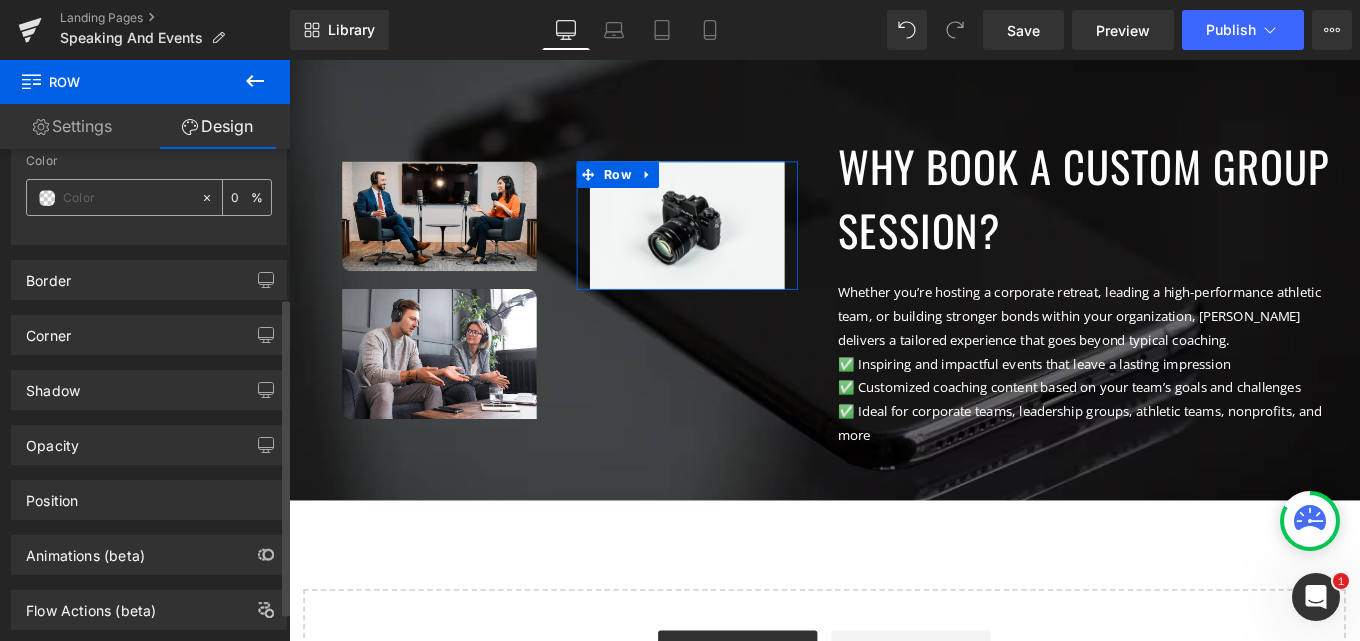 scroll, scrollTop: 274, scrollLeft: 0, axis: vertical 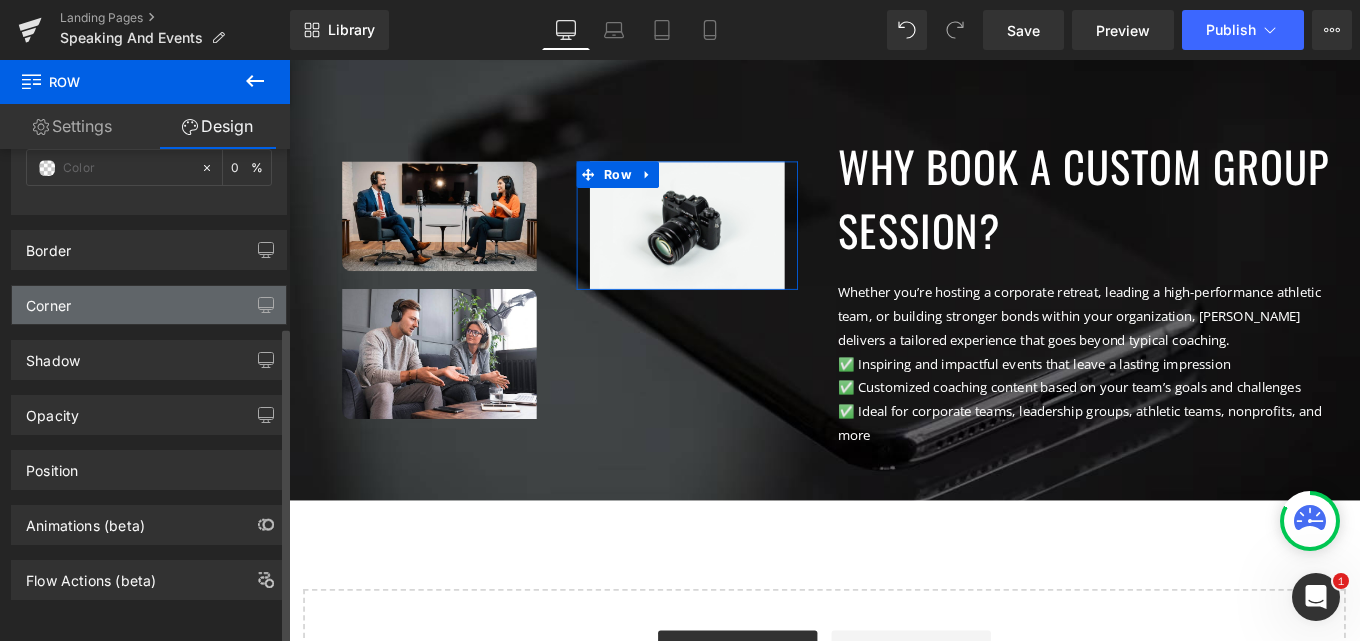 click on "Corner" at bounding box center [149, 305] 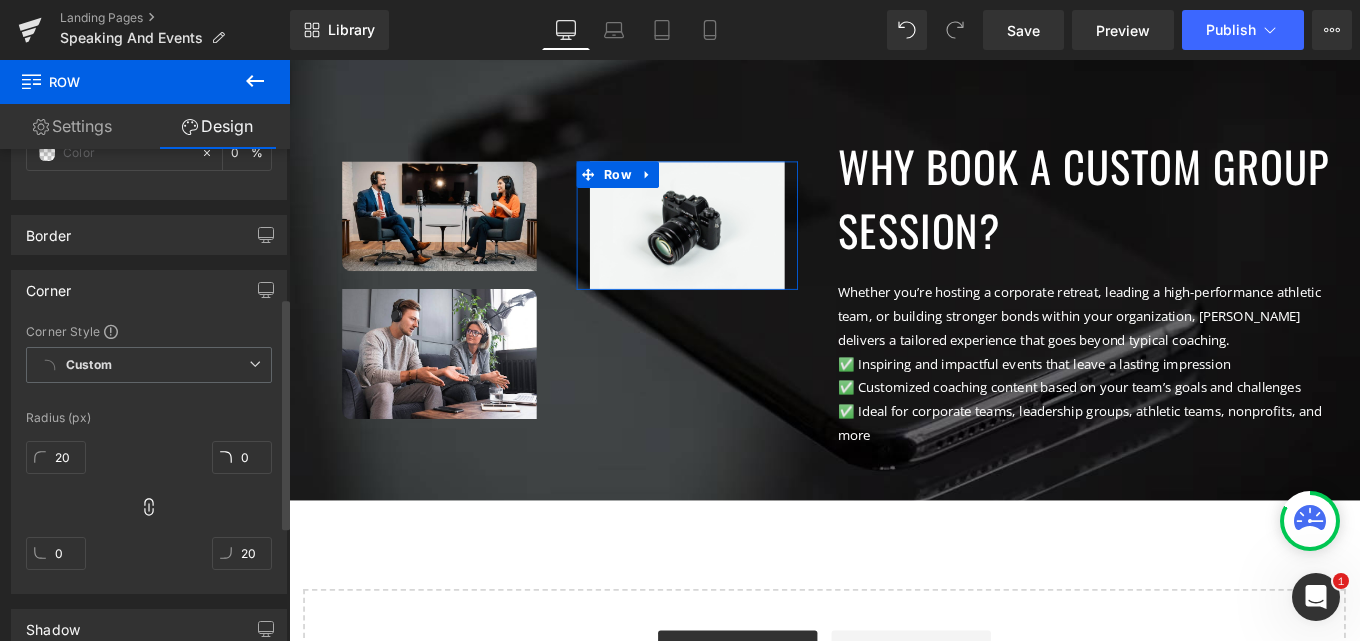 scroll, scrollTop: 374, scrollLeft: 0, axis: vertical 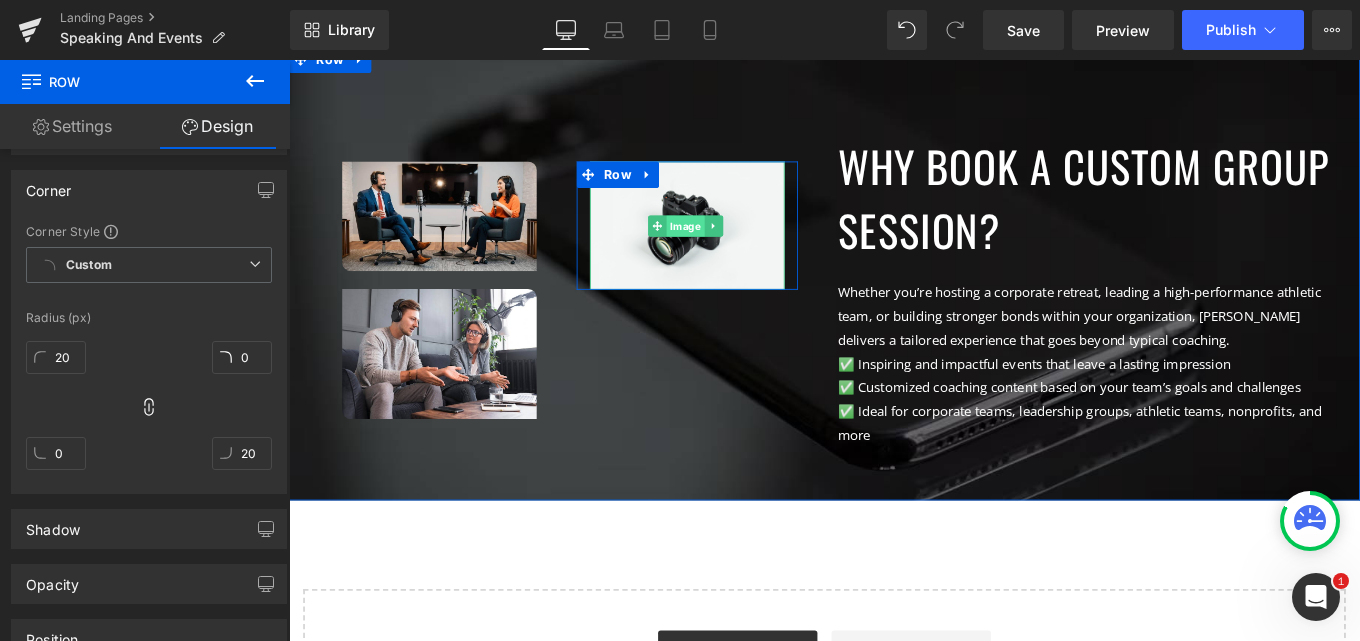 click on "Image" at bounding box center (737, 248) 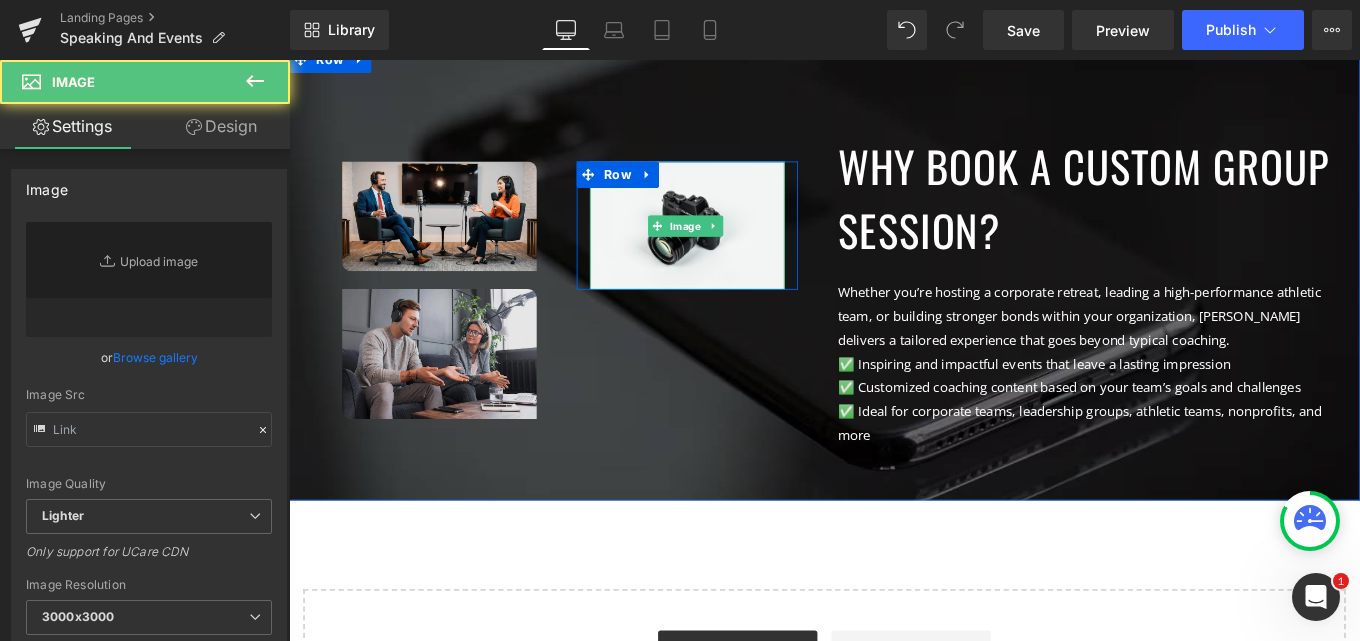 type on "//[DOMAIN_NAME][URL]" 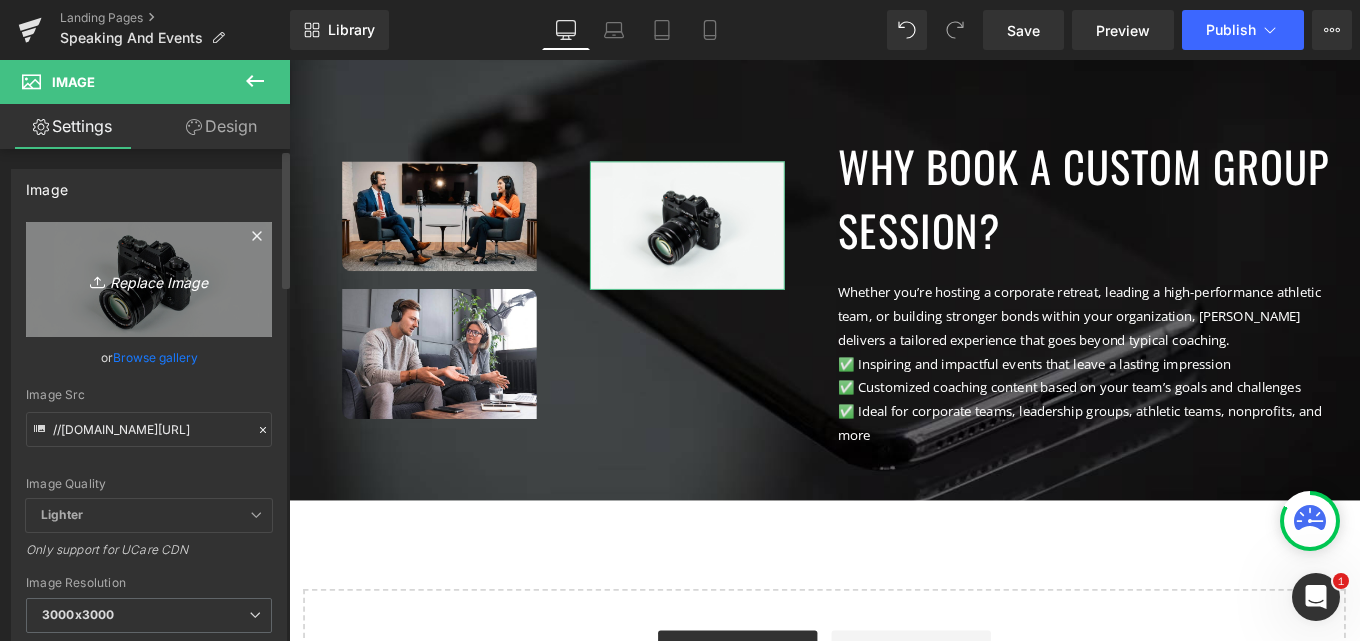 click on "Replace Image" at bounding box center [149, 279] 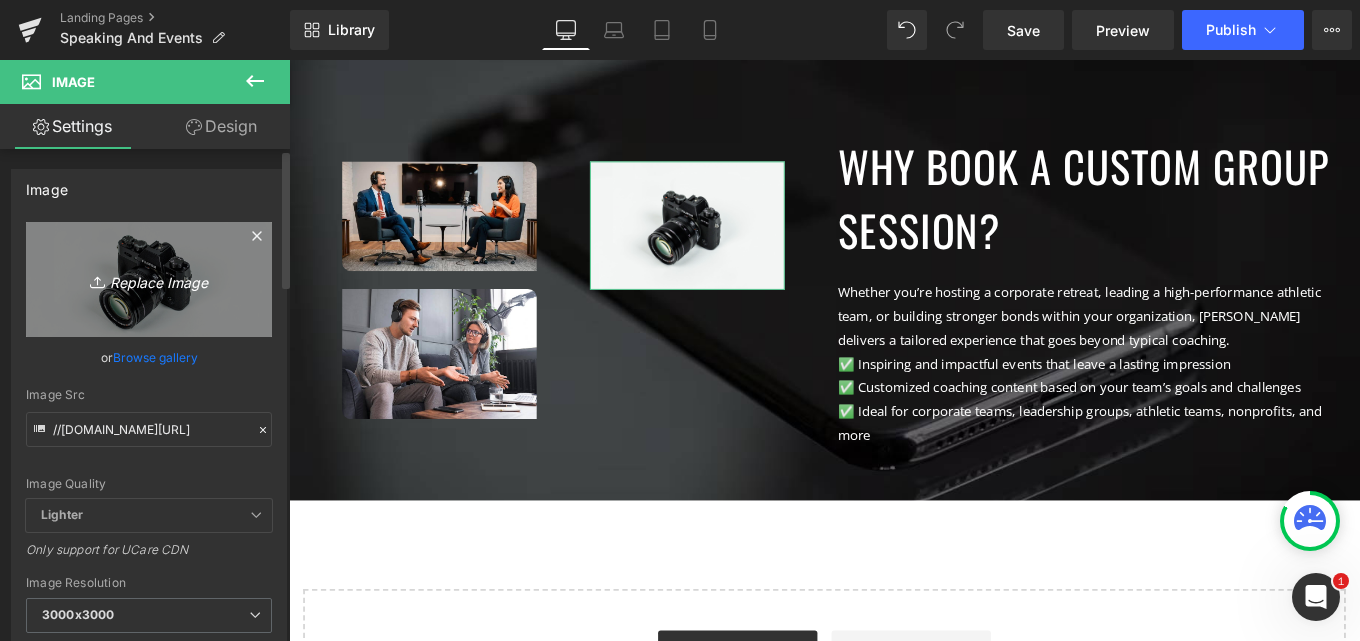 type on "C:\fakepath\empowered-business-woman-working.png" 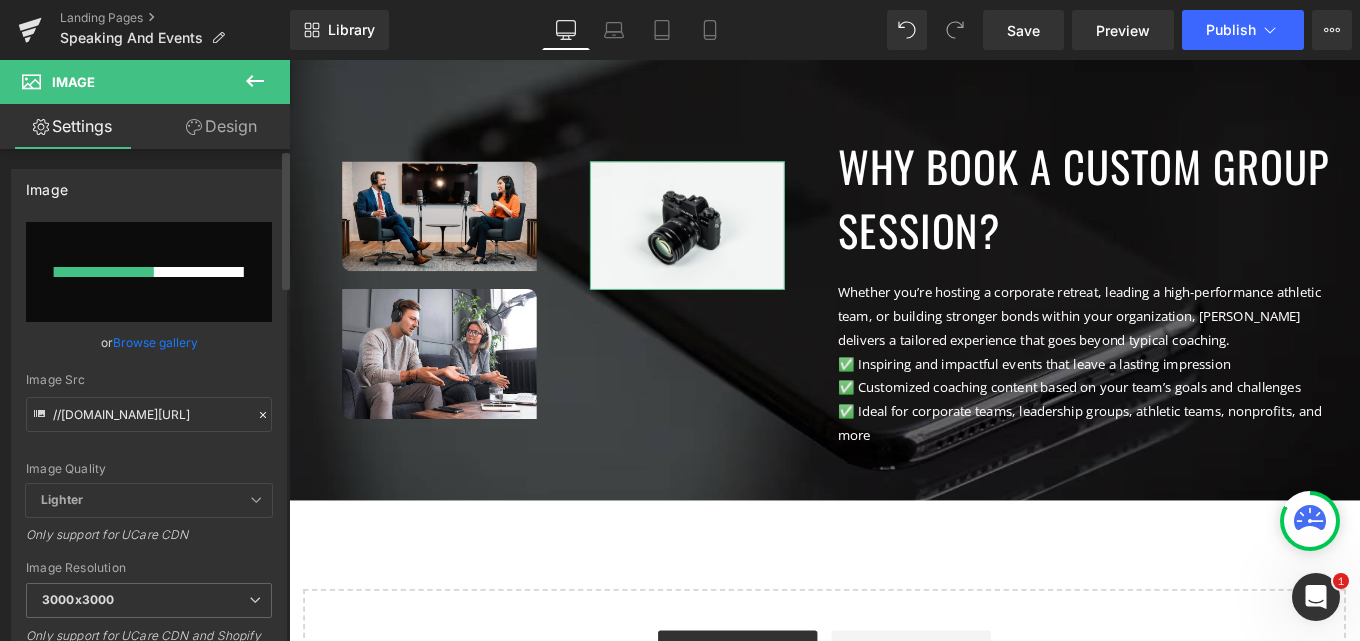 type 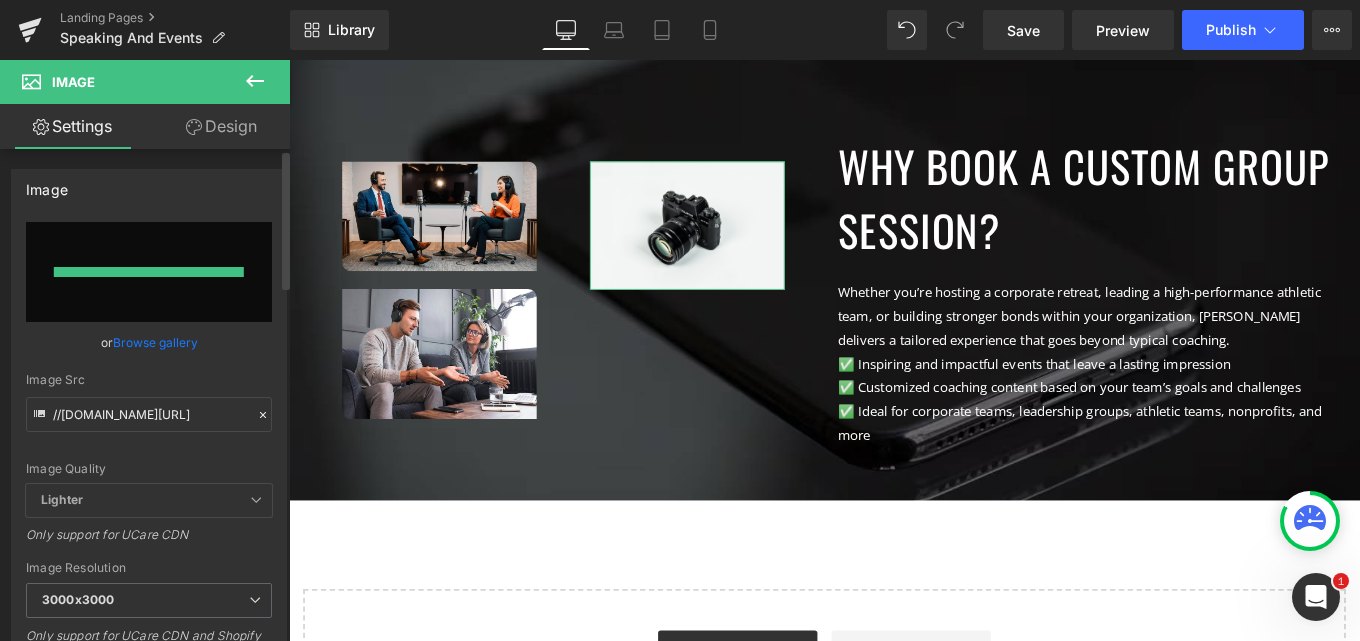 type on "[URL][DOMAIN_NAME]" 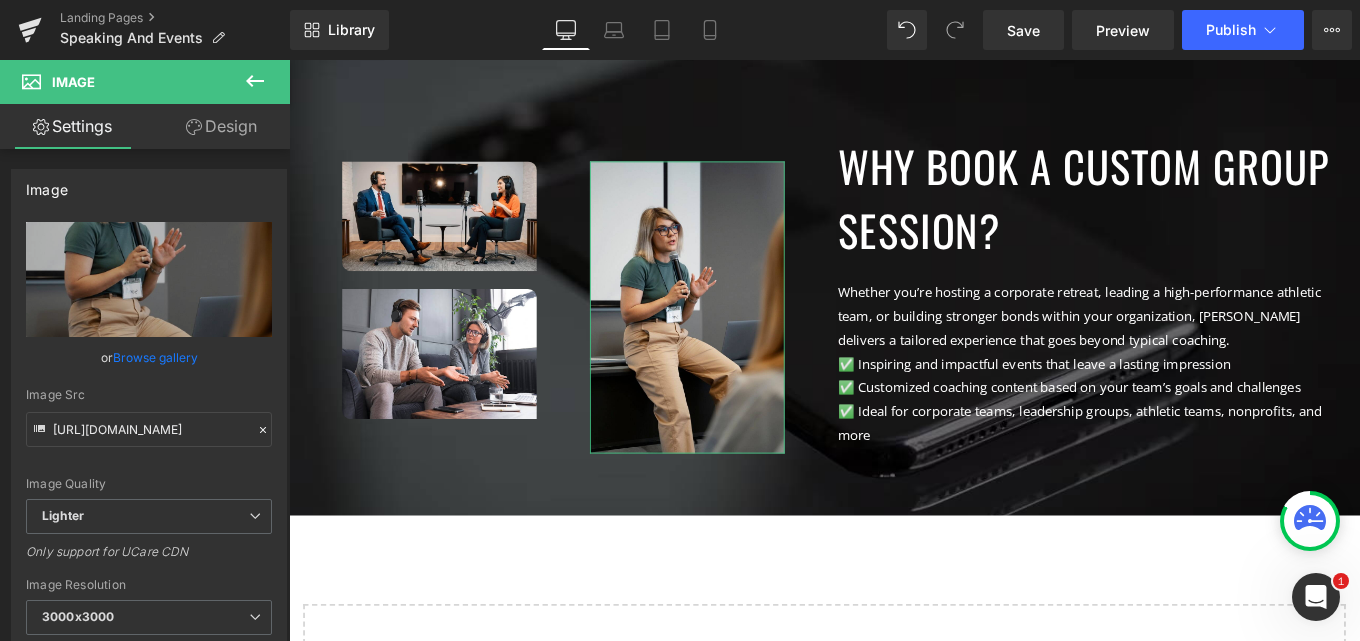 click on "Design" at bounding box center [221, 126] 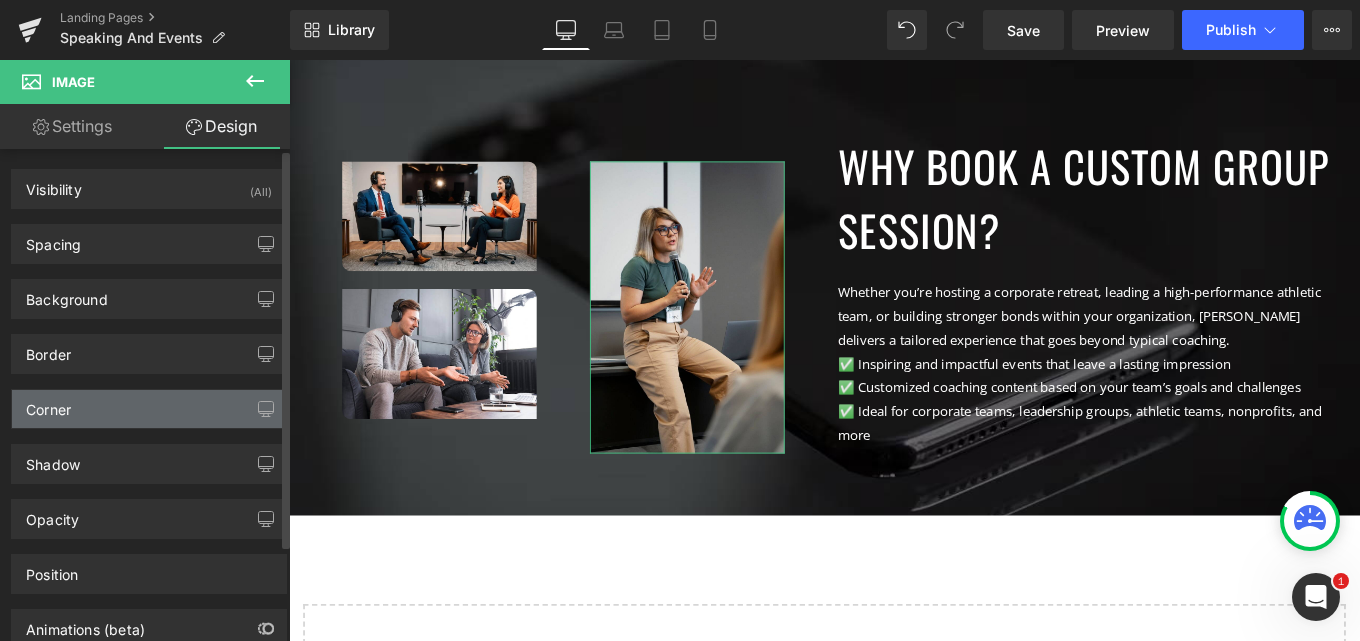 click on "Corner" at bounding box center (149, 409) 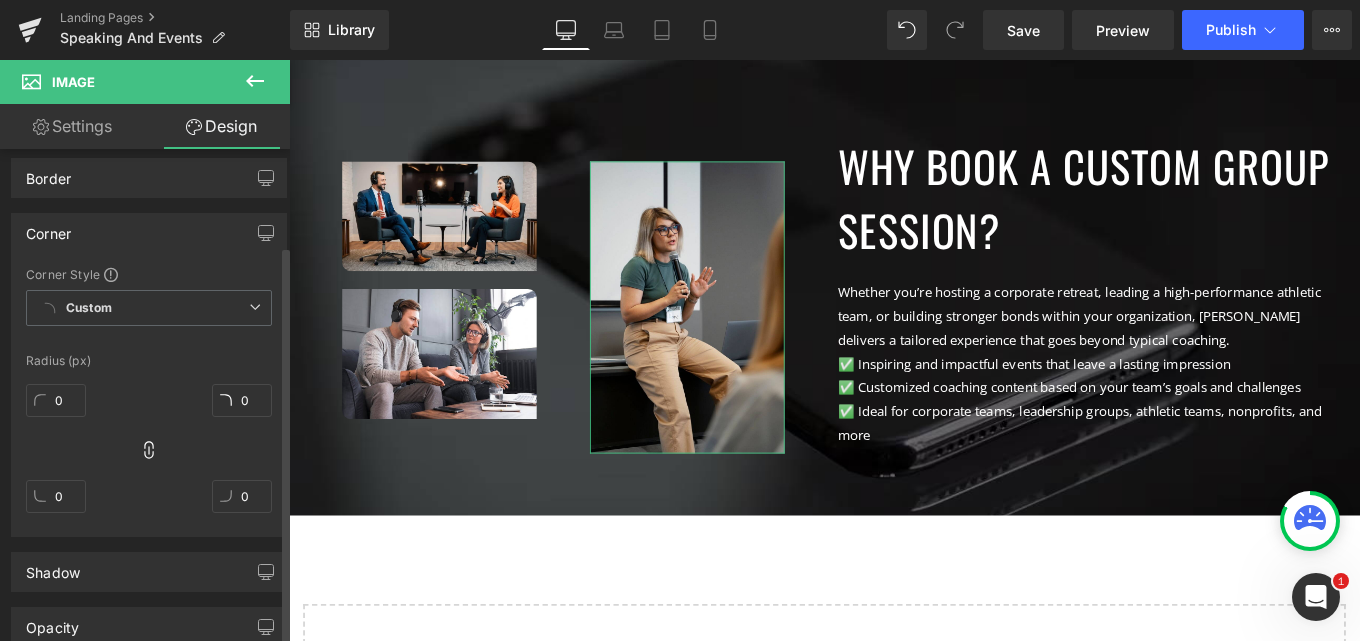 scroll, scrollTop: 200, scrollLeft: 0, axis: vertical 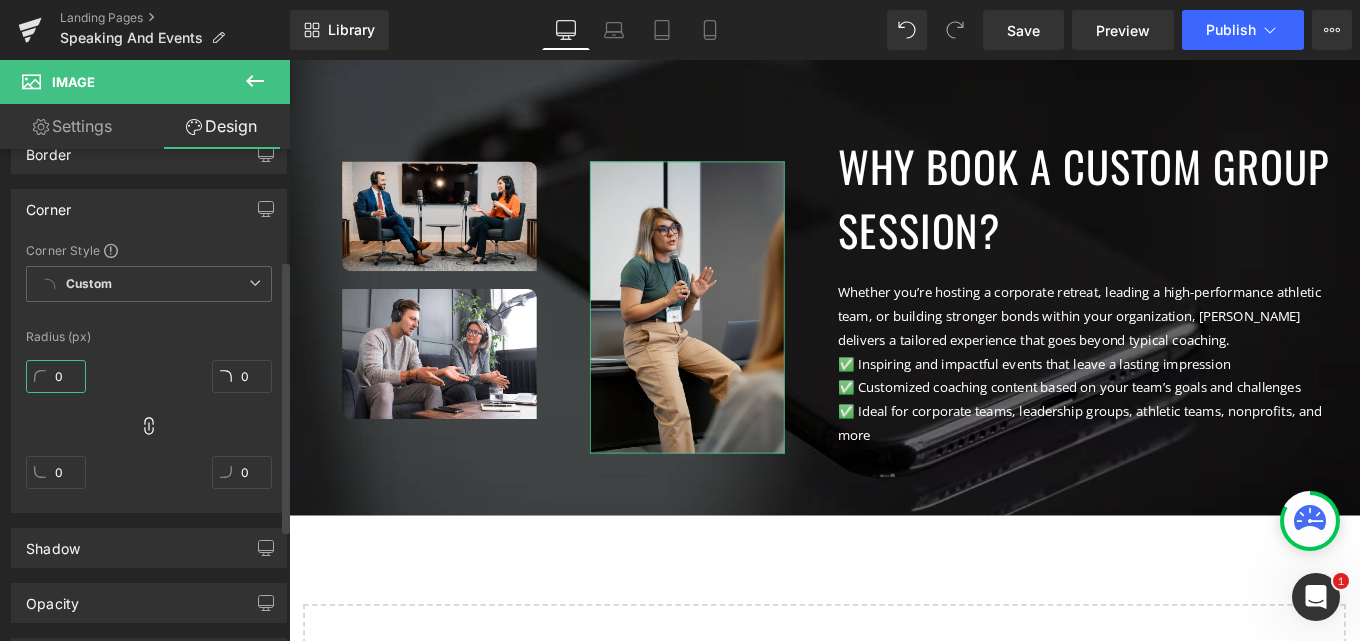 click on "0" at bounding box center (56, 376) 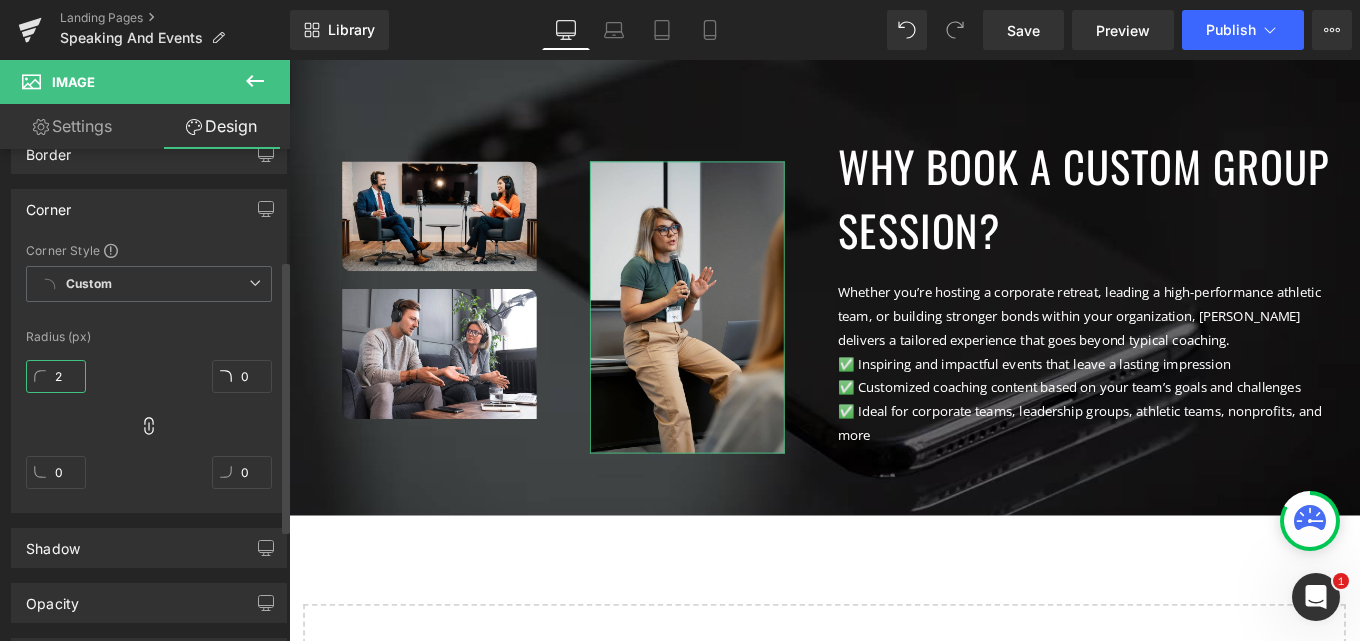 type on "20" 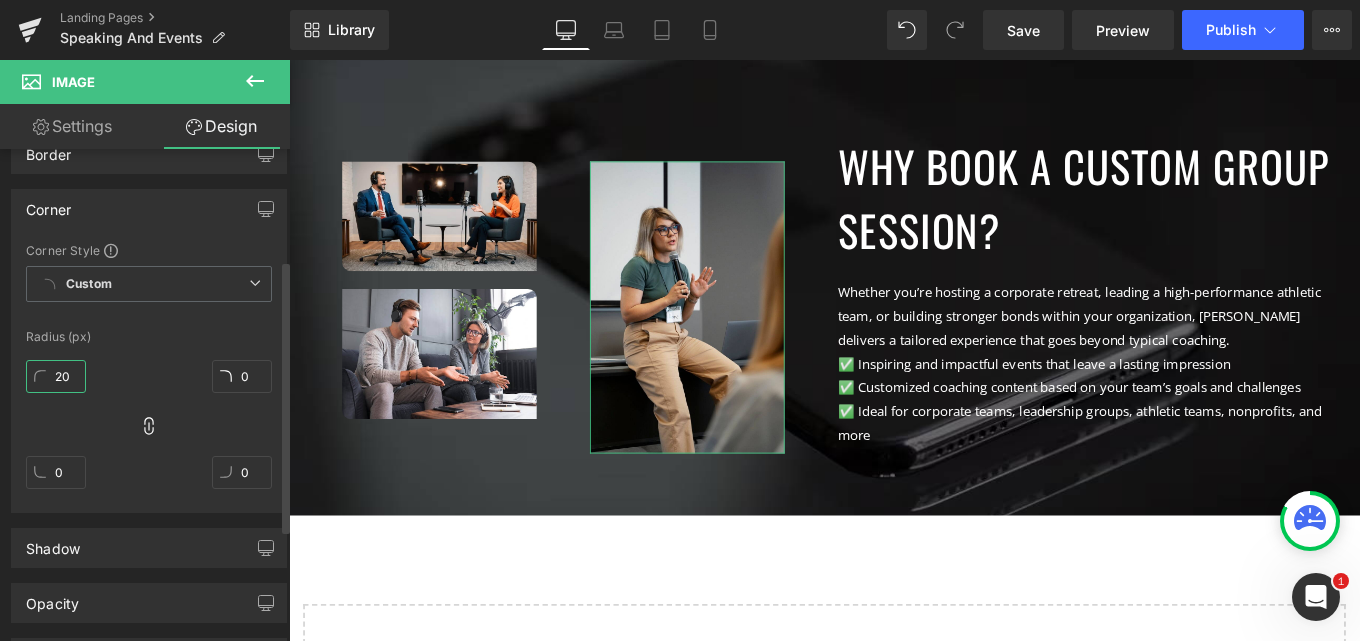 type on "20" 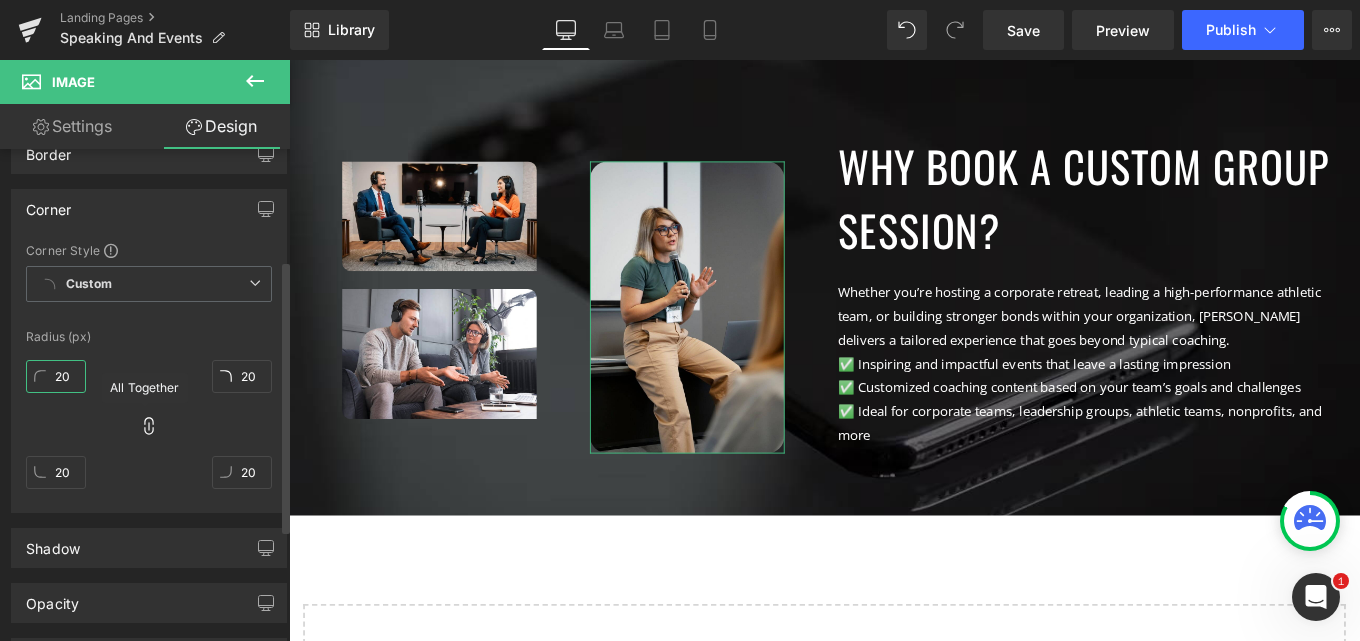 type on "20" 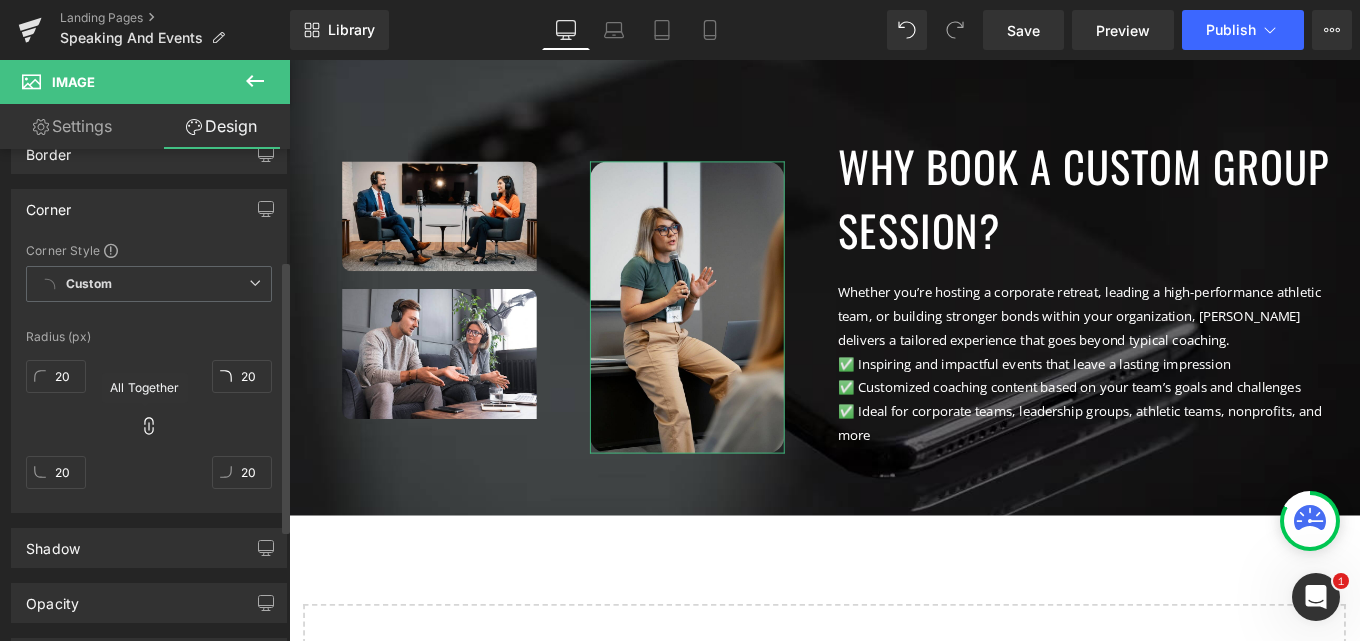 click 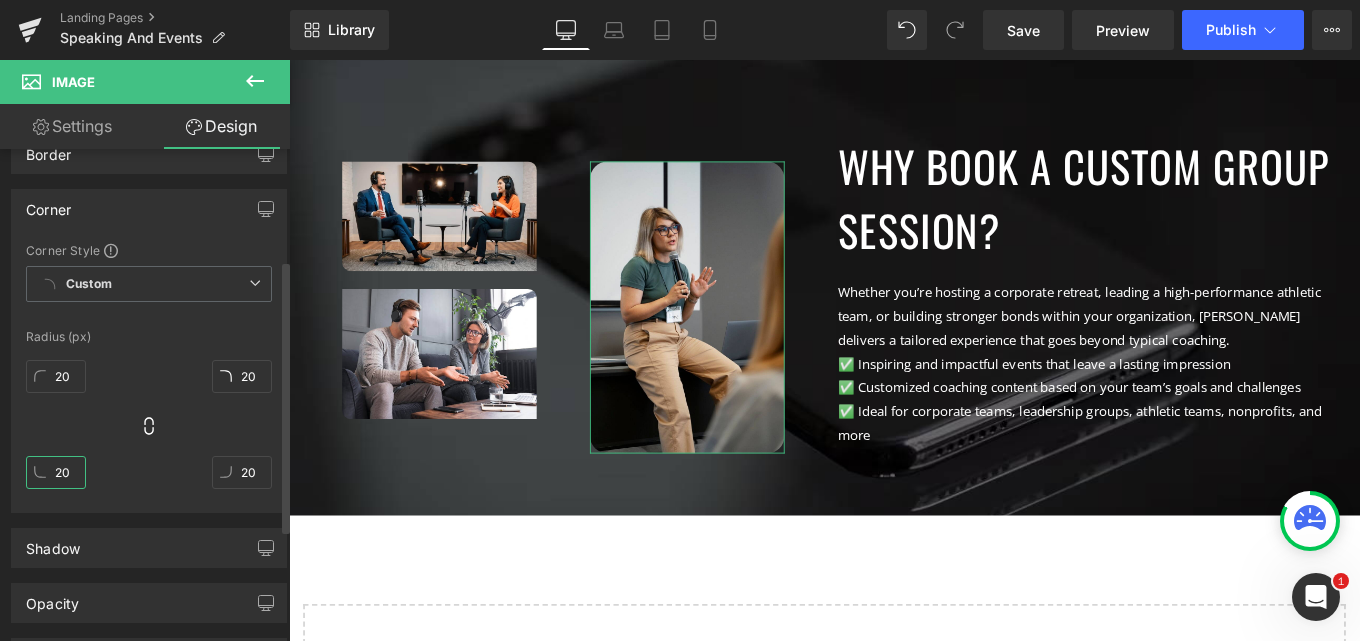 click on "20" at bounding box center [56, 472] 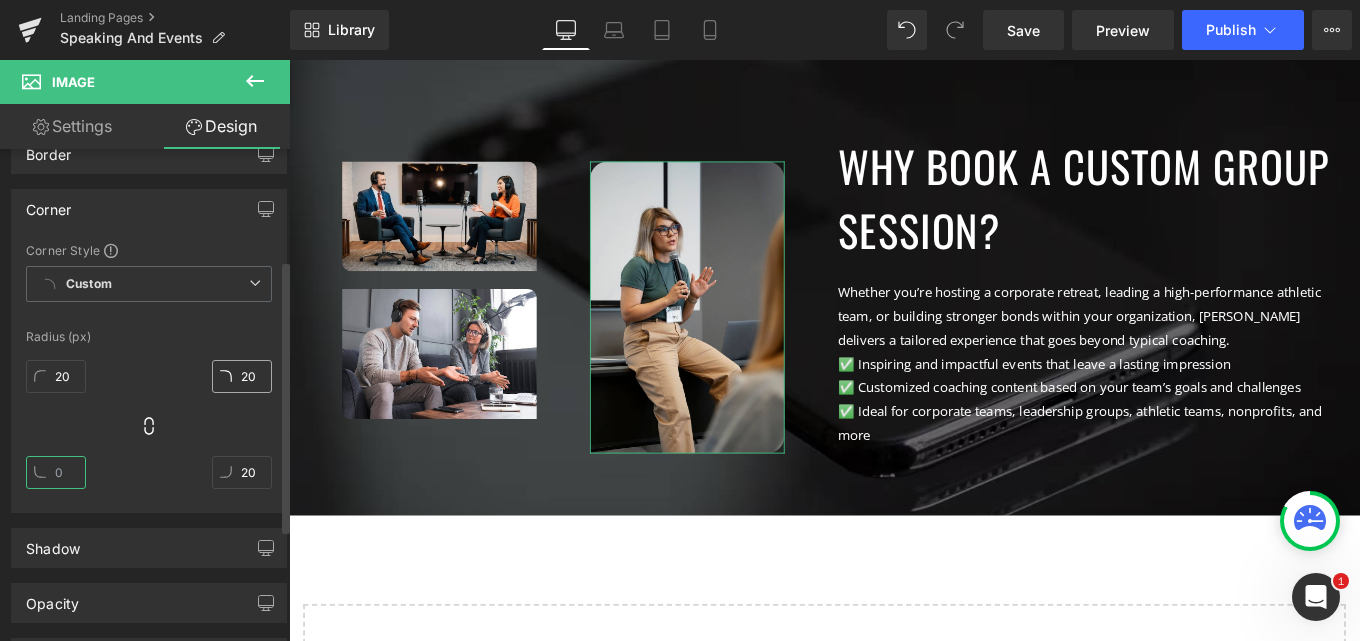 type 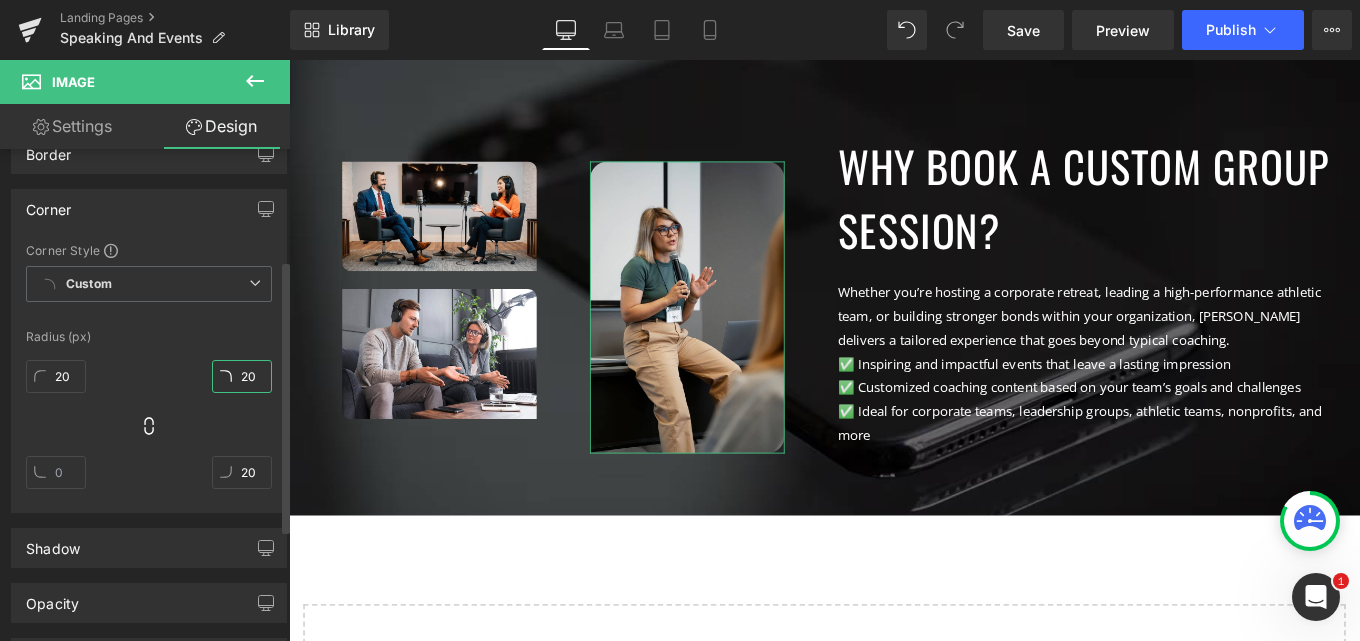click on "20" at bounding box center [242, 376] 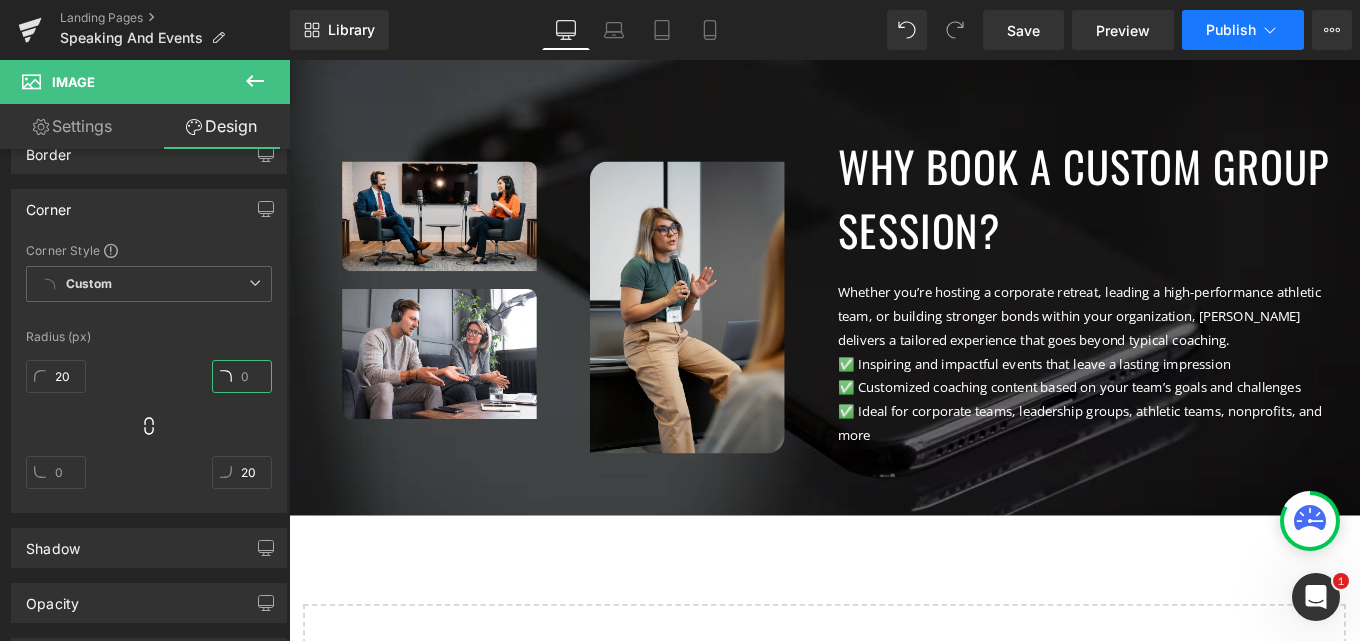 type 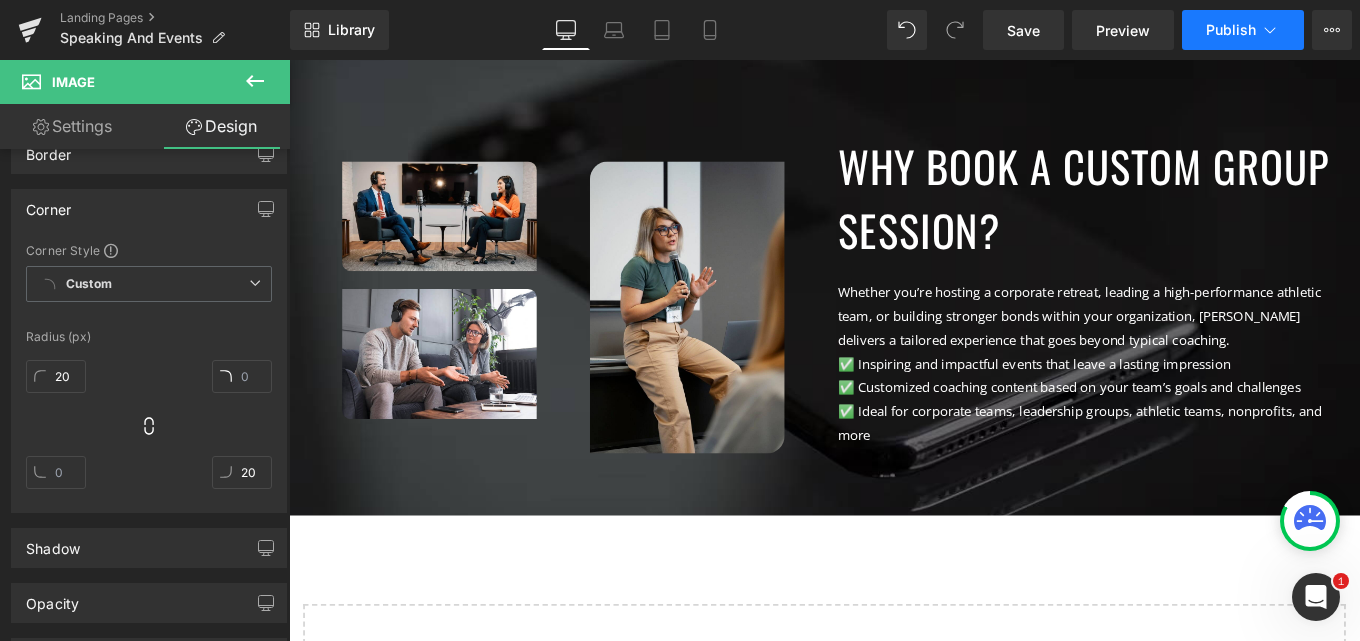 click on "Publish" at bounding box center (1231, 30) 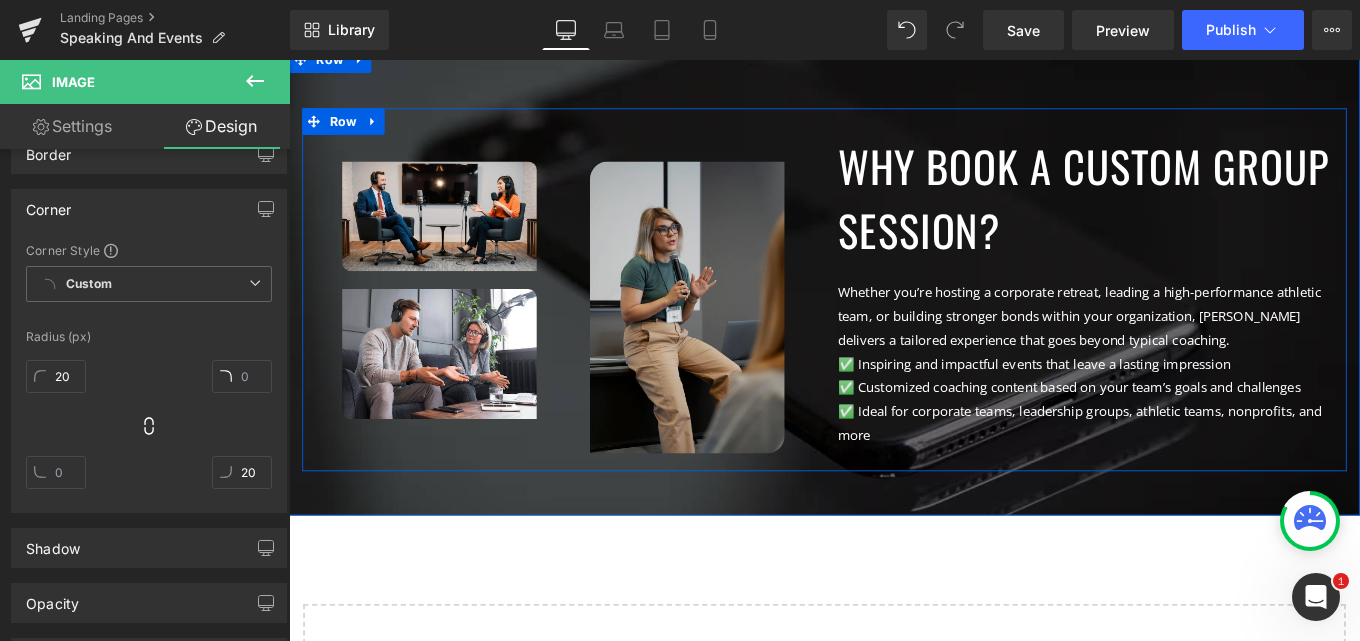 scroll, scrollTop: 521, scrollLeft: 0, axis: vertical 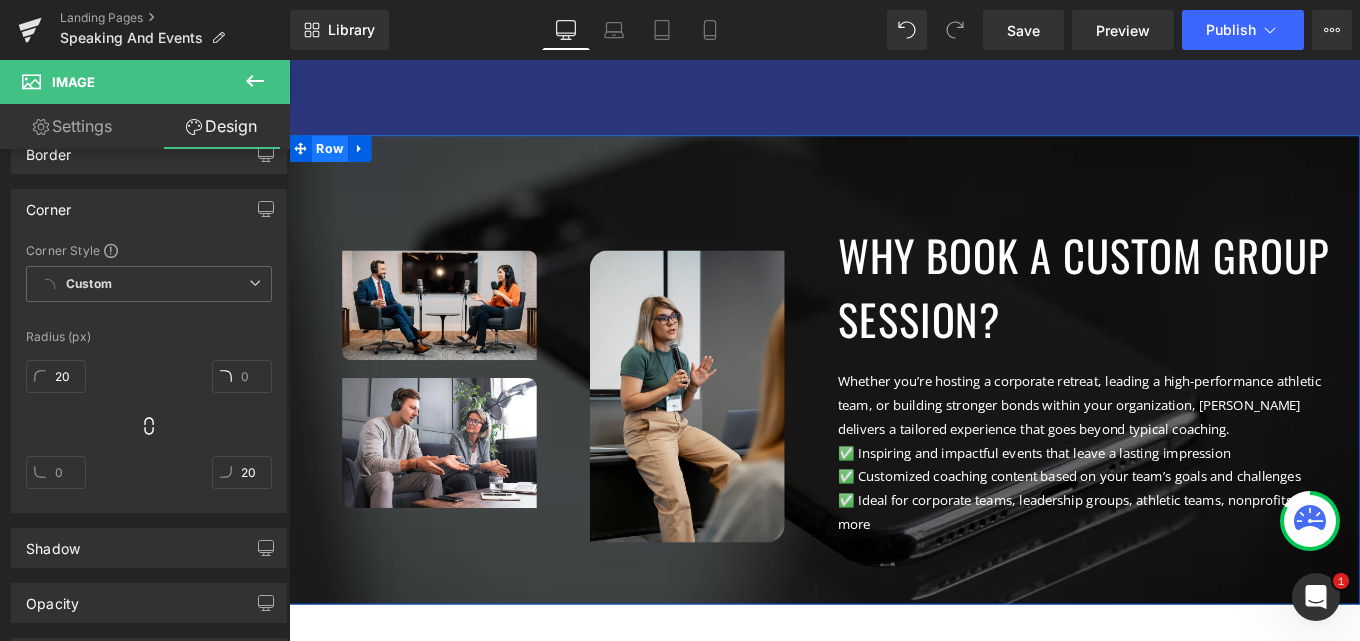 click on "Row" at bounding box center (335, 160) 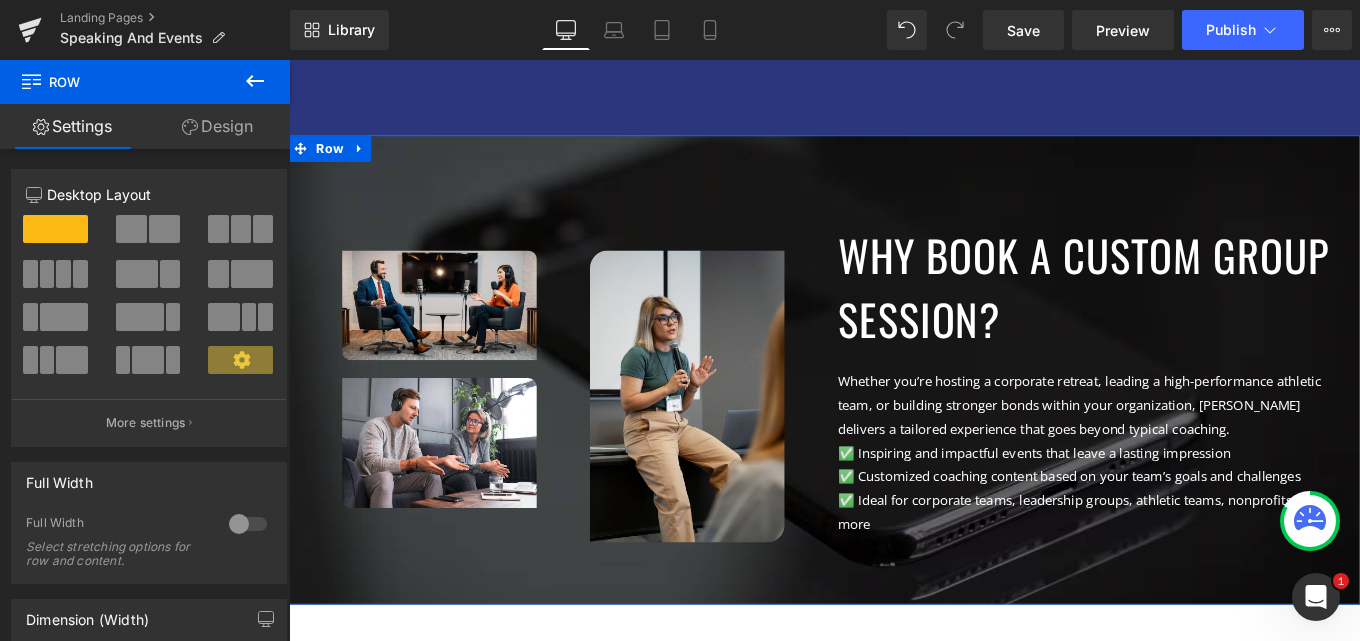 click 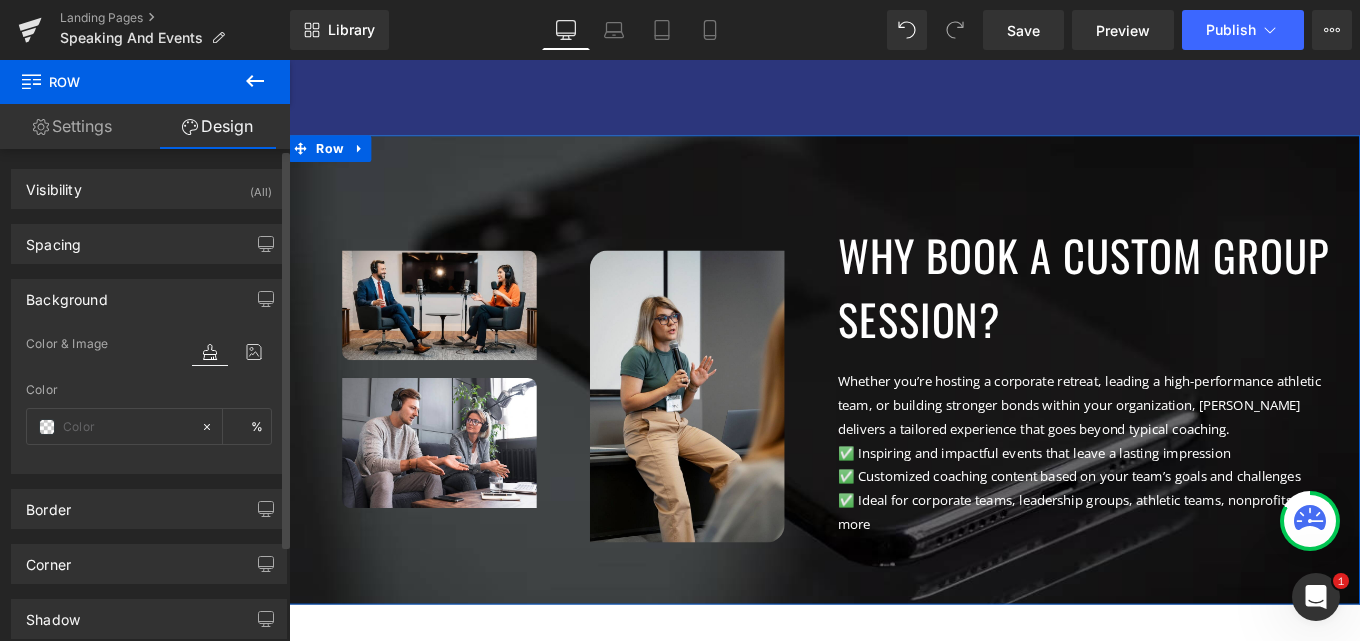 type on "transparent" 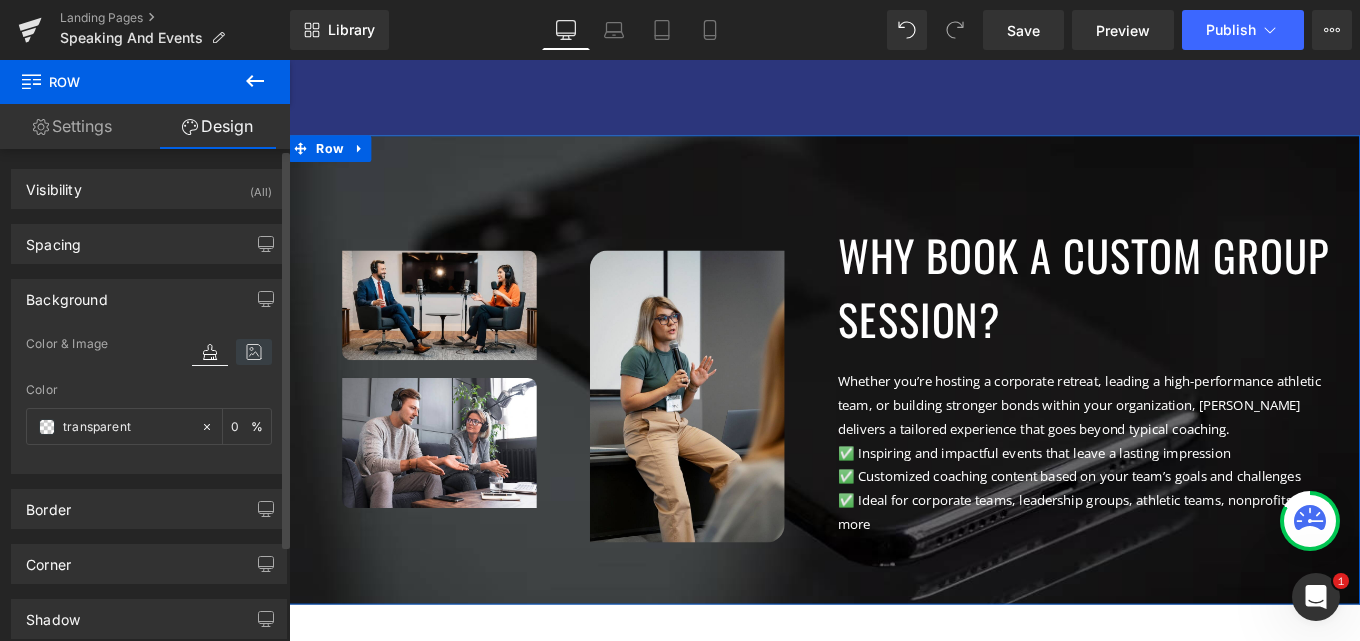 click at bounding box center (254, 352) 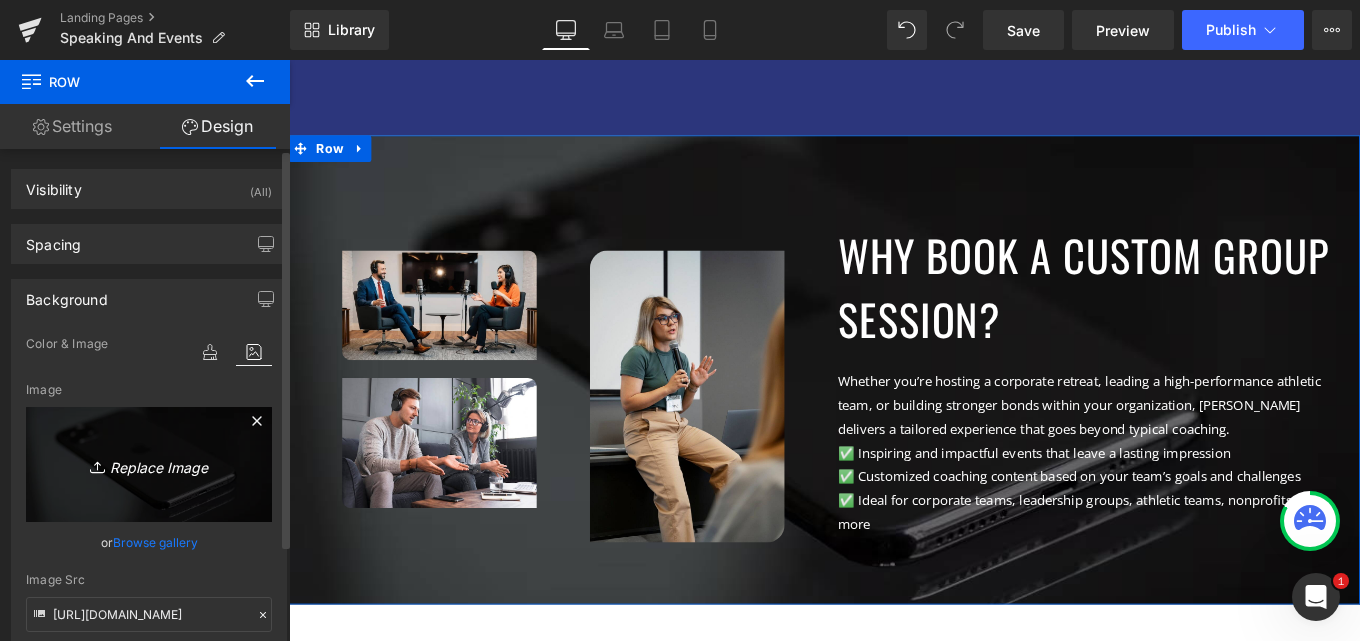 click on "Replace Image" at bounding box center [149, 464] 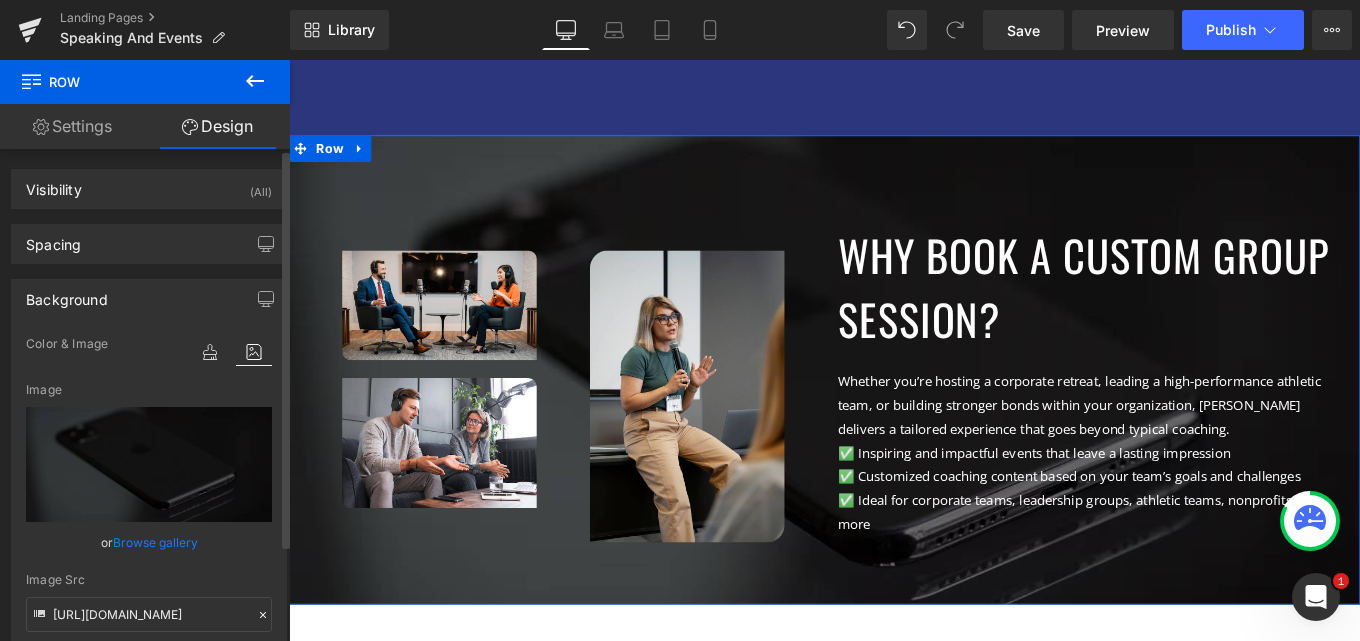 click on "Browse gallery" at bounding box center (155, 542) 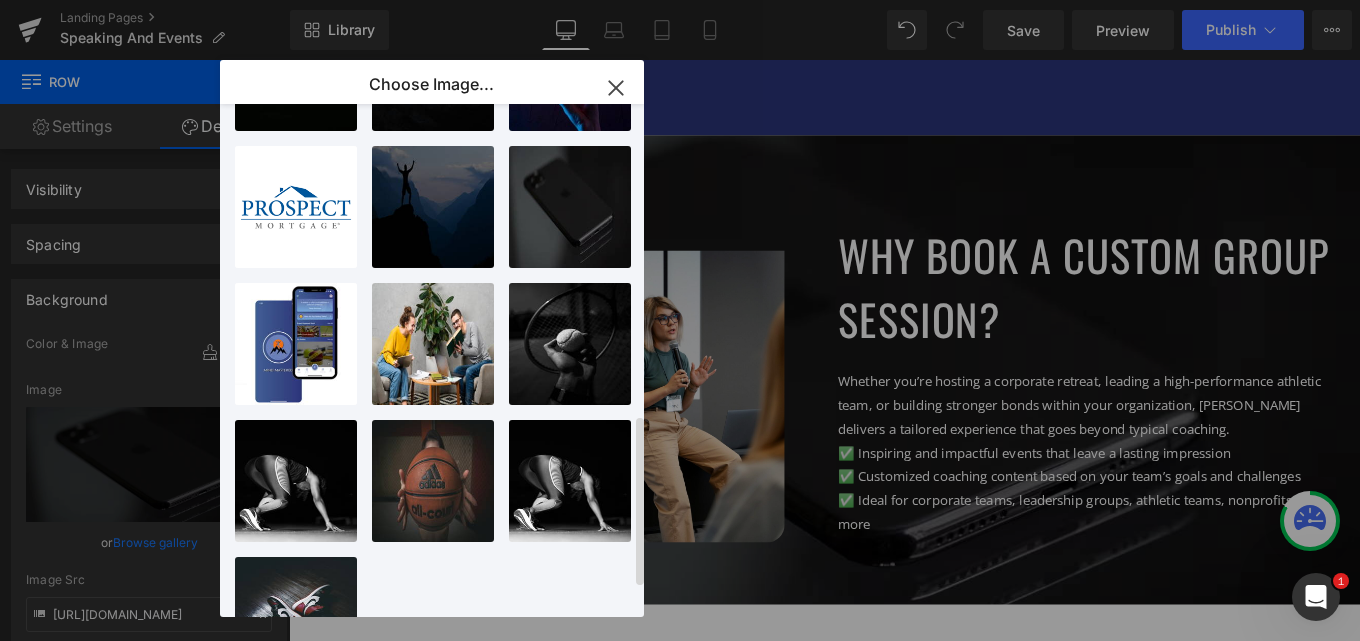 scroll, scrollTop: 1024, scrollLeft: 0, axis: vertical 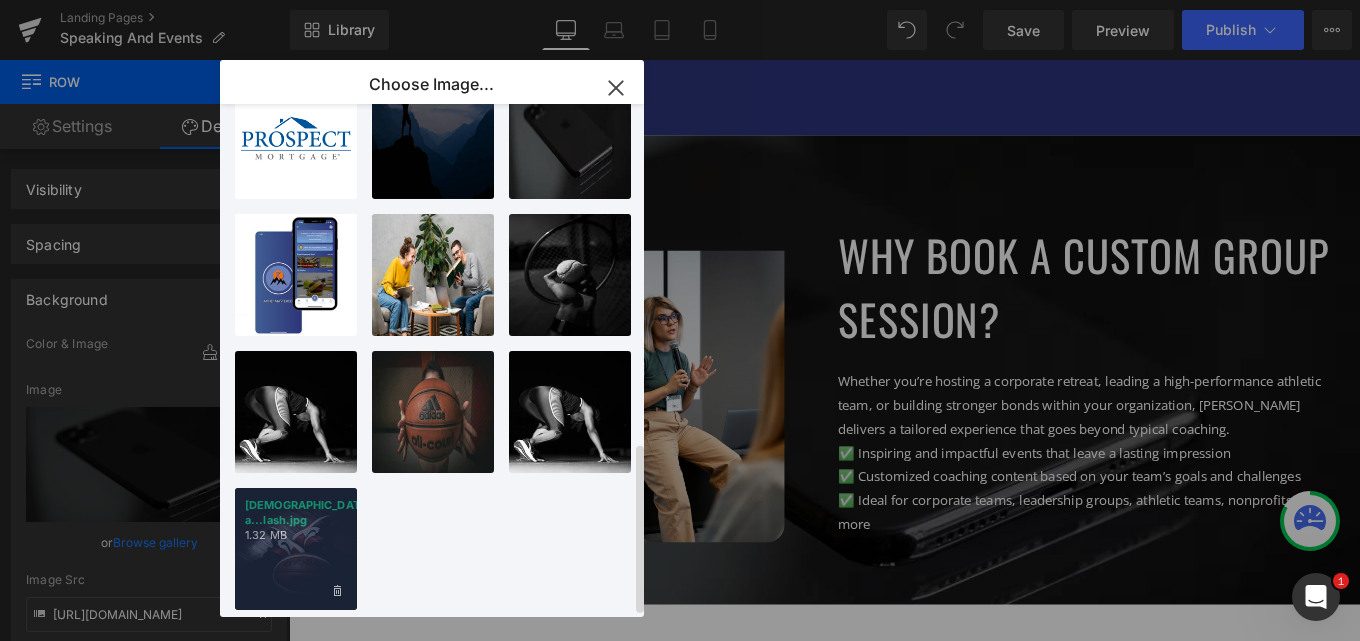 click on "1.32 MB" at bounding box center (296, 535) 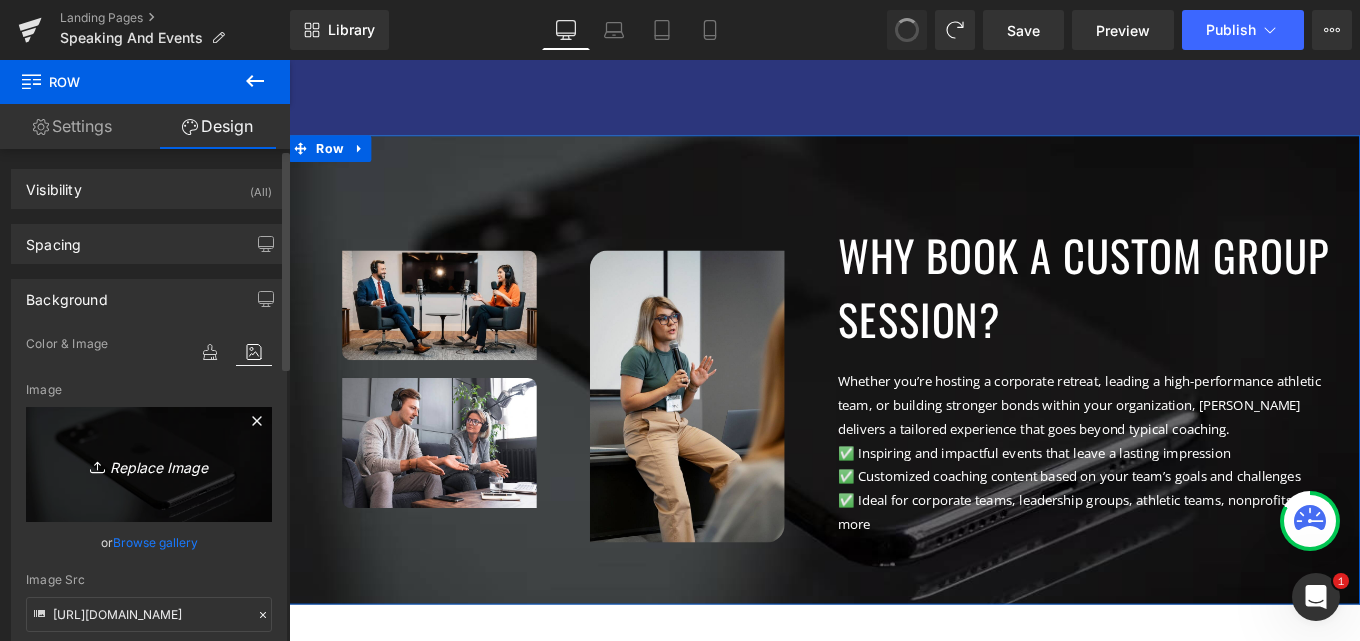 type on "[URL][DOMAIN_NAME]" 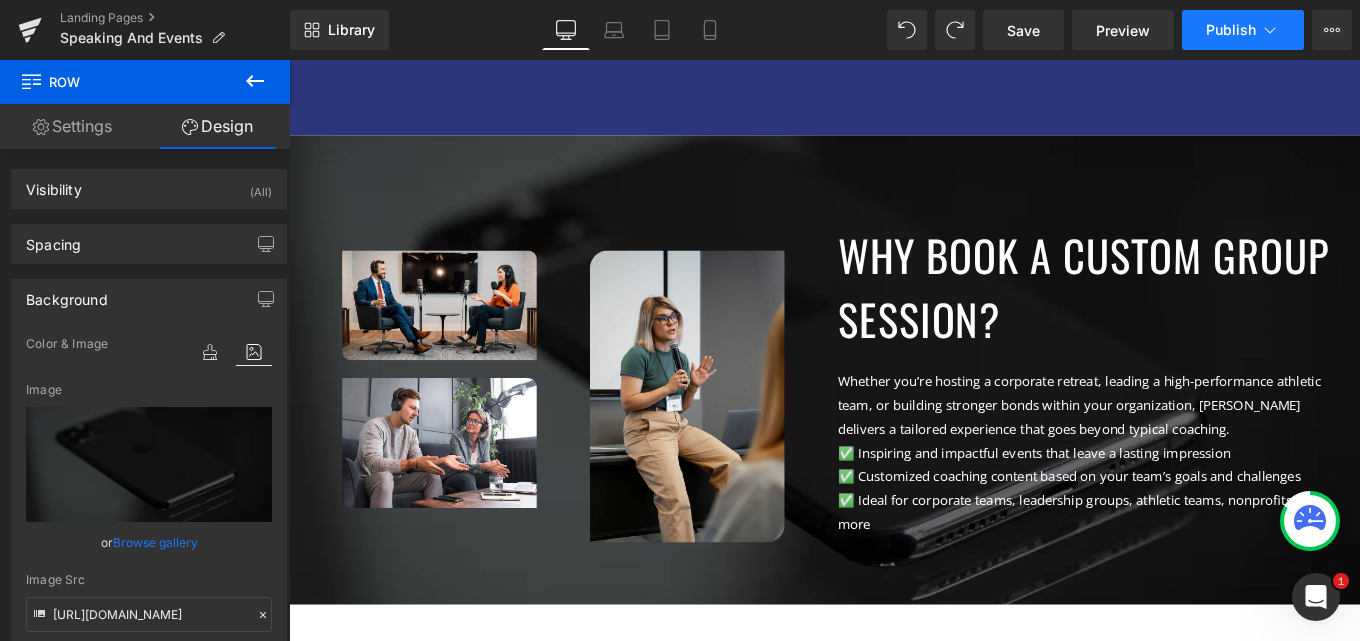 click on "Publish" at bounding box center (1243, 30) 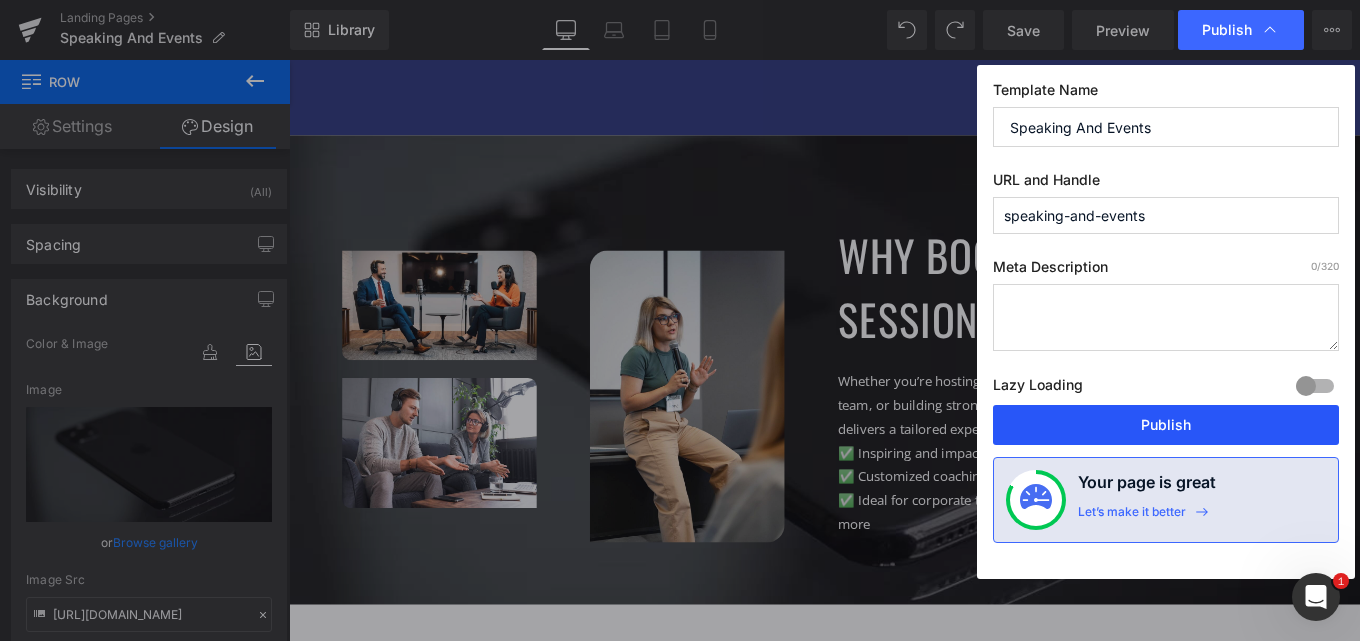 click on "Publish" at bounding box center [1166, 425] 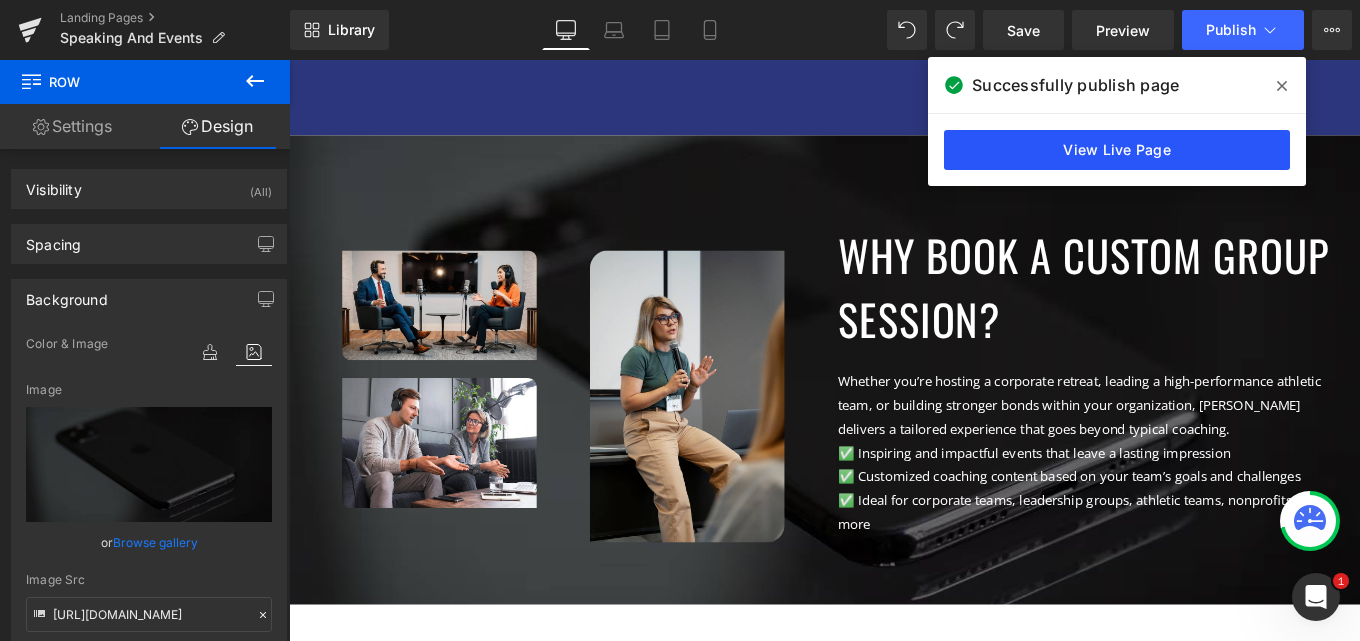 click on "View Live Page" at bounding box center [1117, 150] 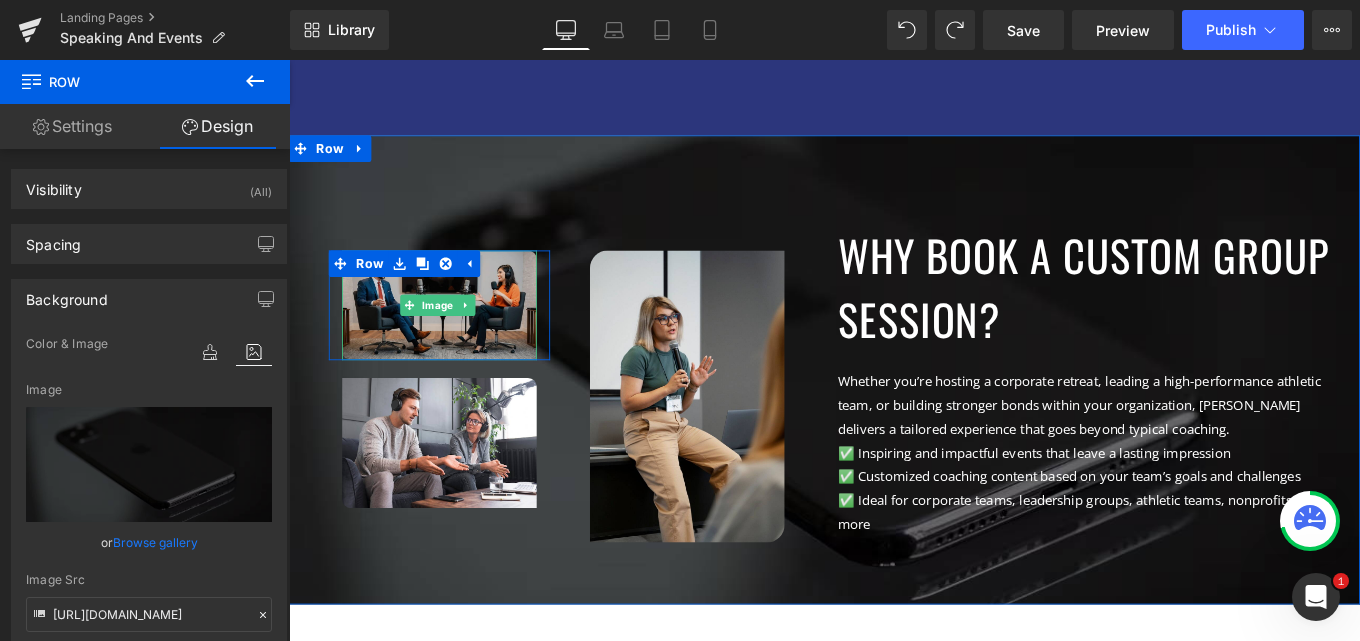 scroll, scrollTop: 321, scrollLeft: 0, axis: vertical 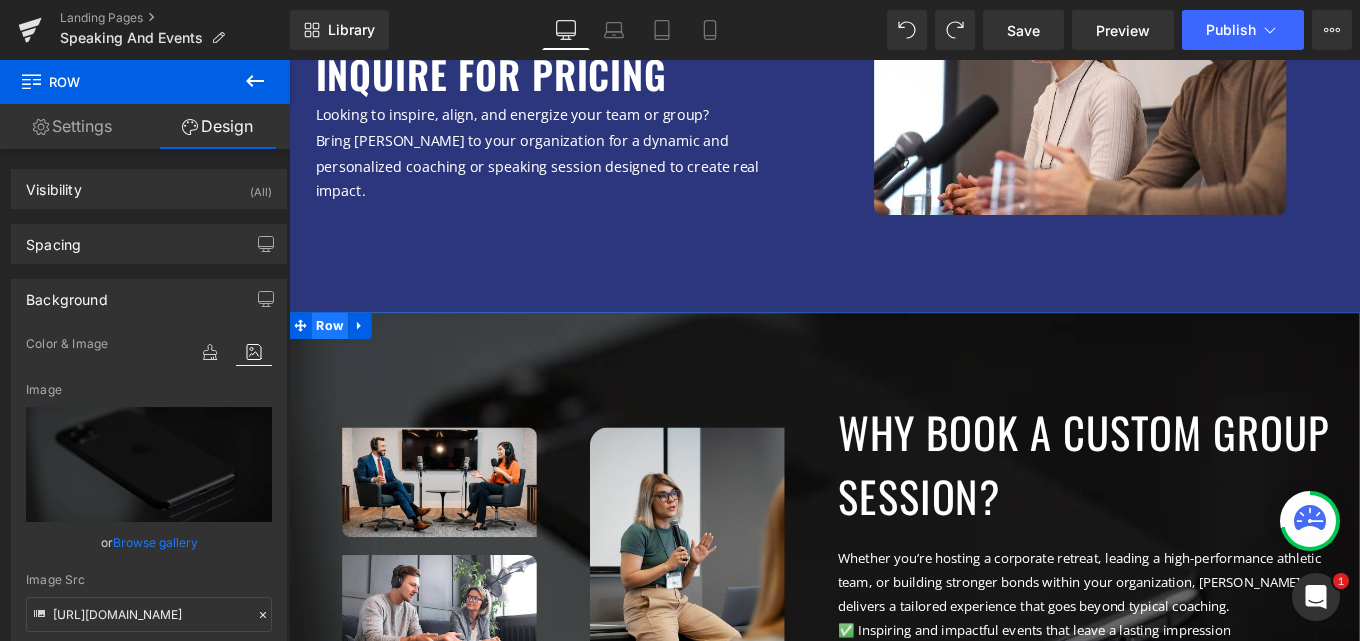 click on "Row" at bounding box center (335, 360) 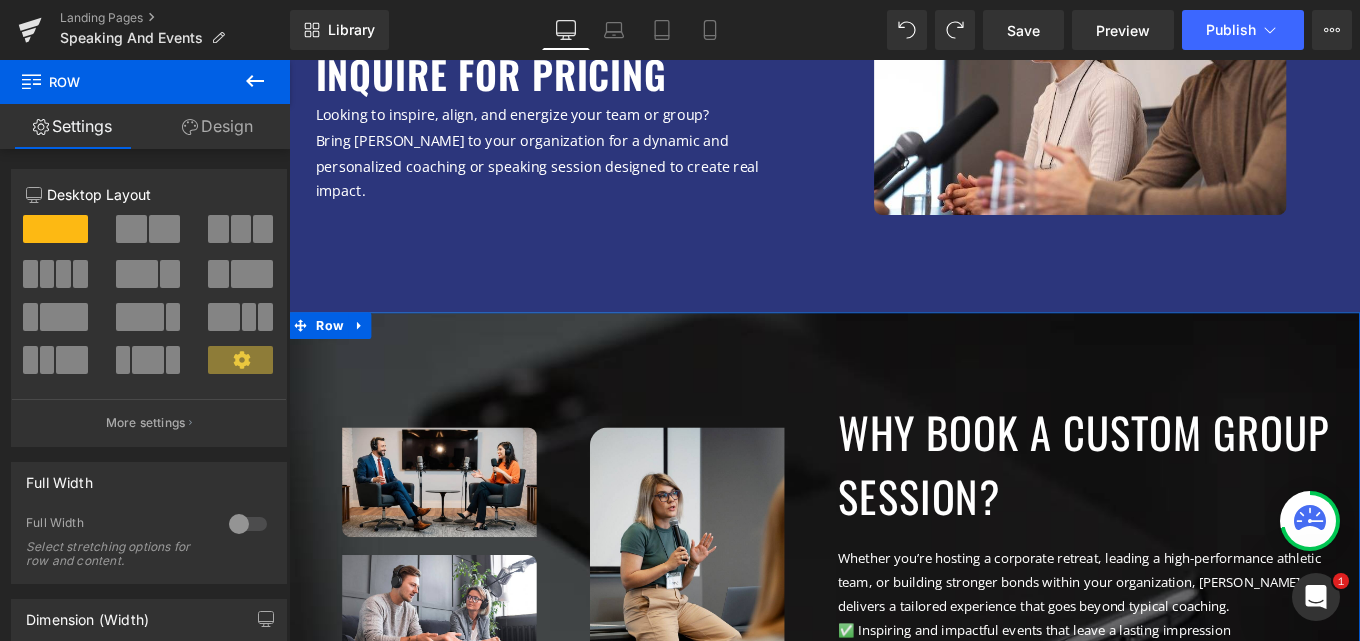 click on "Design" at bounding box center [217, 126] 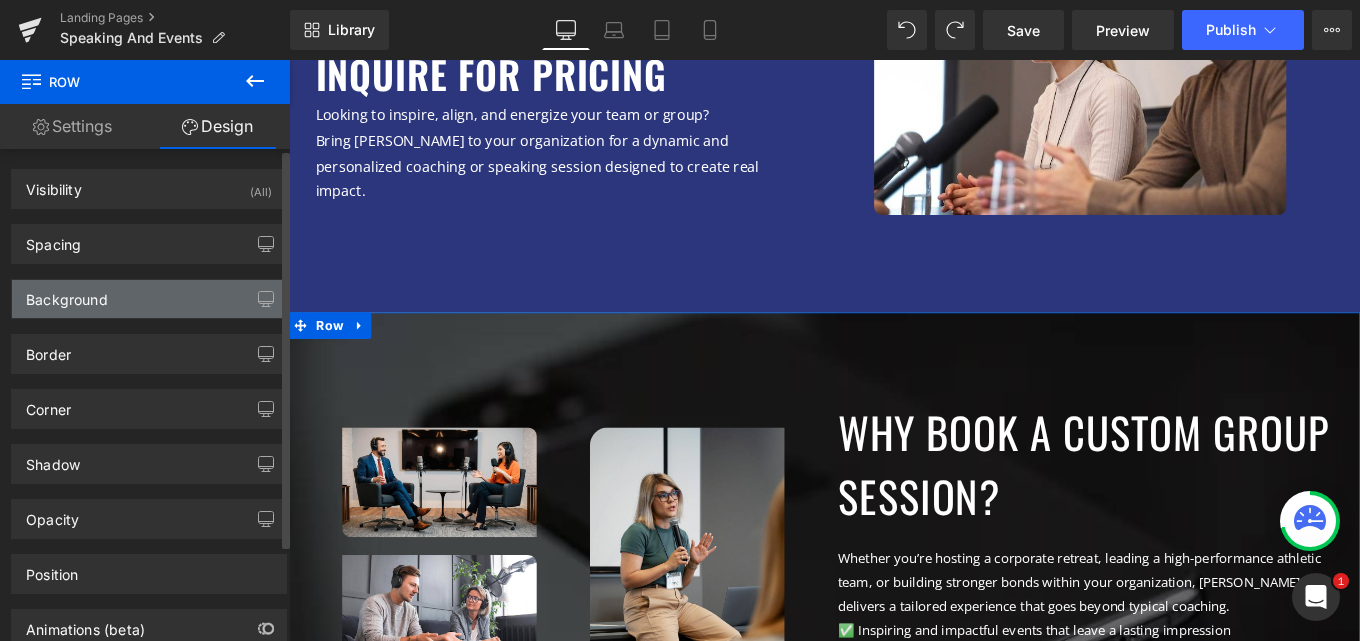 click on "Background" at bounding box center [149, 299] 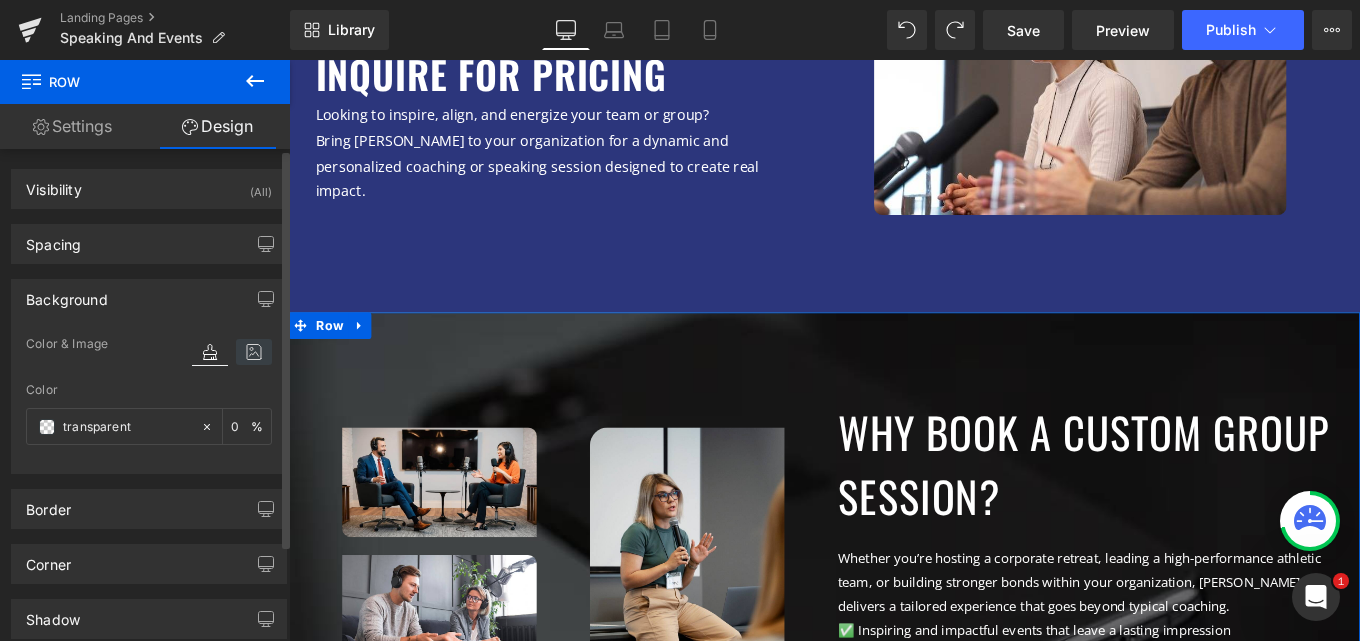 click at bounding box center [254, 352] 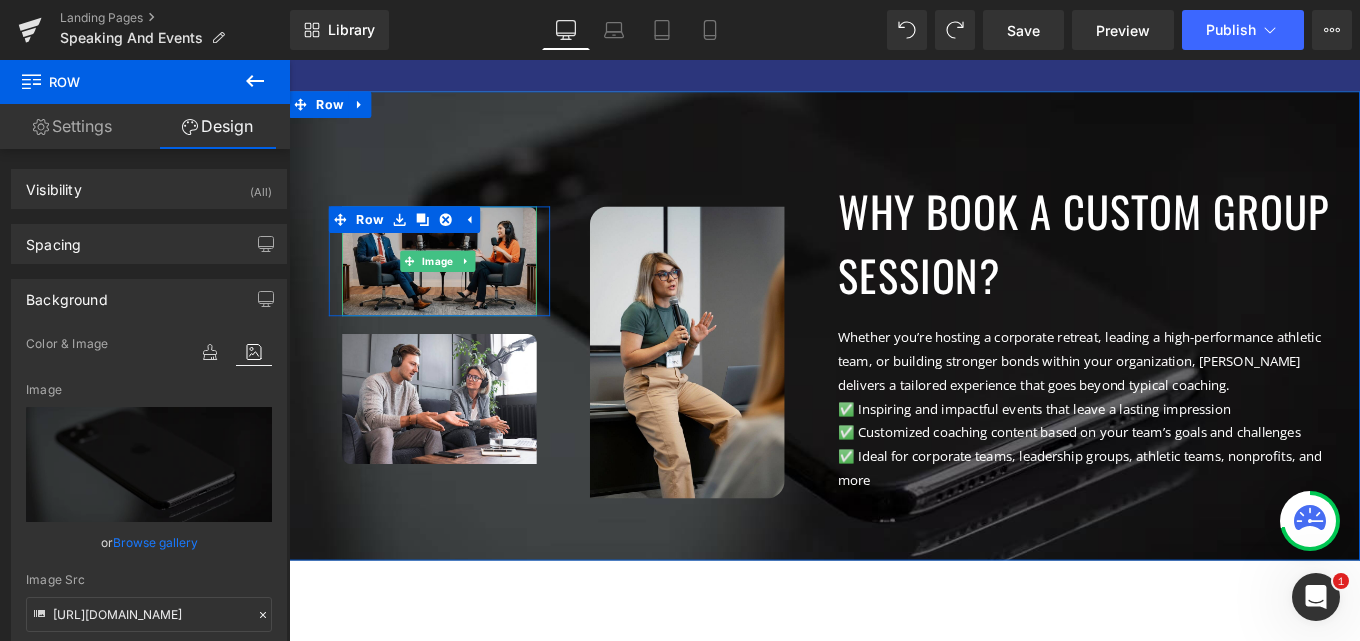 scroll, scrollTop: 521, scrollLeft: 0, axis: vertical 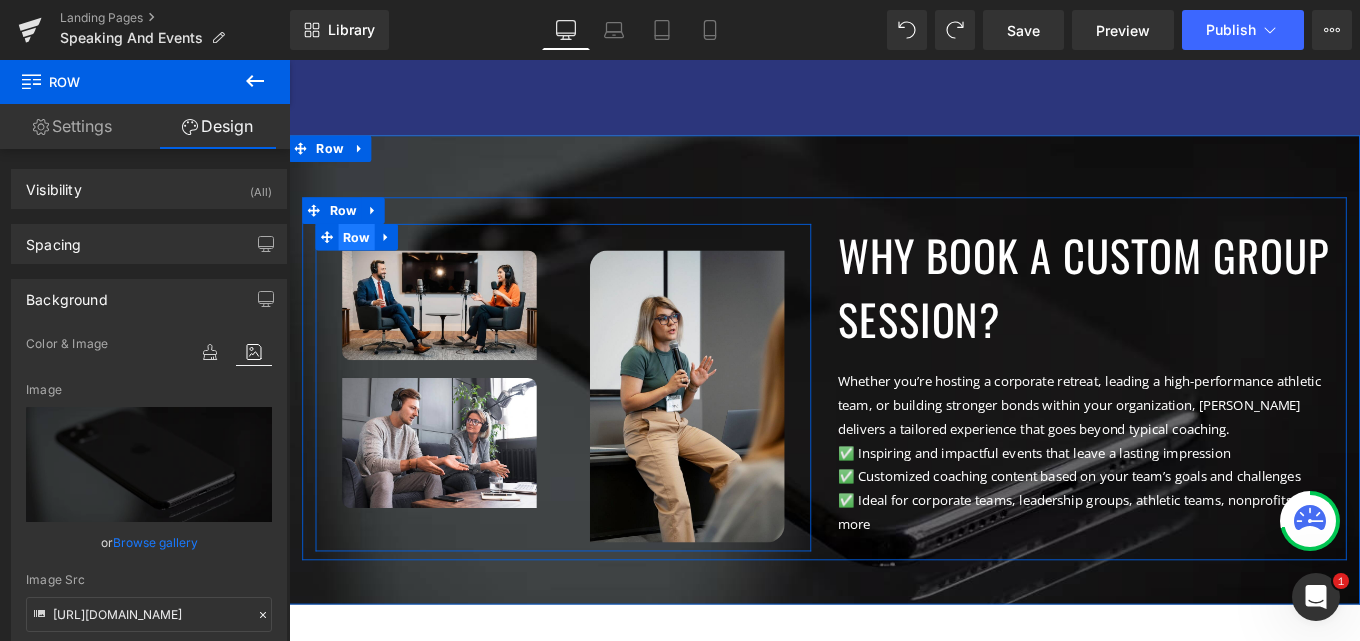 click on "Row" at bounding box center [365, 260] 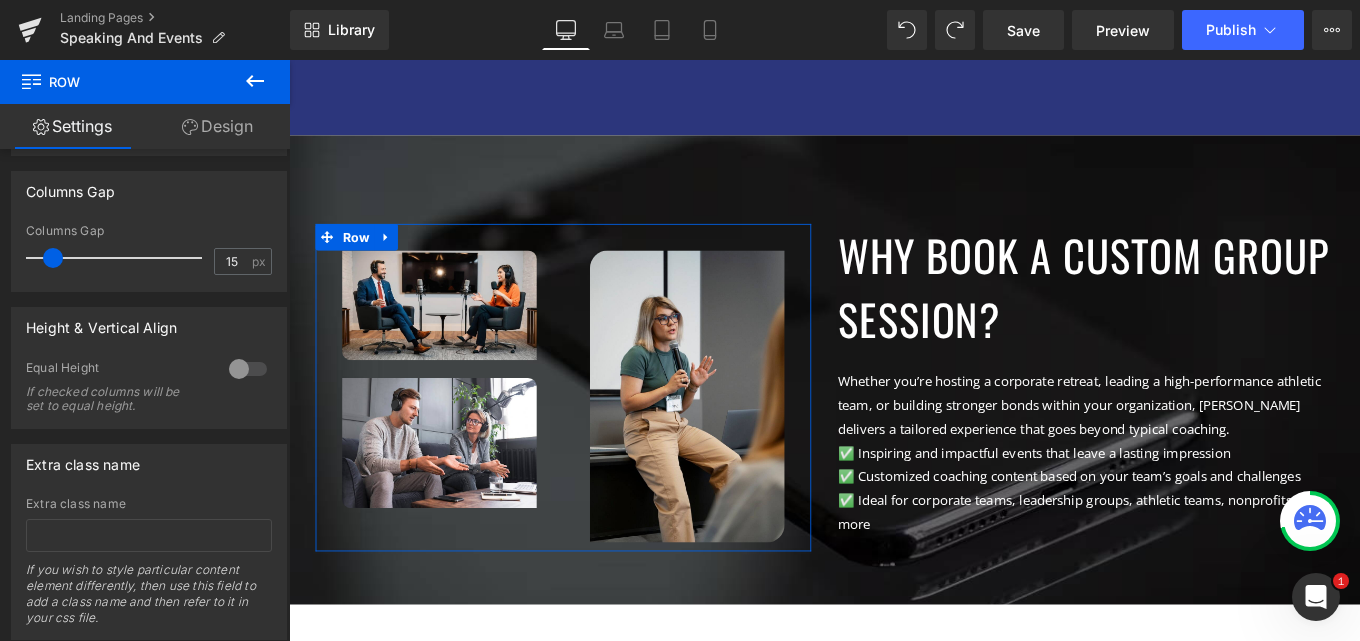 scroll, scrollTop: 853, scrollLeft: 0, axis: vertical 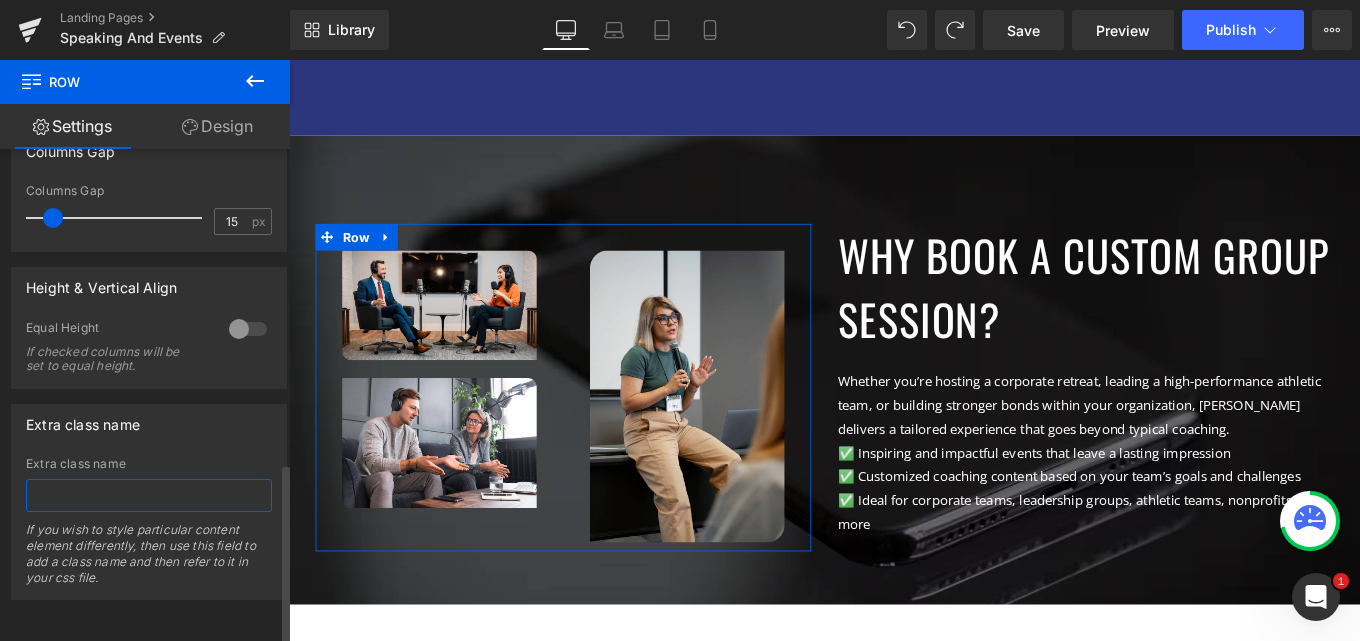 click at bounding box center (149, 495) 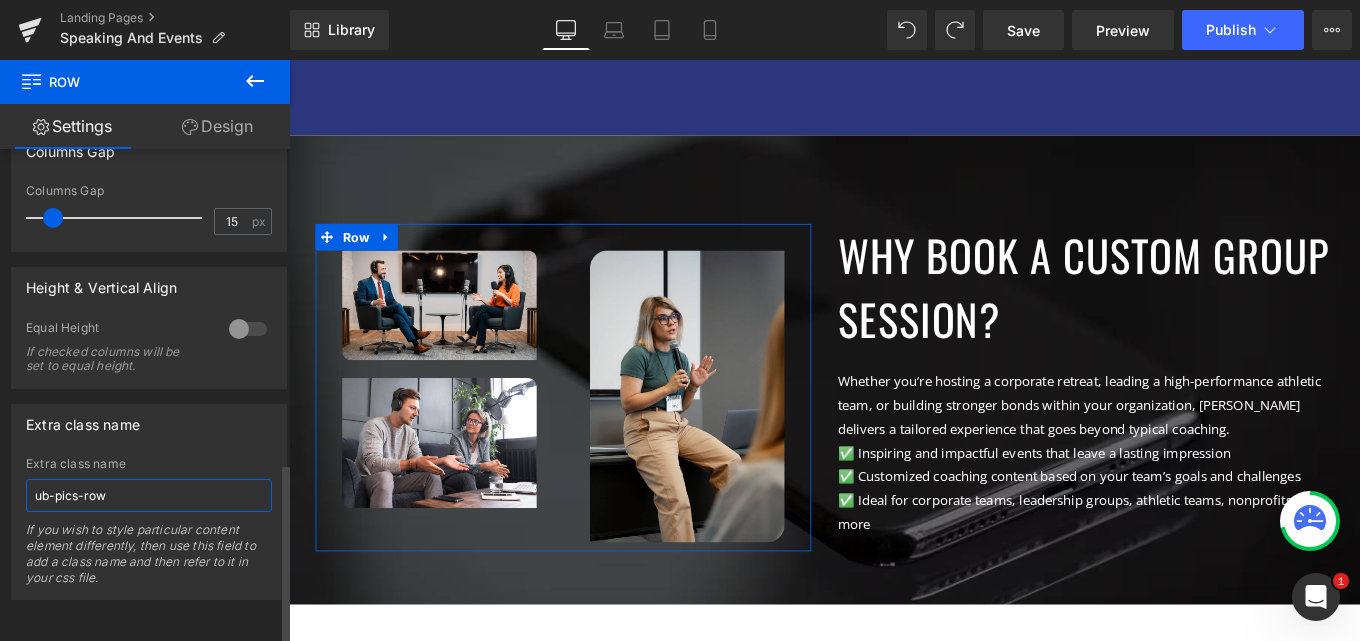 type on "ub-pics-row" 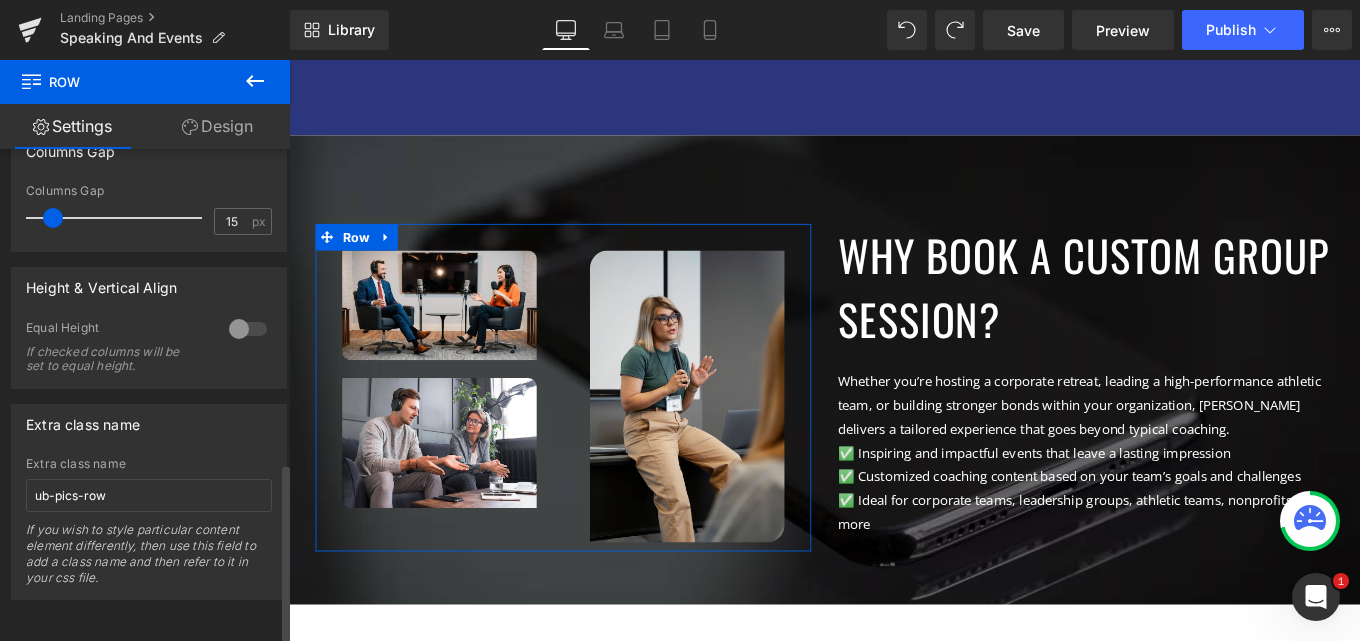 click on "If you wish to style particular content element differently, then use this field to add a class name and then refer to it in your css file." at bounding box center (149, 560) 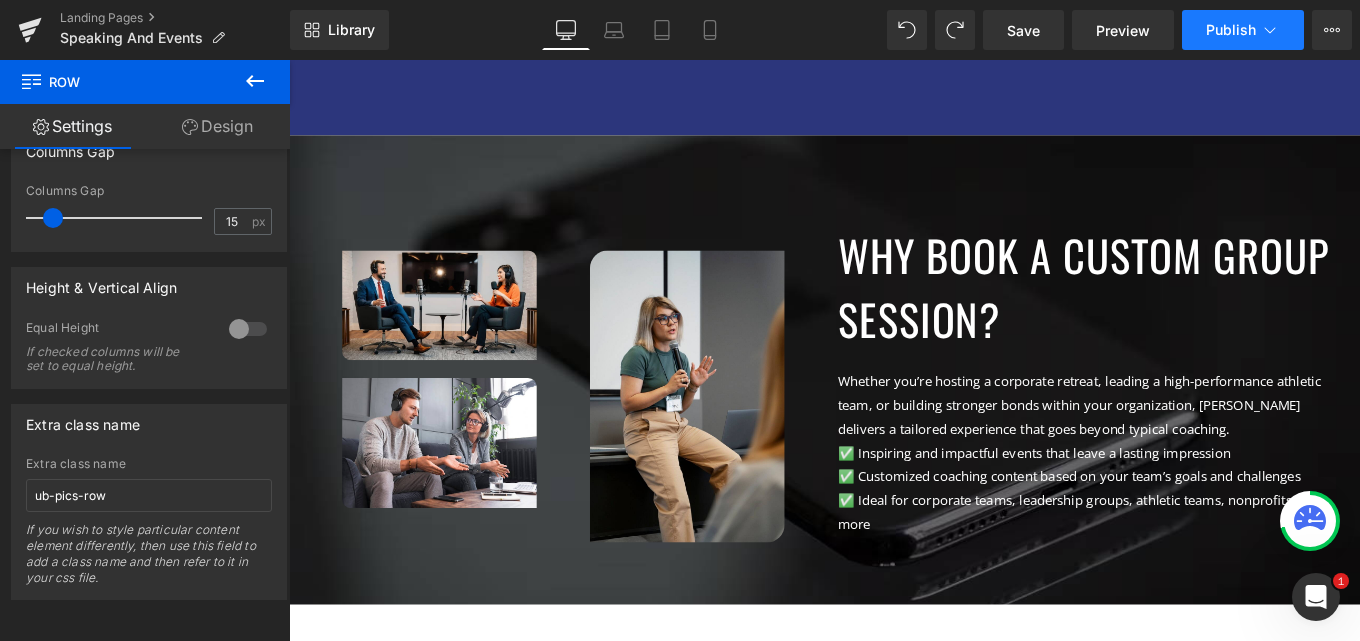 click on "Publish" at bounding box center (1231, 30) 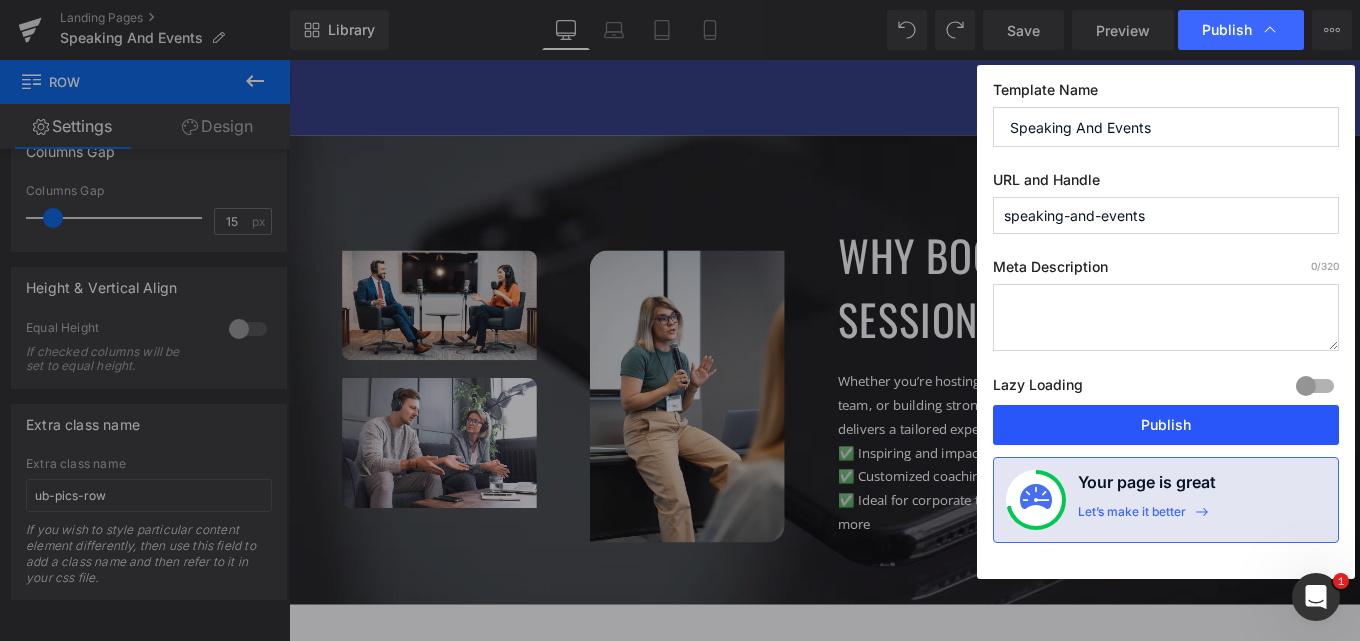 click on "Publish" at bounding box center [1166, 425] 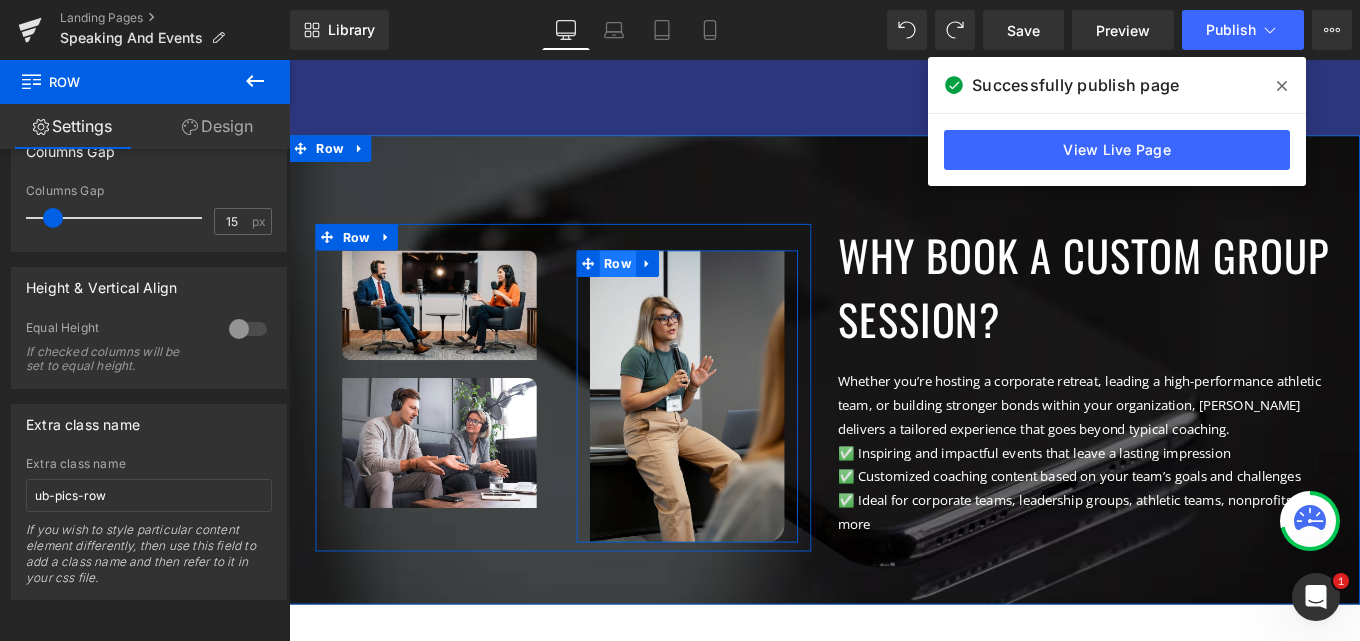 click on "Row" at bounding box center [660, 290] 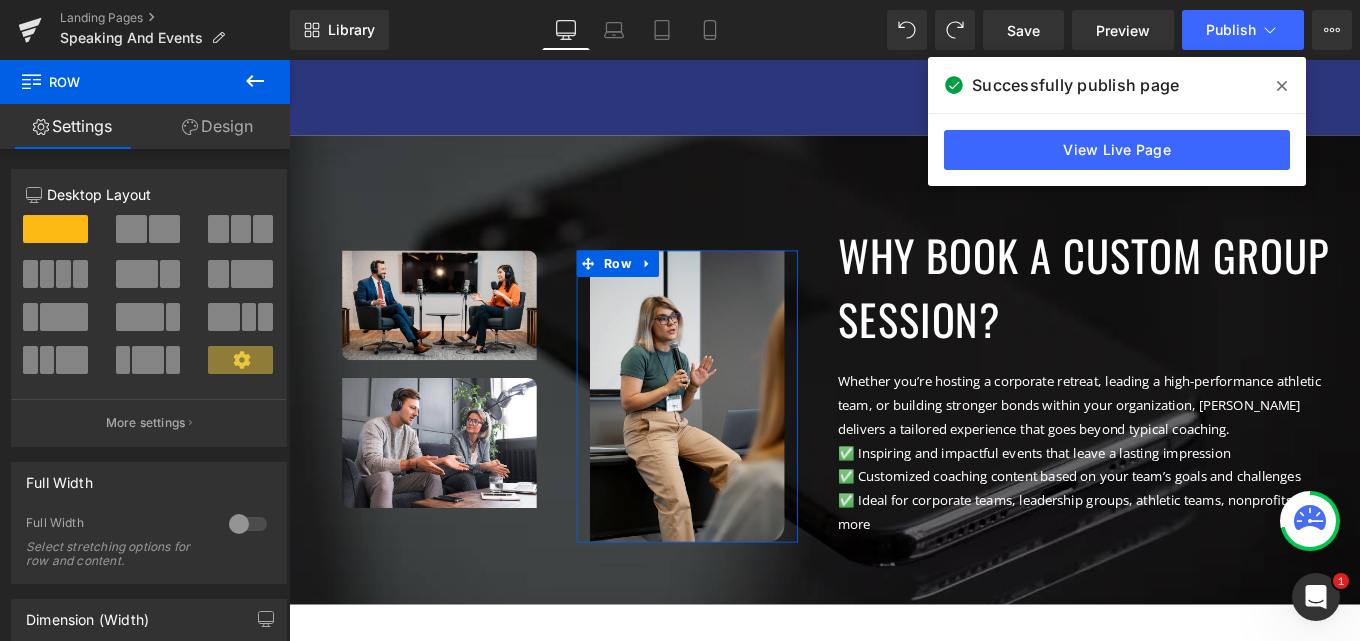 click on "Design" at bounding box center [217, 126] 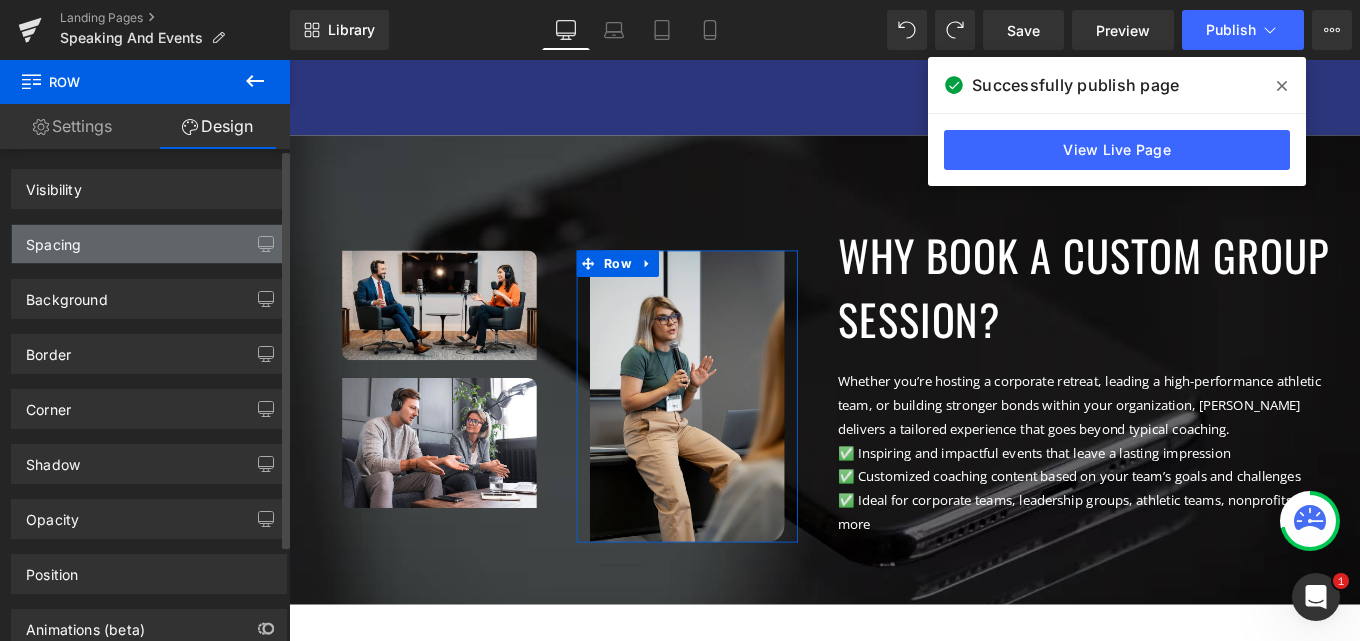 click on "Spacing" at bounding box center [149, 244] 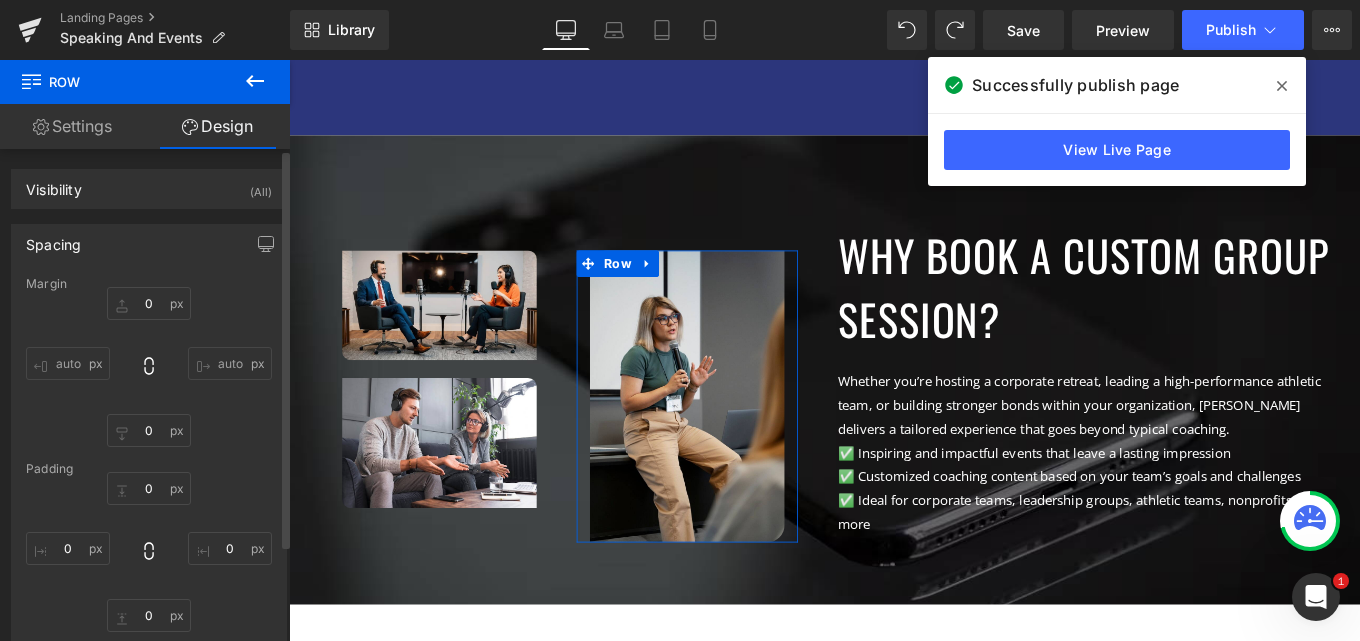type on "0" 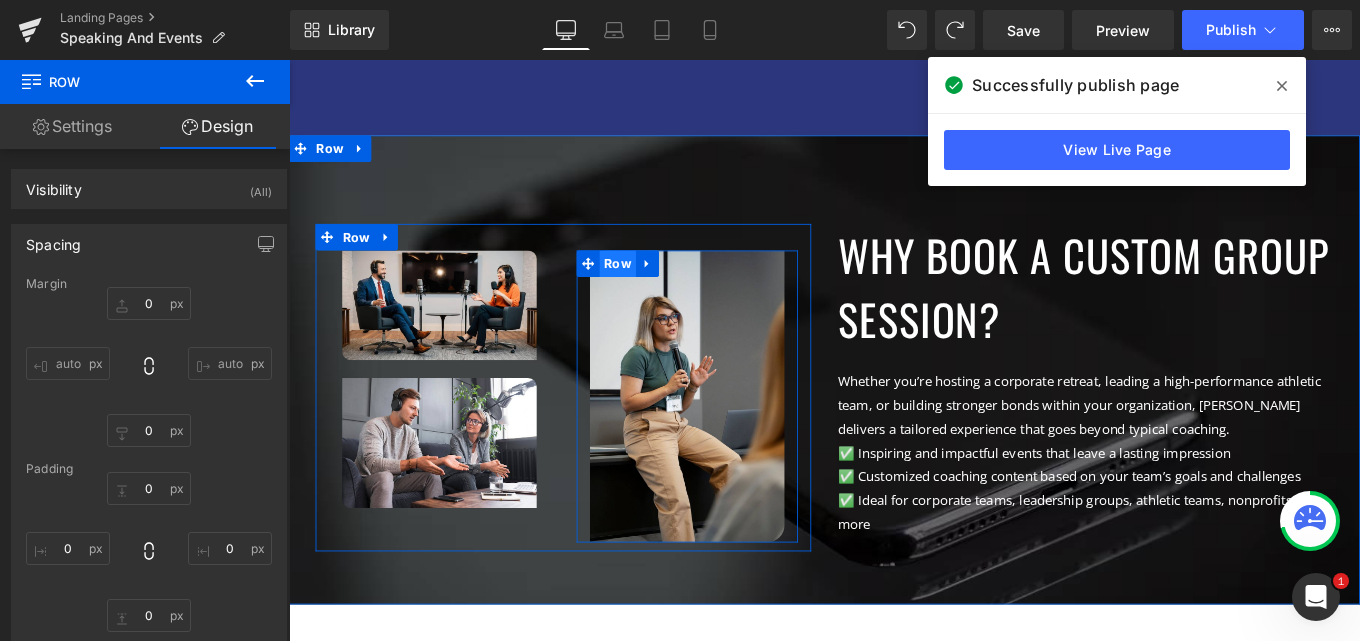 click on "Row" at bounding box center (660, 290) 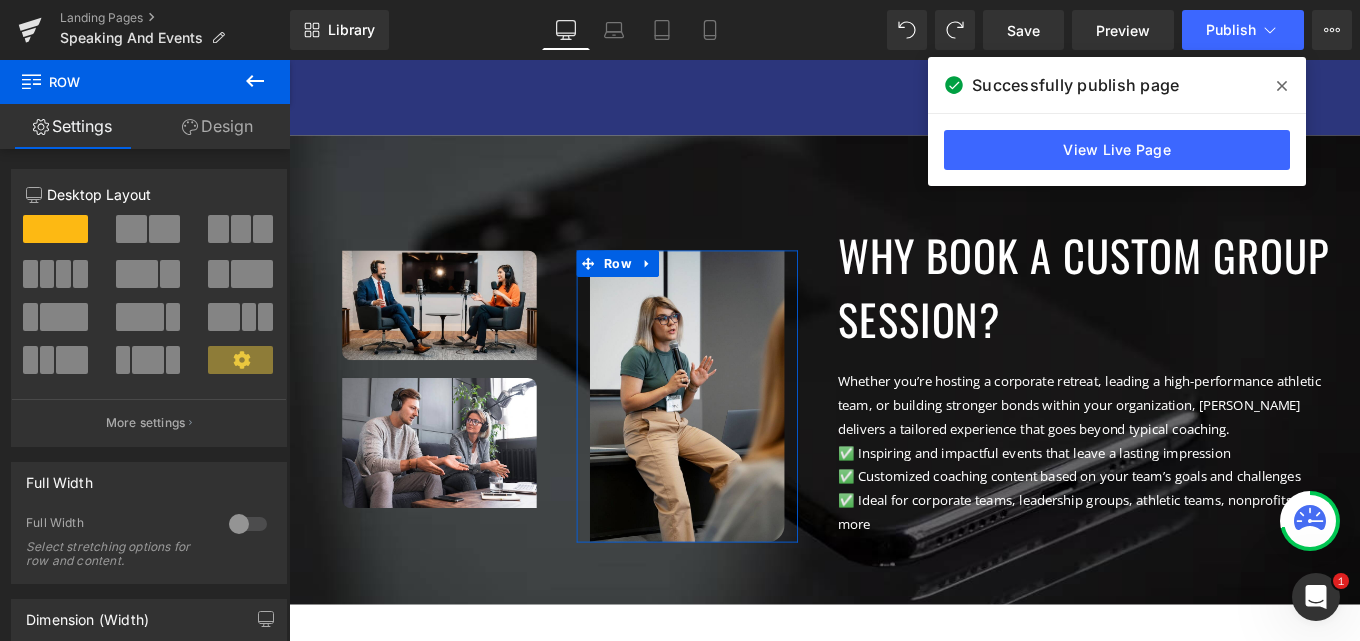 click on "Design" at bounding box center (217, 126) 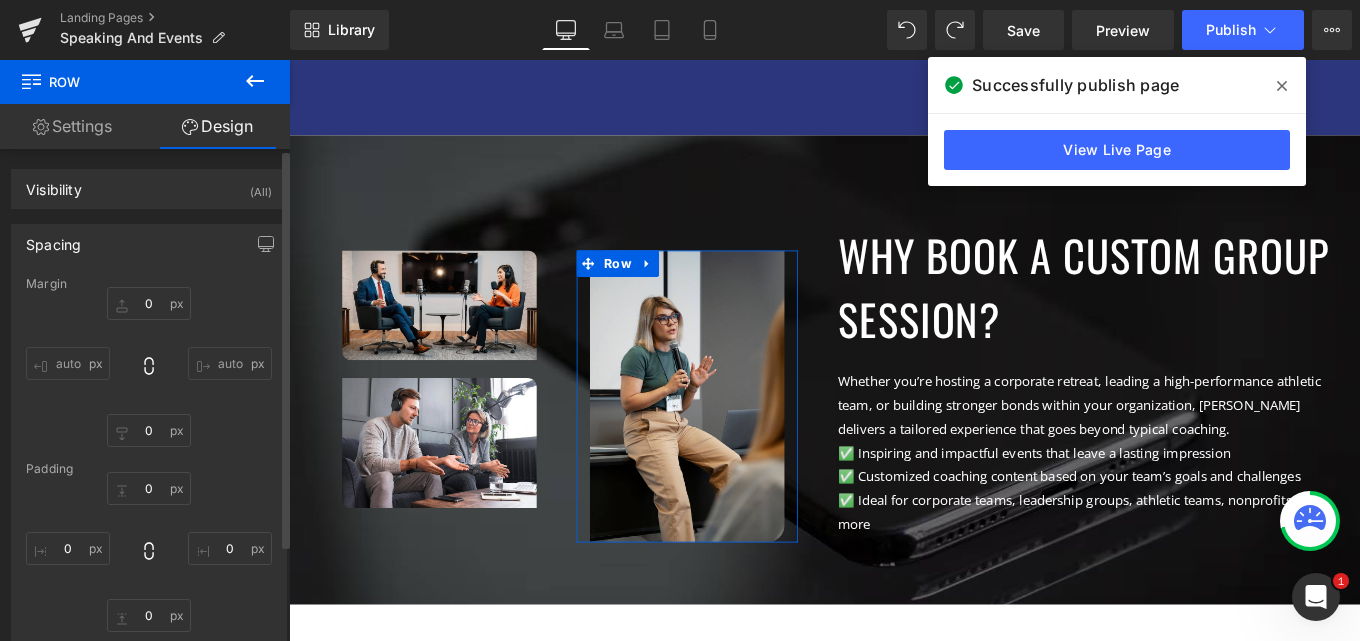 type on "0" 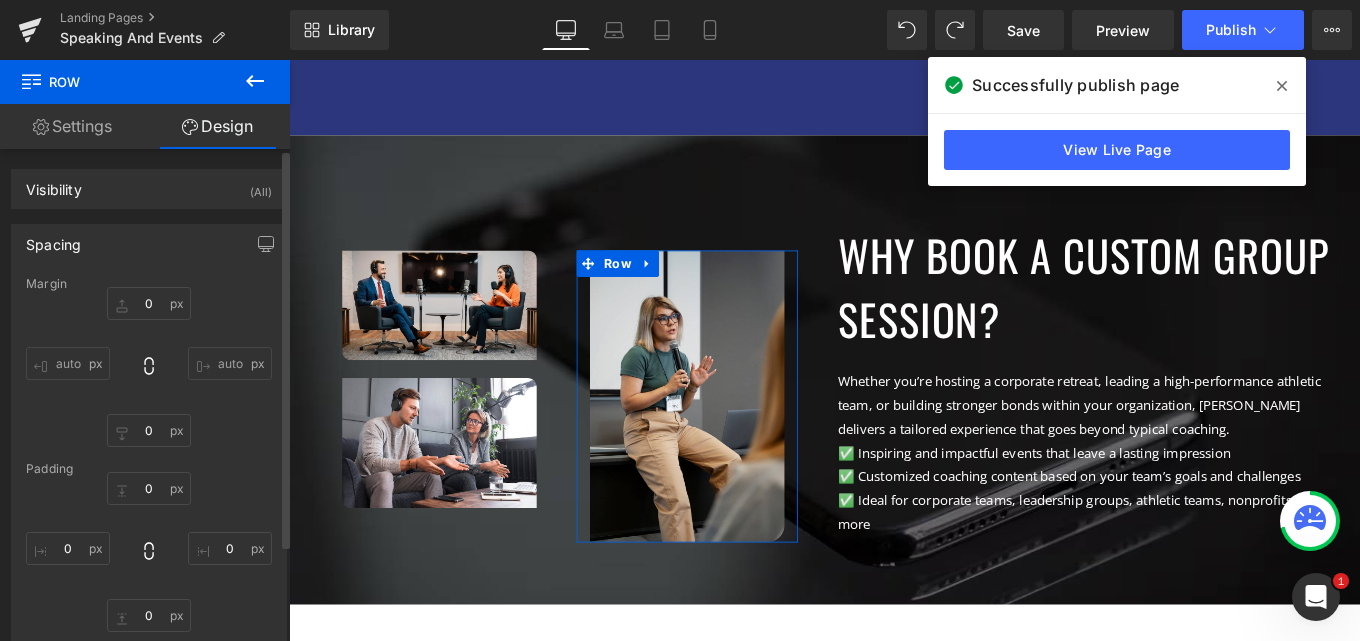 type on "0" 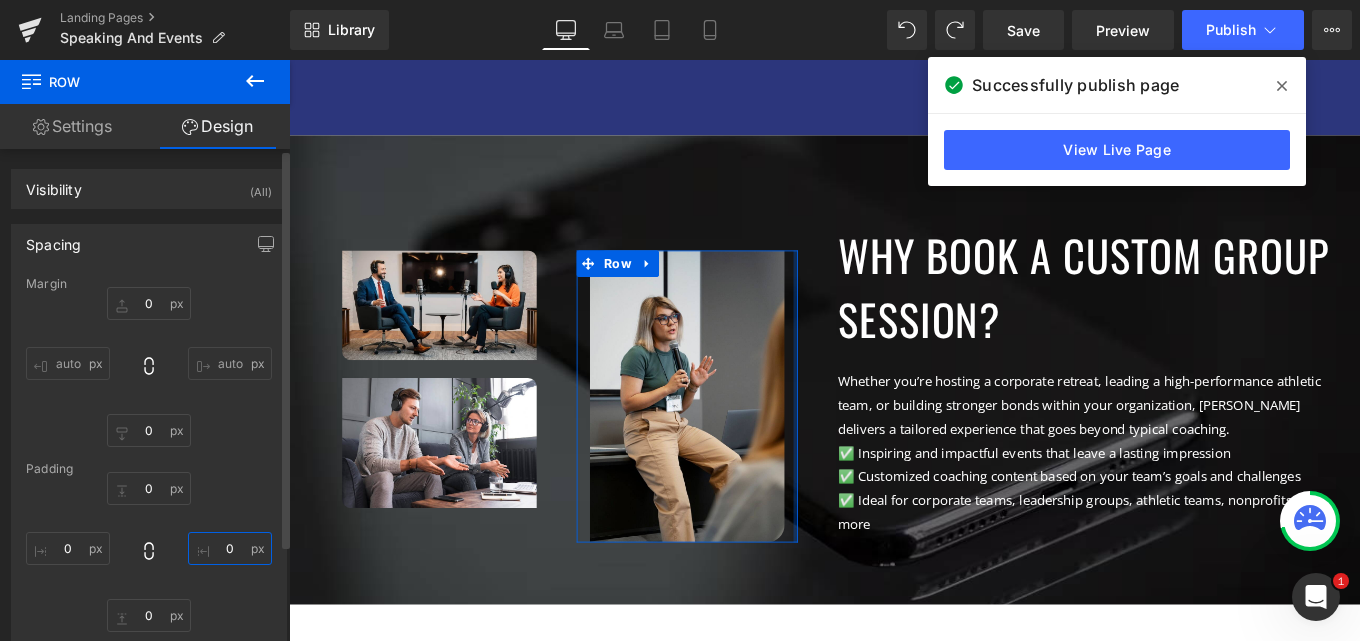 click on "0" at bounding box center (230, 548) 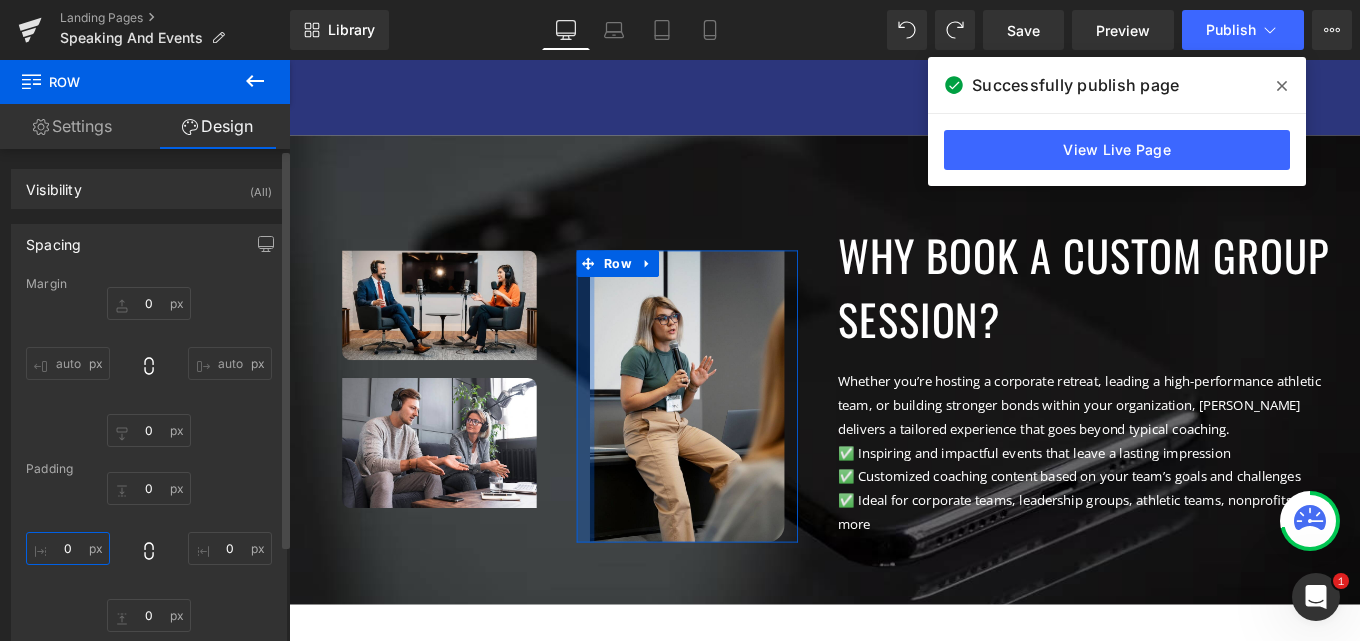 click on "0" at bounding box center [68, 548] 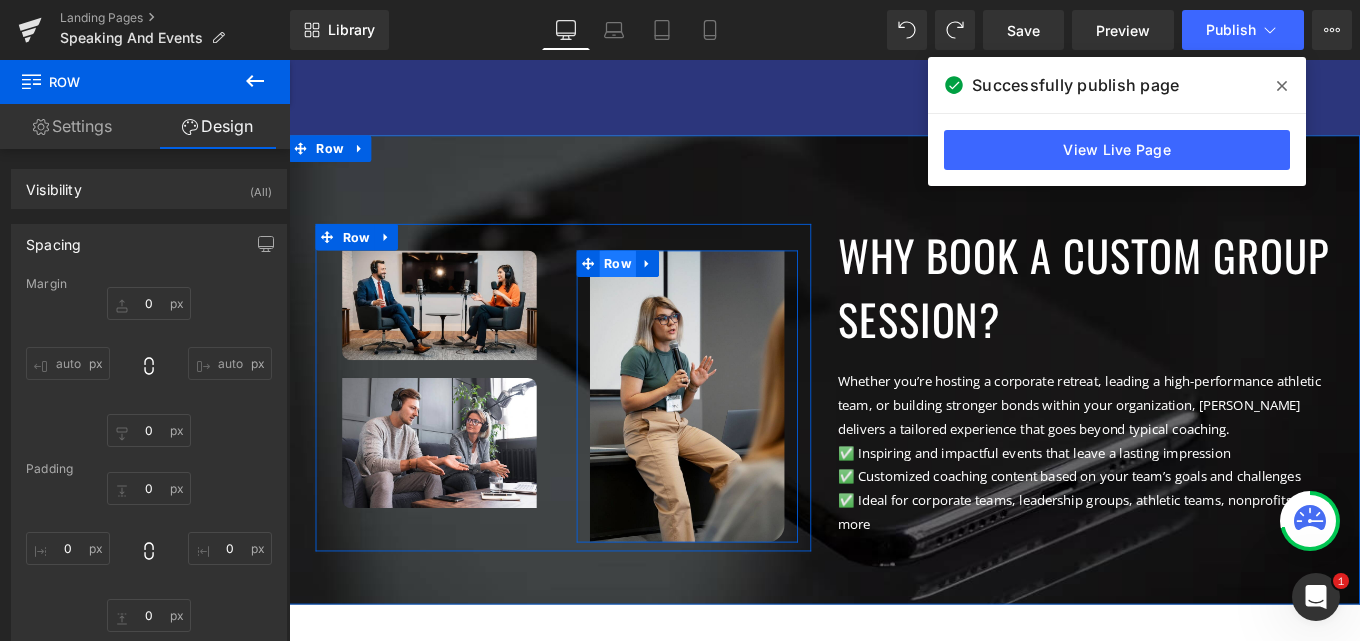 click on "Row" at bounding box center [660, 290] 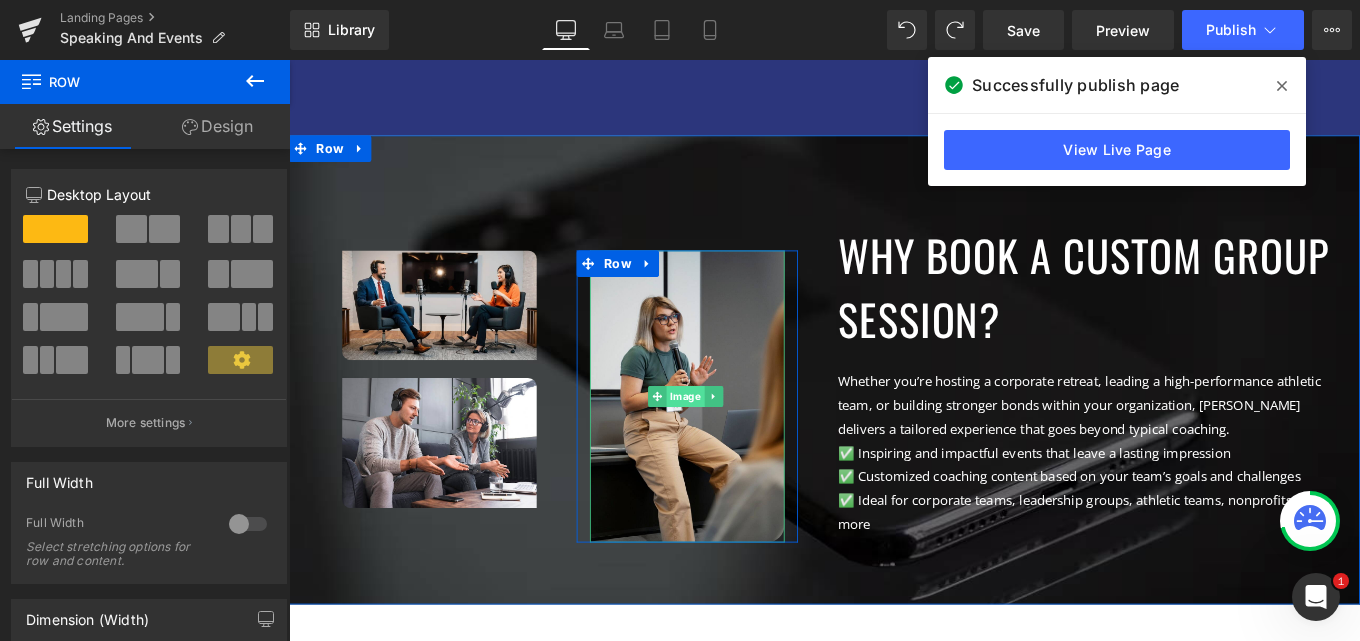 click on "Image" at bounding box center [737, 440] 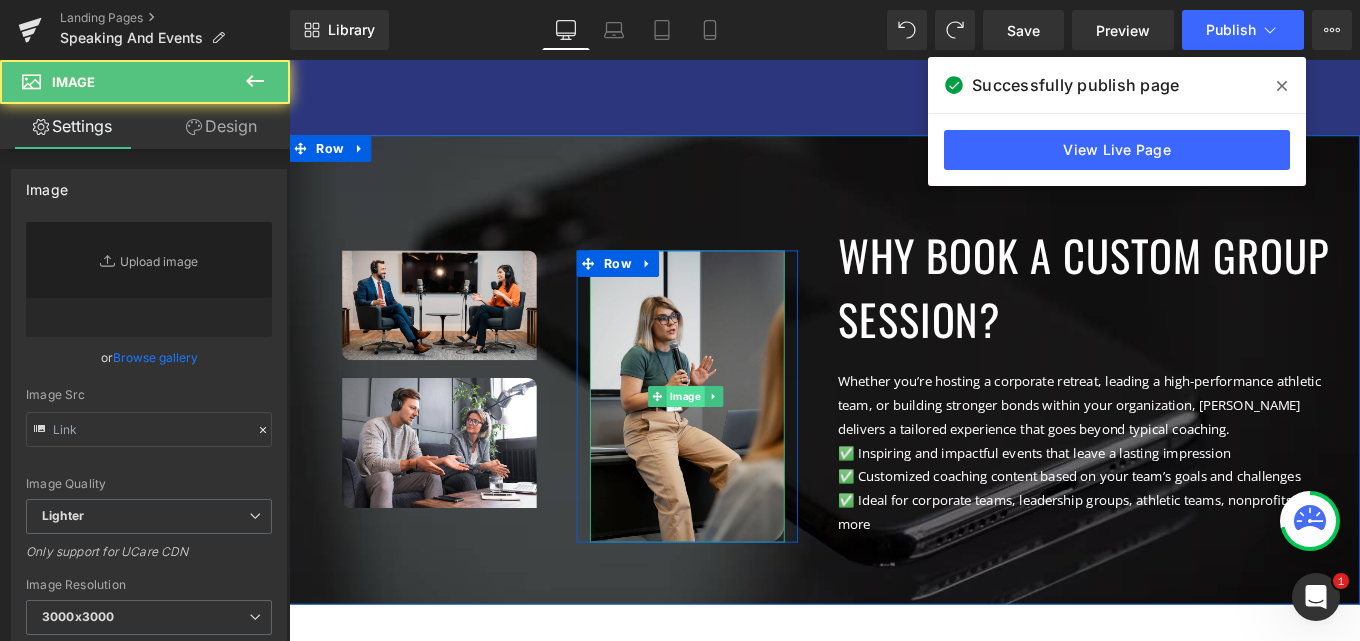 type on "[URL][DOMAIN_NAME]" 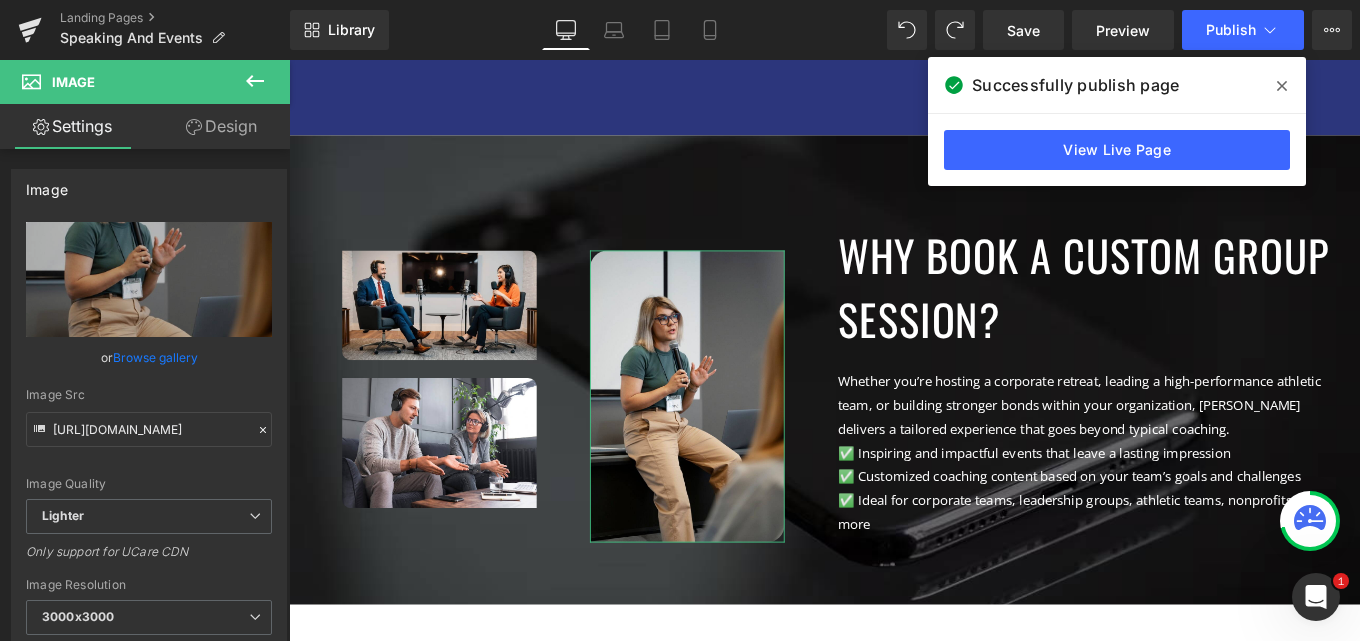 click on "Design" at bounding box center (221, 126) 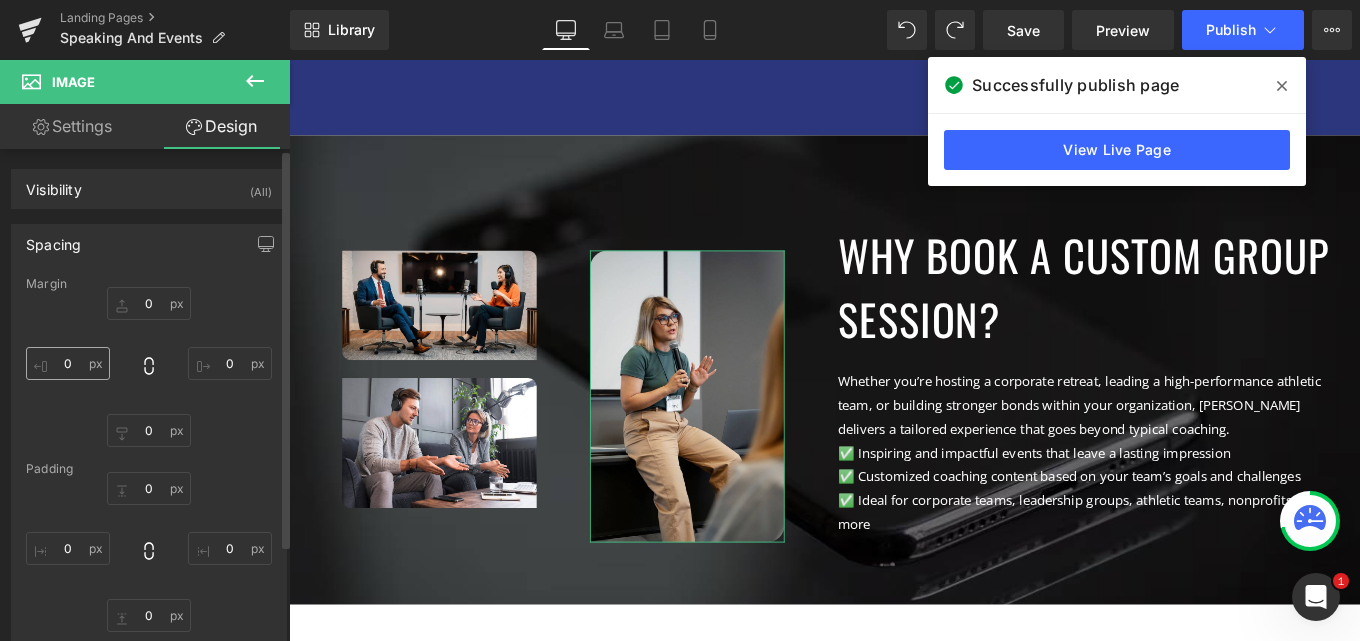 type on "0" 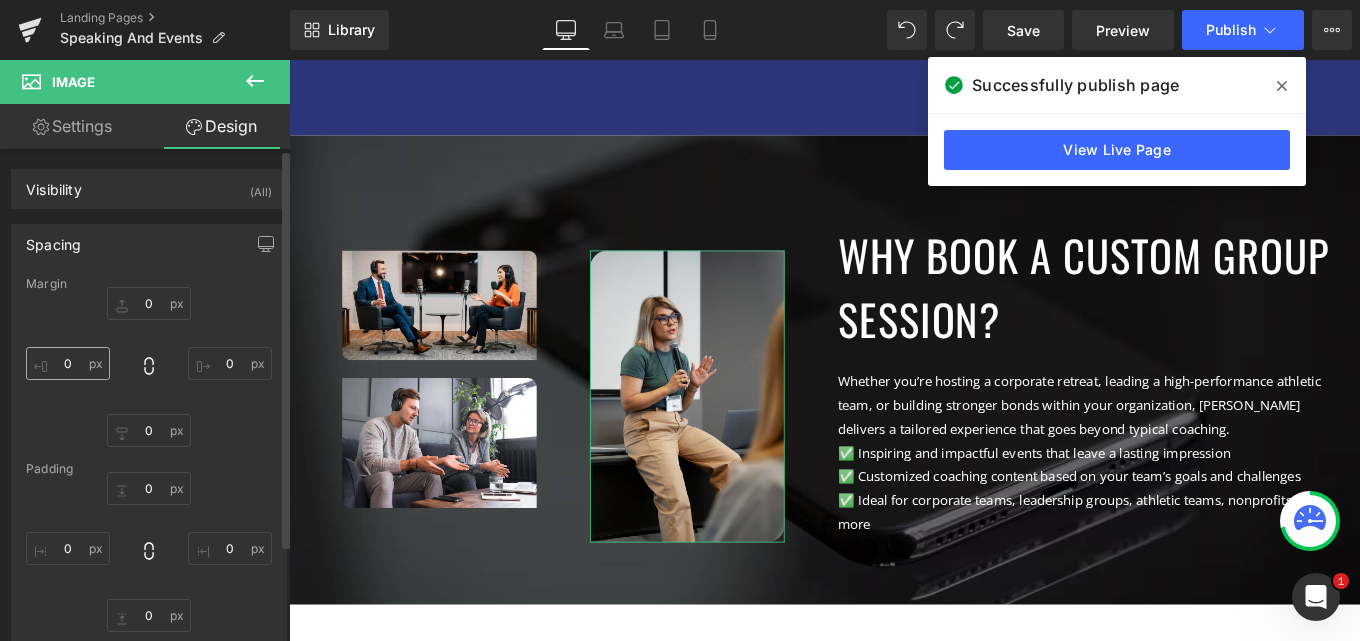 type on "0" 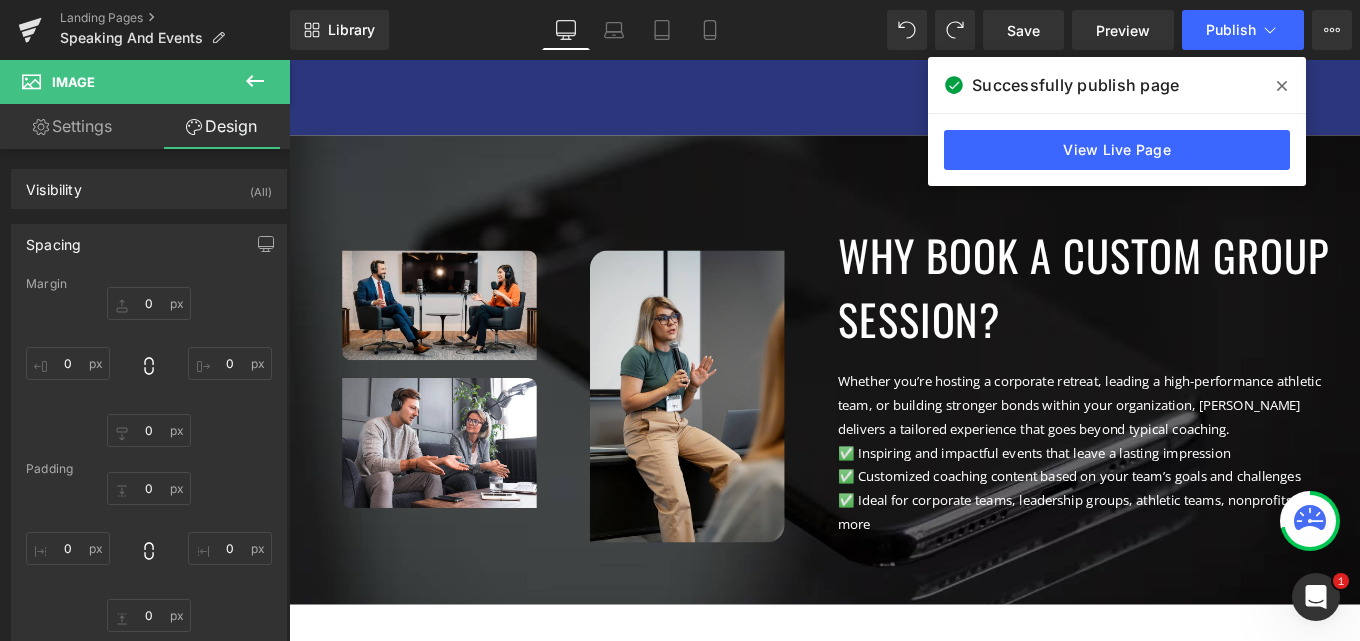 scroll, scrollTop: 100, scrollLeft: 0, axis: vertical 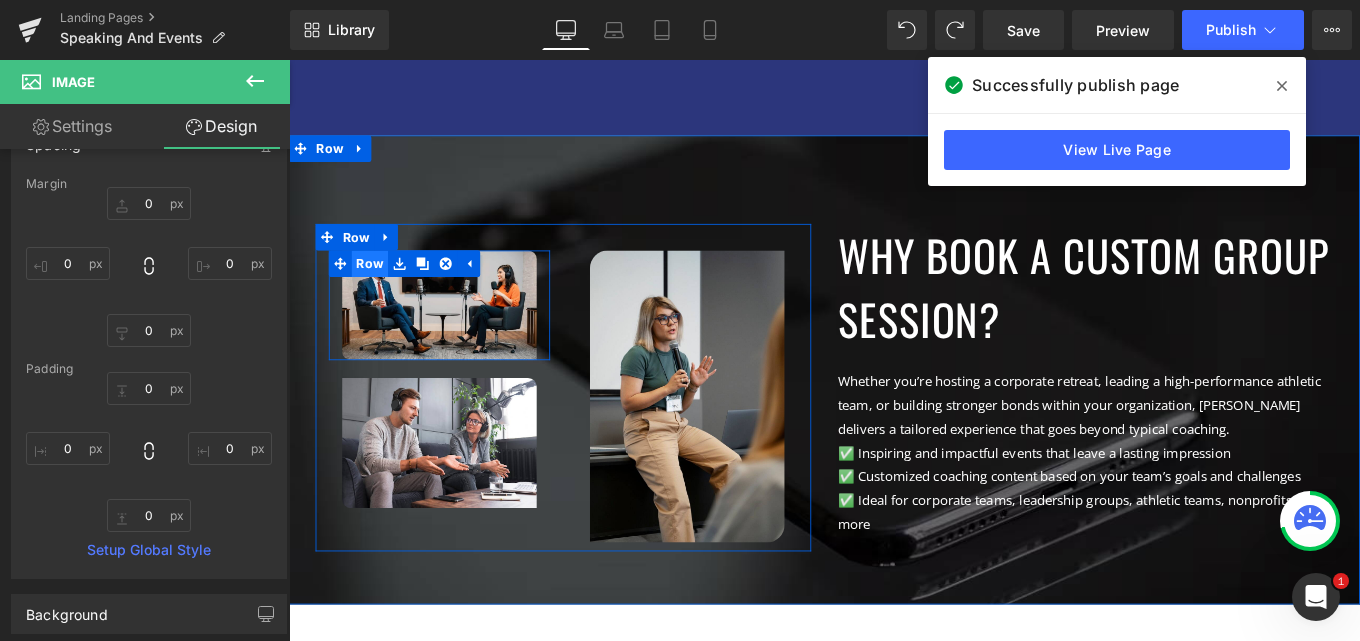 click on "Row" at bounding box center [380, 290] 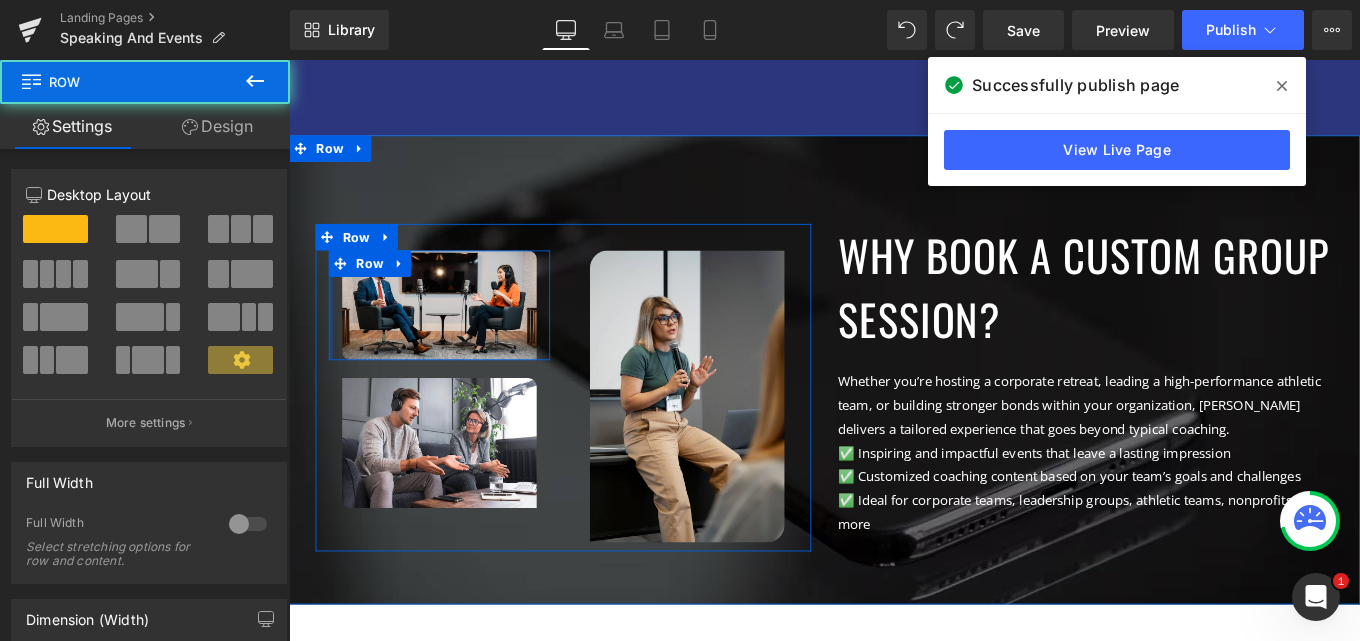 click on "Design" at bounding box center [217, 126] 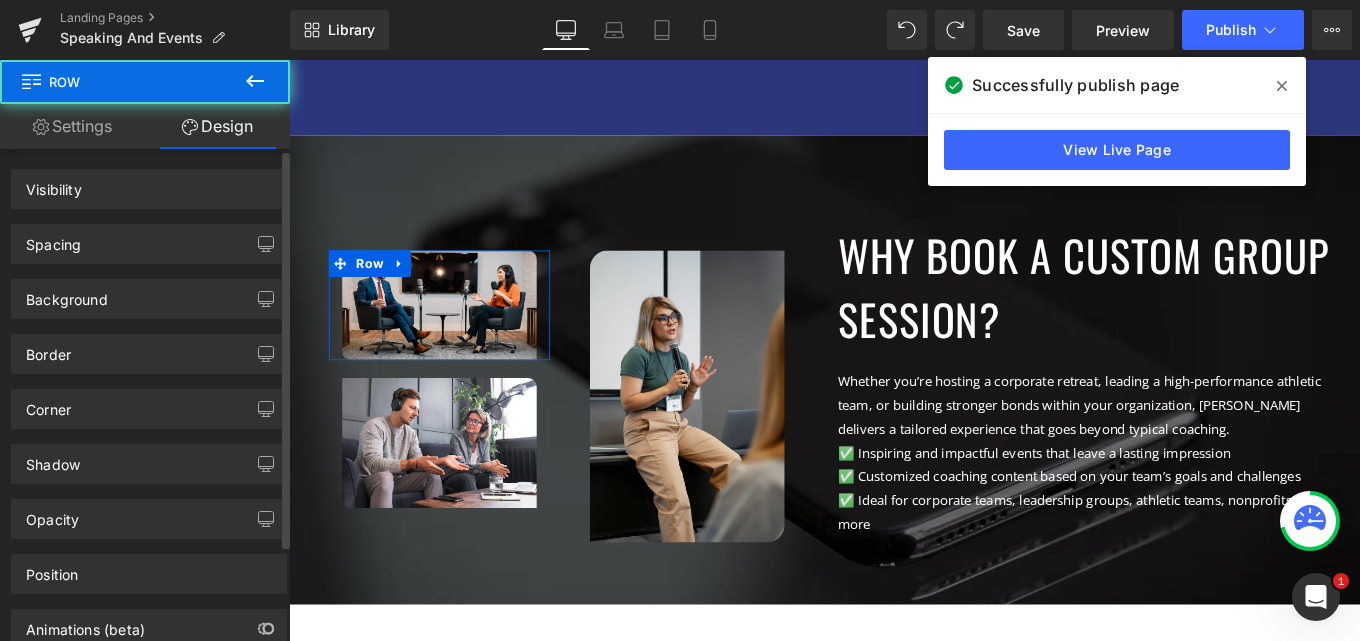 click on "Spacing" at bounding box center [149, 244] 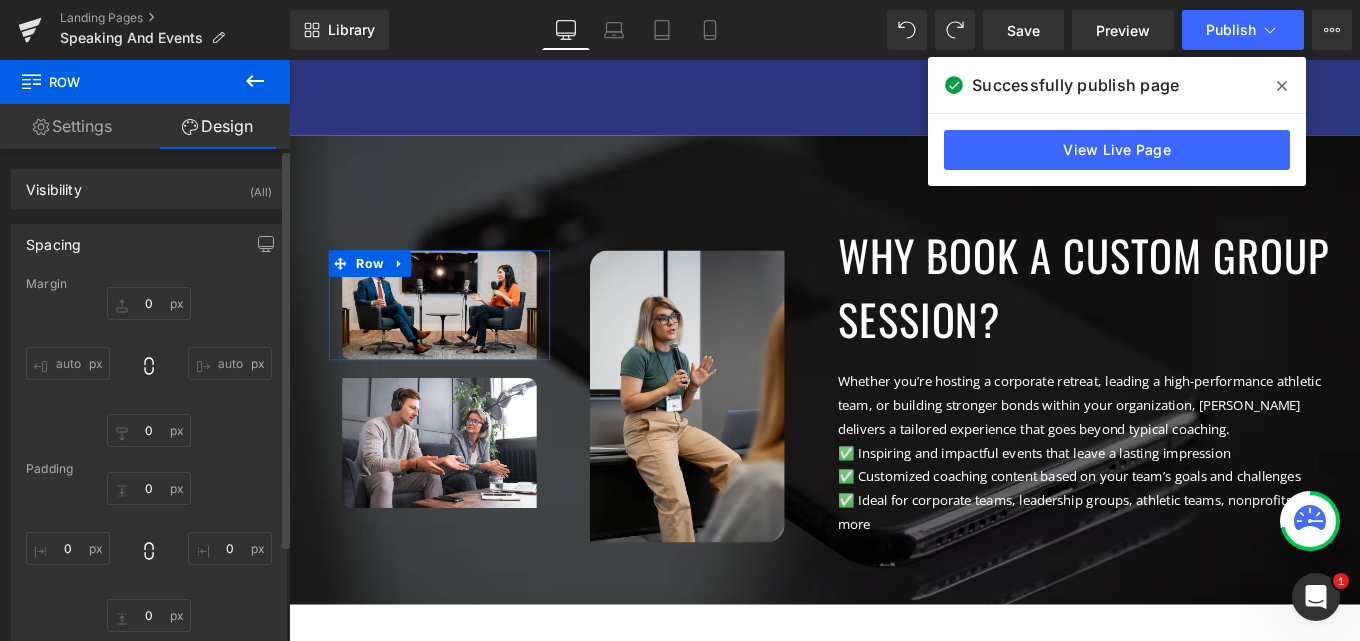 type on "0" 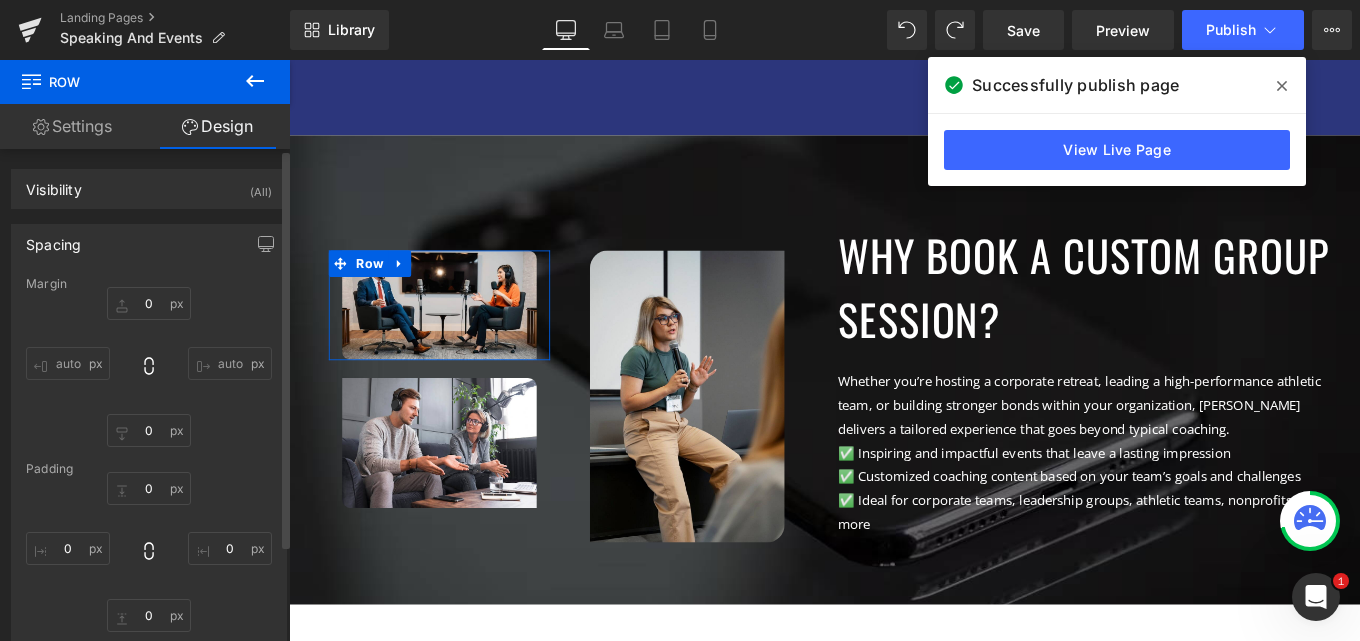type on "0" 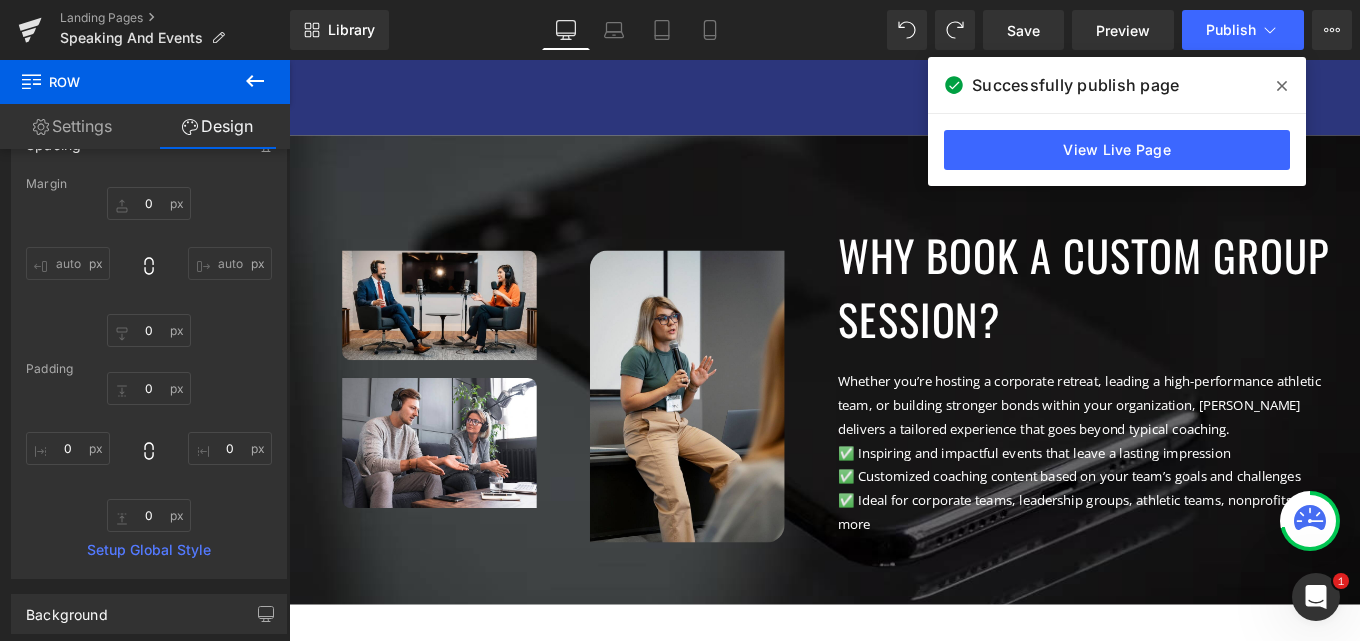 scroll, scrollTop: 200, scrollLeft: 0, axis: vertical 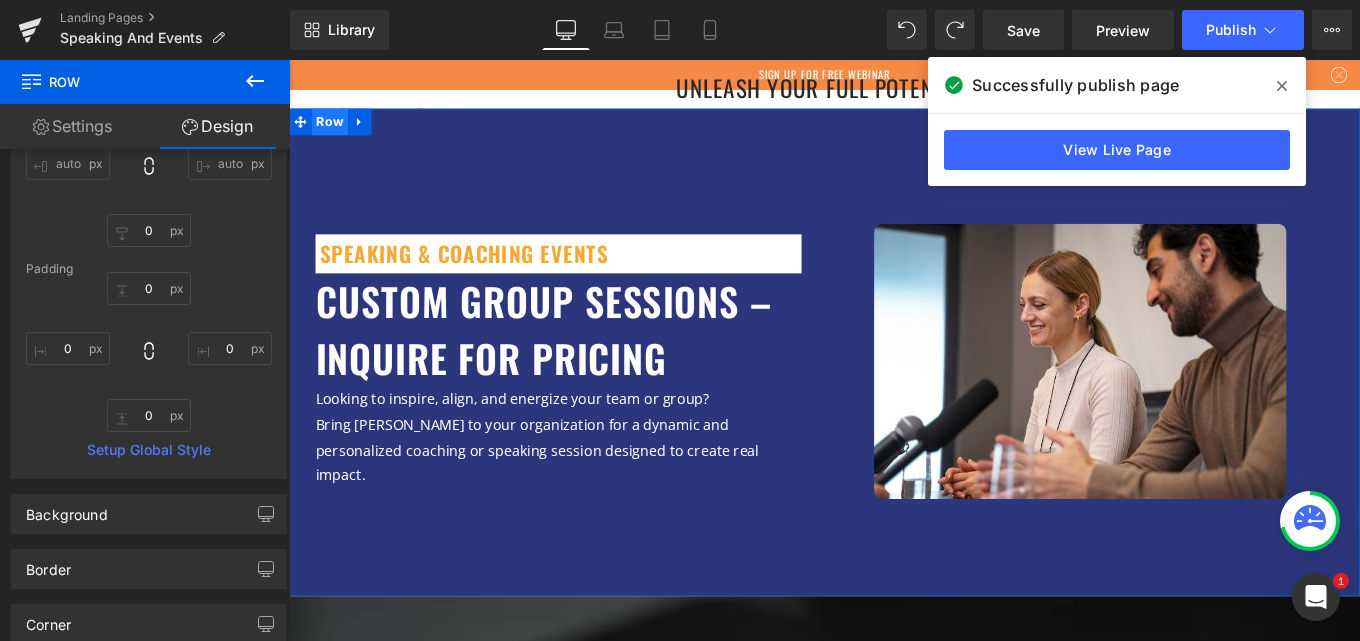 click on "Row" at bounding box center (335, 130) 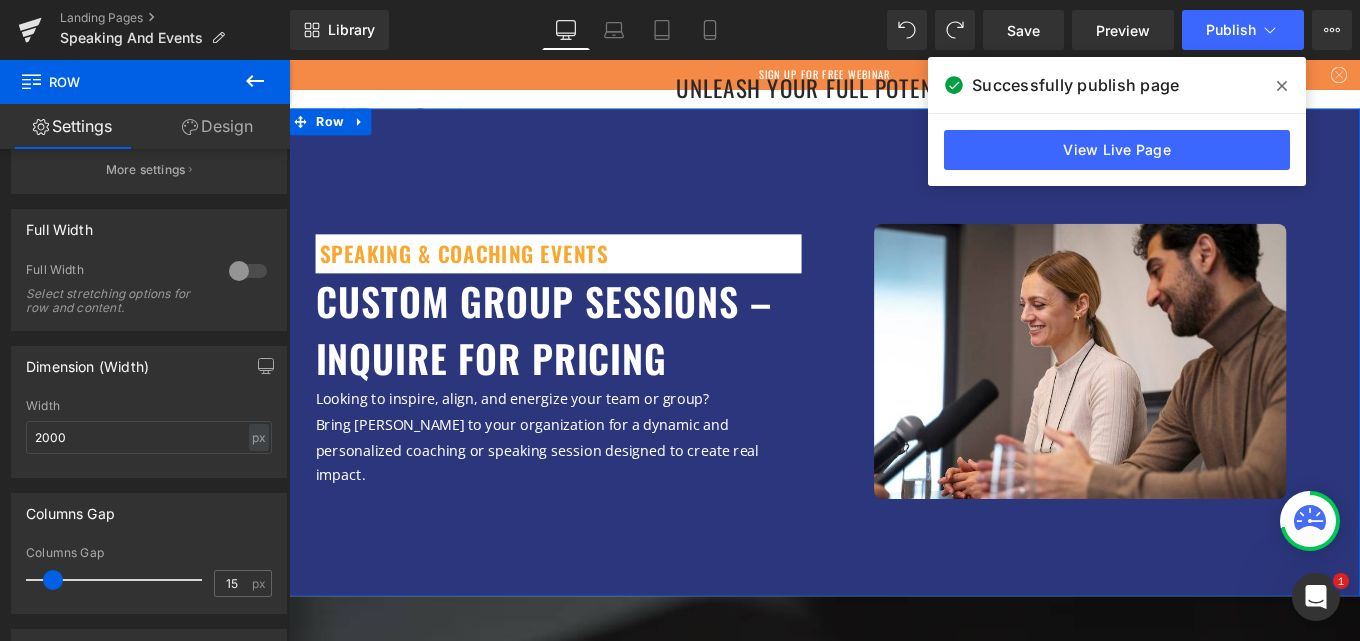 scroll, scrollTop: 300, scrollLeft: 0, axis: vertical 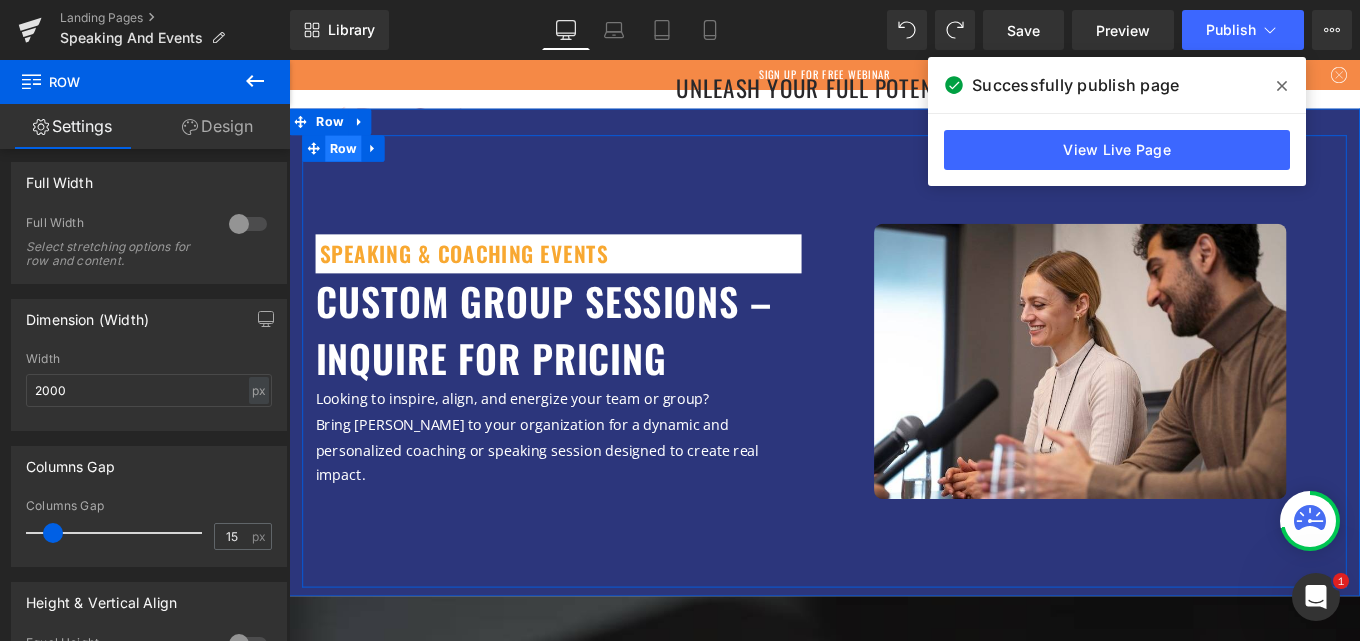 click on "Row" at bounding box center (350, 160) 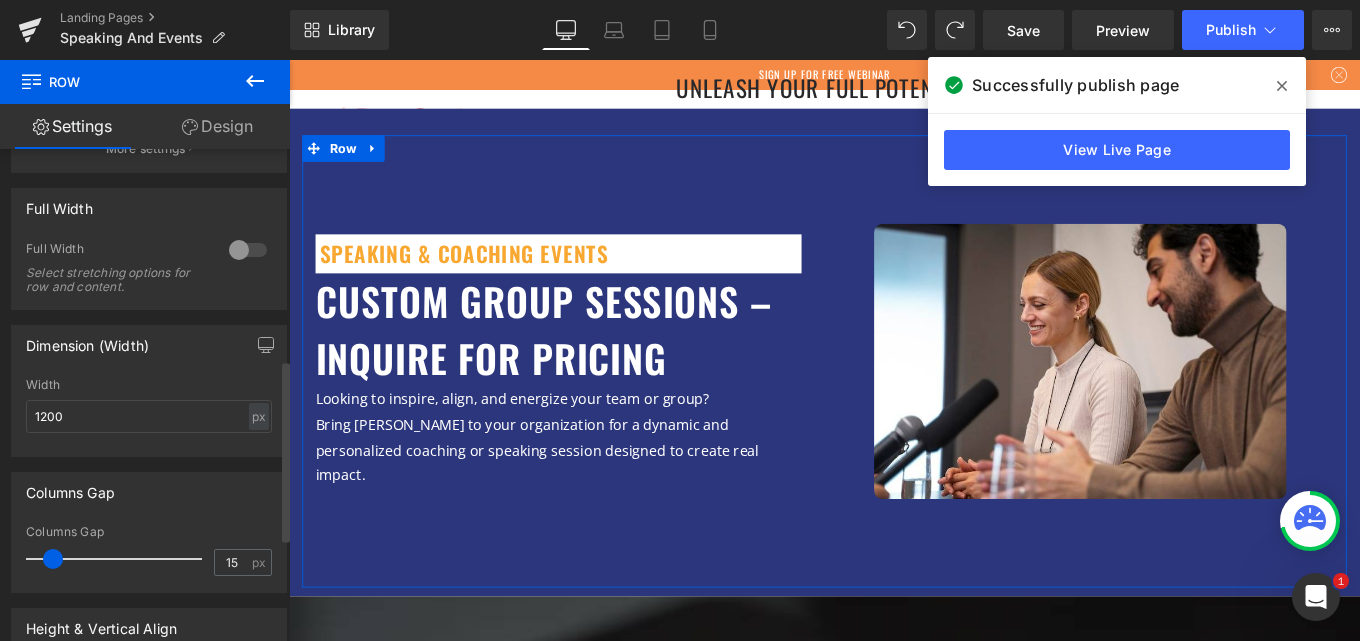 scroll, scrollTop: 600, scrollLeft: 0, axis: vertical 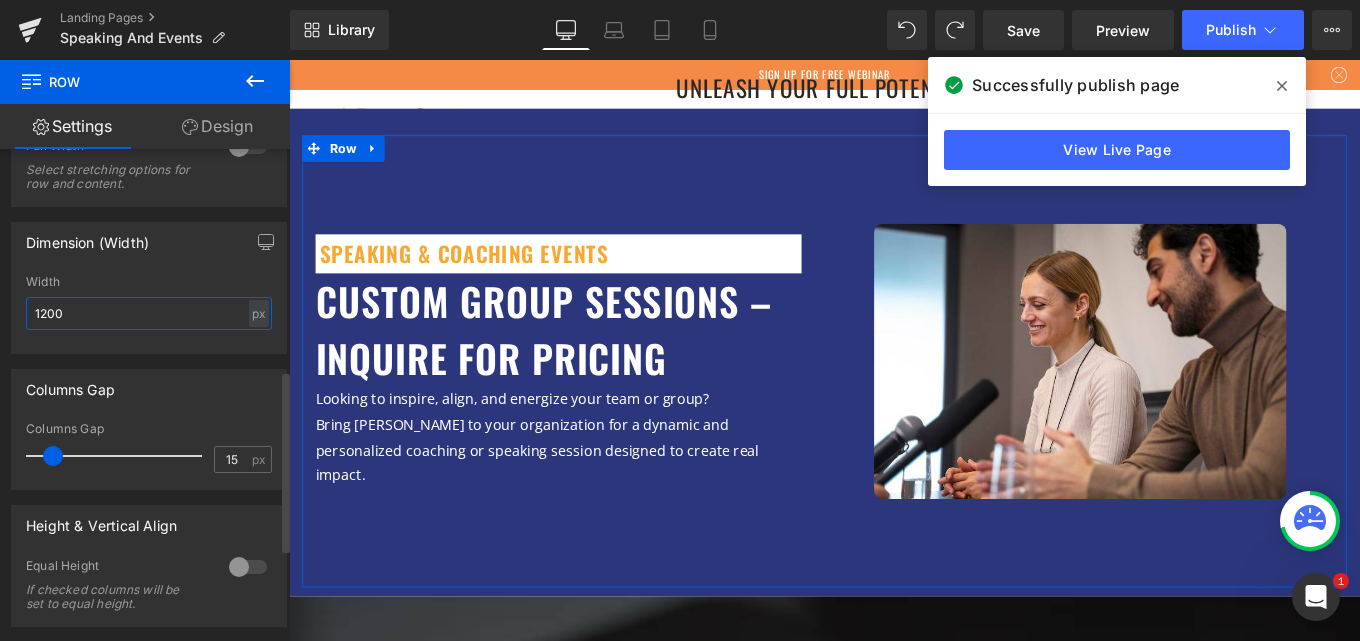 click on "1200" at bounding box center (149, 313) 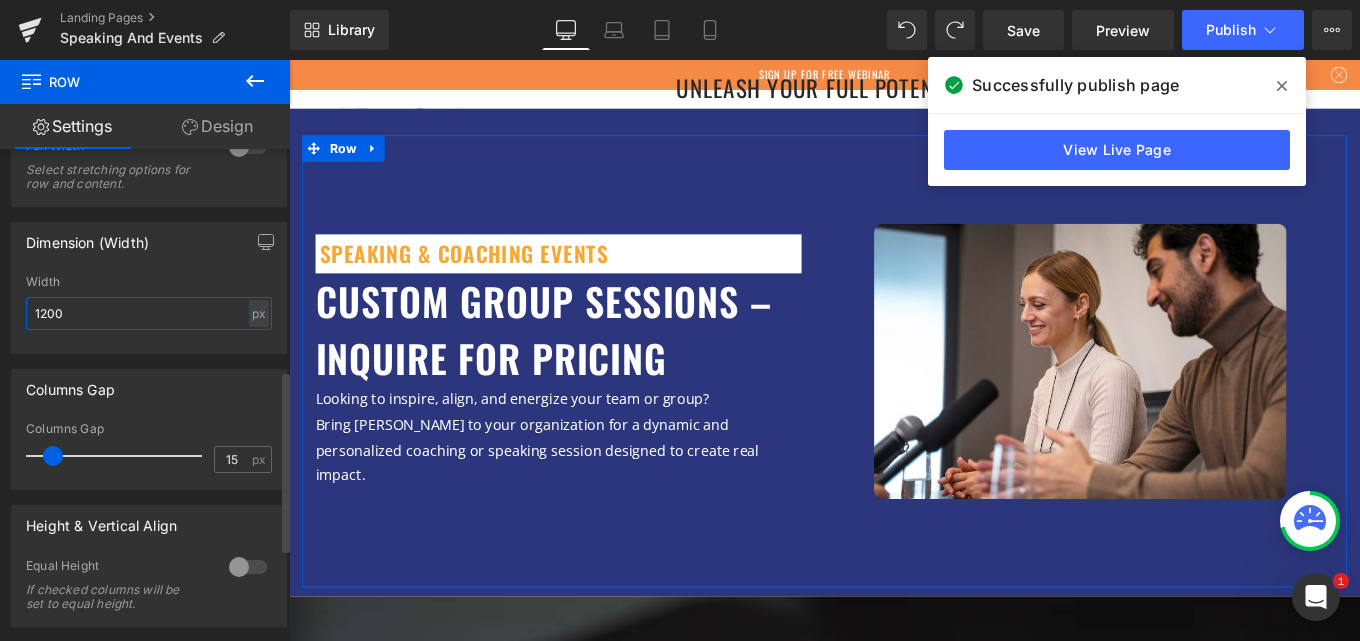 click on "1200" at bounding box center (149, 313) 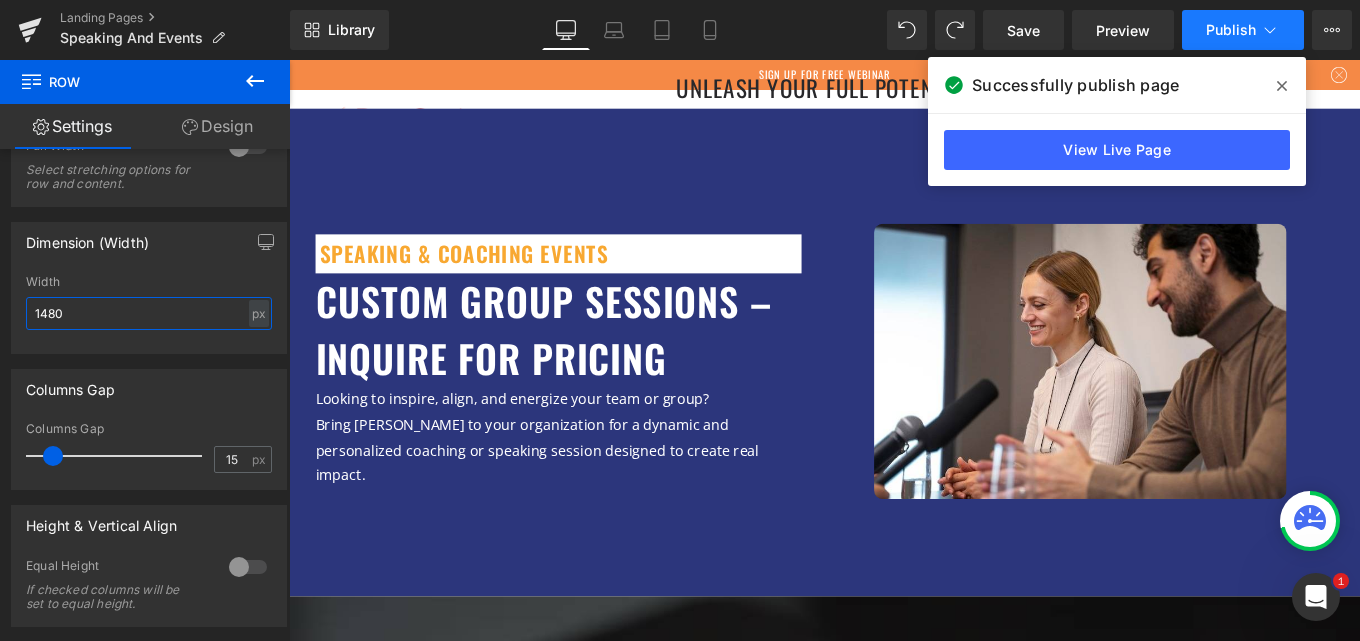 type on "1480" 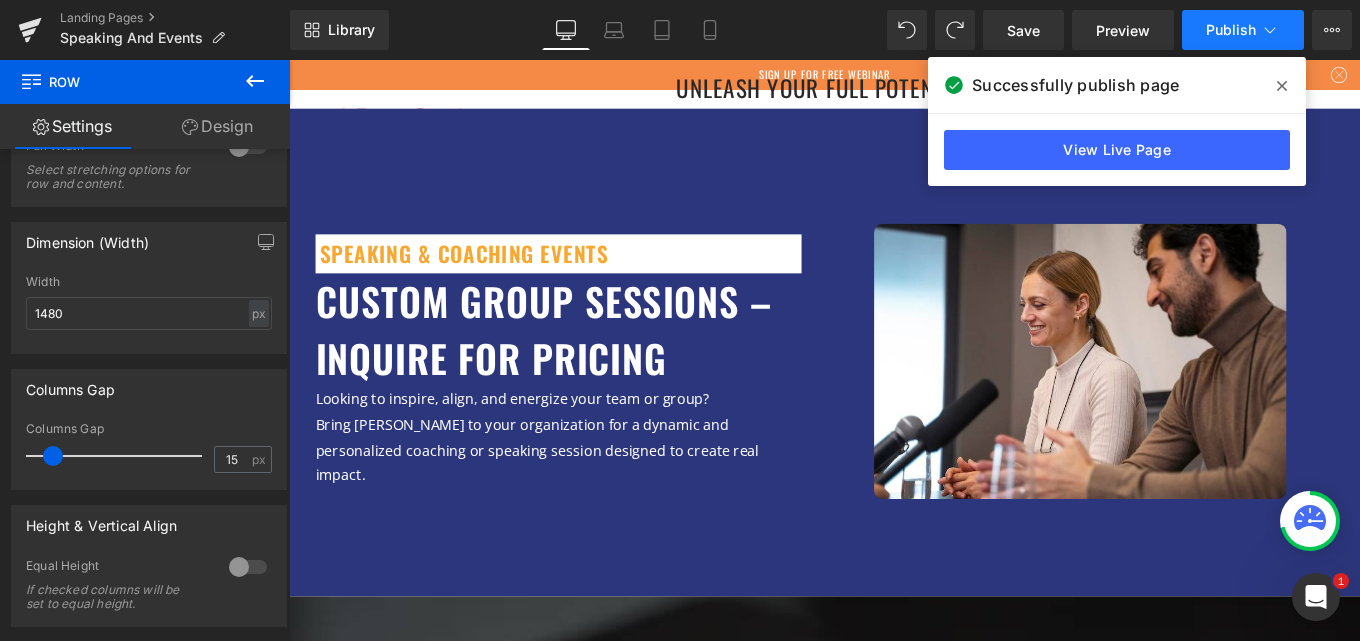 click on "Publish" at bounding box center (1231, 30) 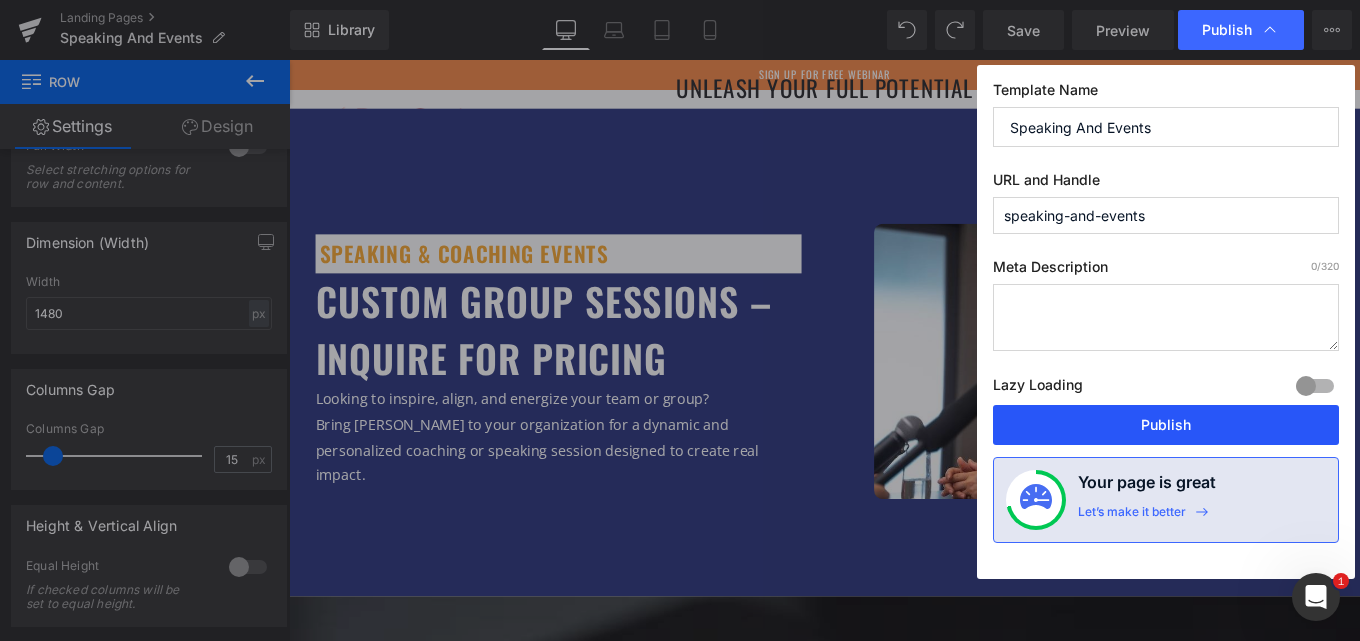 click on "Publish" at bounding box center [1166, 425] 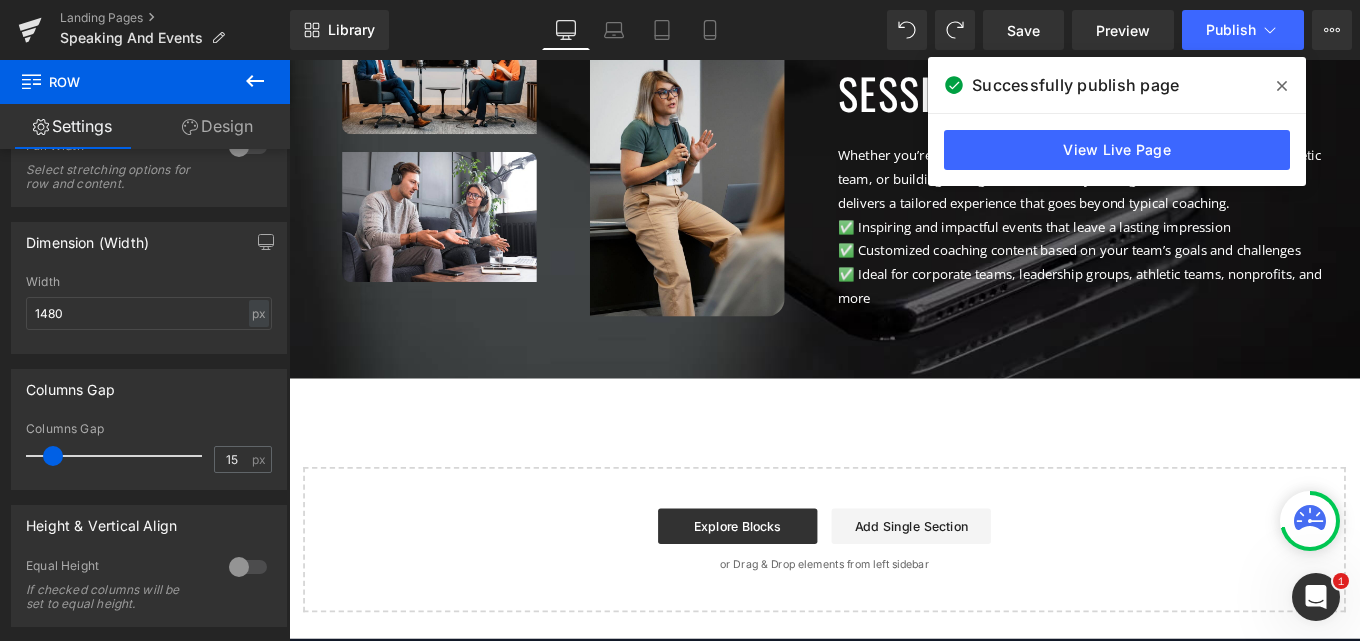 scroll, scrollTop: 900, scrollLeft: 0, axis: vertical 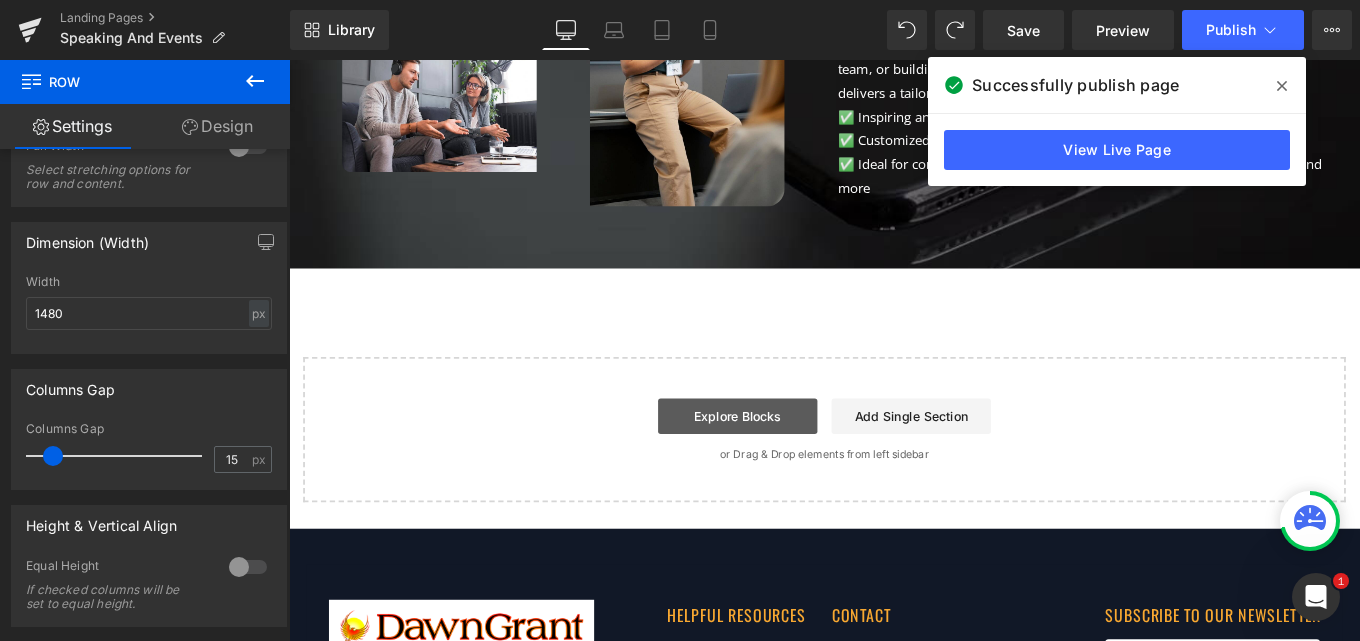 click on "Explore Blocks" at bounding box center (796, 463) 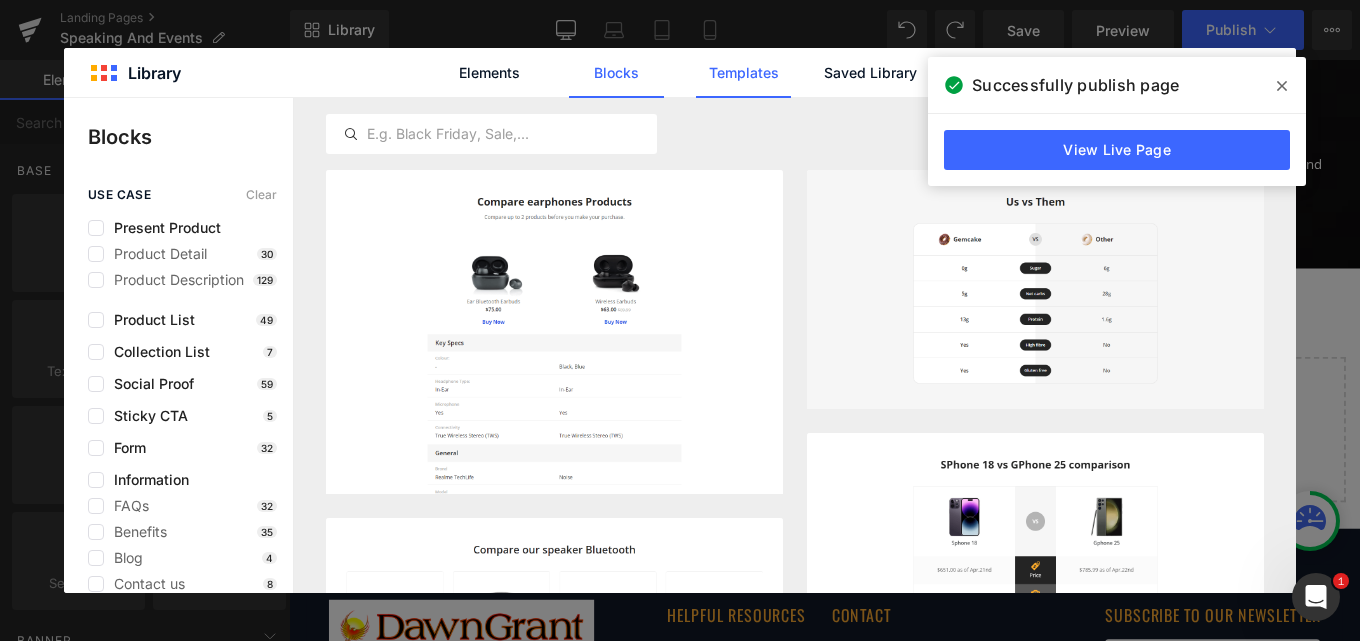 click on "Templates" 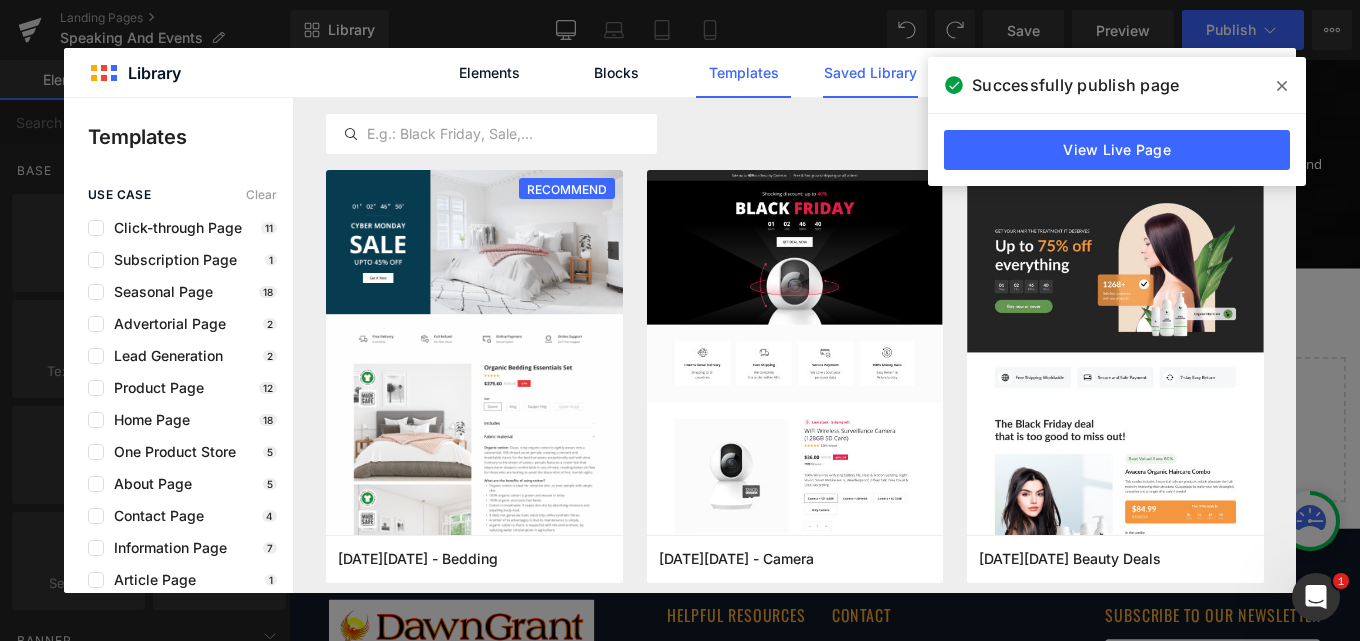 click on "Saved Library" 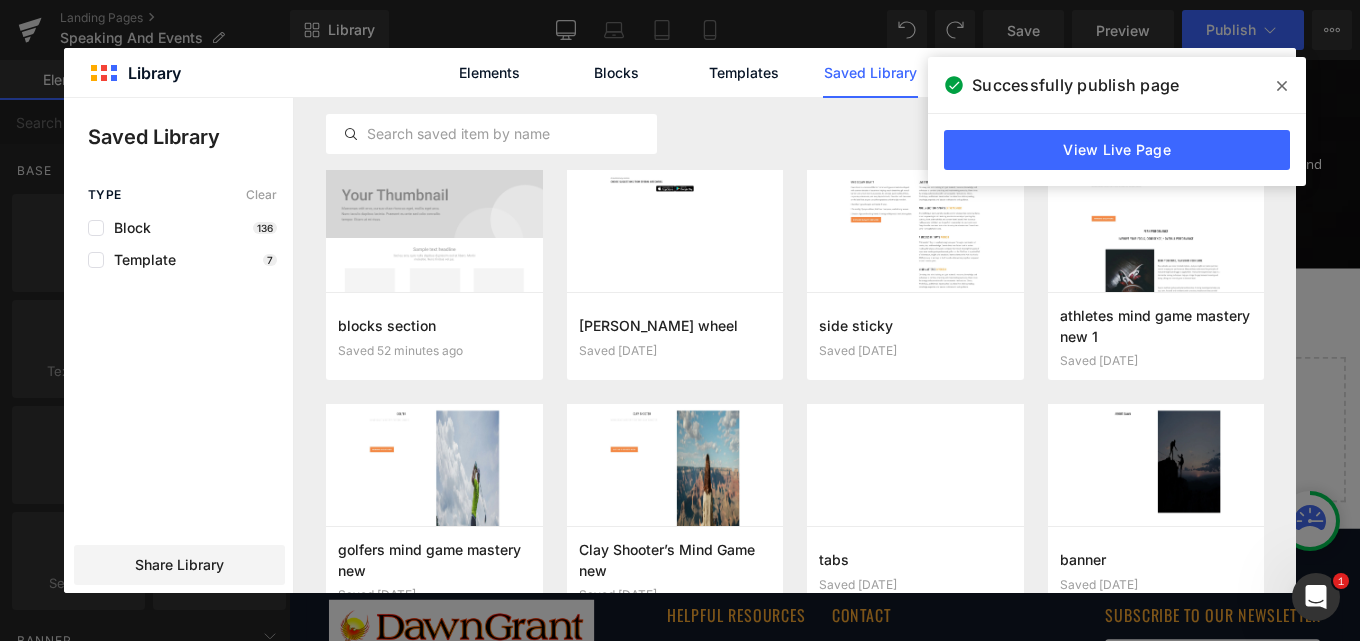 click 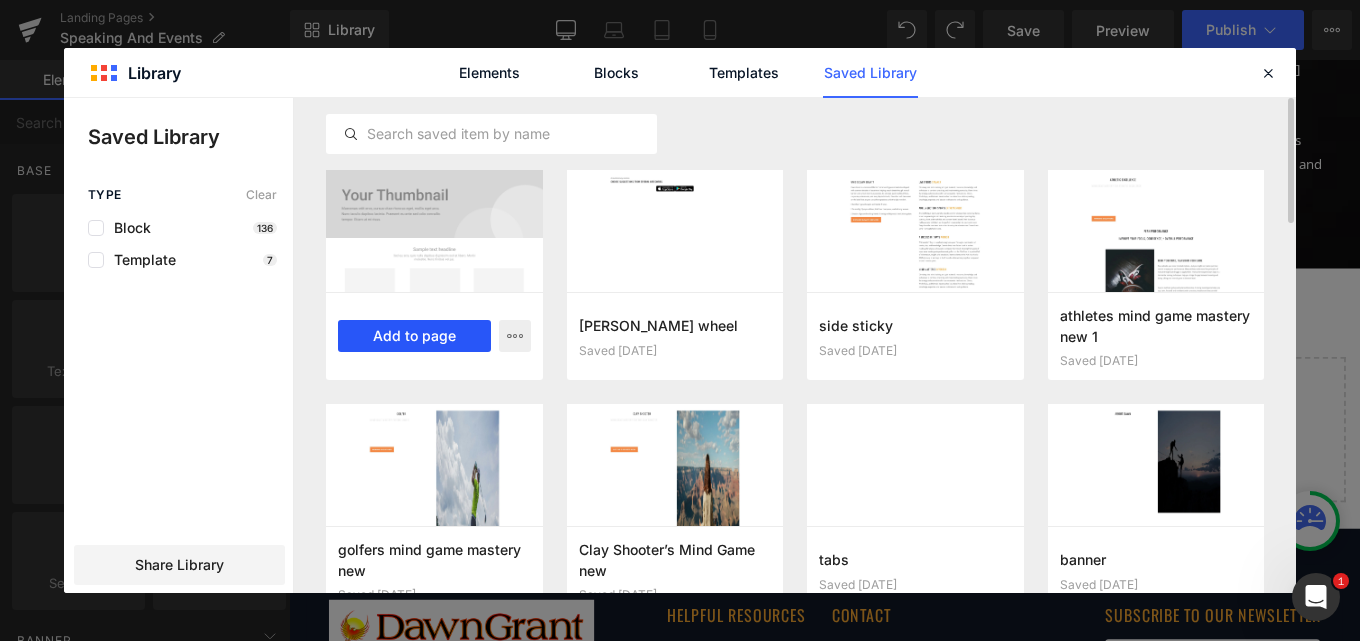 click on "Add to page" at bounding box center (414, 336) 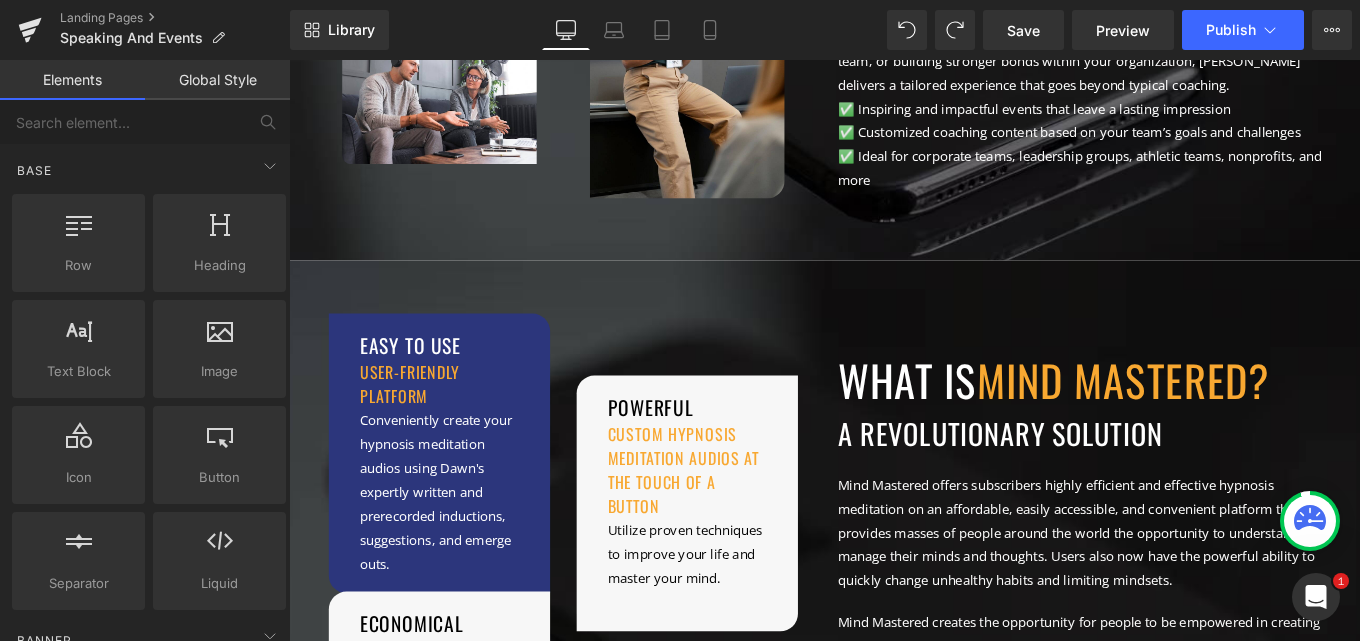 scroll, scrollTop: 1000, scrollLeft: 0, axis: vertical 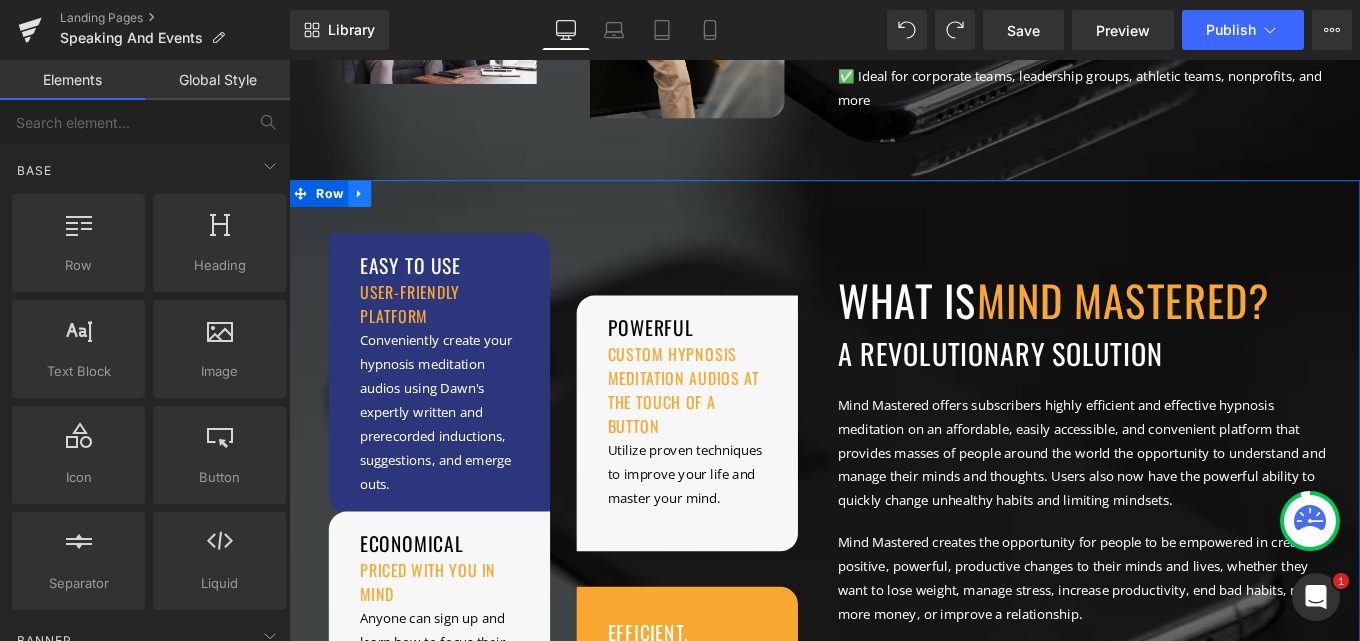 click 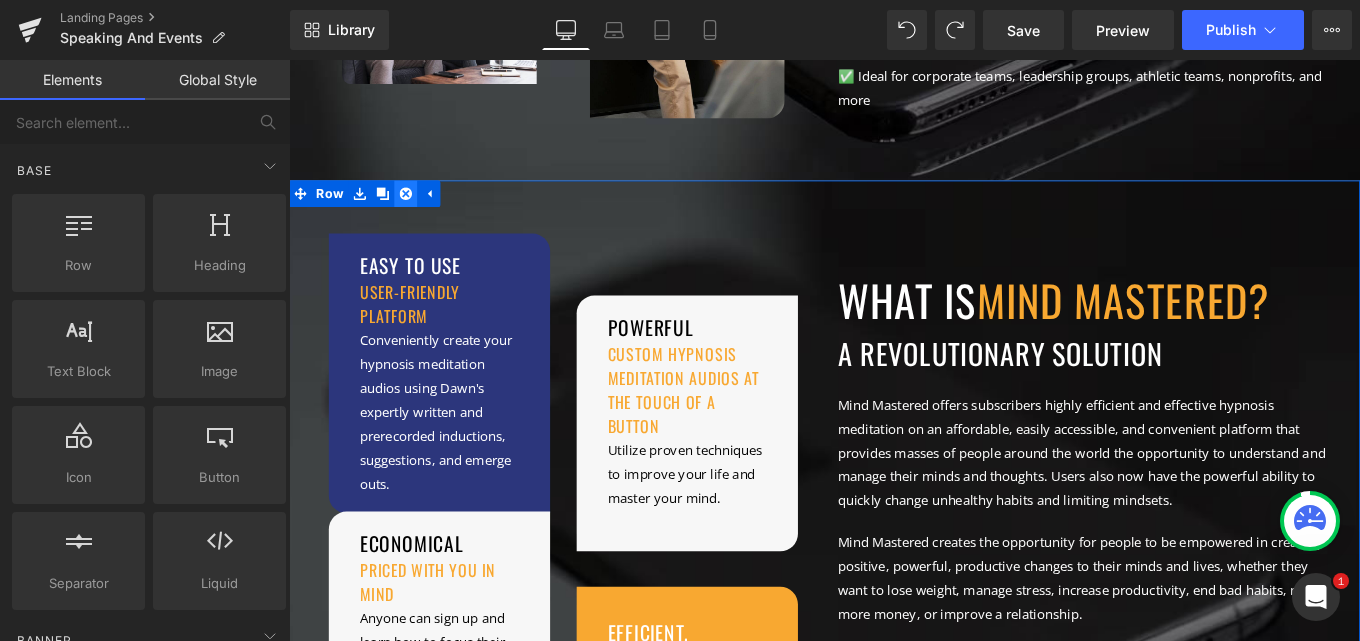 click 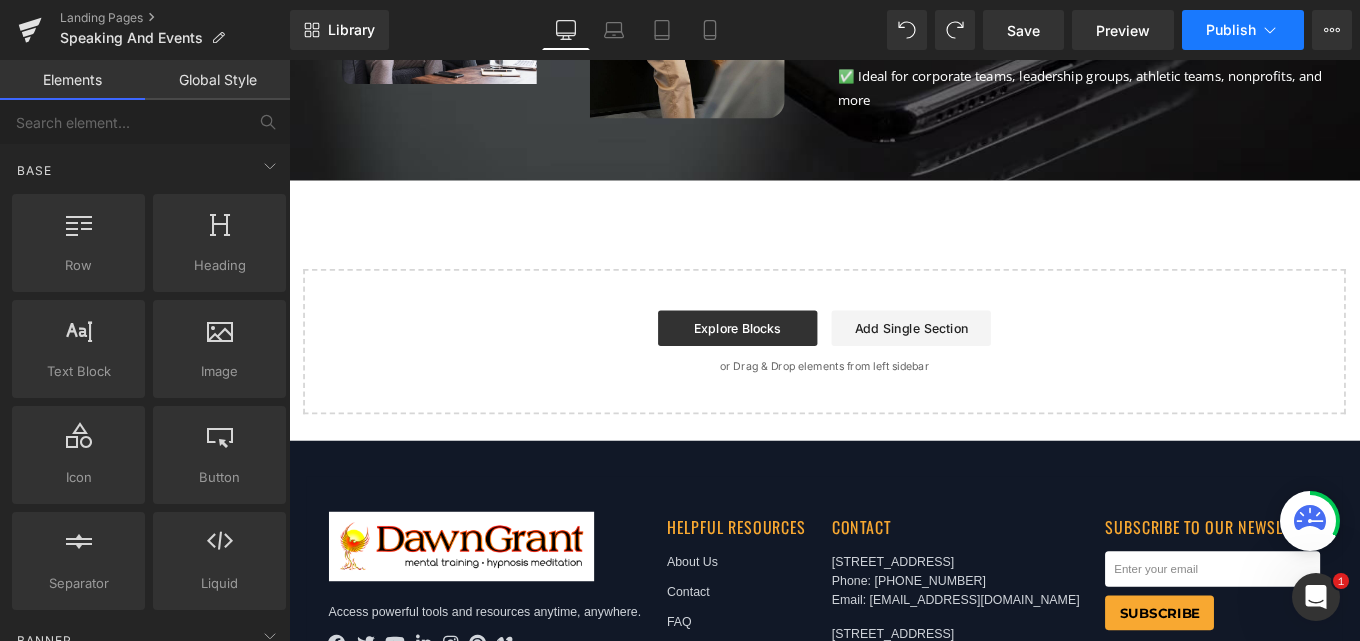 click on "Publish" at bounding box center (1231, 30) 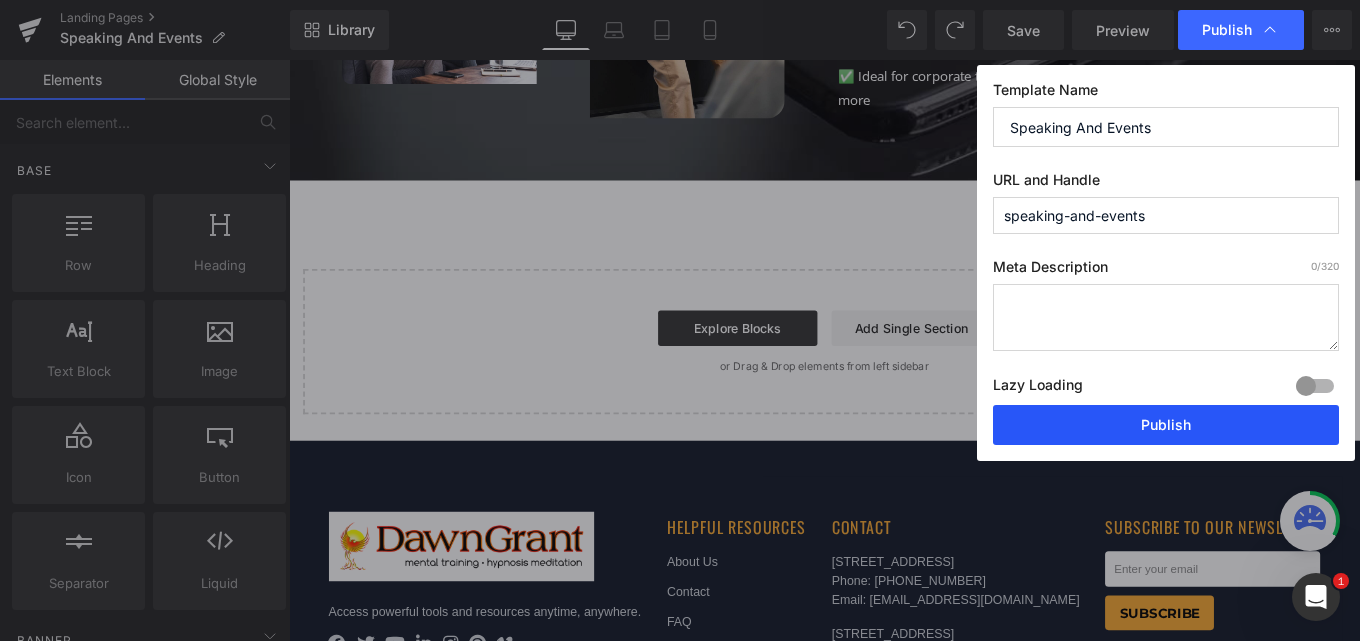 click on "Publish" at bounding box center [1166, 425] 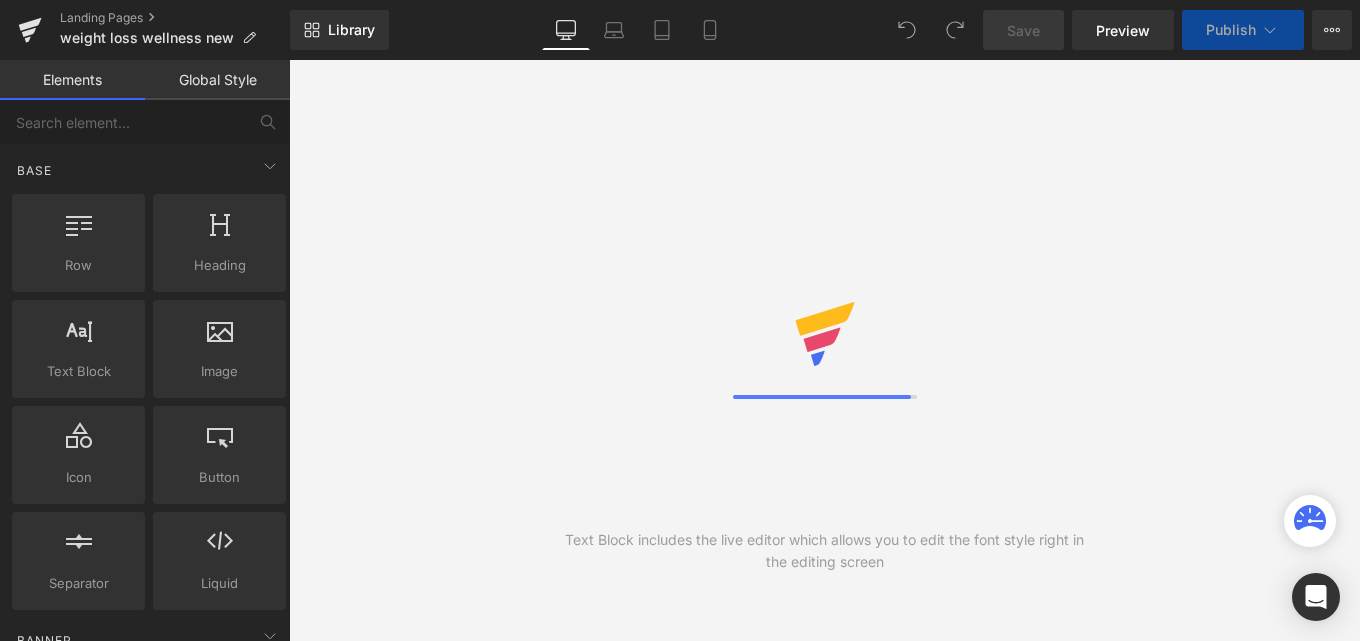 scroll, scrollTop: 0, scrollLeft: 0, axis: both 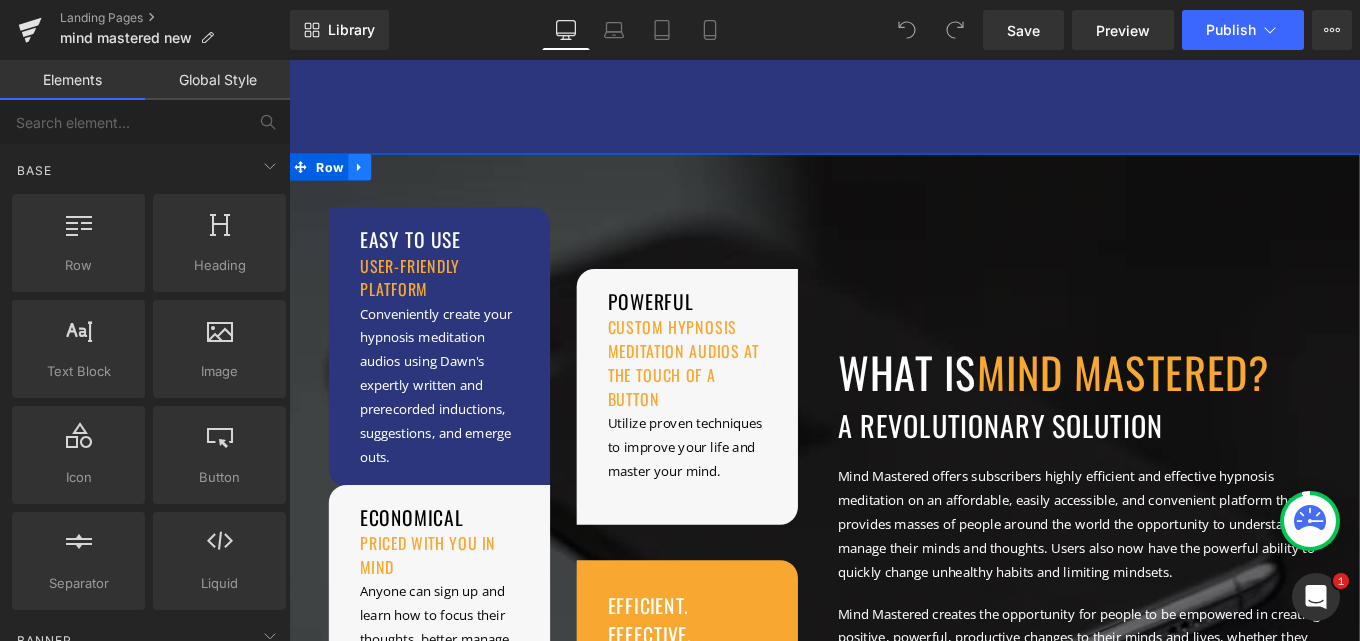 click 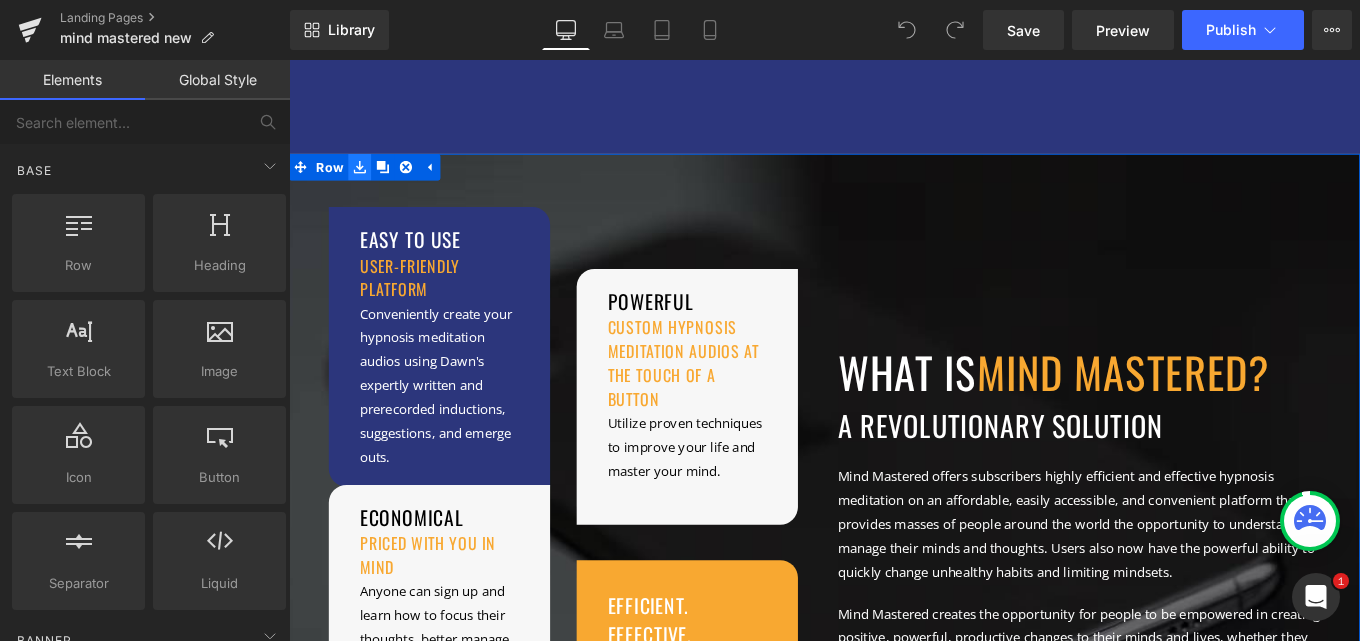 click at bounding box center [369, 181] 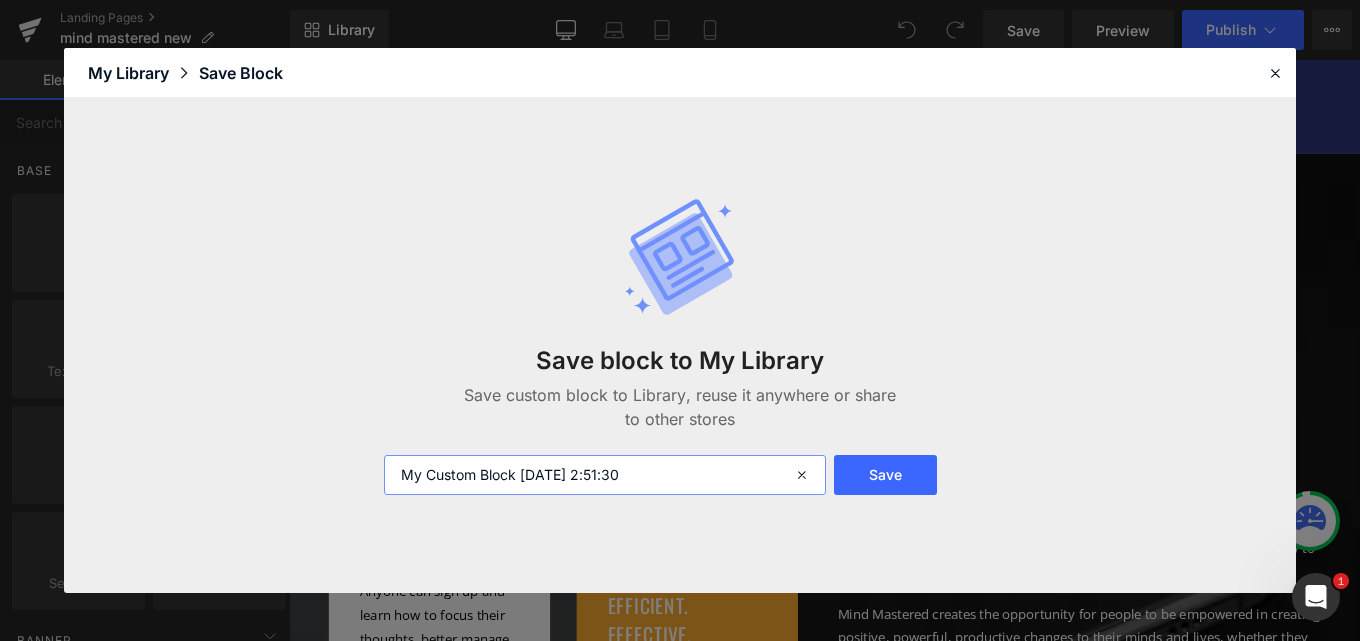 click on "My Custom Block 2025-07-21 2:51:30" at bounding box center (605, 475) 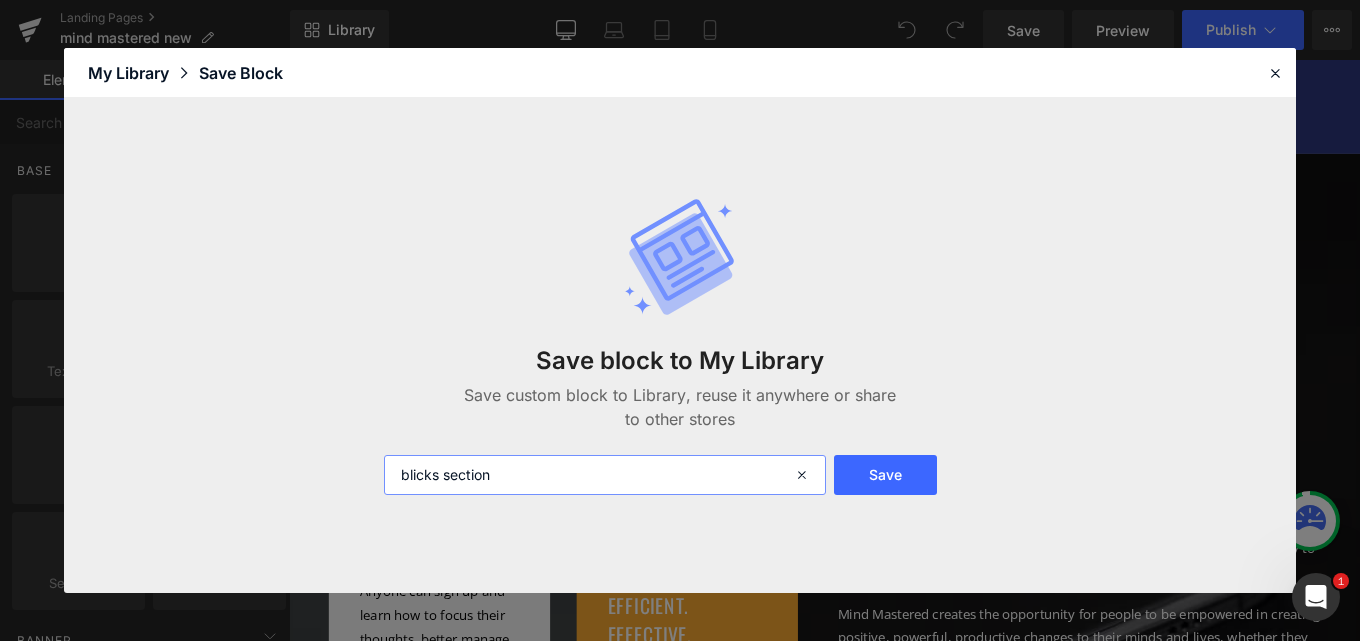 click on "blicks section" at bounding box center [605, 475] 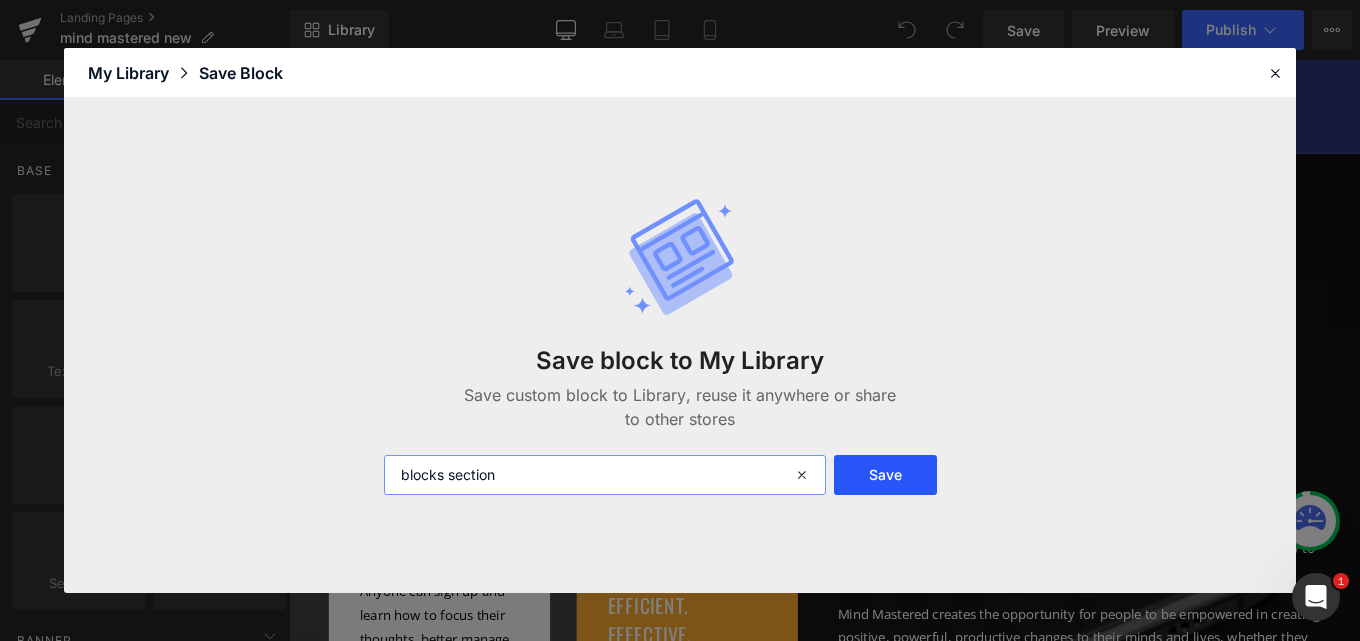 type on "blocks section" 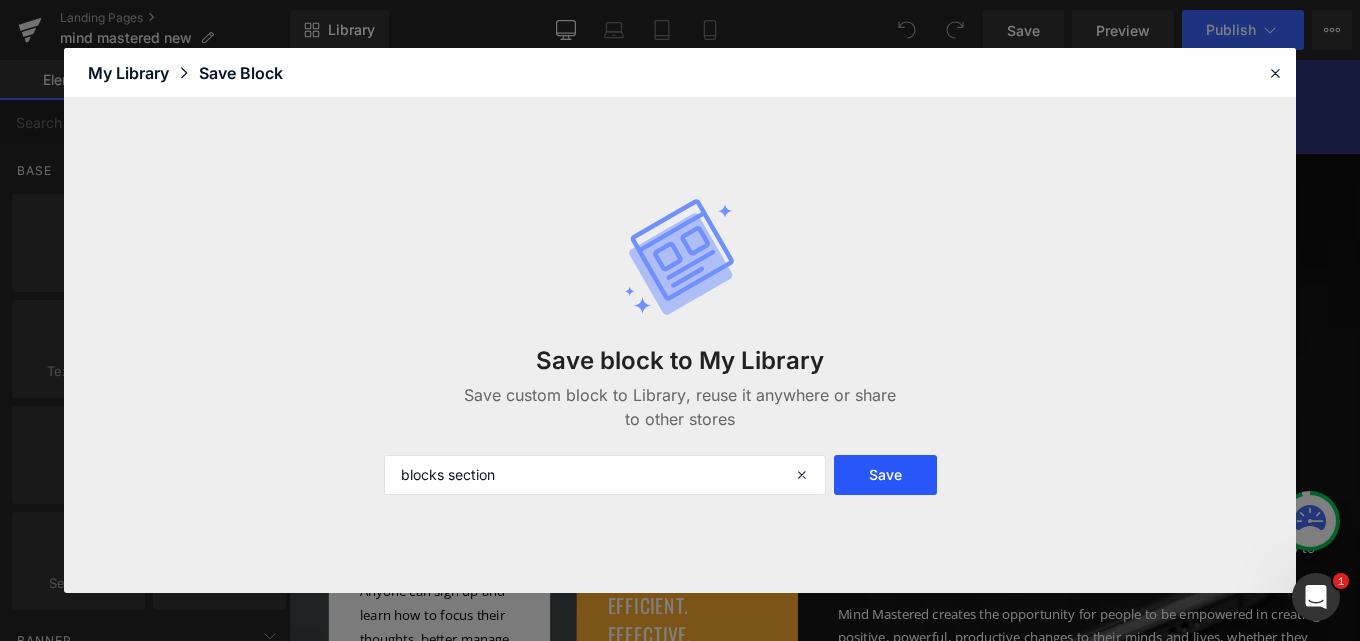 click on "Save" at bounding box center [885, 475] 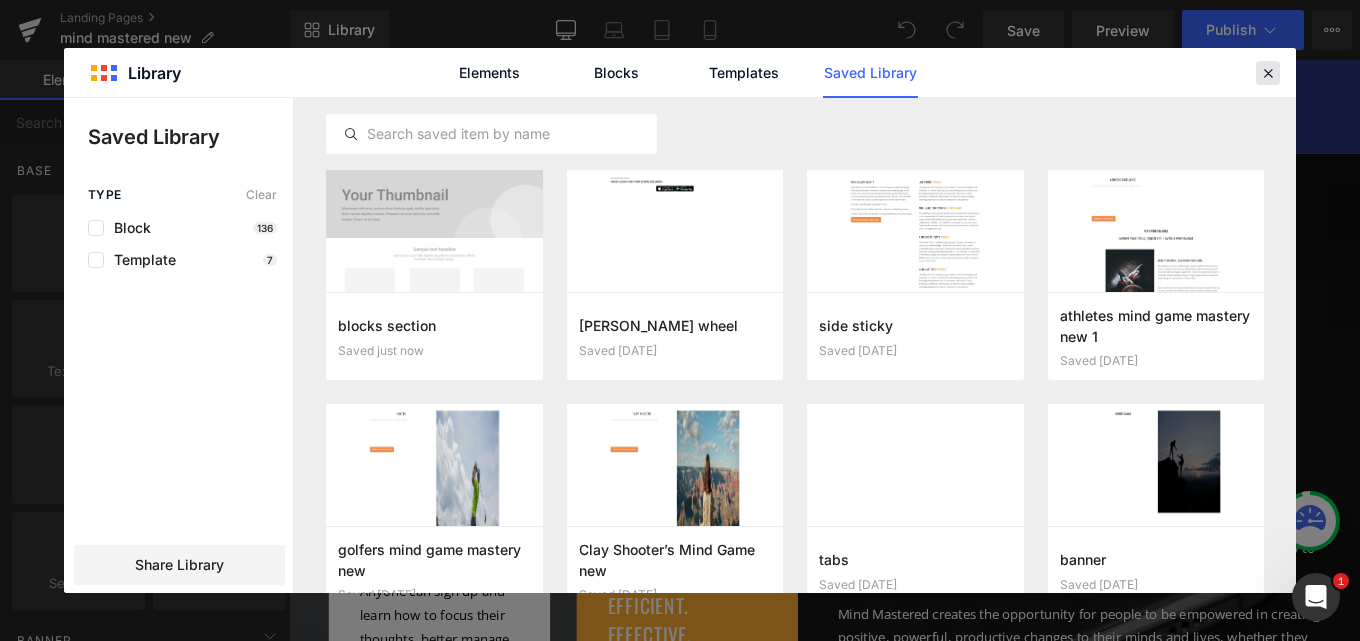 click at bounding box center (1268, 73) 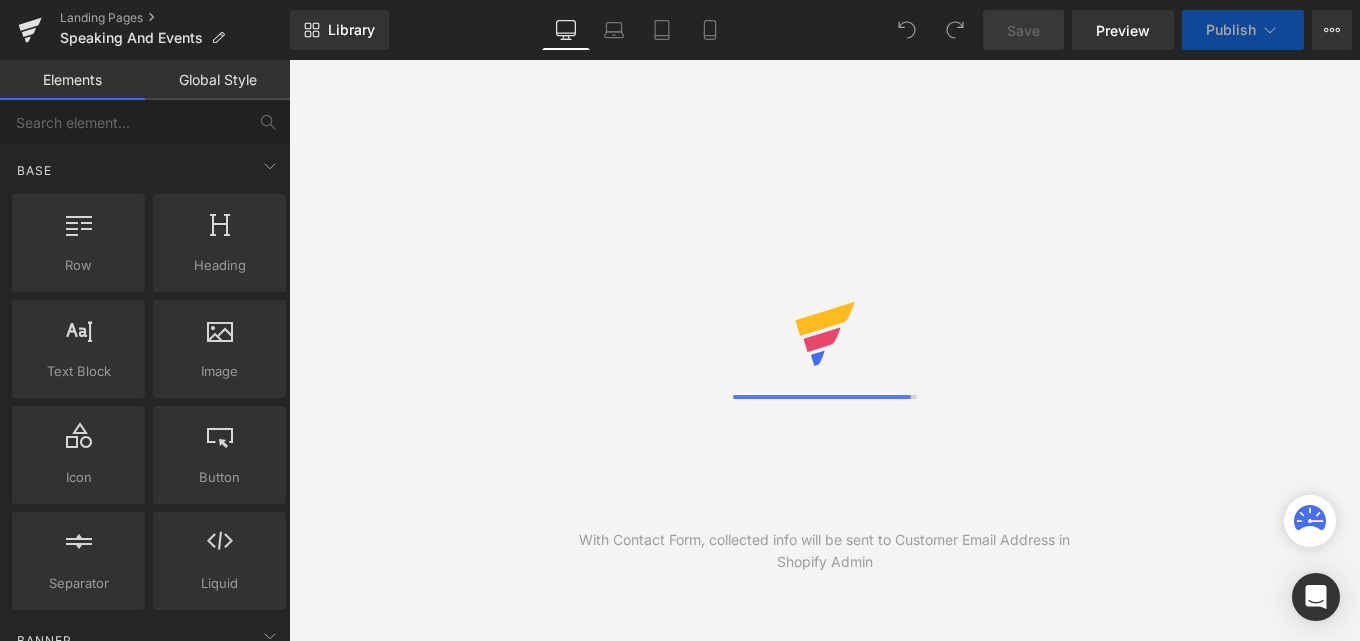 scroll, scrollTop: 0, scrollLeft: 0, axis: both 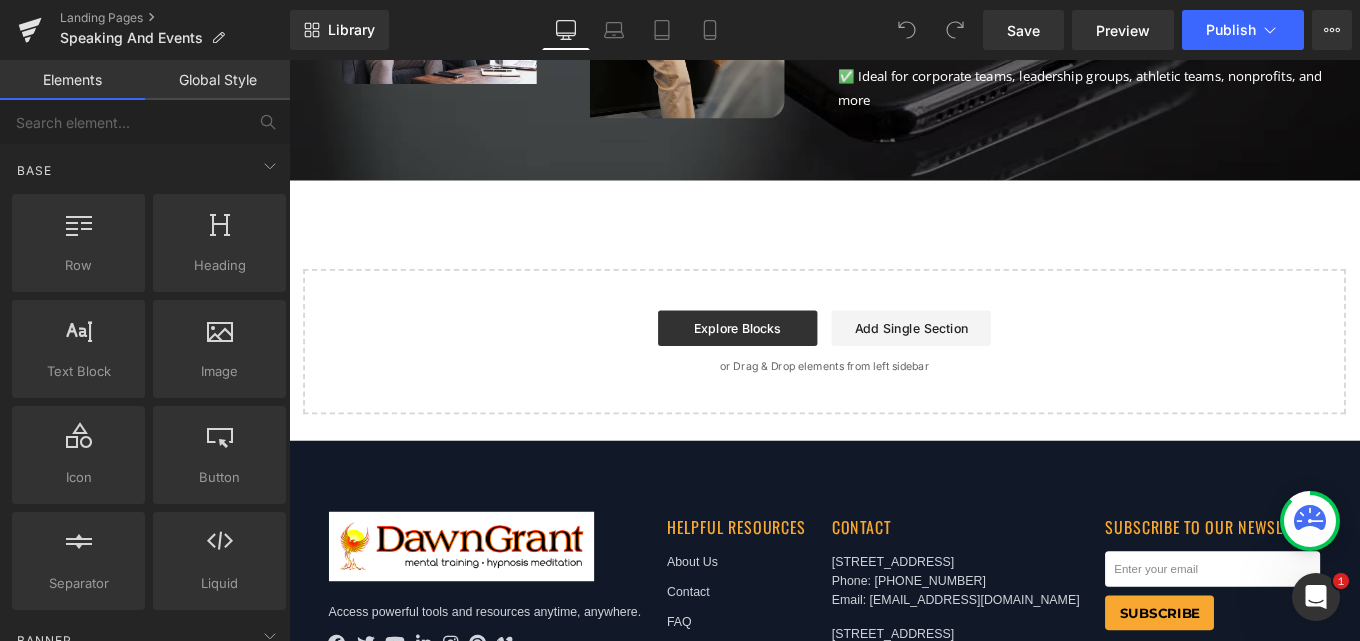 click on "Explore Blocks" at bounding box center [796, 363] 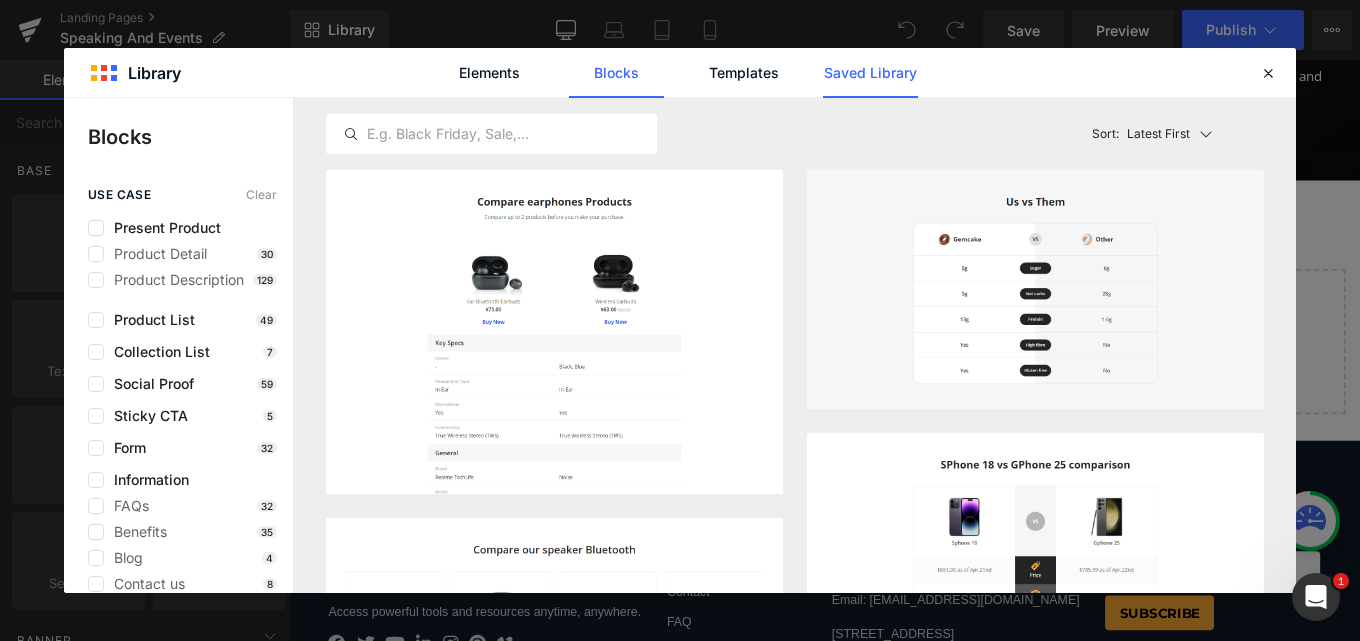 click on "Saved Library" 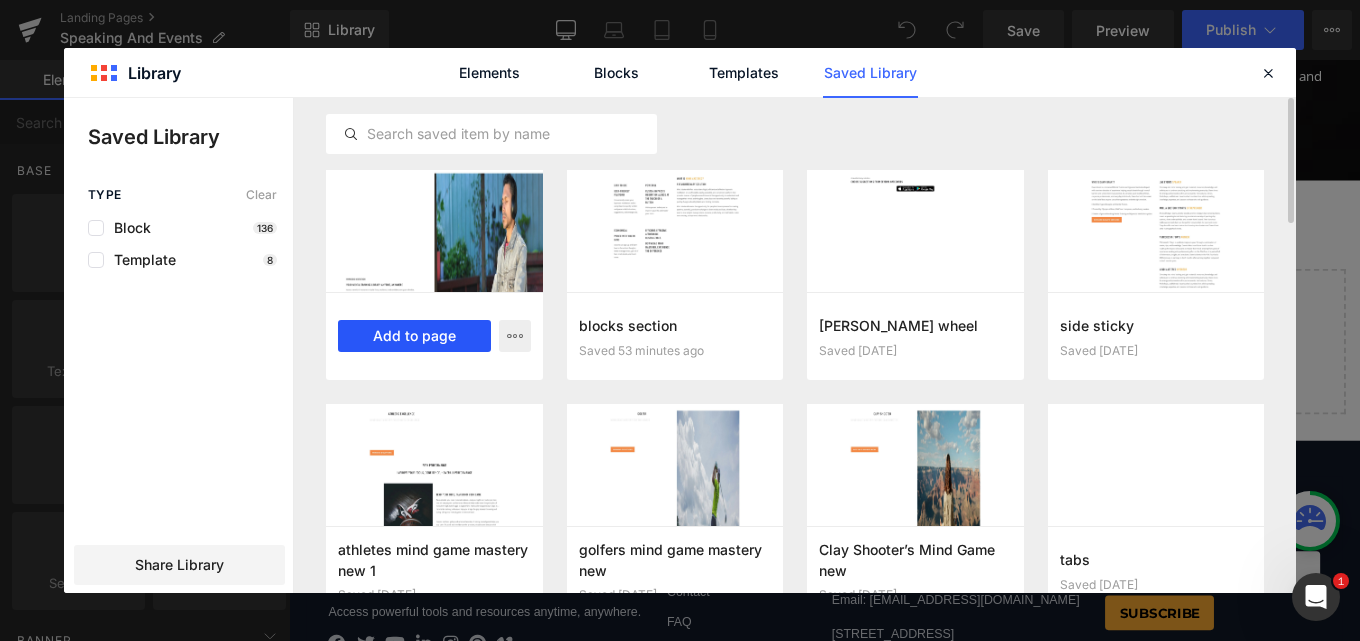 click on "Add to page" at bounding box center (414, 336) 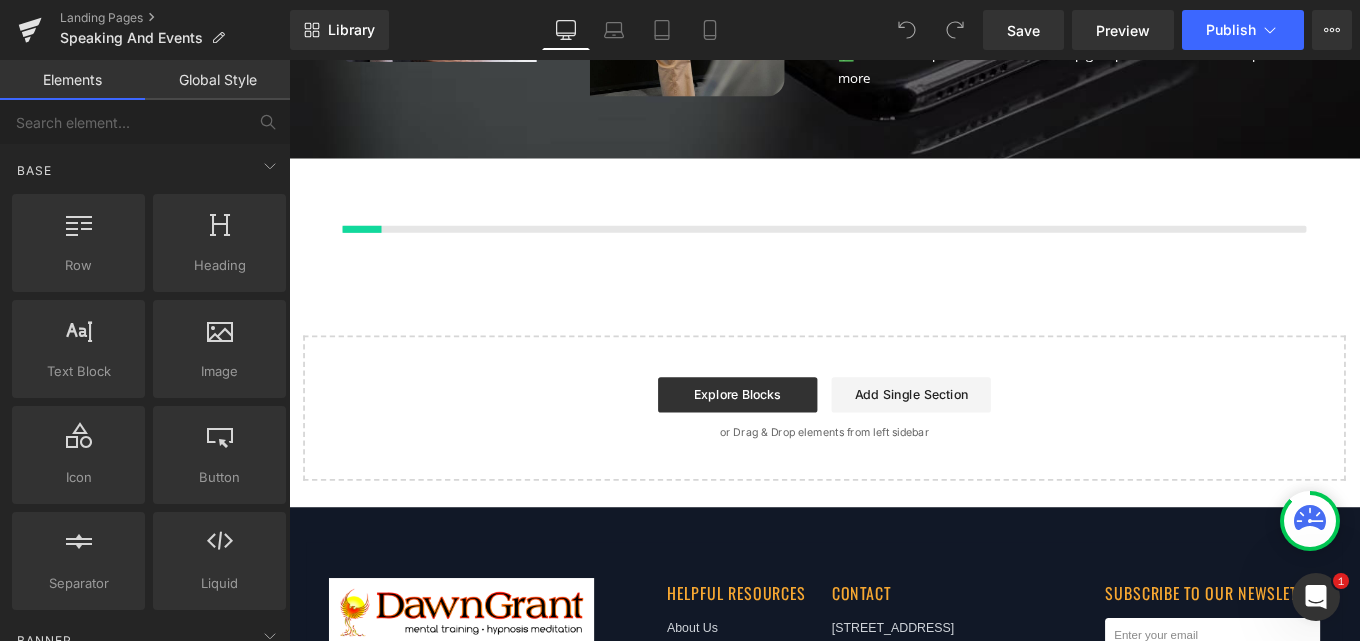 scroll, scrollTop: 1026, scrollLeft: 0, axis: vertical 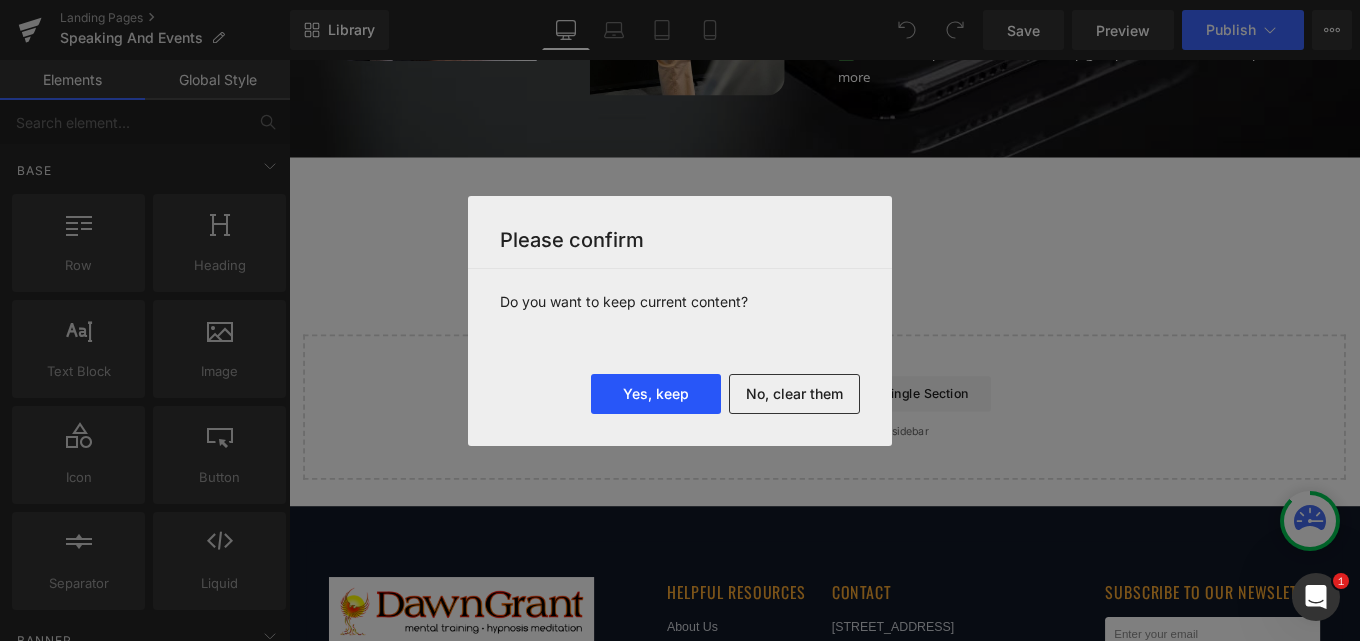 click on "Yes, keep" at bounding box center (656, 394) 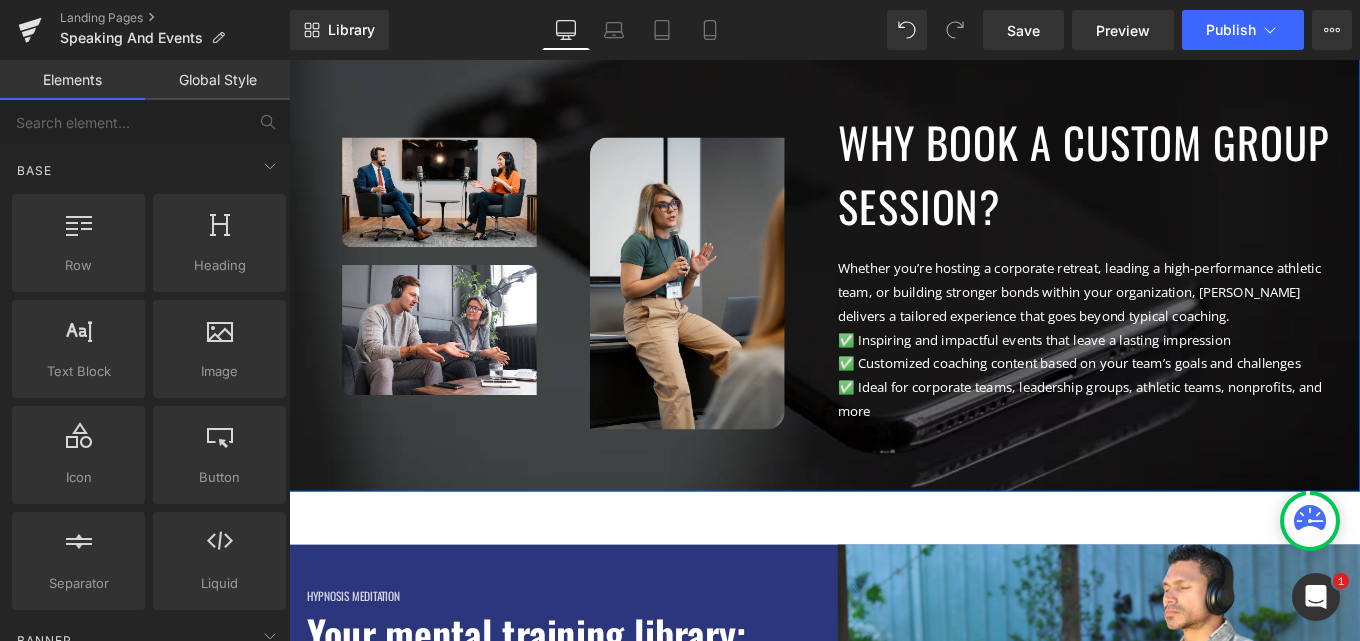 scroll, scrollTop: 826, scrollLeft: 0, axis: vertical 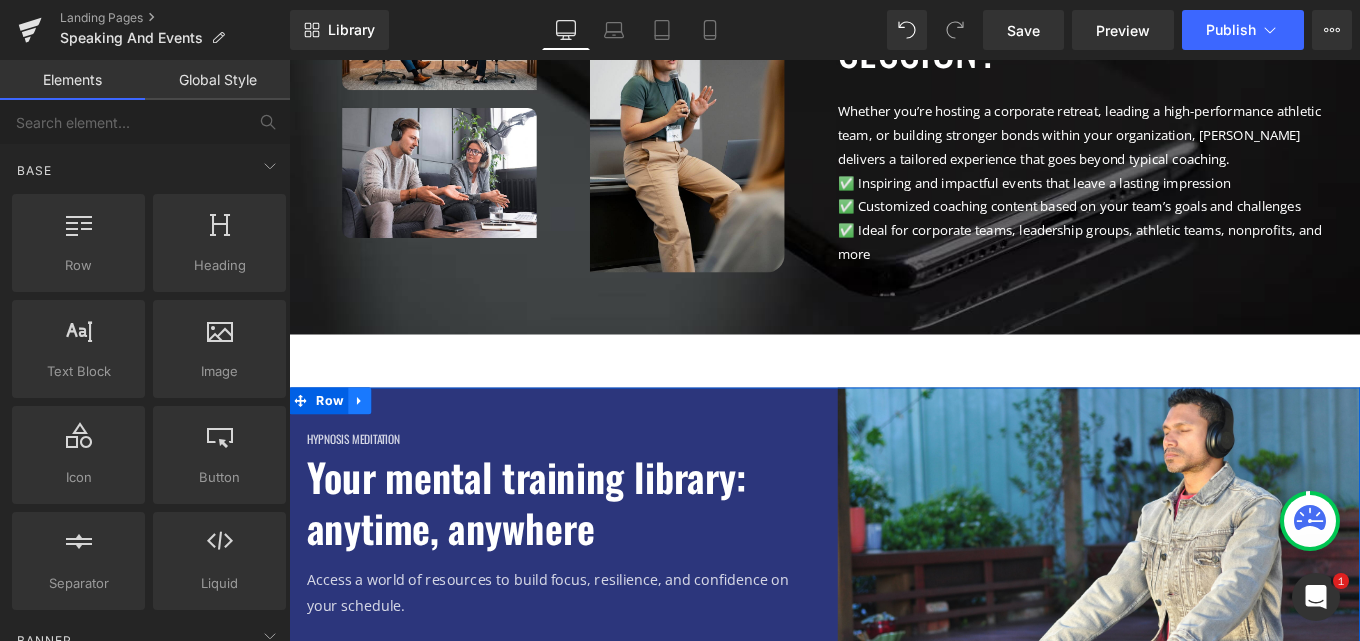 click 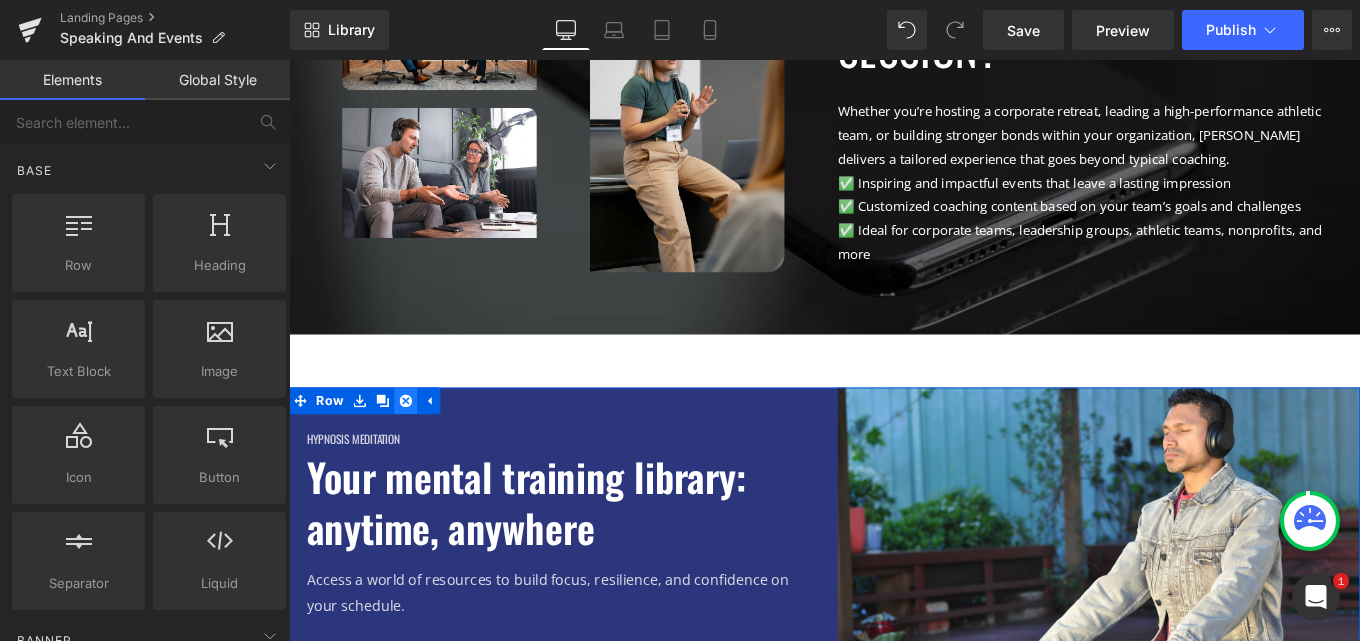 click 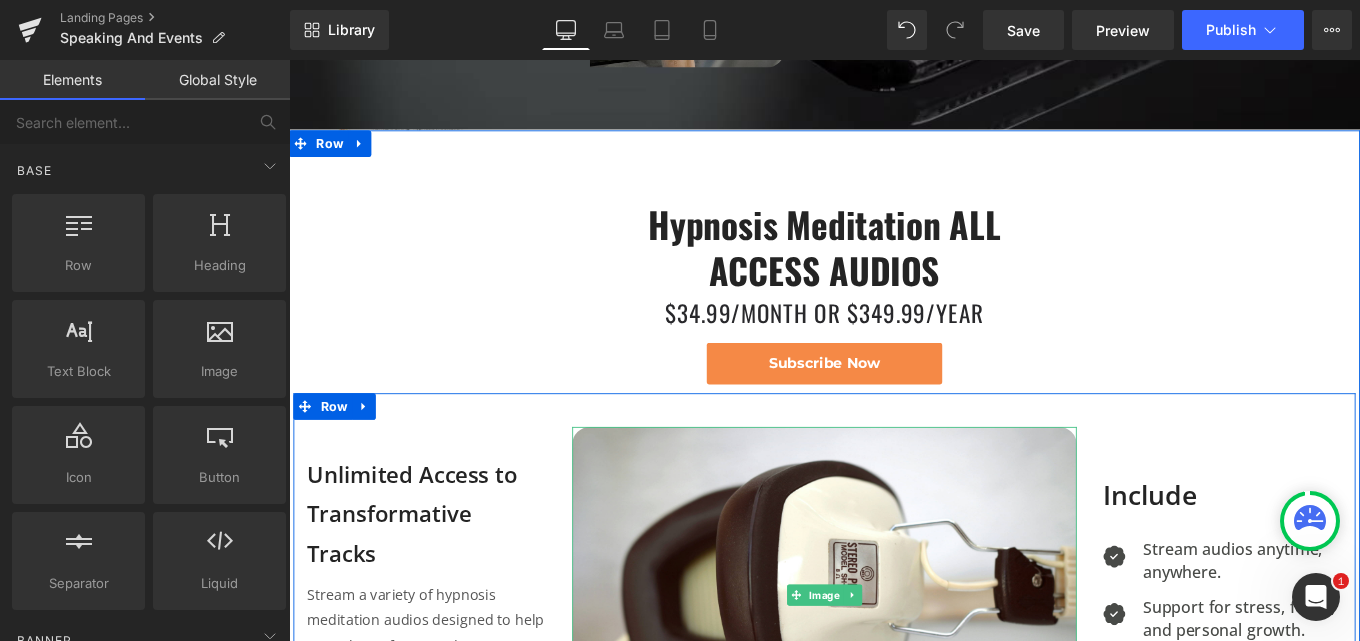 scroll, scrollTop: 1026, scrollLeft: 0, axis: vertical 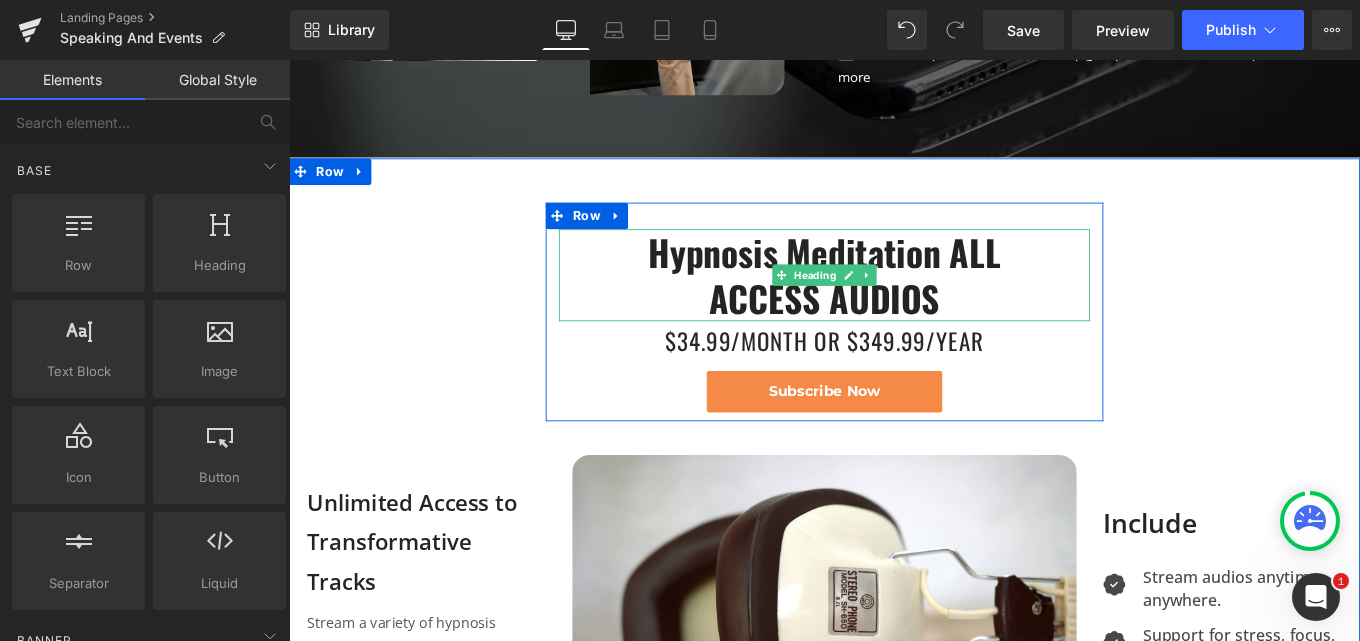 click on "Hypnosis Meditation ALL" at bounding box center [894, 277] 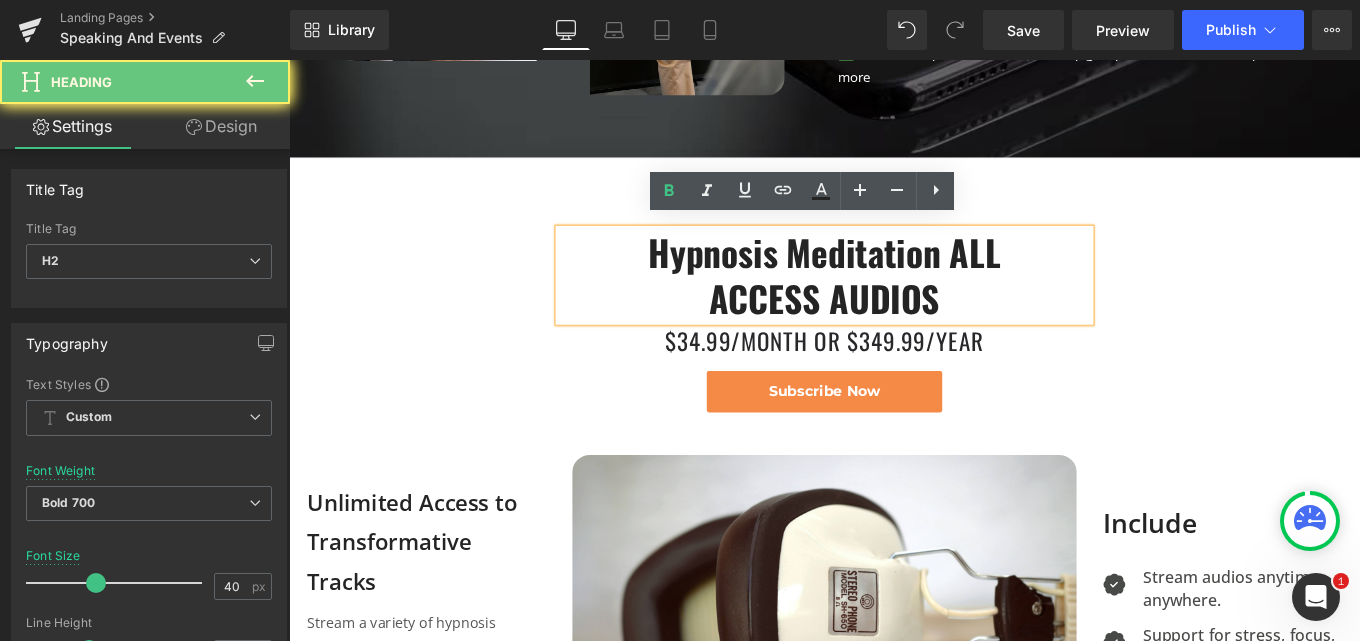 click on "Hypnosis Meditation ALL" at bounding box center (894, 277) 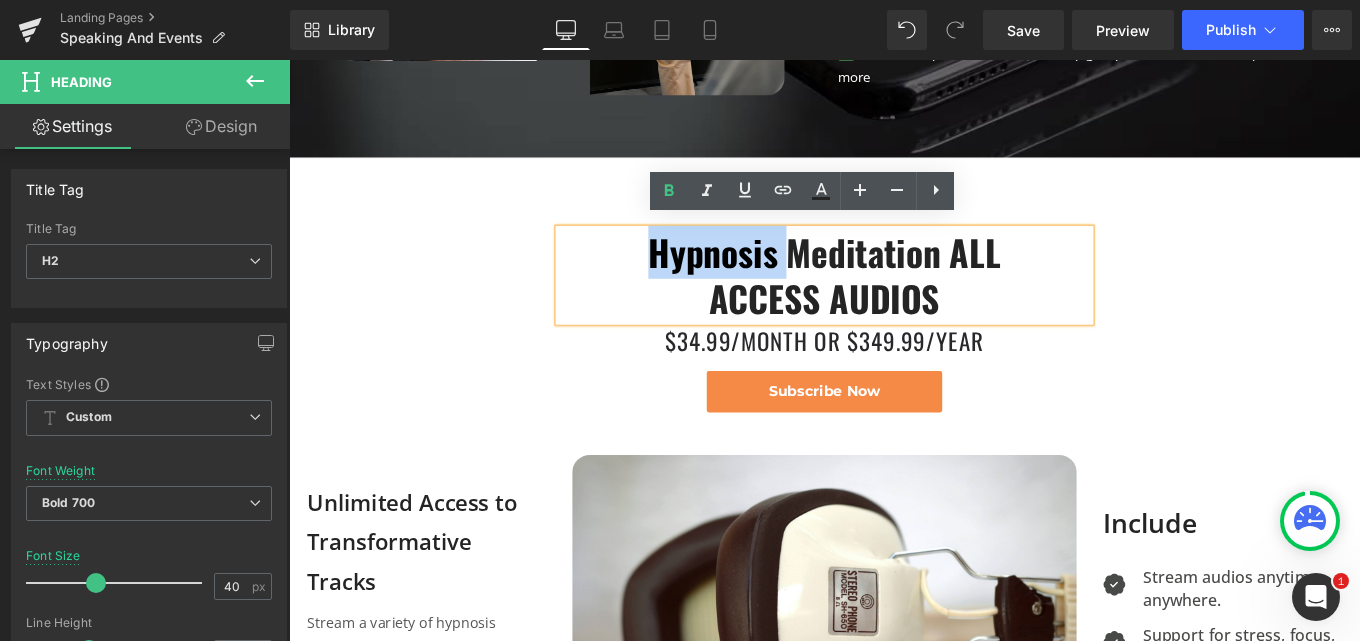 click on "Hypnosis Meditation ALL" at bounding box center (894, 277) 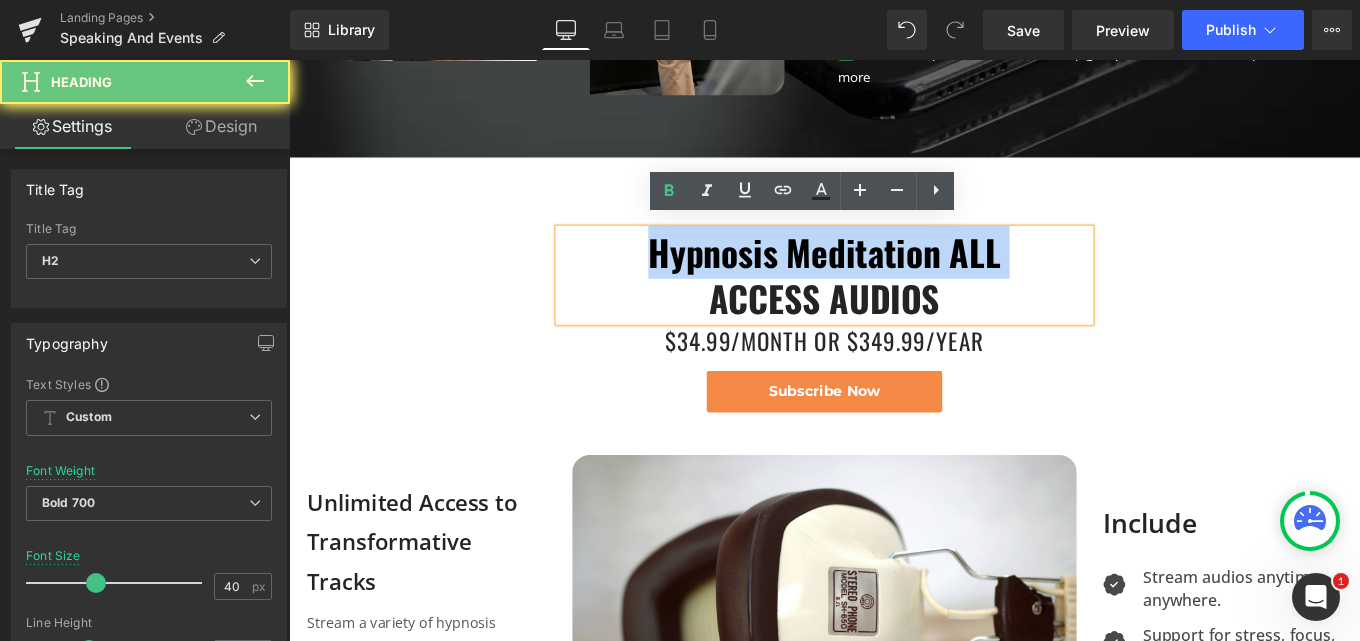 click on "Hypnosis Meditation ALL" at bounding box center [894, 277] 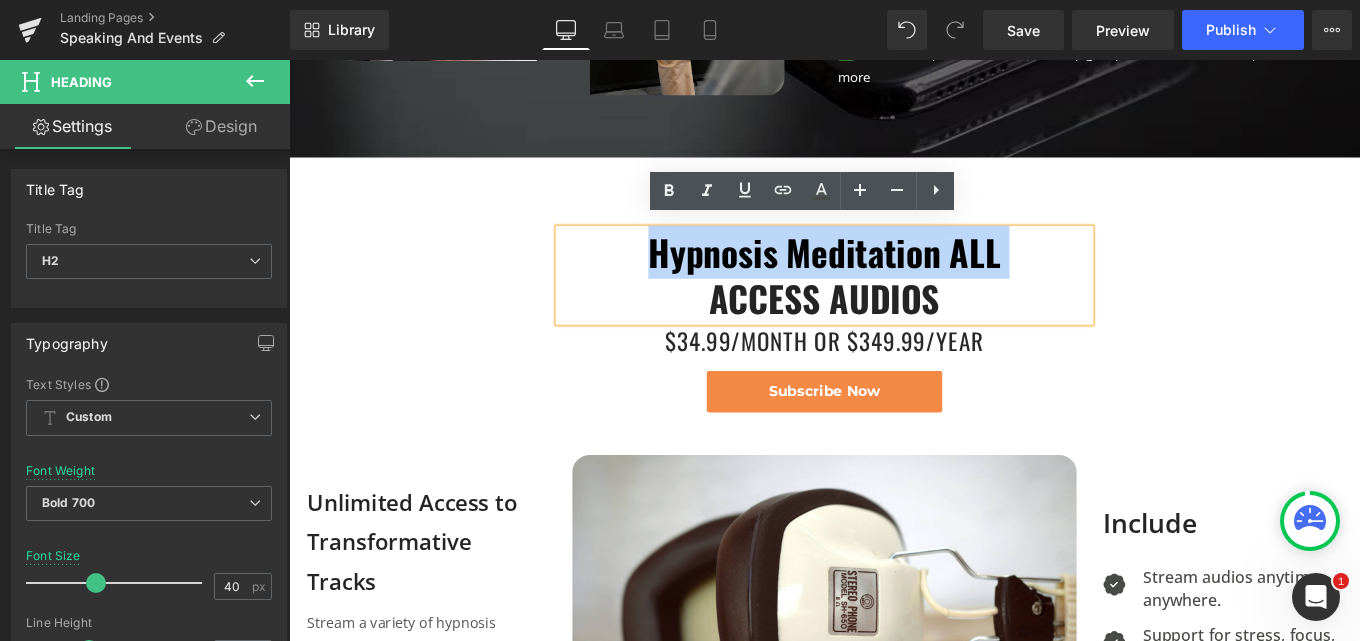 click on "ACCESS AUDIOS" at bounding box center [894, 329] 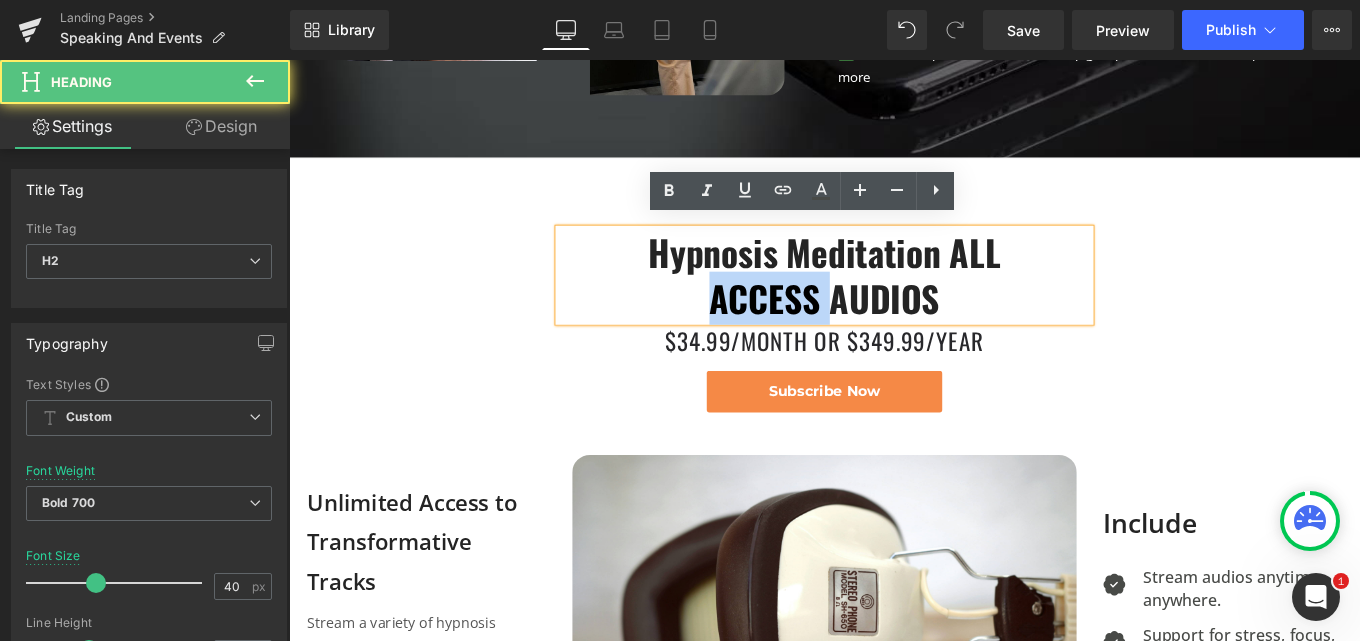 click on "ACCESS AUDIOS" at bounding box center [894, 329] 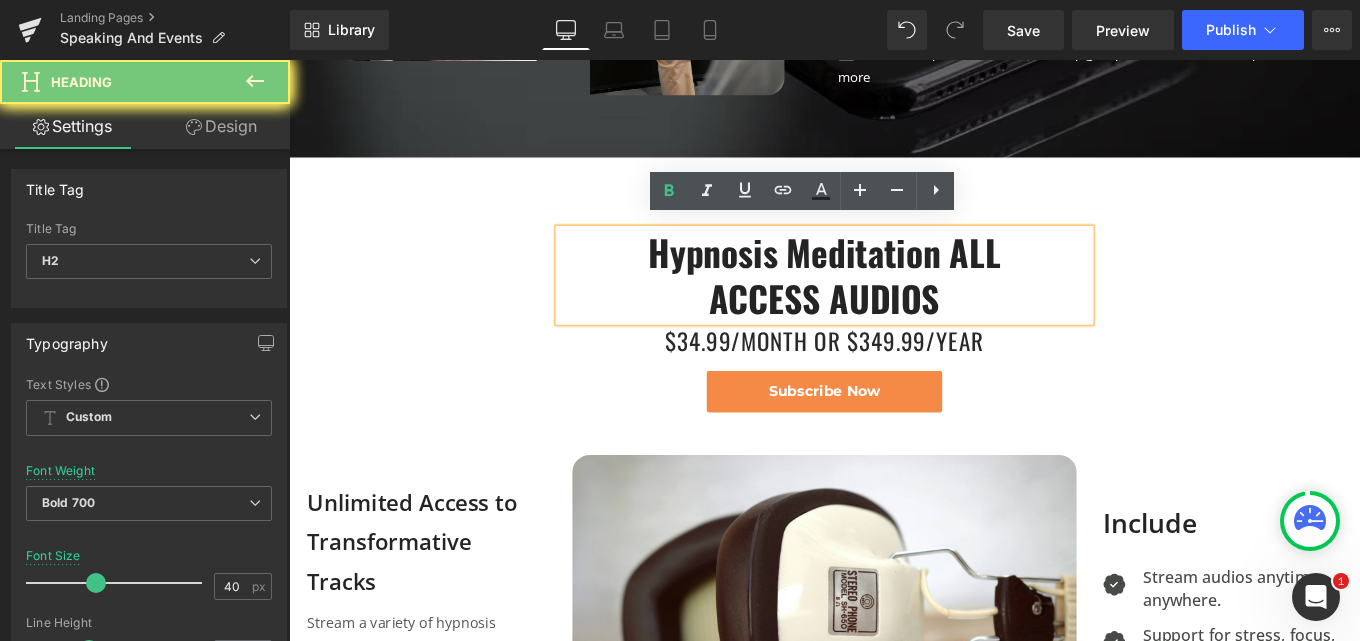 click on "ACCESS AUDIOS" at bounding box center (894, 329) 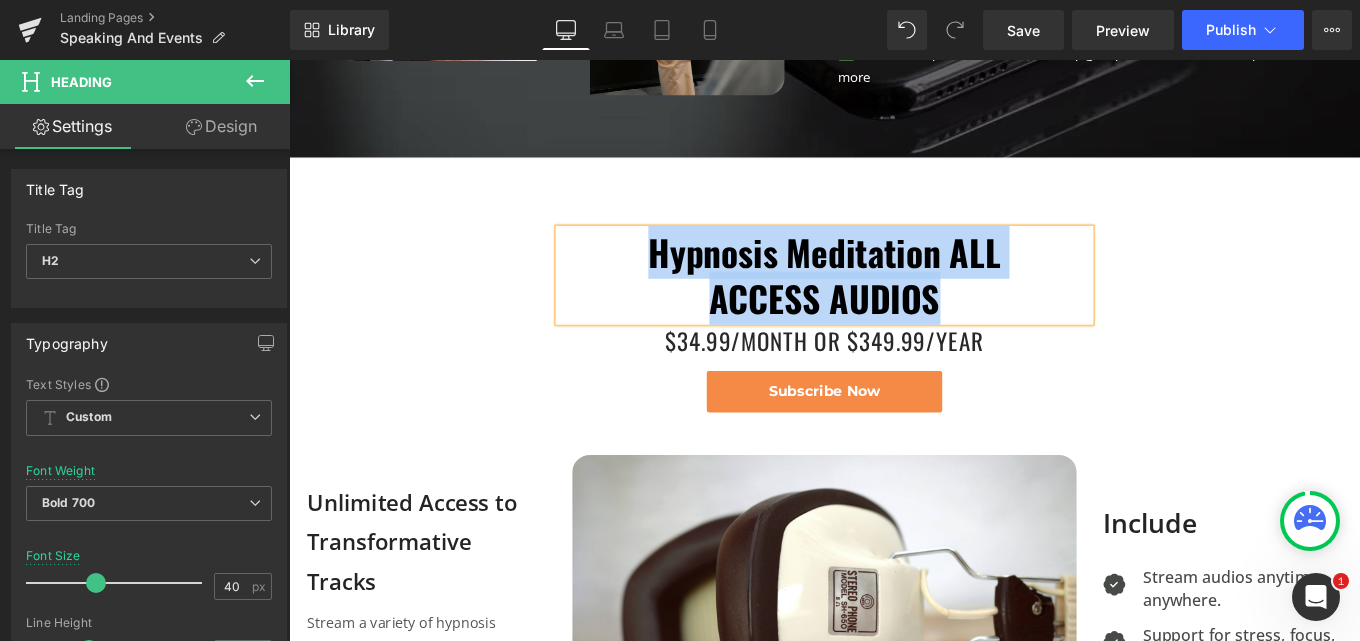 paste 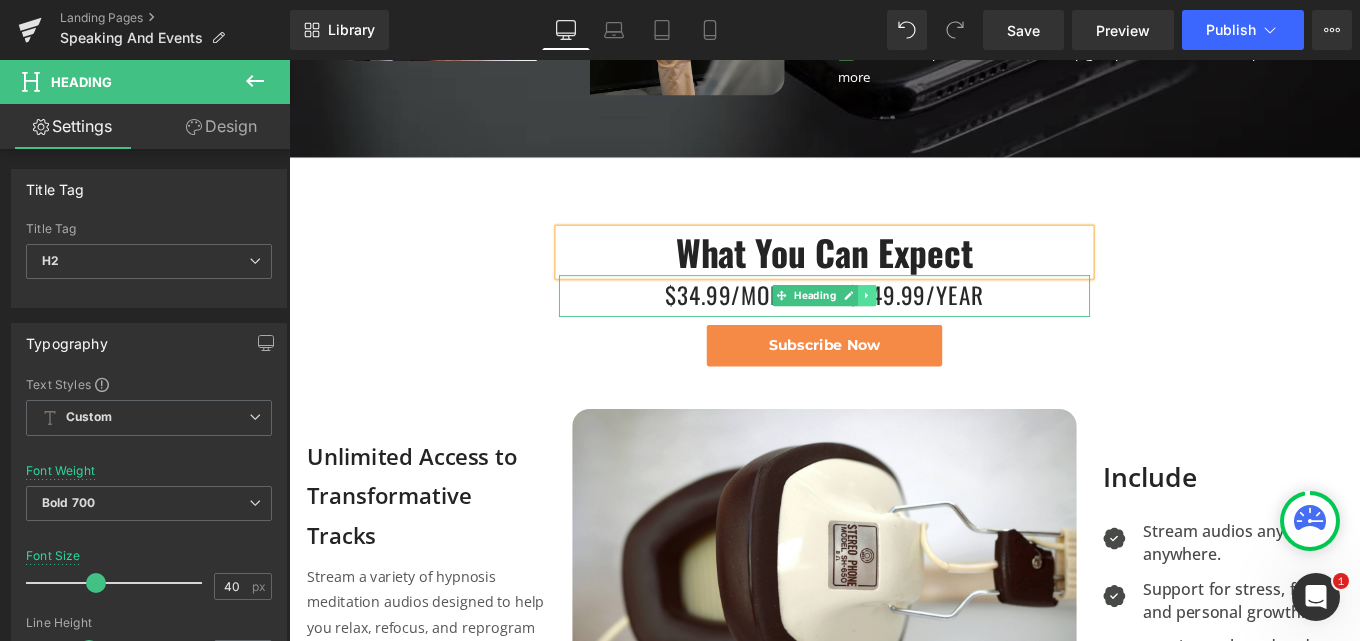click 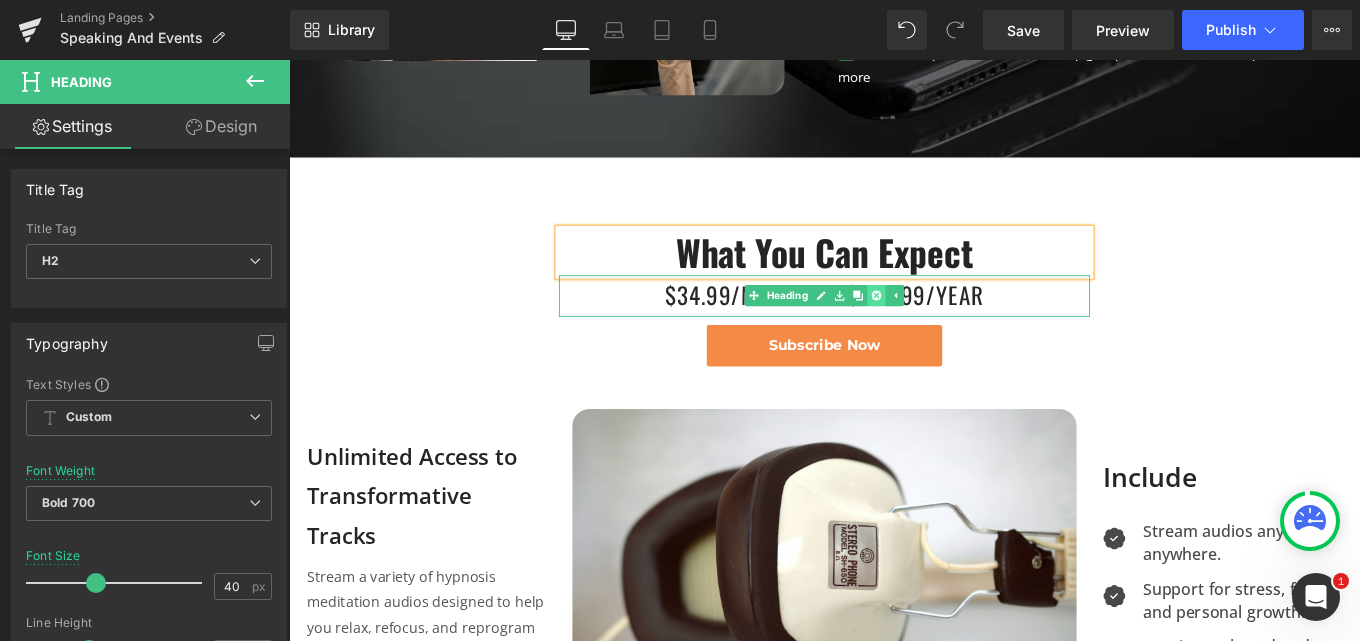 click 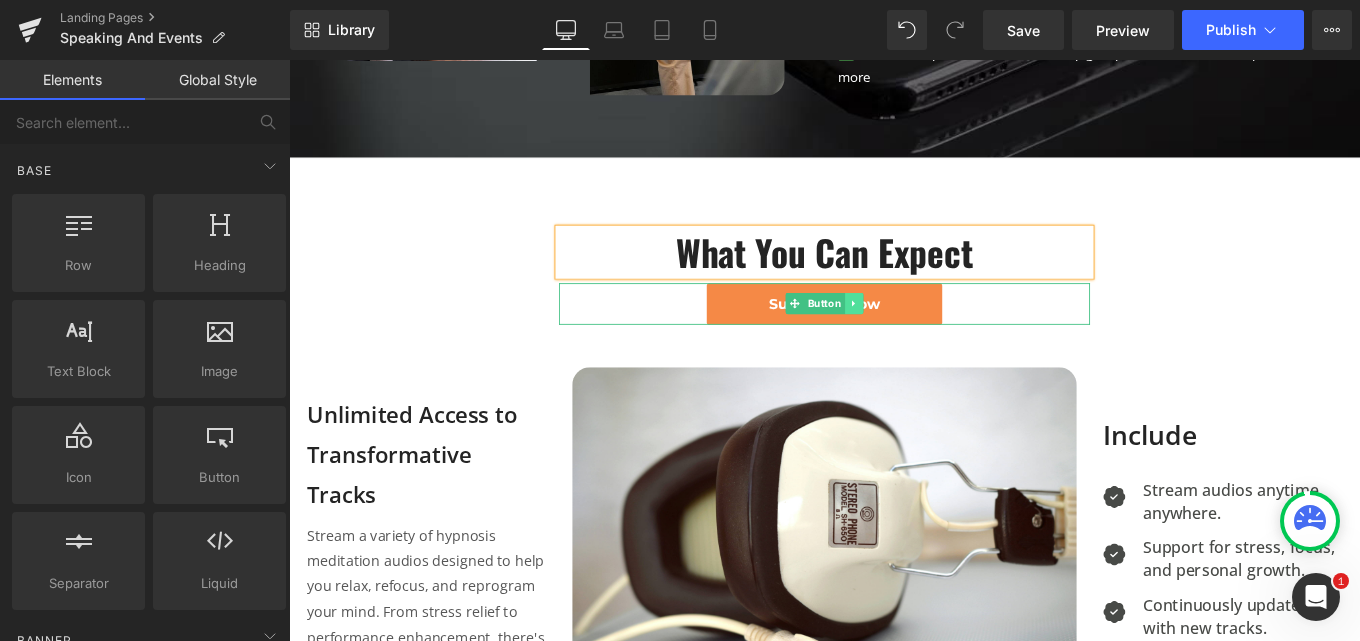 click 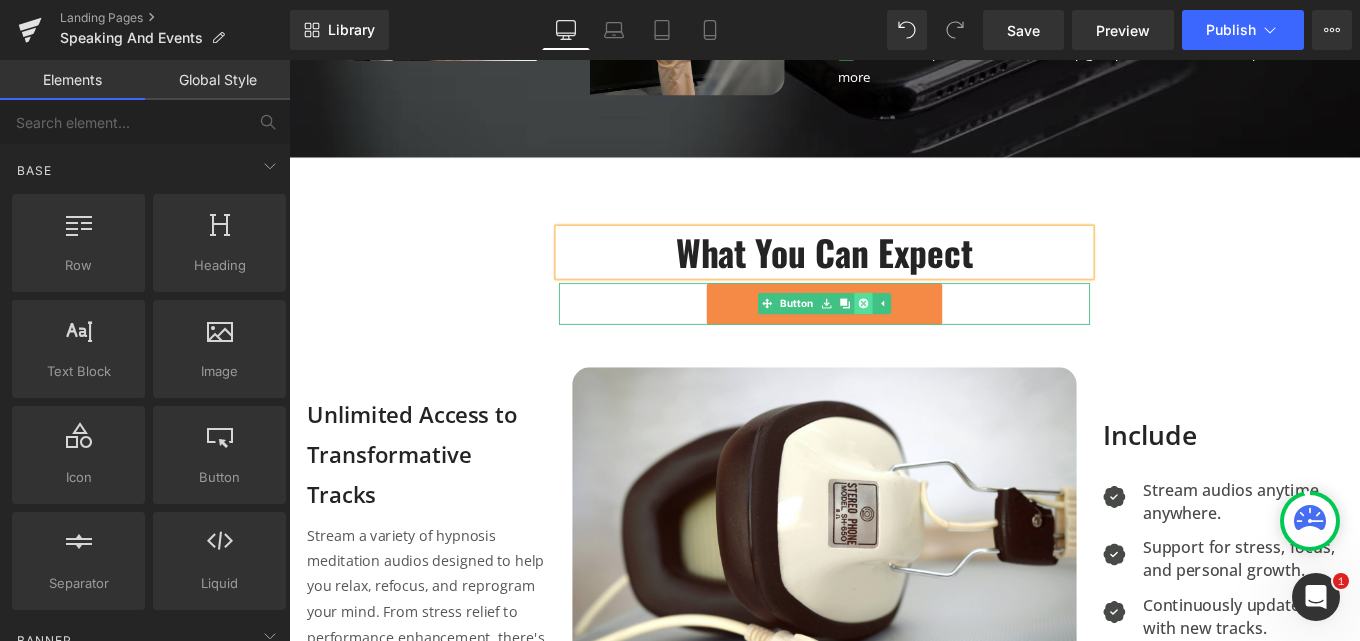 click 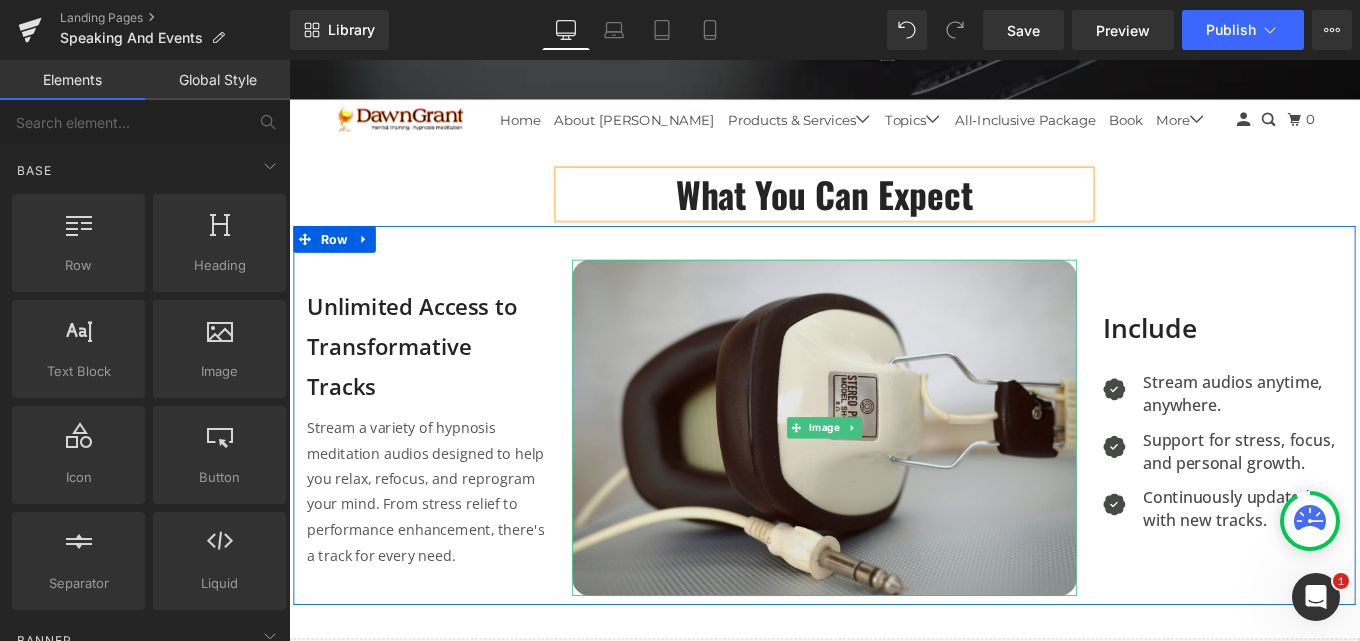 scroll, scrollTop: 1126, scrollLeft: 0, axis: vertical 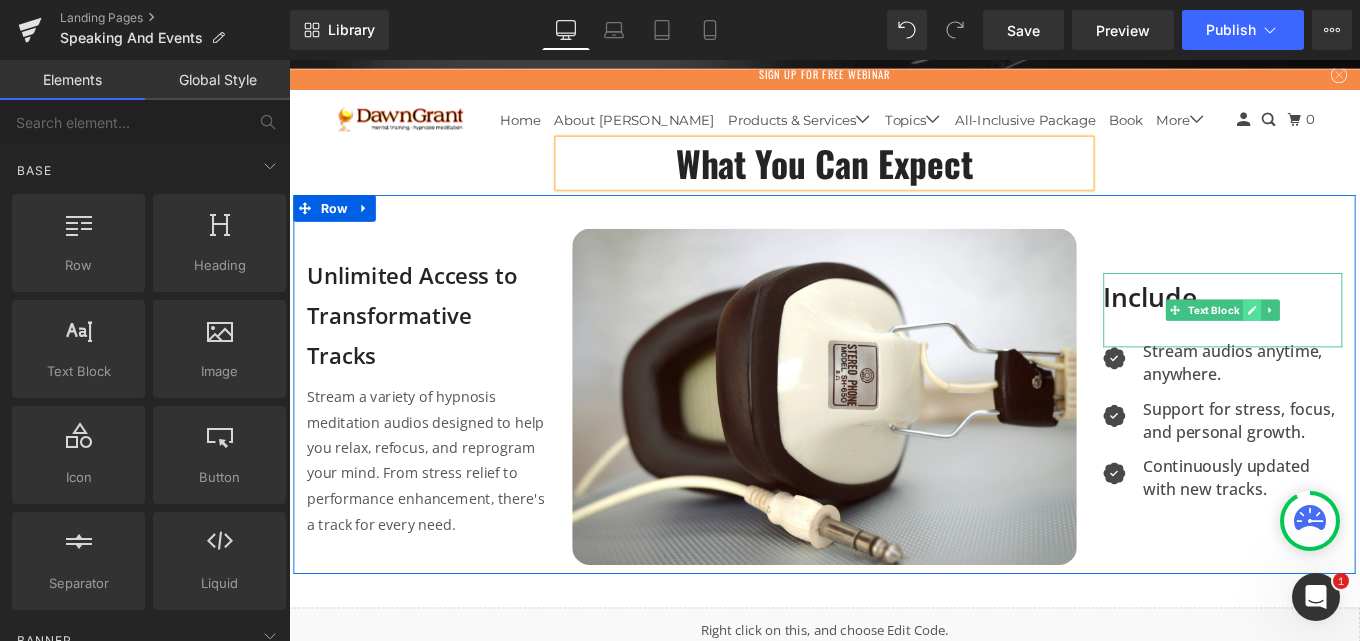 click 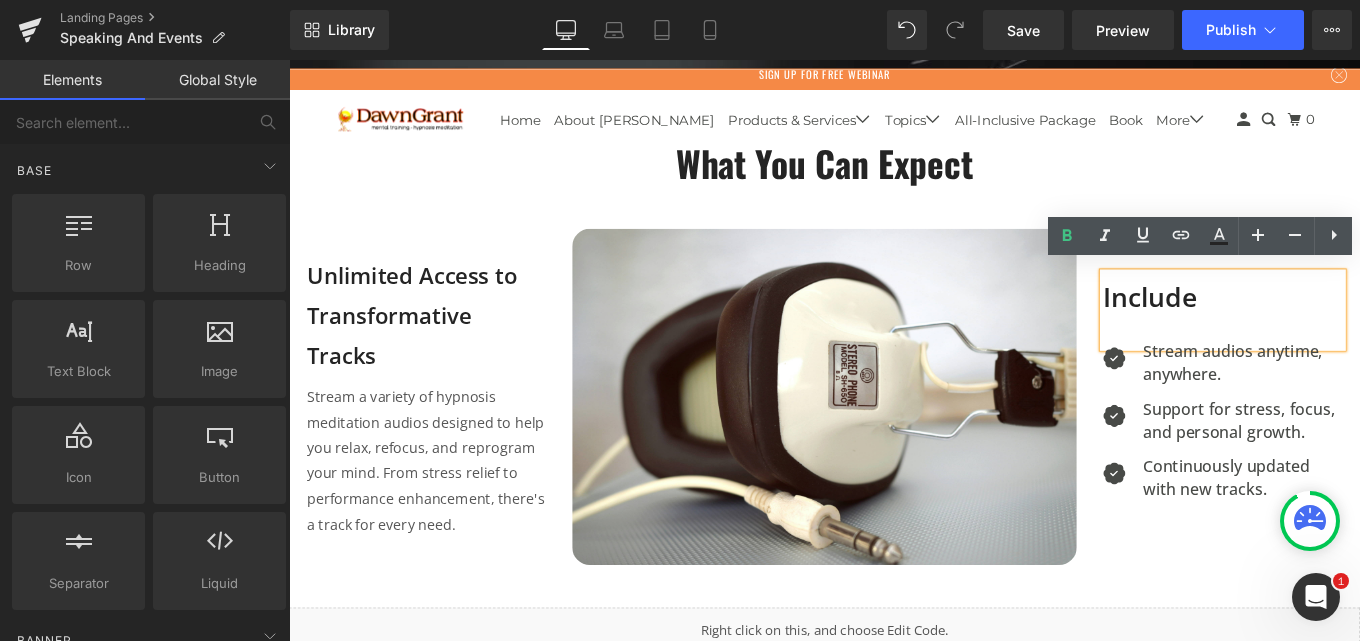 click on "Include" at bounding box center [1344, 328] 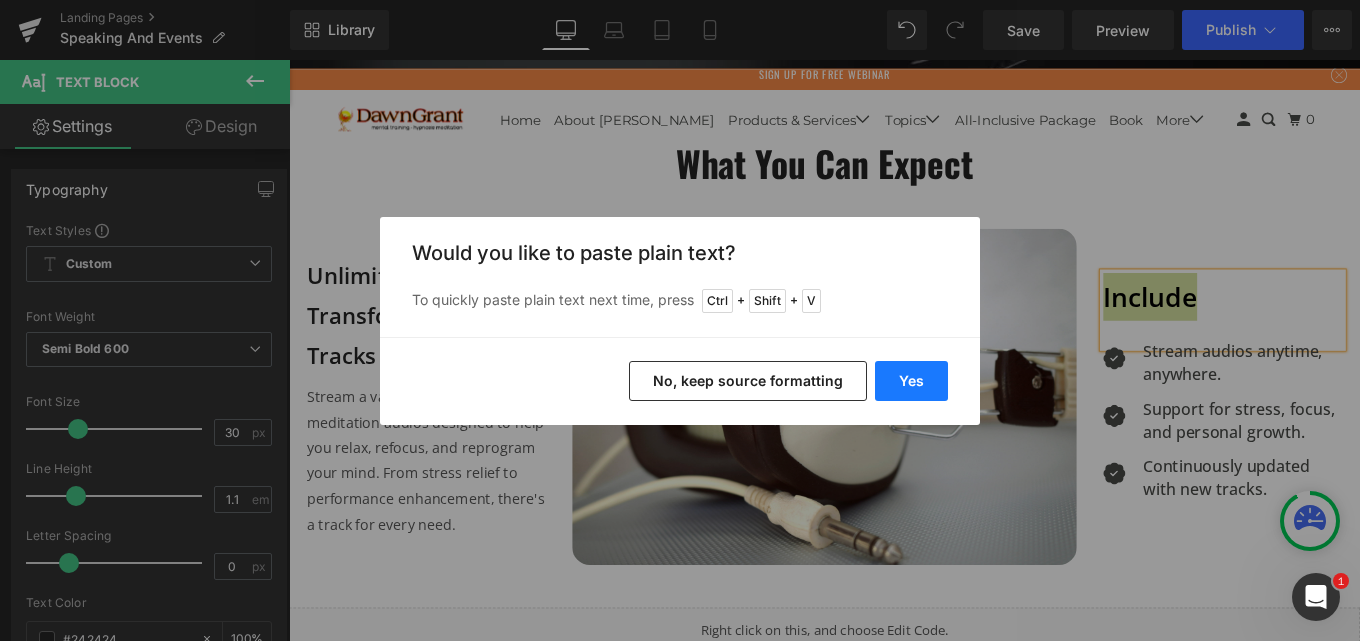 click on "Yes" at bounding box center (911, 381) 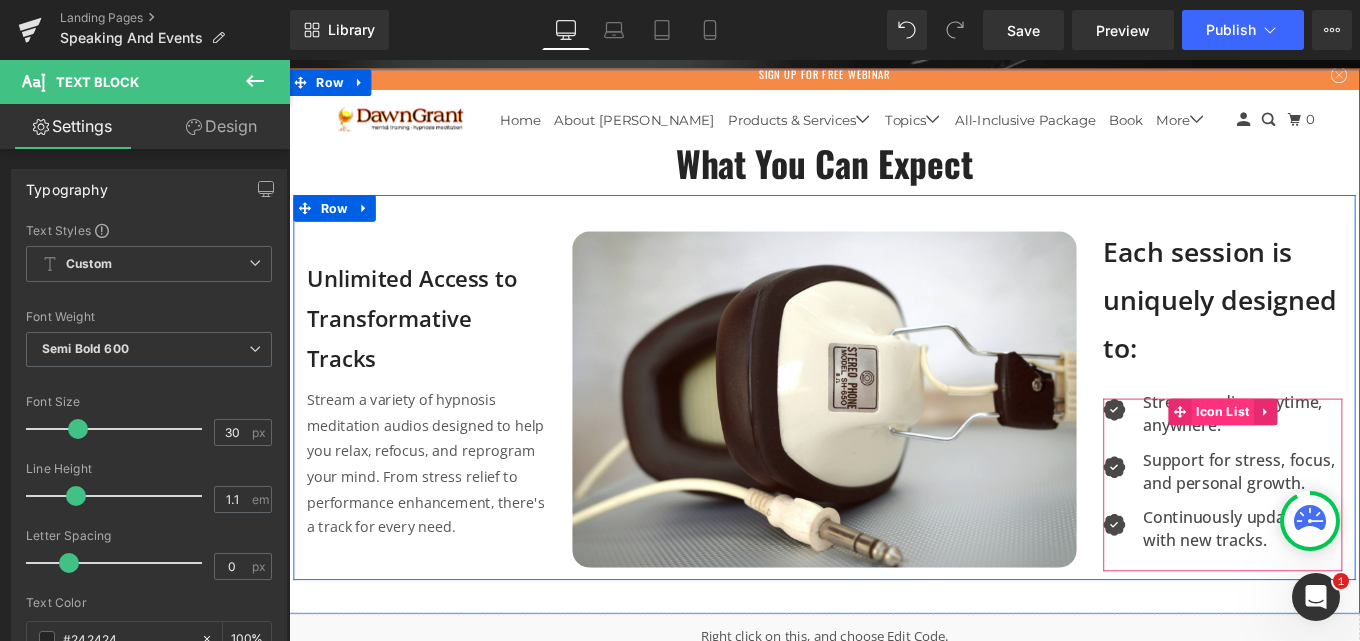 click on "Icon List" at bounding box center [1344, 458] 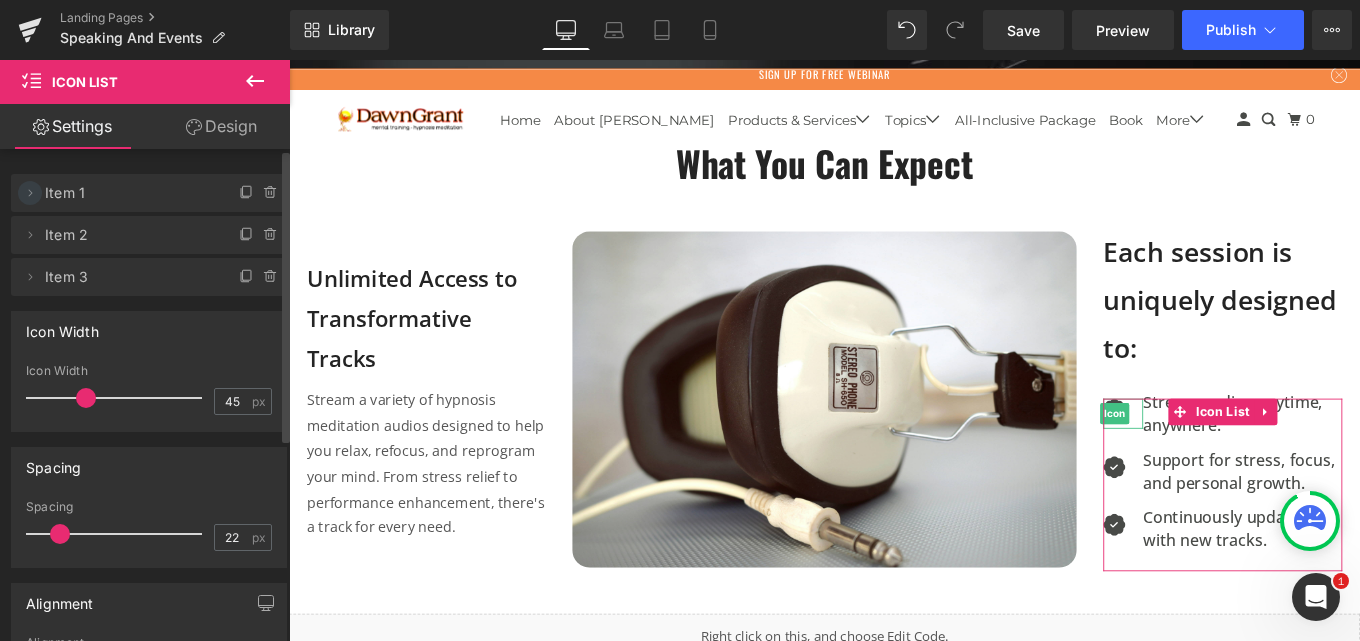 click 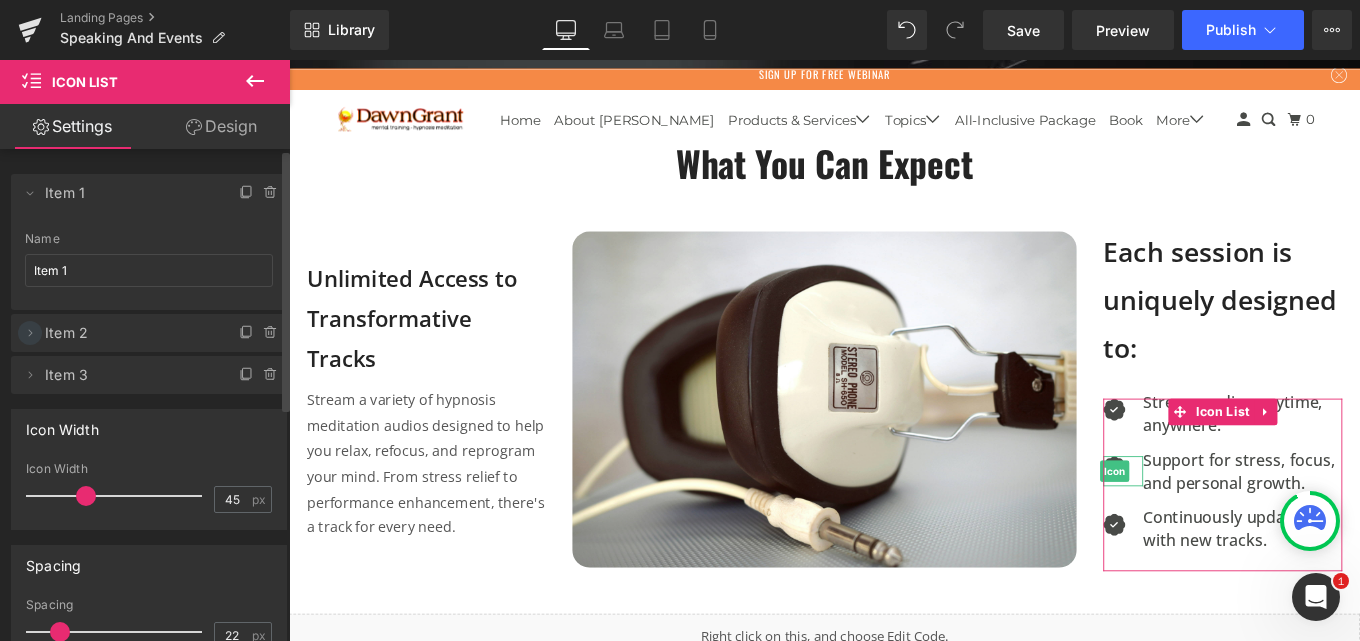 click 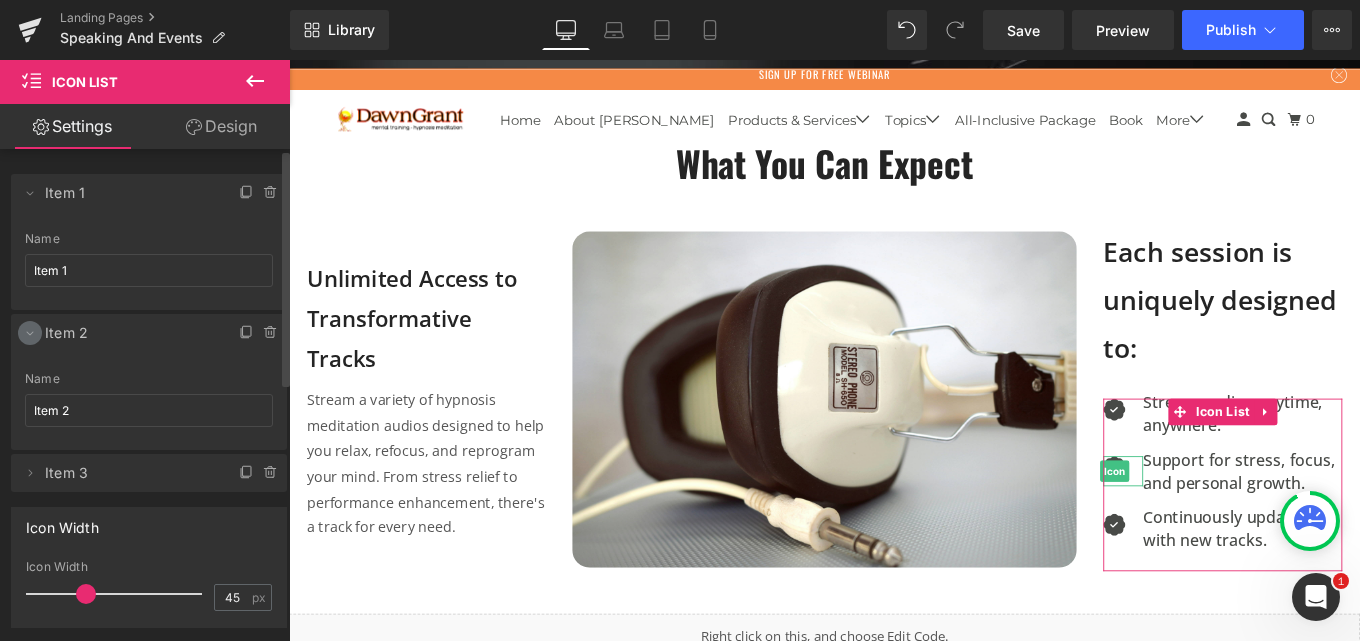 click 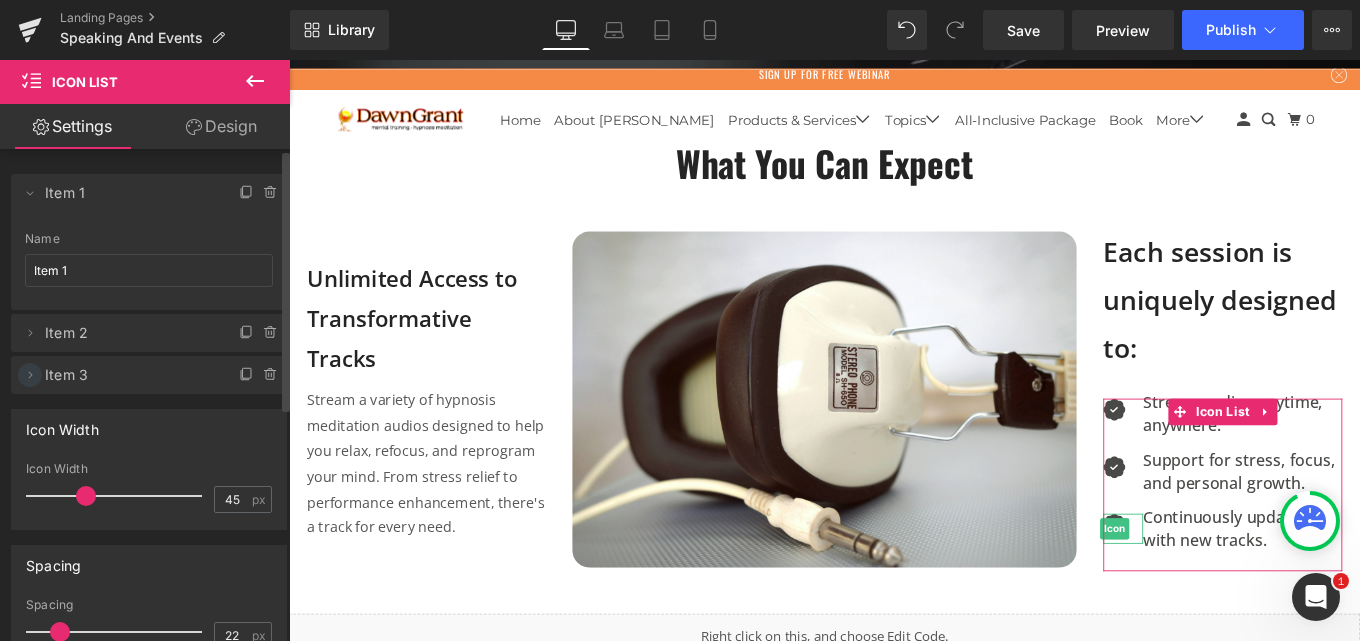 click 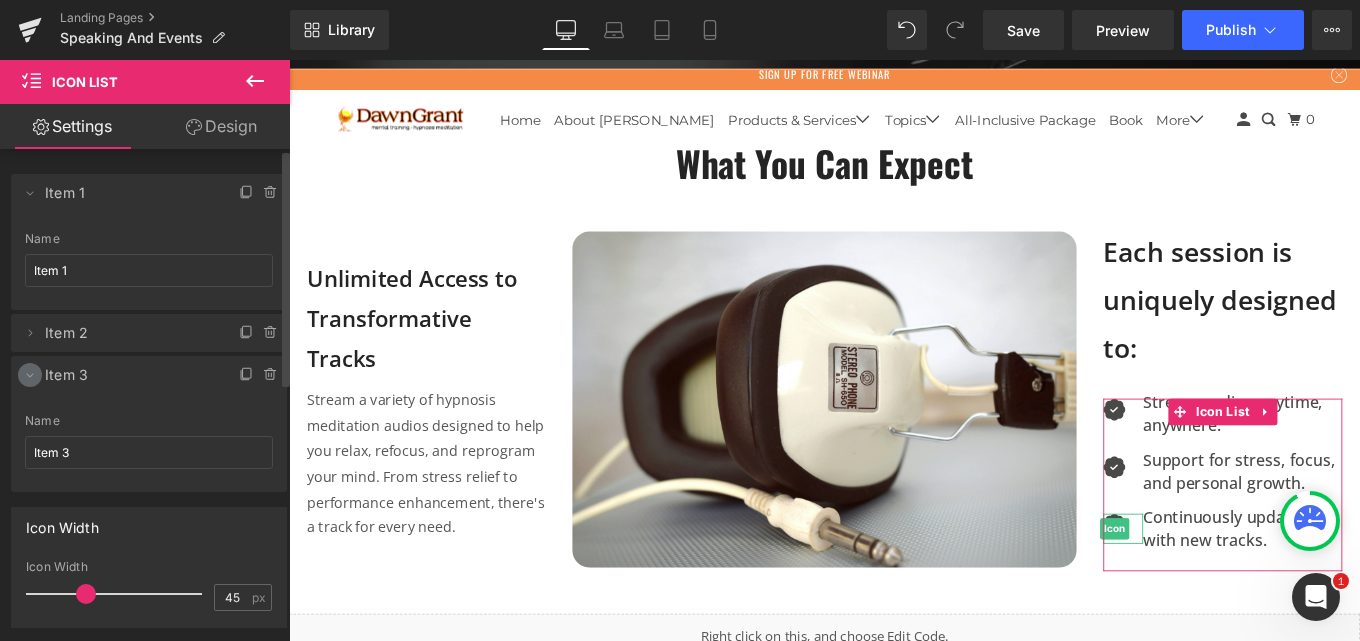 click 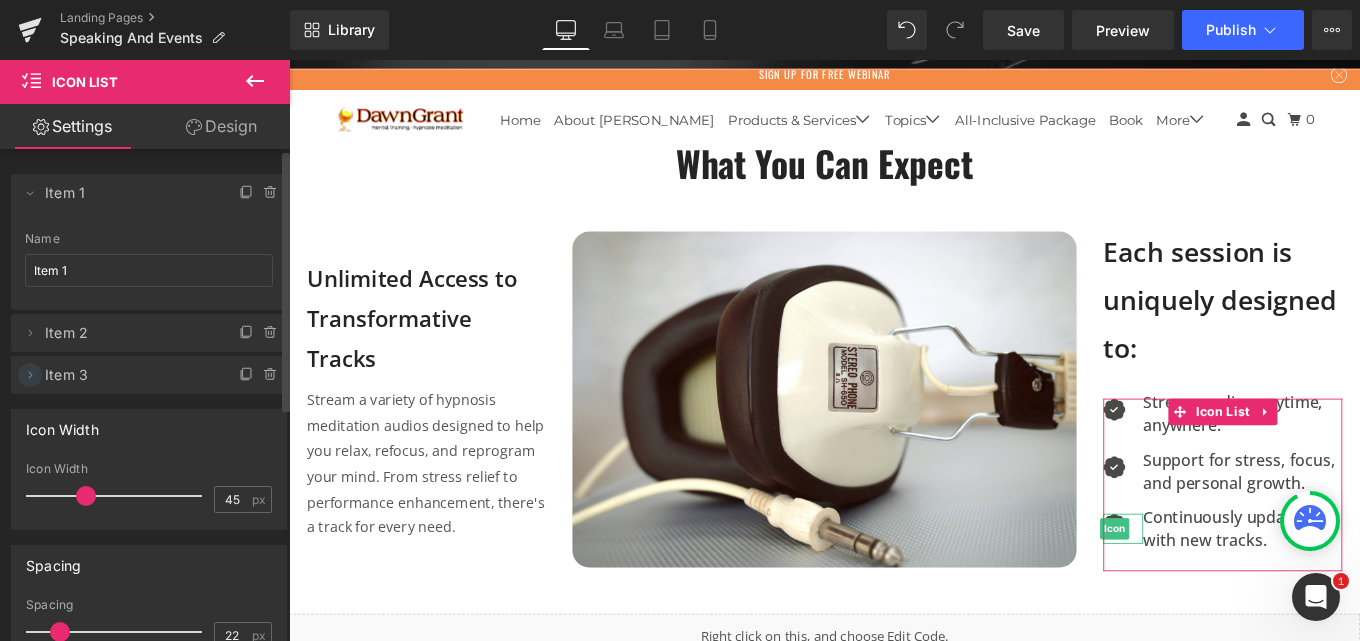 click 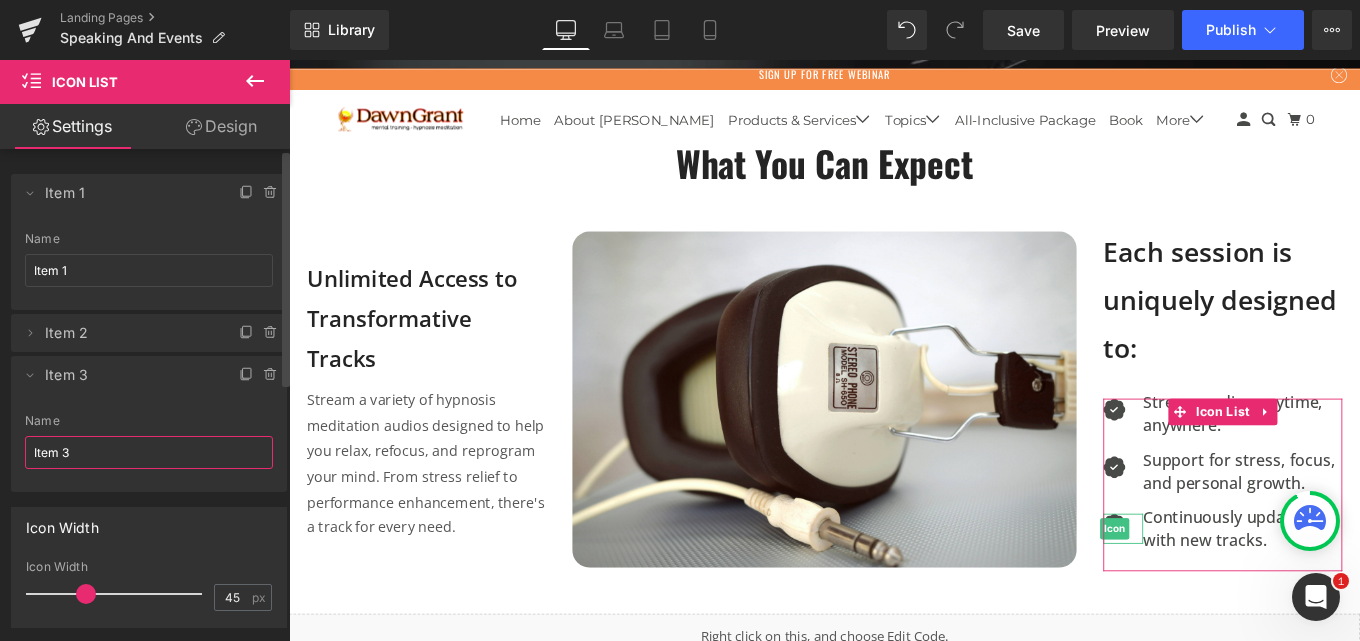click on "Item 3" at bounding box center [149, 452] 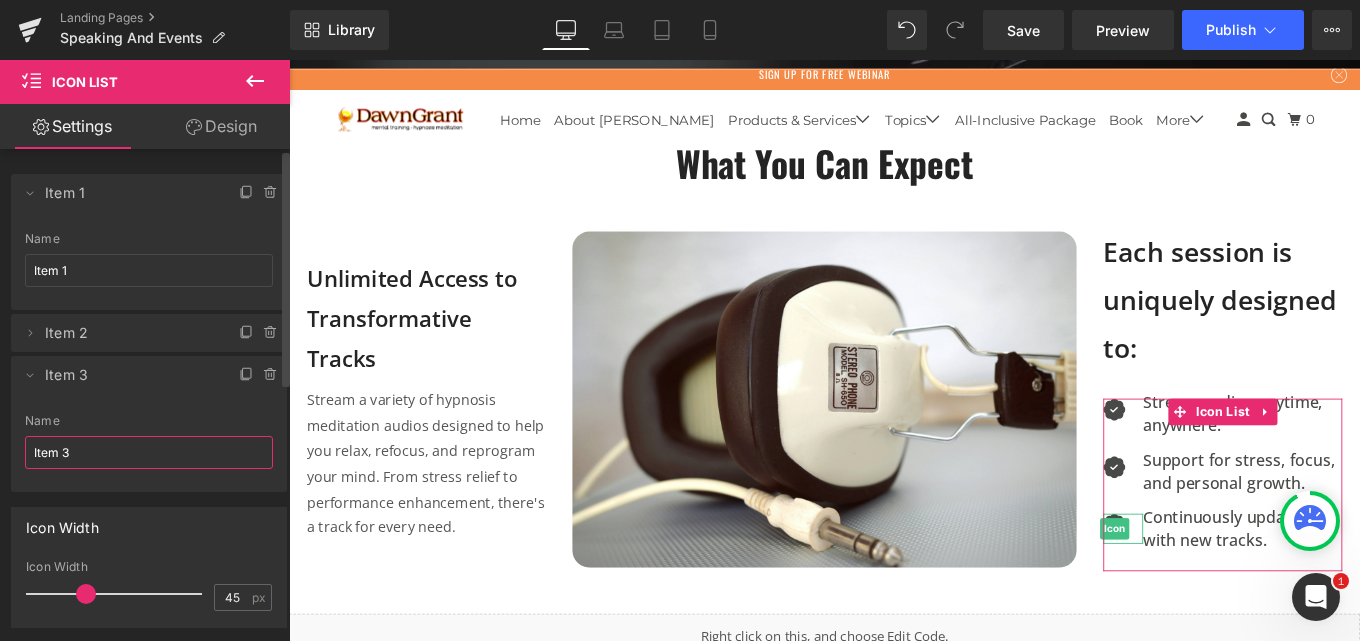 click on "Item 3" at bounding box center [149, 452] 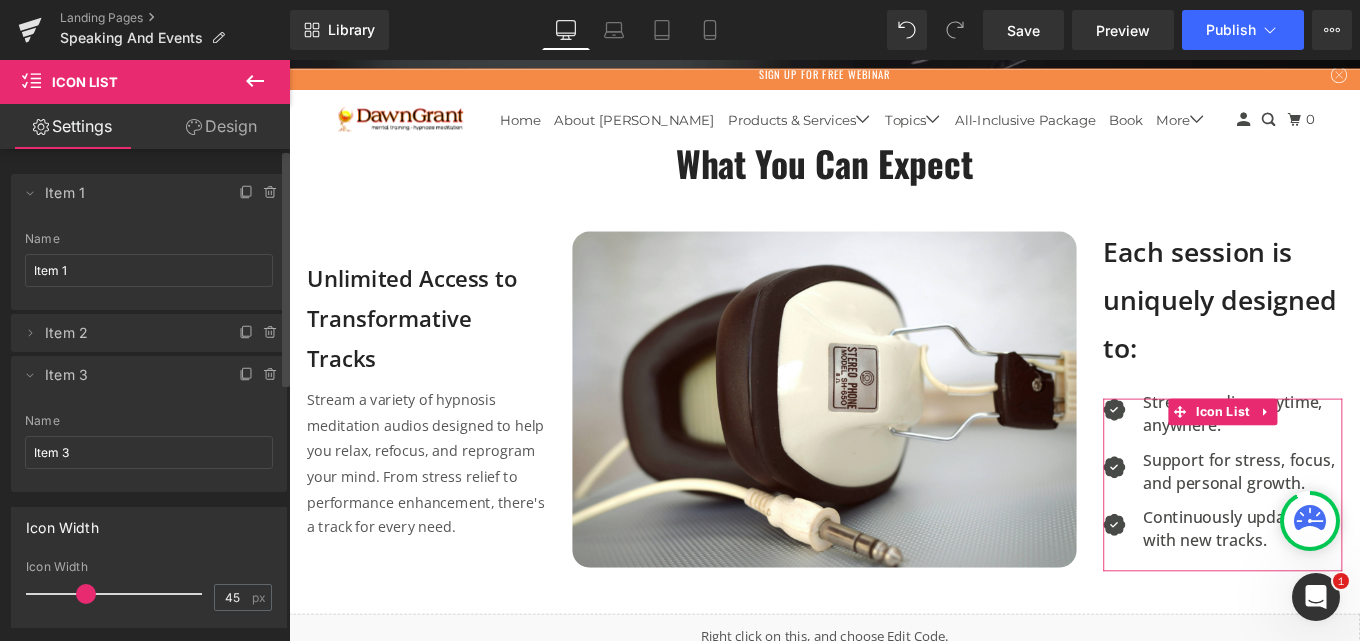 click on "Delete Cancel             Item 1       Item 1 Name Item 1       Delete Cancel             Item 2       Item 2 Name Item 2       Delete Cancel             Item 3       Item 3 Name Item 3" at bounding box center [149, 323] 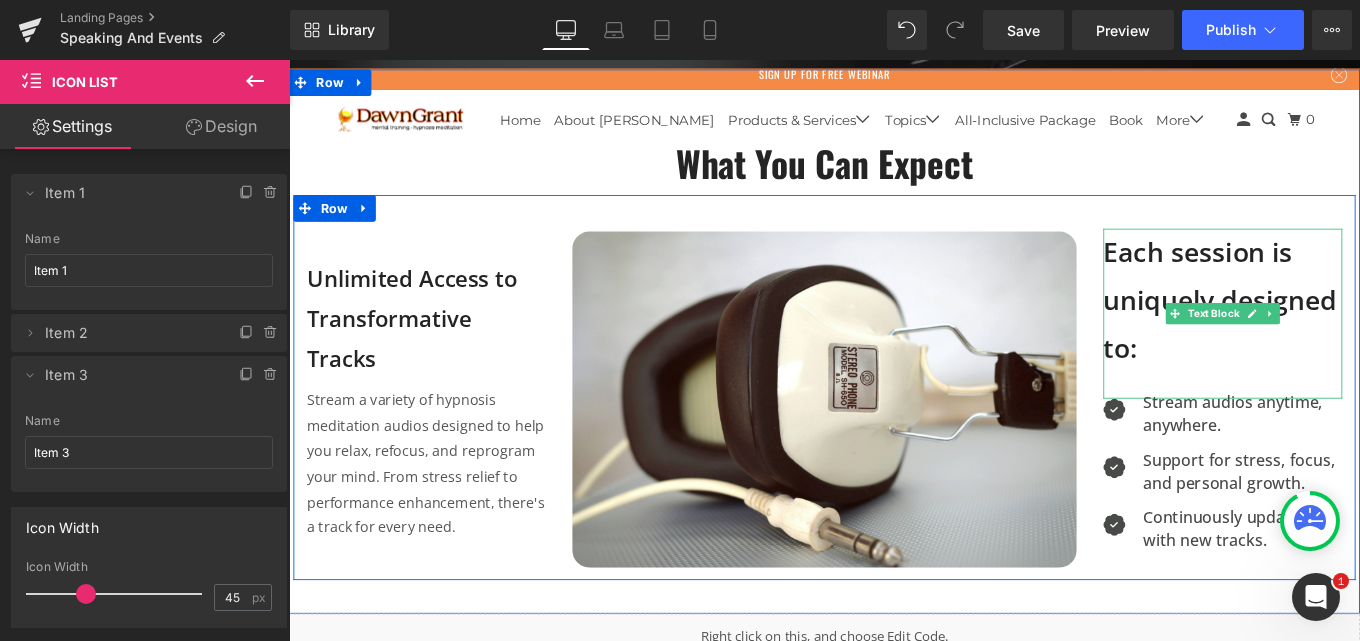 click on "Each session is uniquely designed to:" at bounding box center (1344, 332) 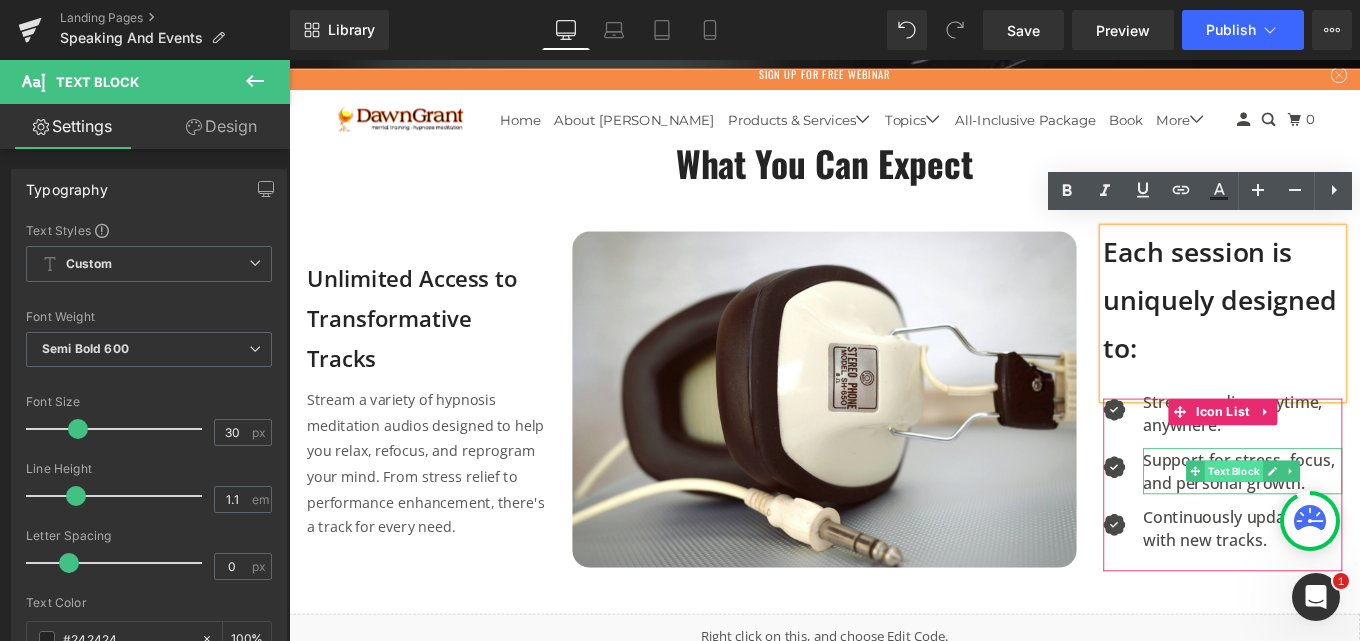 click on "Text Block" at bounding box center (1356, 525) 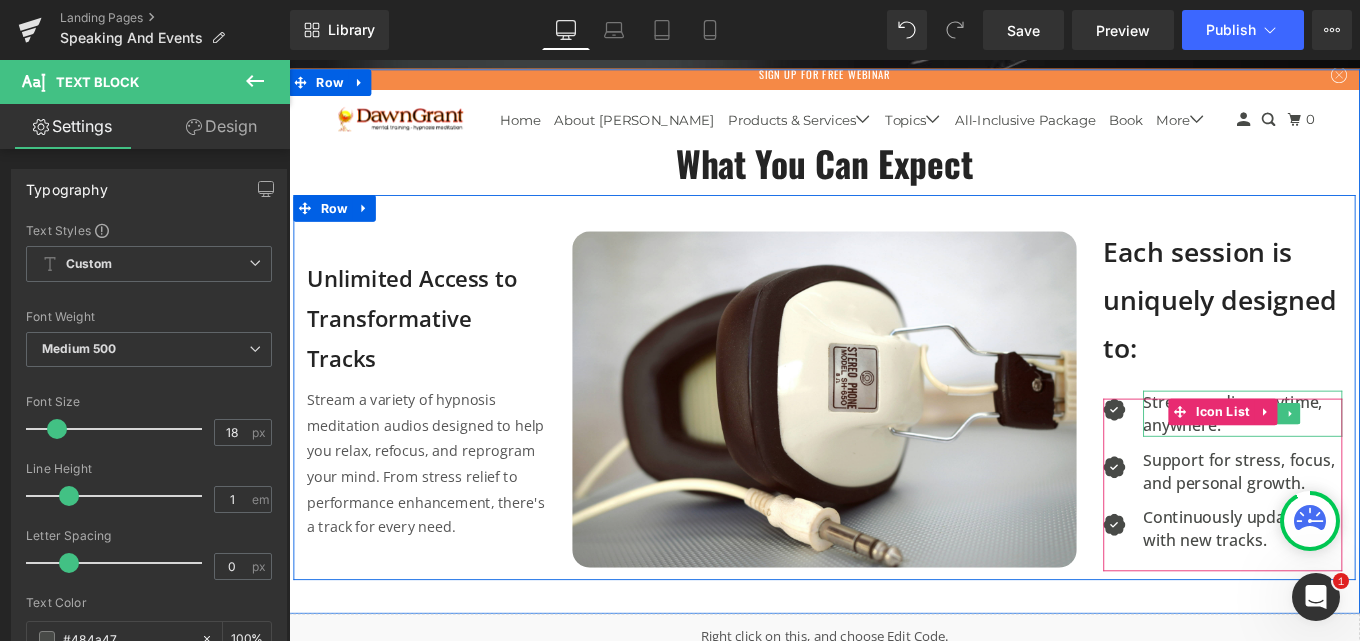 click at bounding box center (1256, 460) 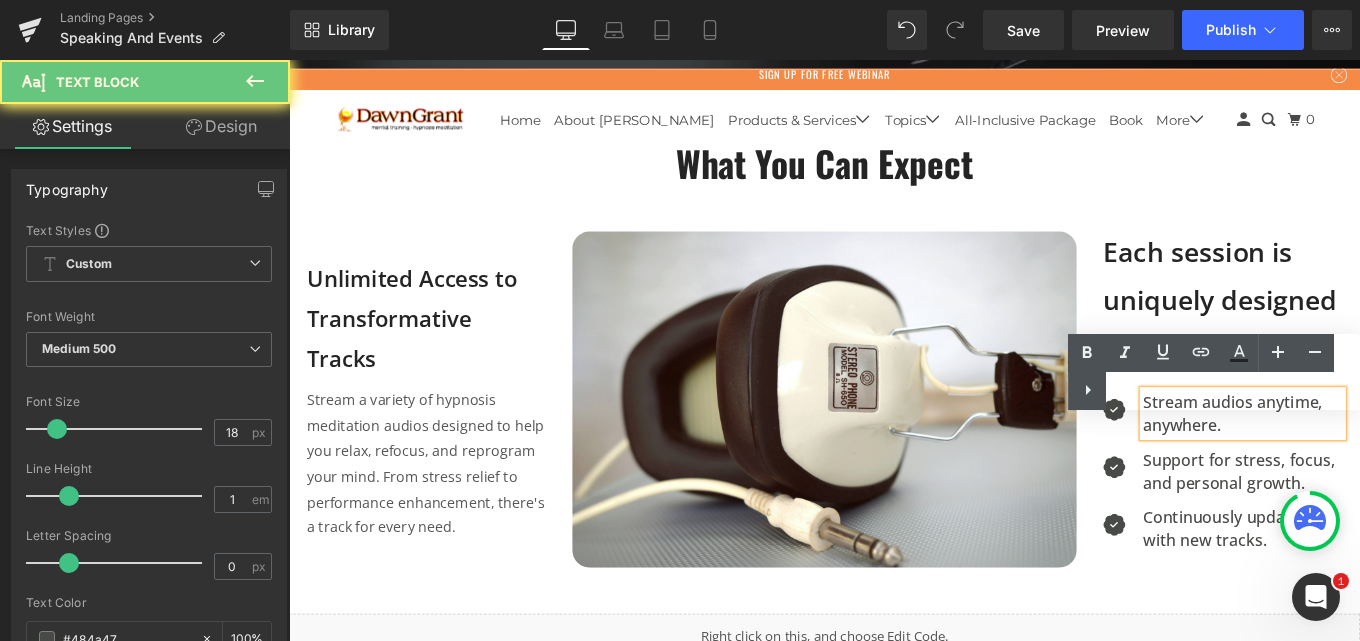 click on "Stream audios anytime, anywhere." at bounding box center [1366, 460] 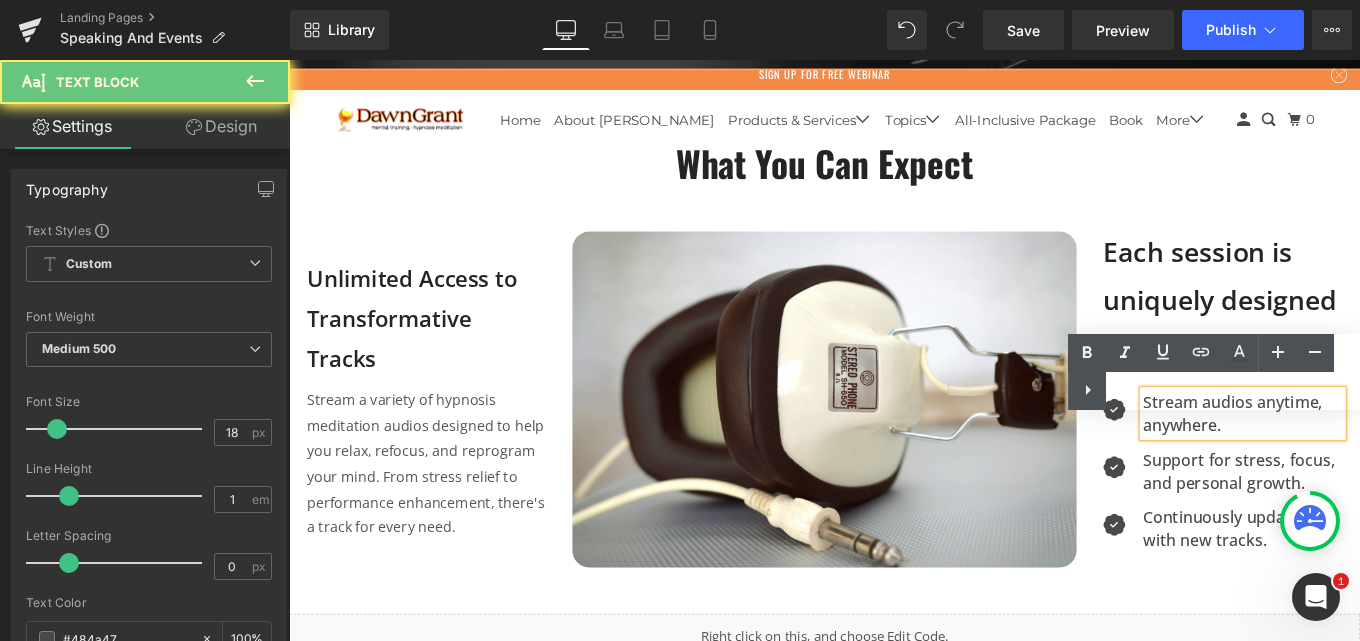 click on "Text Color Highlight Color #333333" at bounding box center [1214, 372] 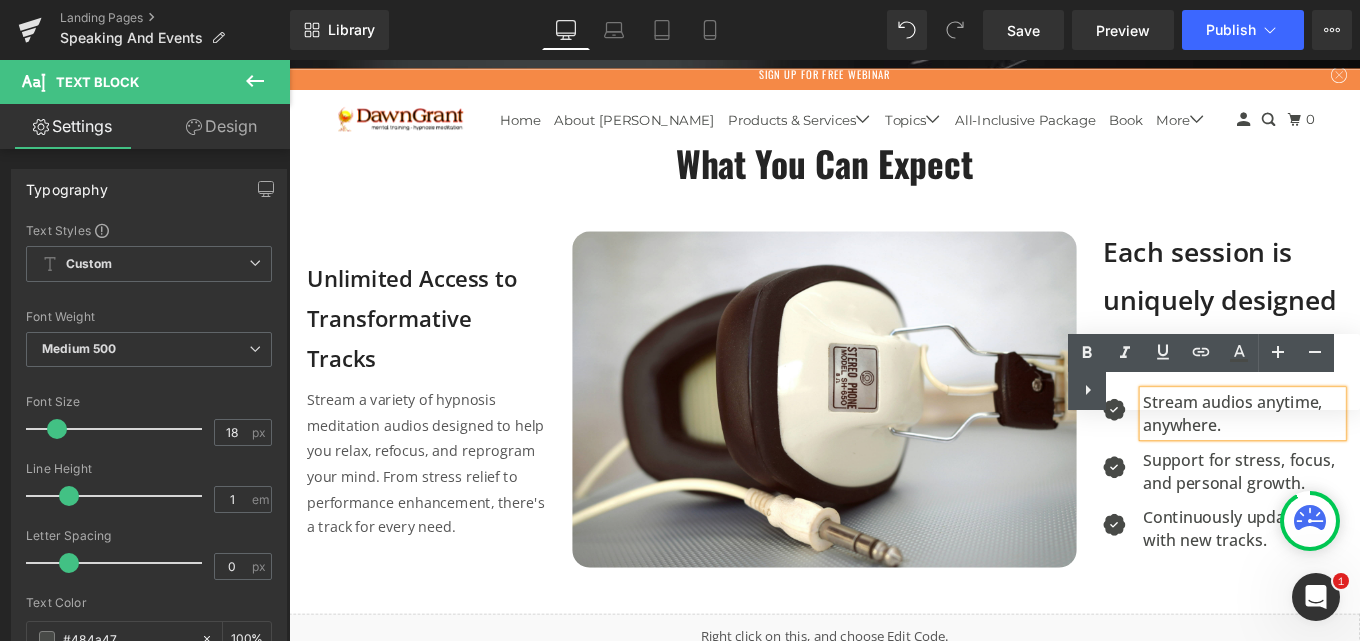 click on "Text Color Highlight Color #333333" at bounding box center [1214, 372] 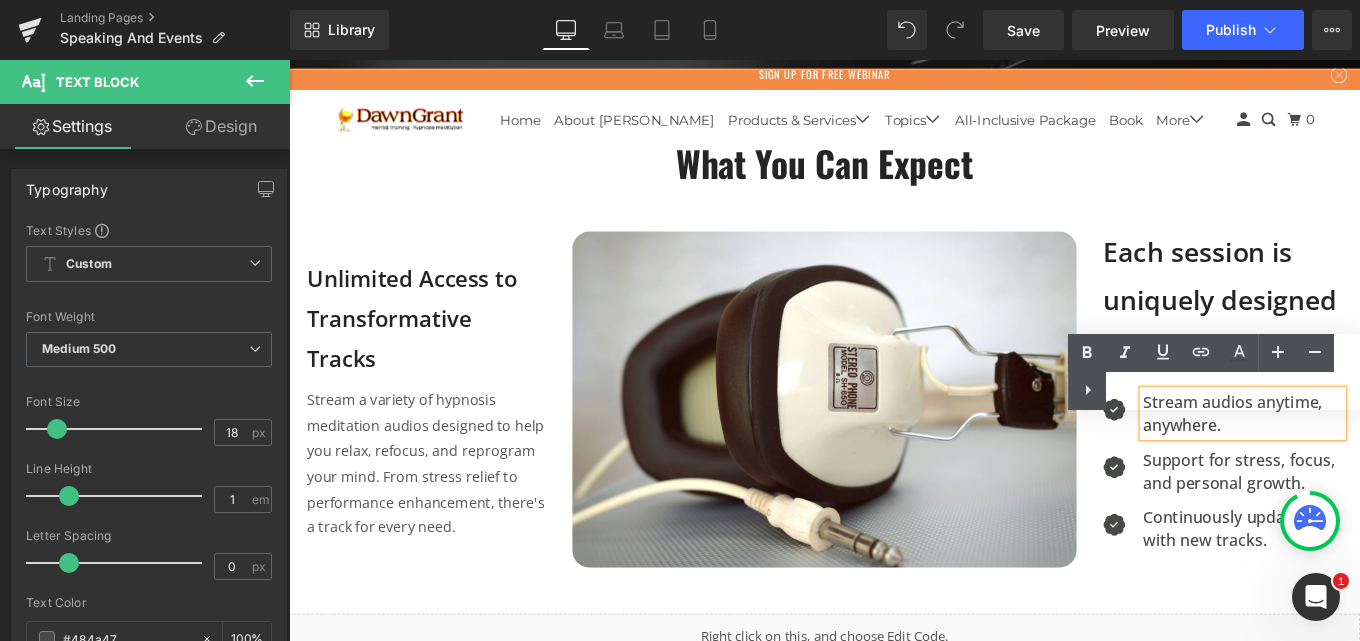 click on "Text Color Highlight Color #333333" at bounding box center [1214, 372] 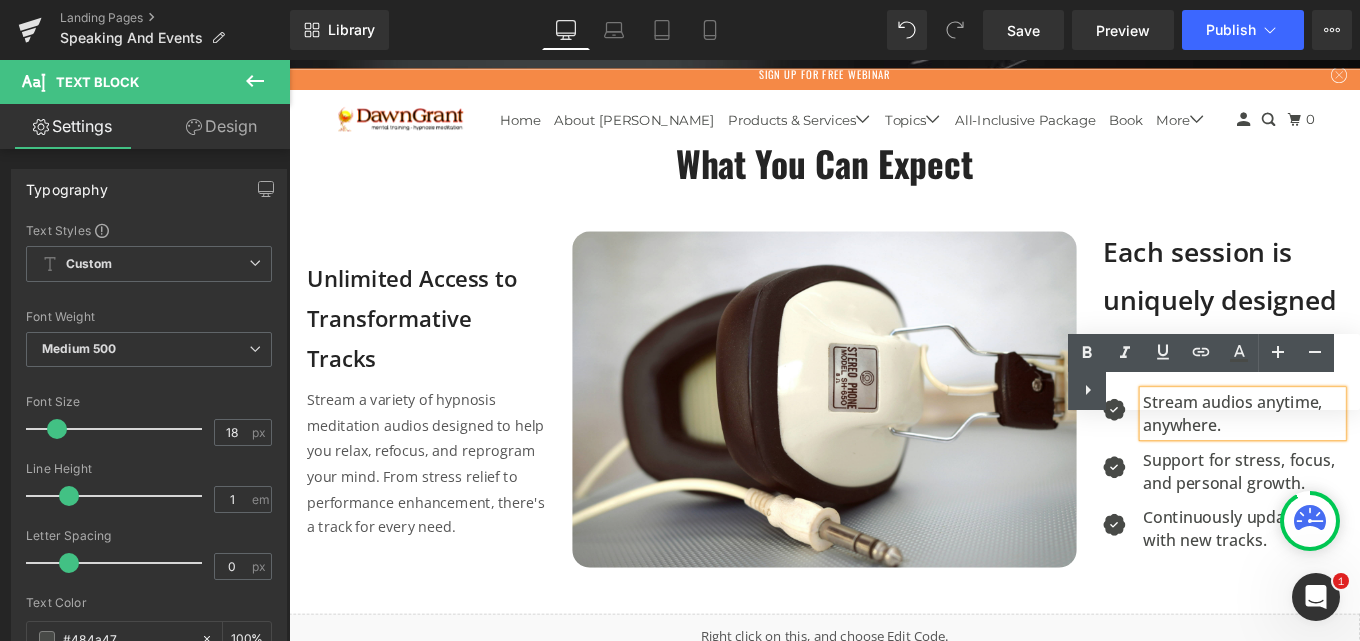 click on "Text Color Highlight Color #333333" at bounding box center (1214, 372) 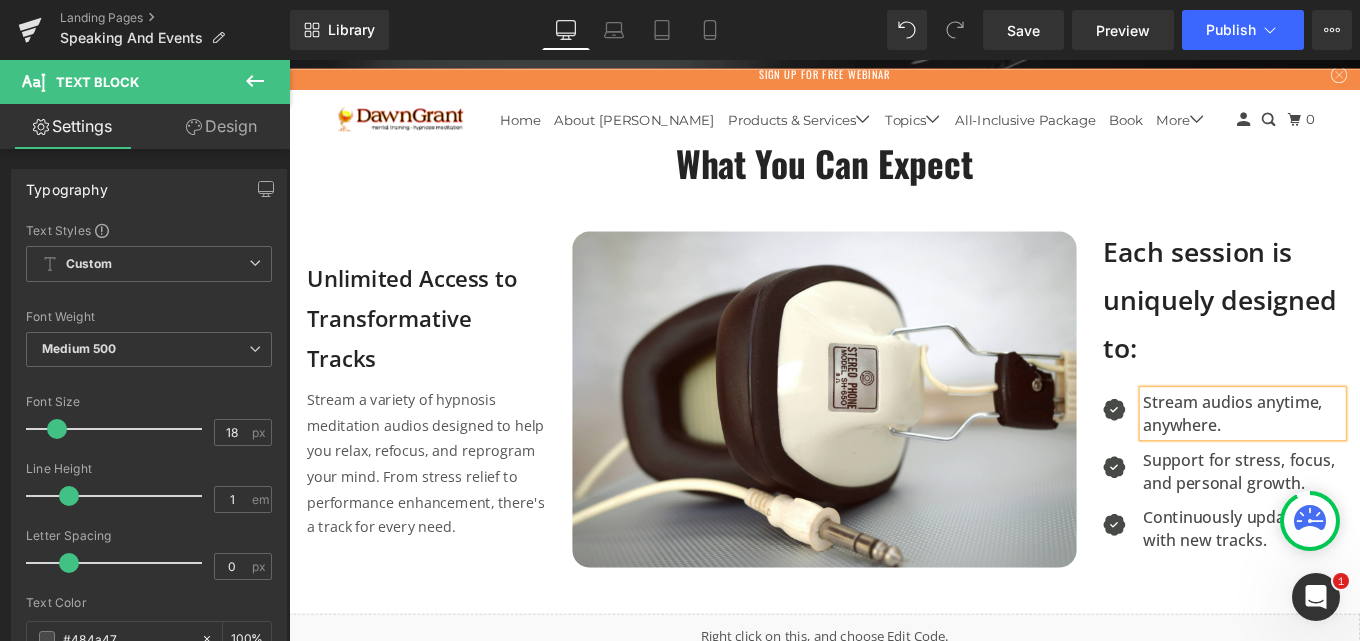 click on "Stream audios anytime, anywhere." at bounding box center (1366, 460) 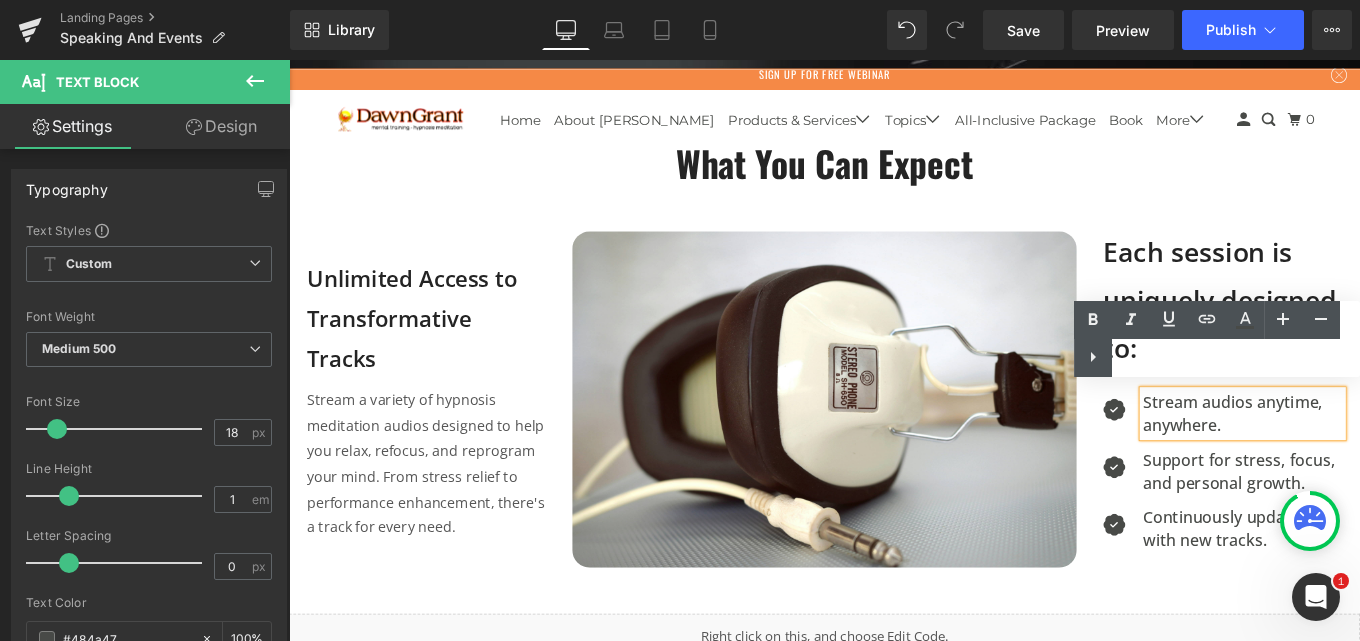 click on "Stream audios anytime, anywhere." at bounding box center [1366, 460] 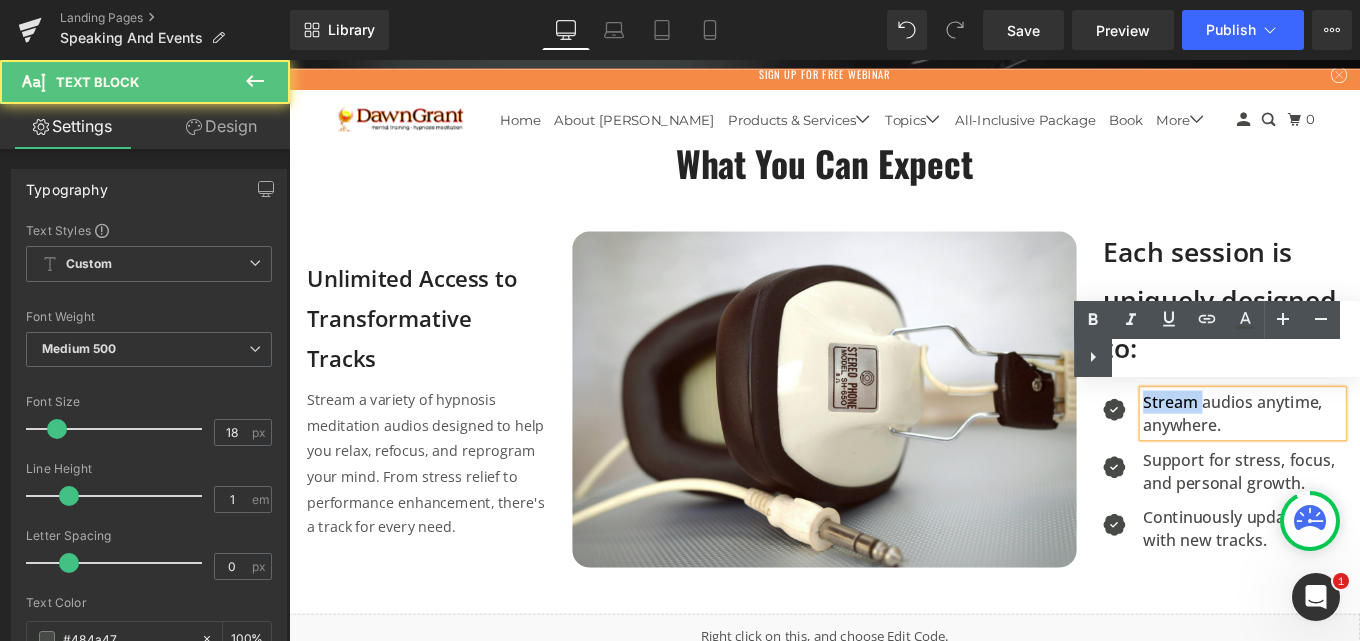 click on "Stream audios anytime, anywhere." at bounding box center [1366, 460] 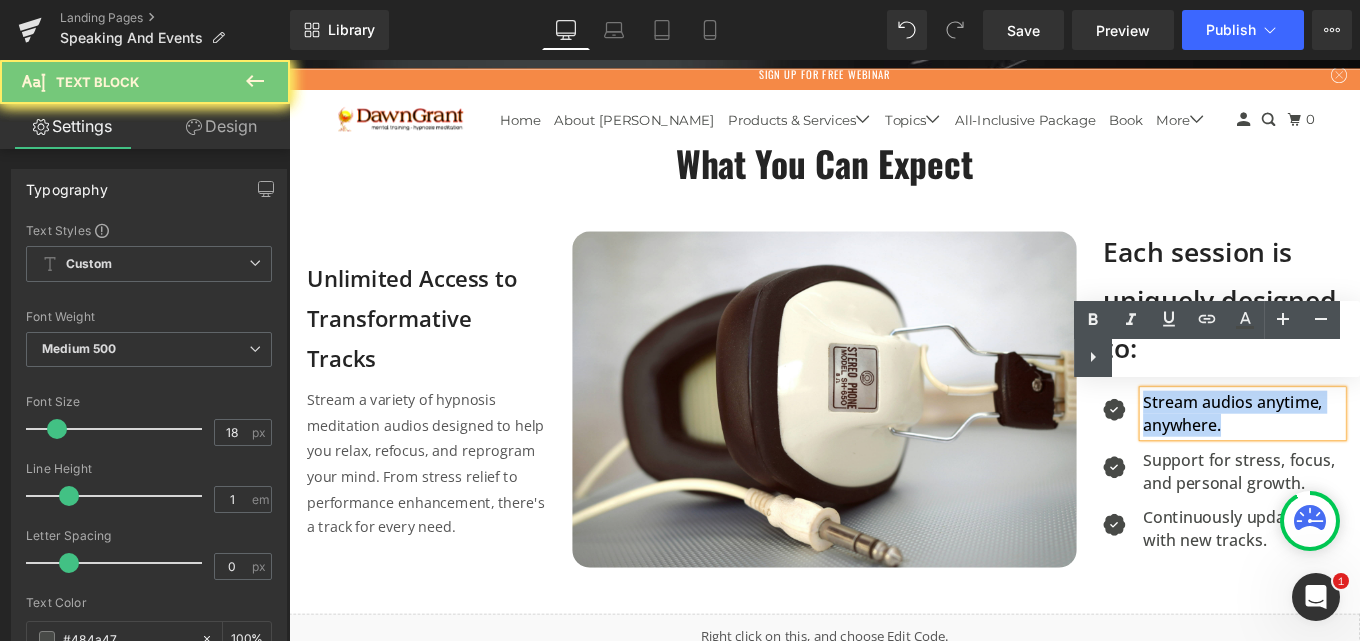 click on "Stream audios anytime, anywhere." at bounding box center [1366, 460] 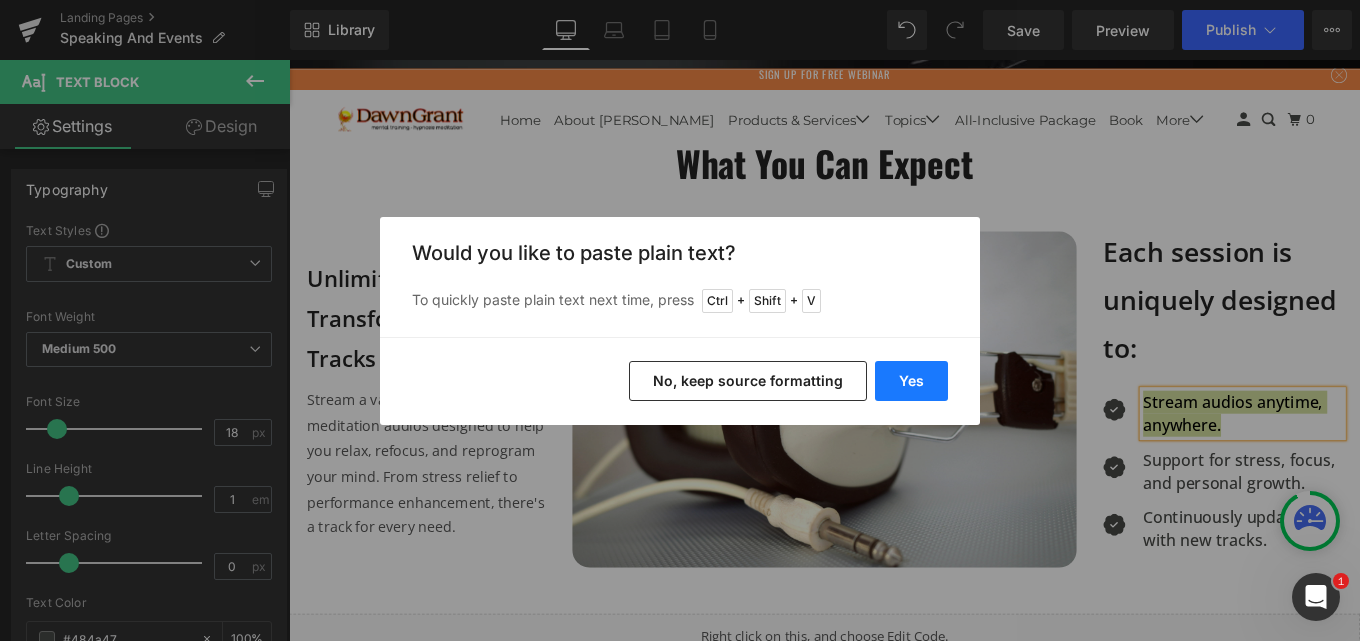 click on "Yes" at bounding box center [911, 381] 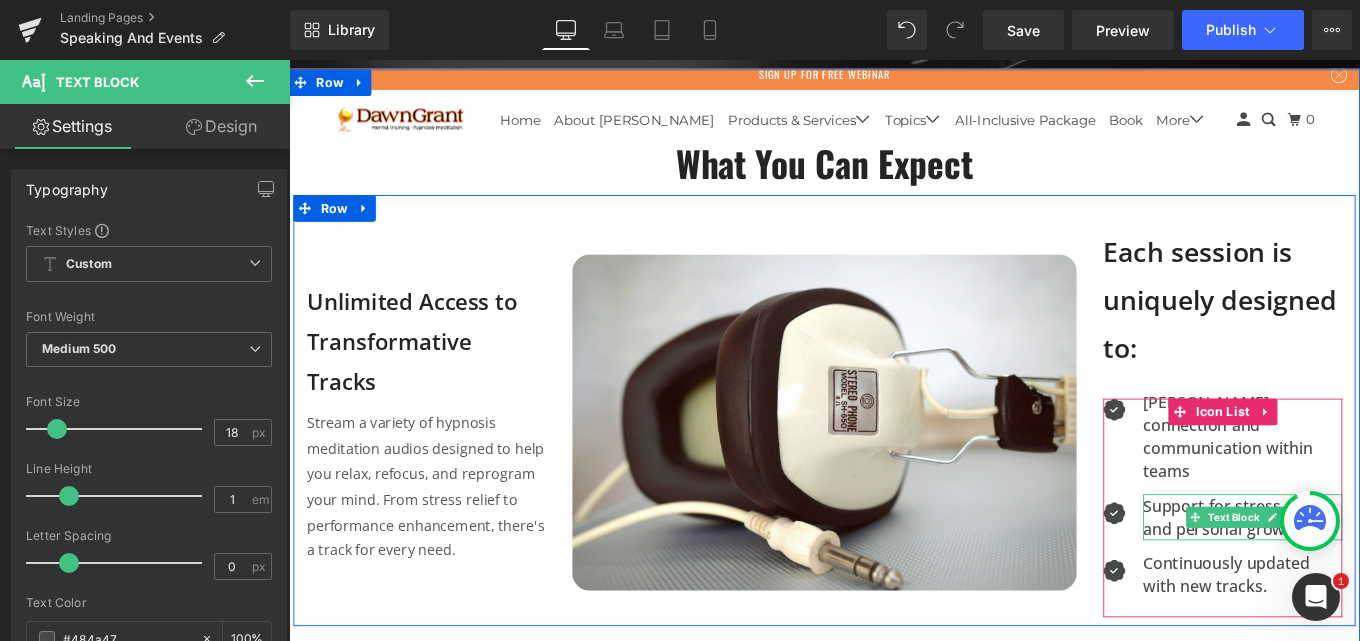 click on "Support for stress, focus, and personal growth." at bounding box center (1366, 577) 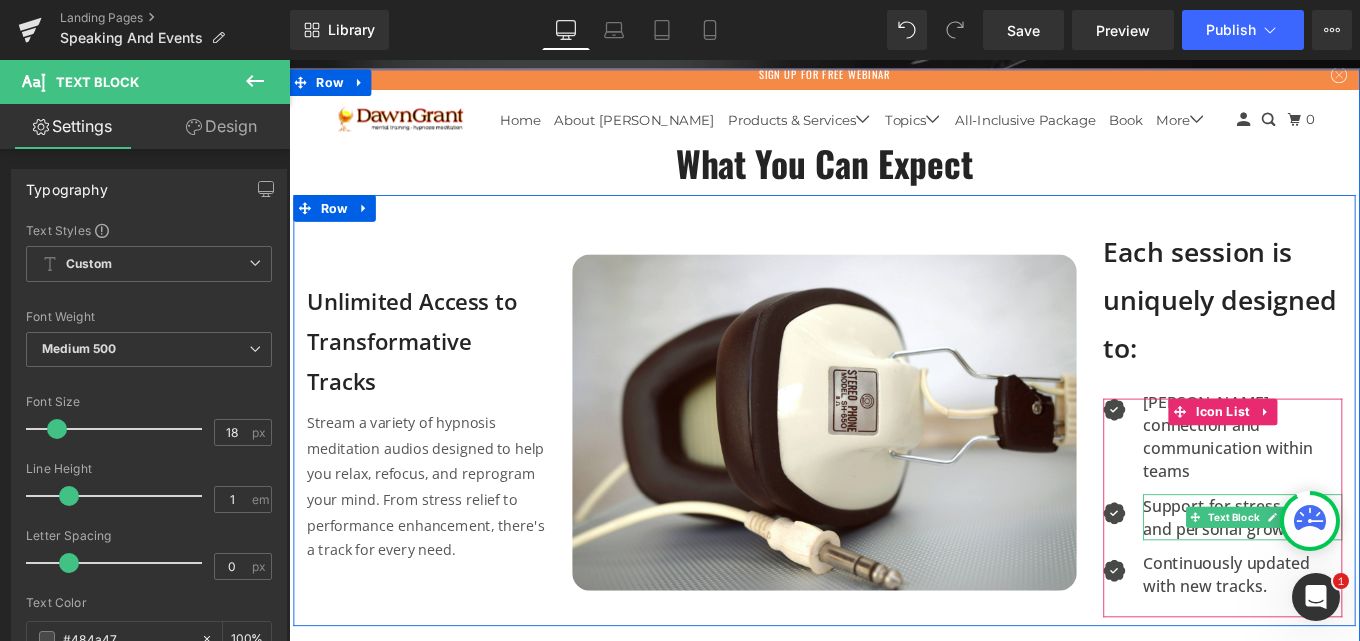 click on "Support for stress, focus, and personal growth." at bounding box center [1366, 577] 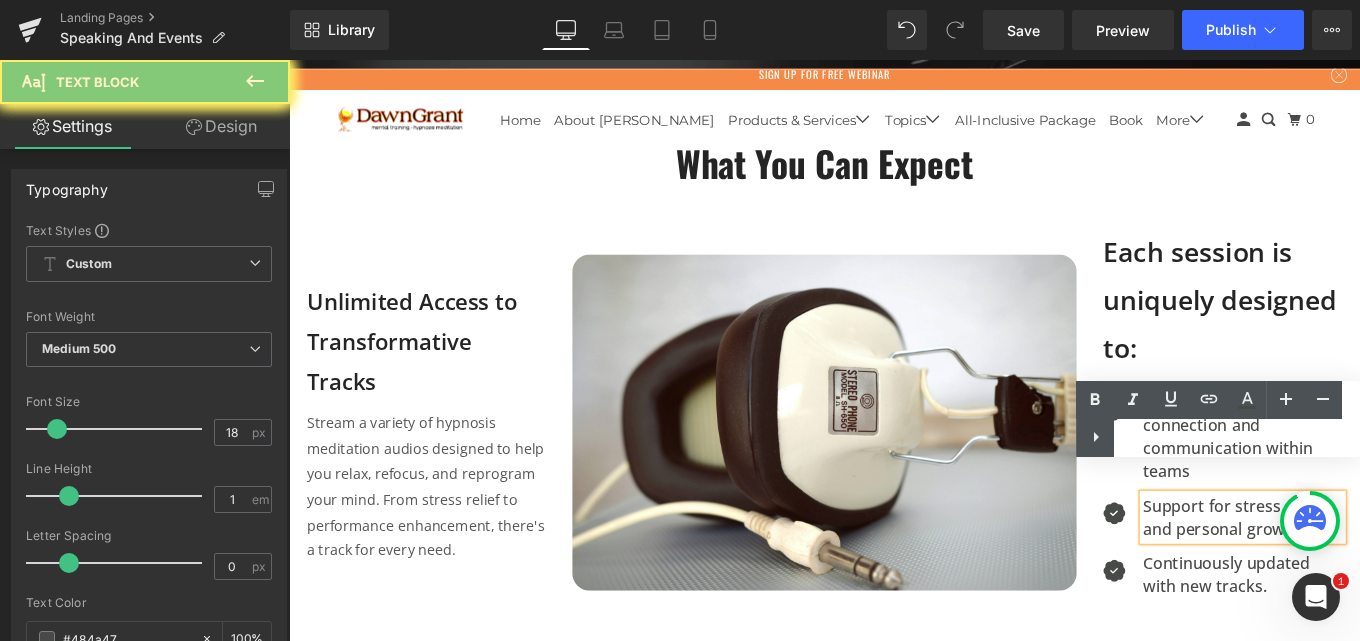 click on "Support for stress, focus, and personal growth." at bounding box center [1366, 577] 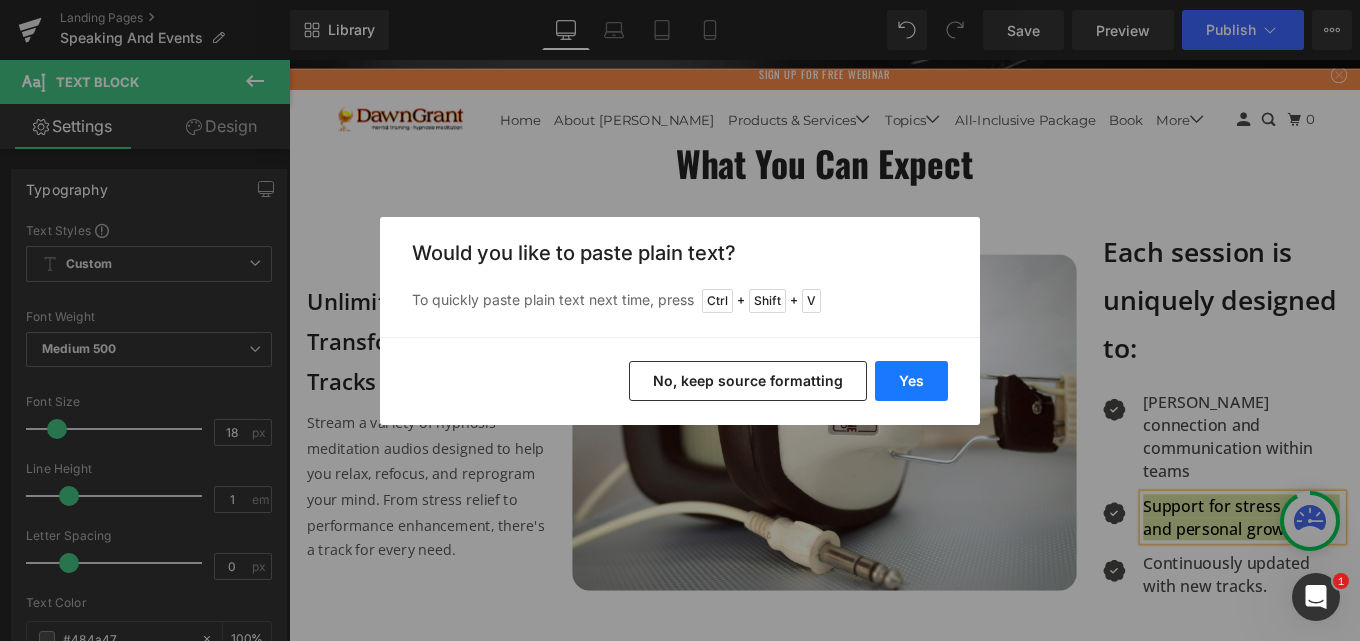 click on "Yes" at bounding box center (911, 381) 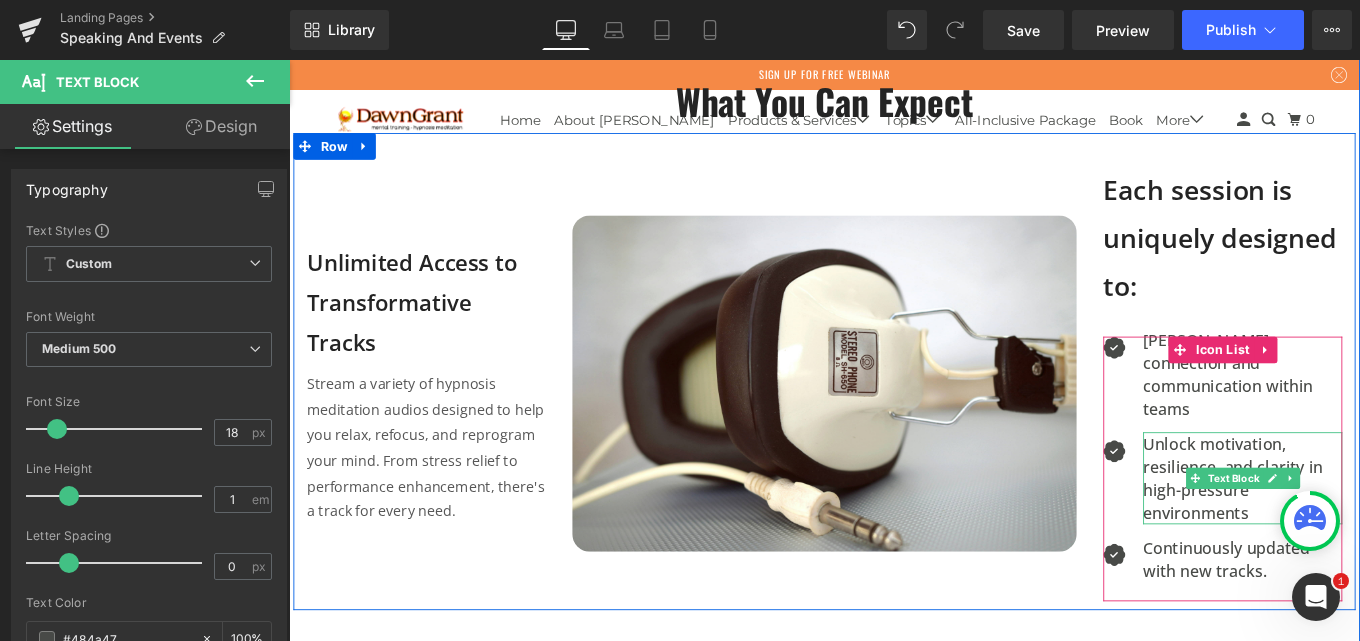 scroll, scrollTop: 1226, scrollLeft: 0, axis: vertical 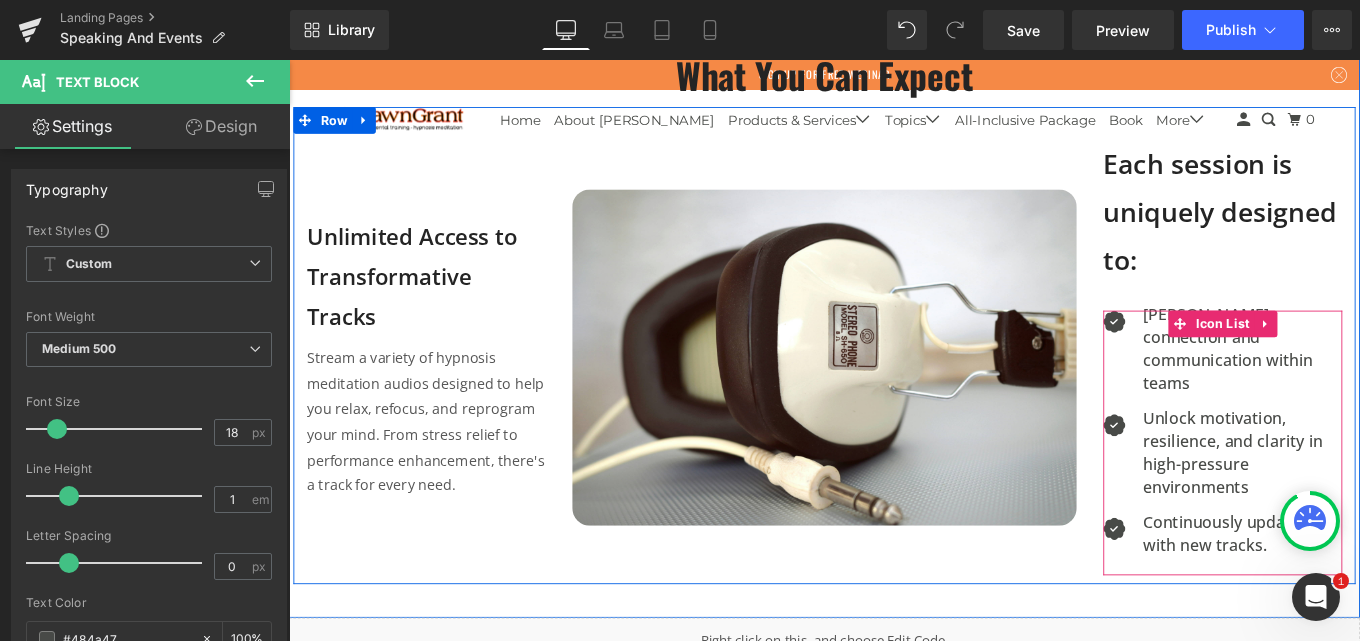click on "Continuously updated with new tracks. Text Block" at bounding box center (1366, 594) 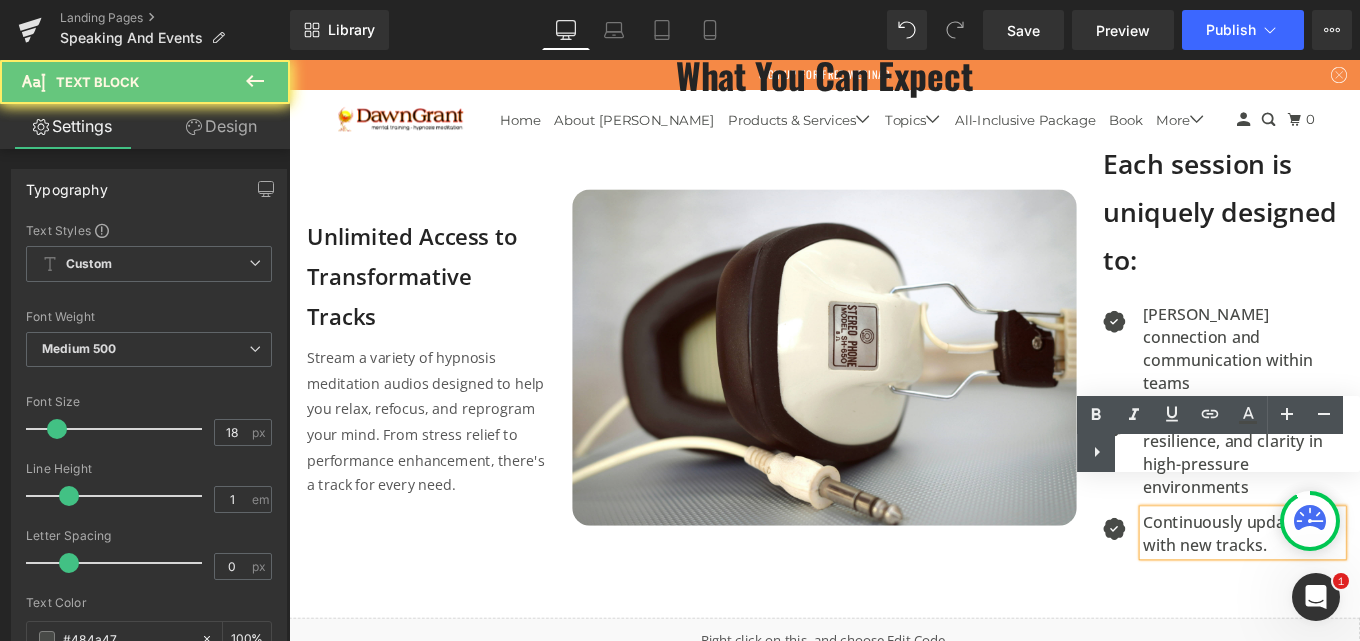 click on "Continuously updated with new tracks." at bounding box center (1366, 594) 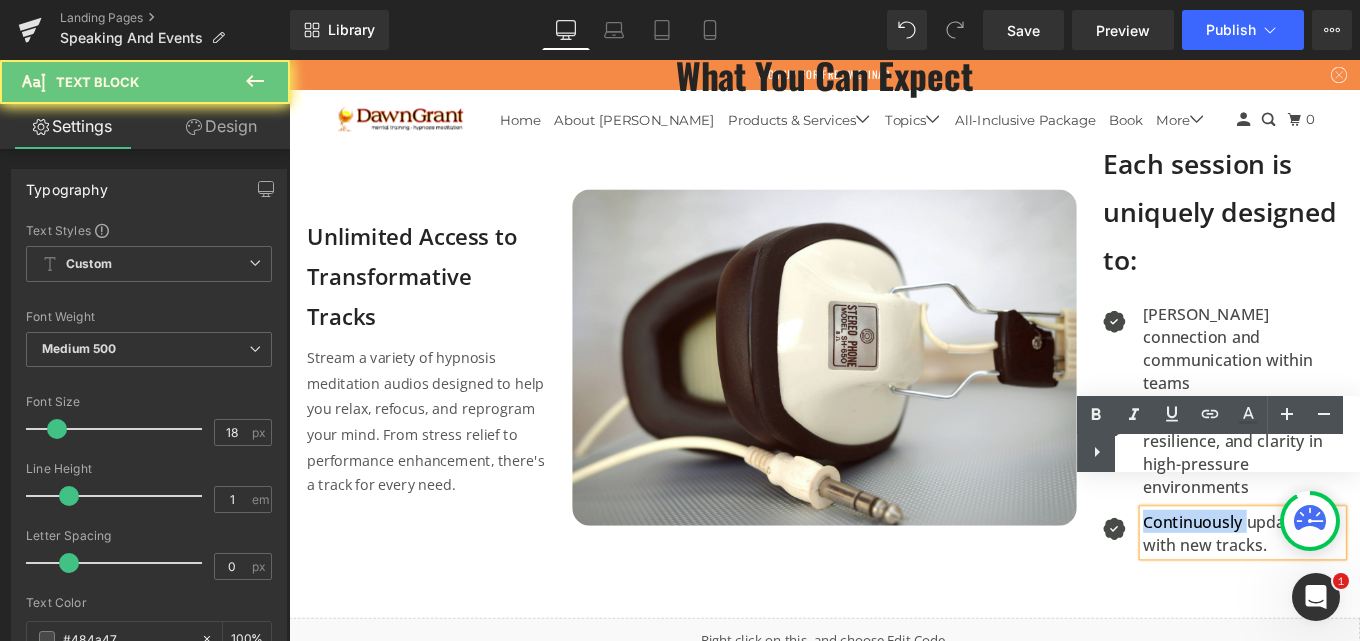 click on "Continuously updated with new tracks." at bounding box center [1366, 594] 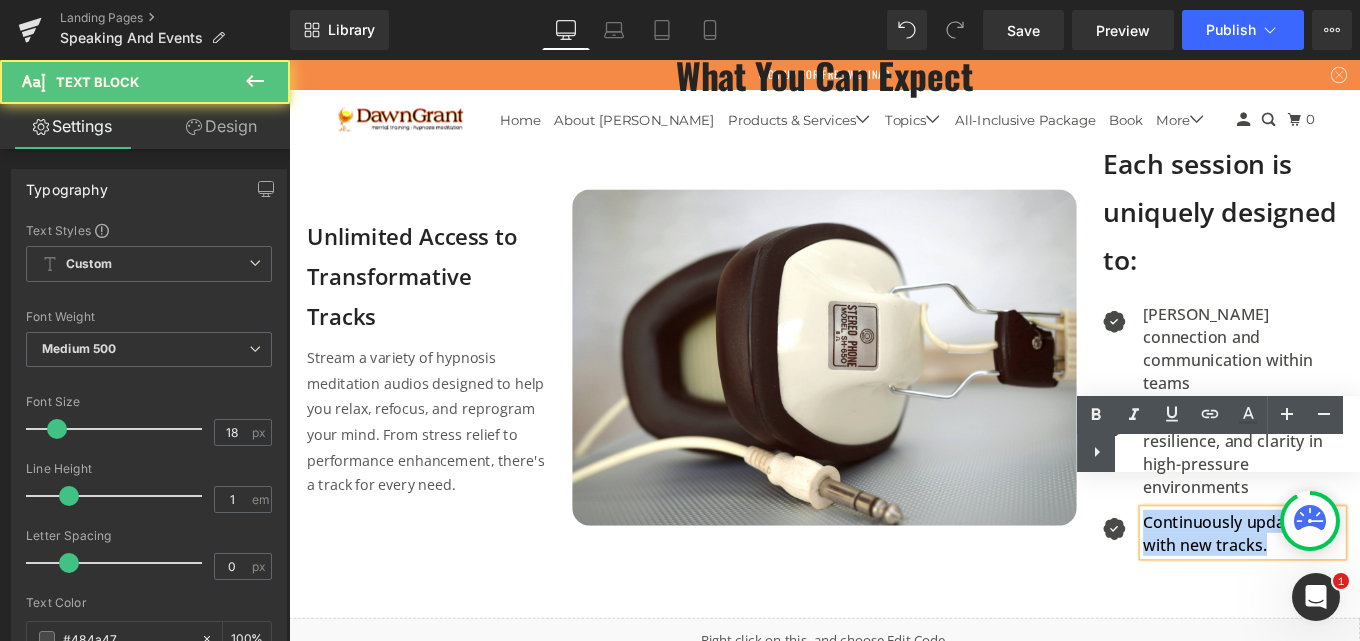 click on "Continuously updated with new tracks." at bounding box center [1366, 594] 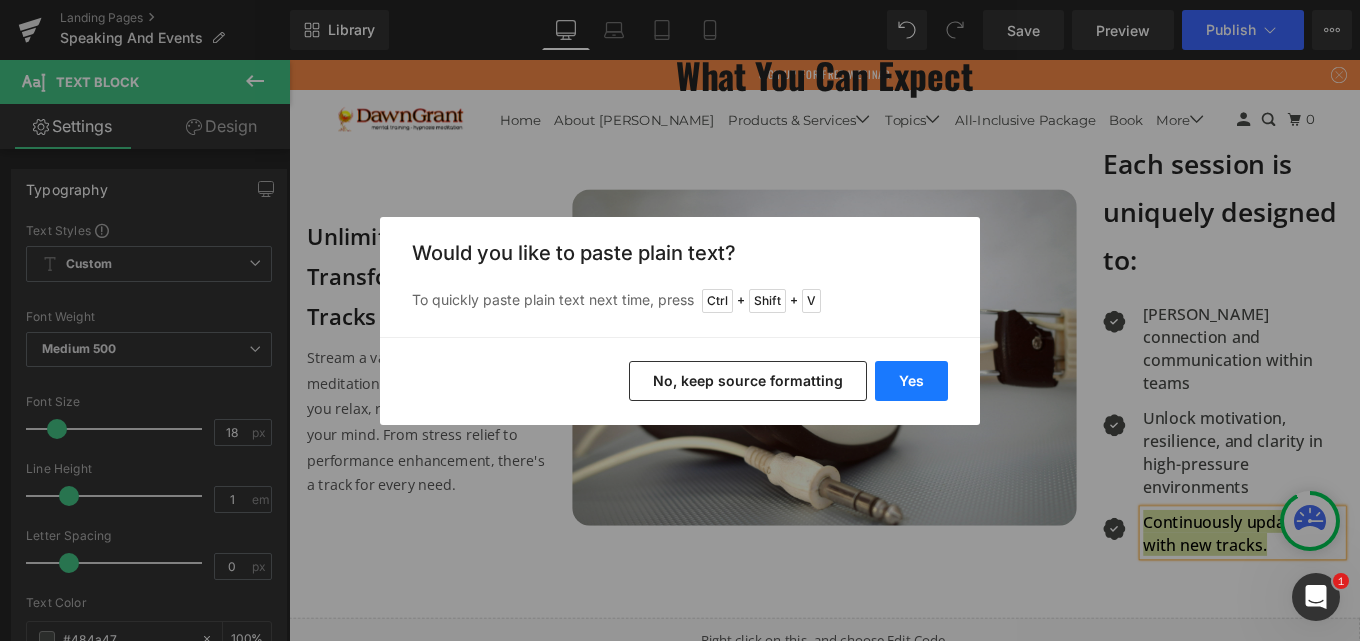 click on "Yes" at bounding box center (911, 381) 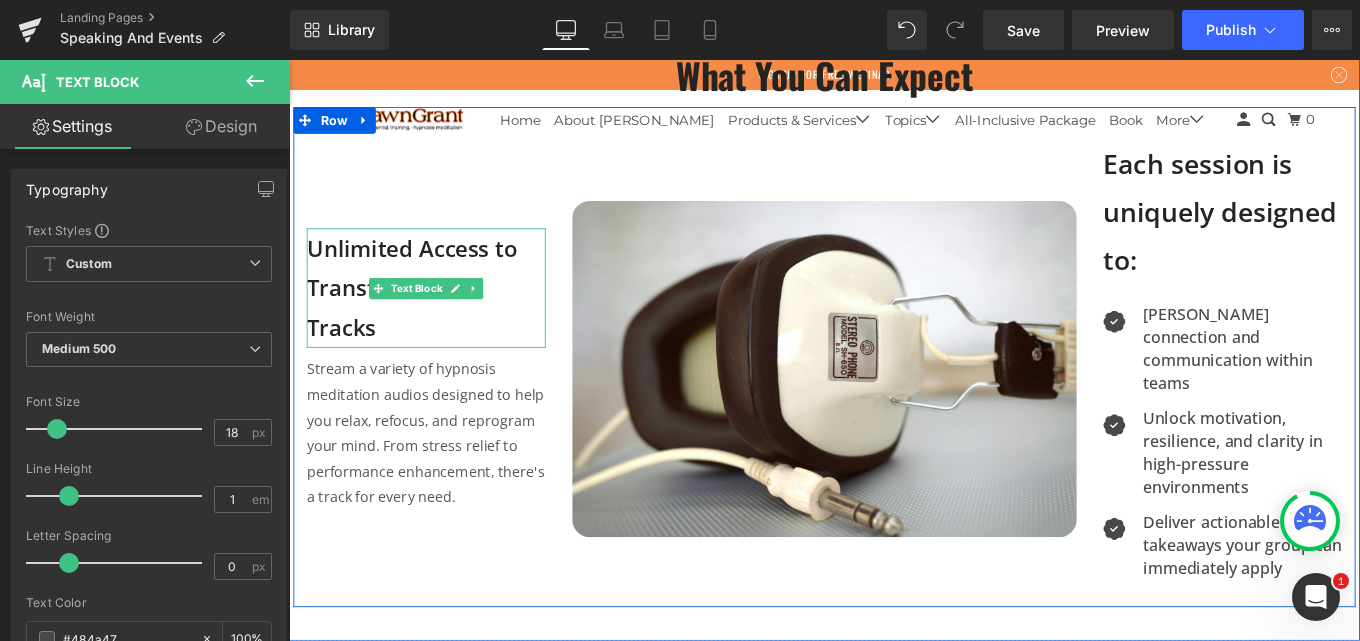 click on "Unlimited Access to Transformative Tracks" at bounding box center (444, 317) 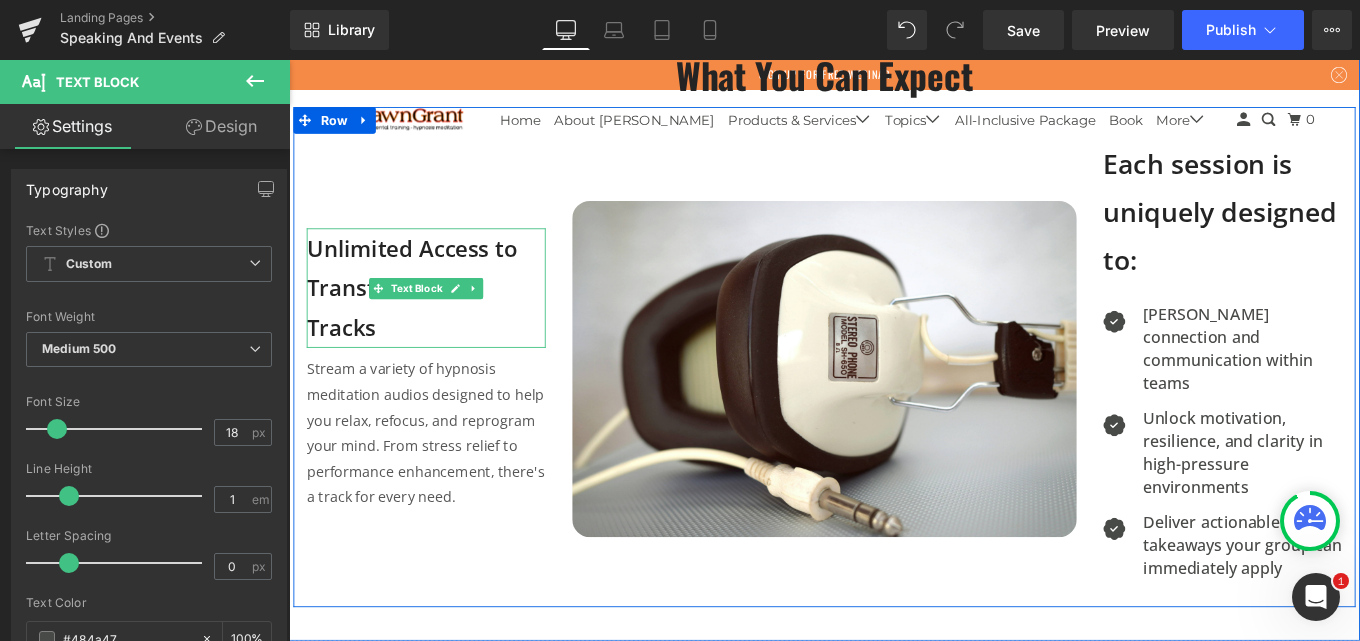 click on "Unlimited Access to Transformative Tracks" at bounding box center (444, 317) 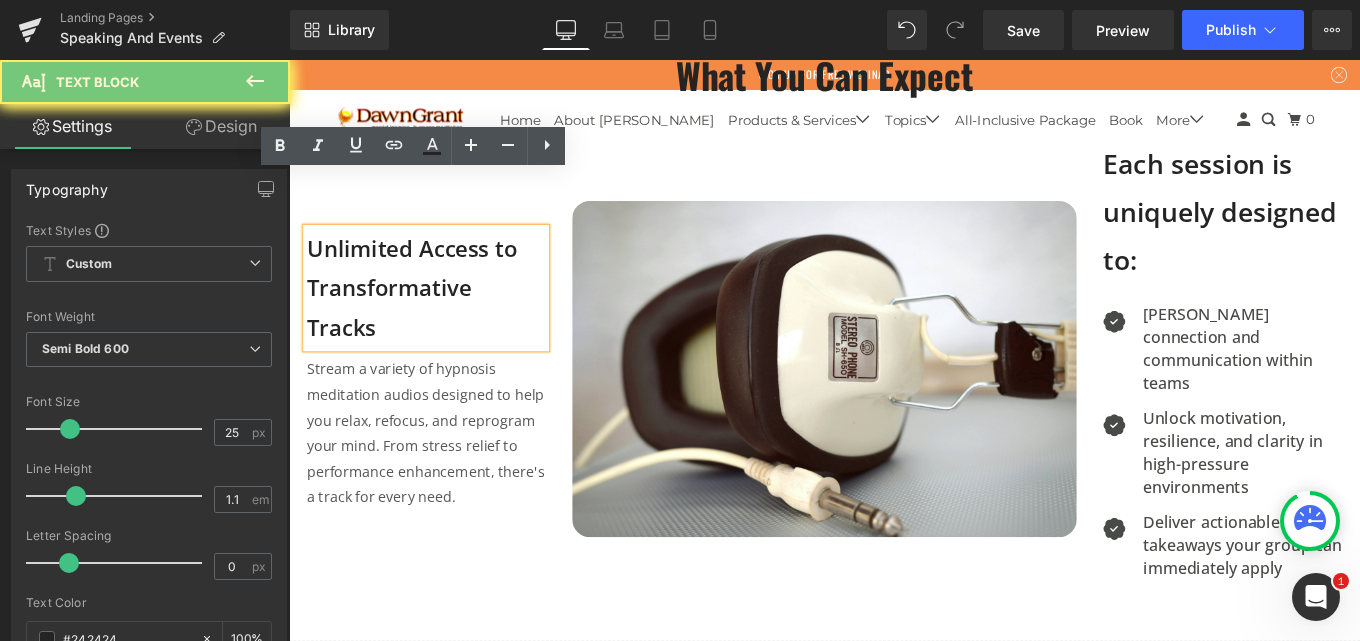 click on "Unlimited Access to Transformative Tracks" at bounding box center [444, 317] 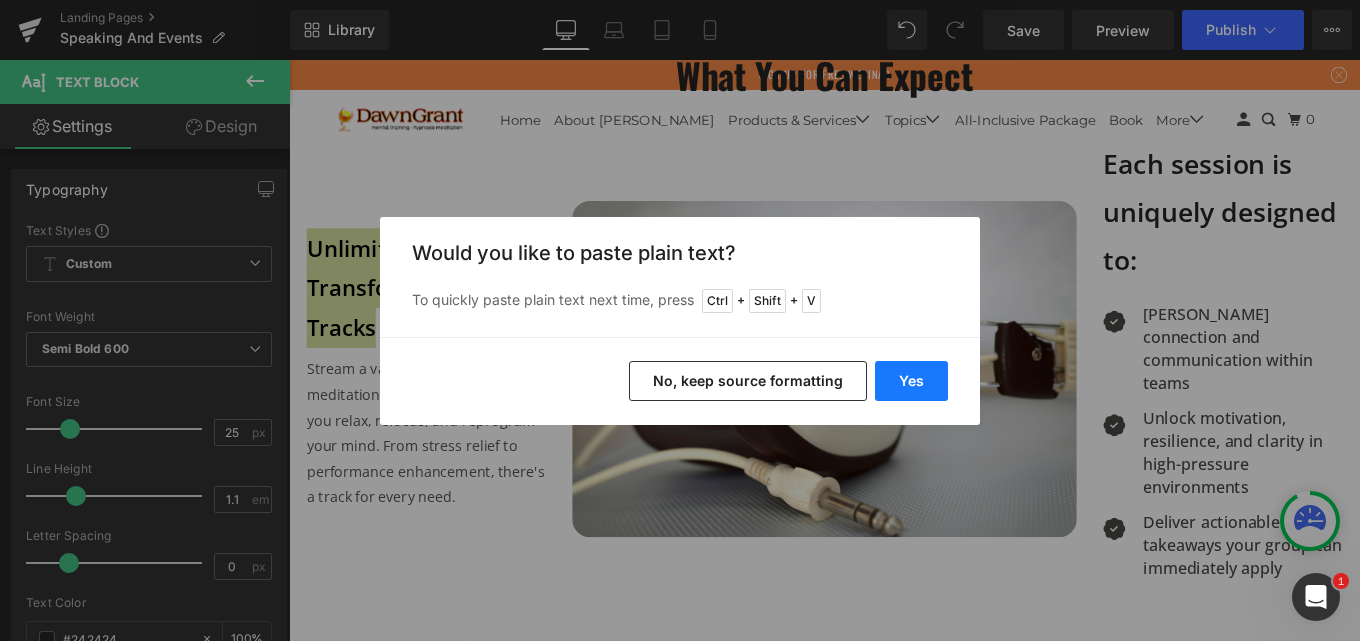 click on "Yes" at bounding box center (911, 381) 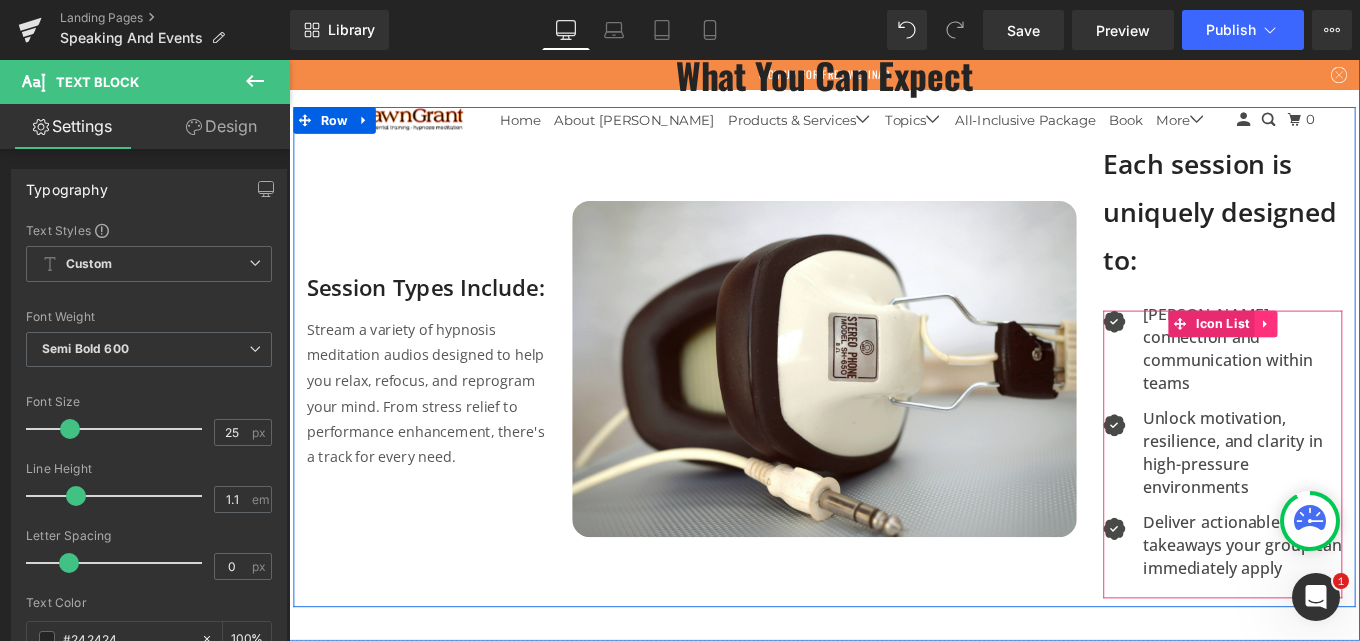 click 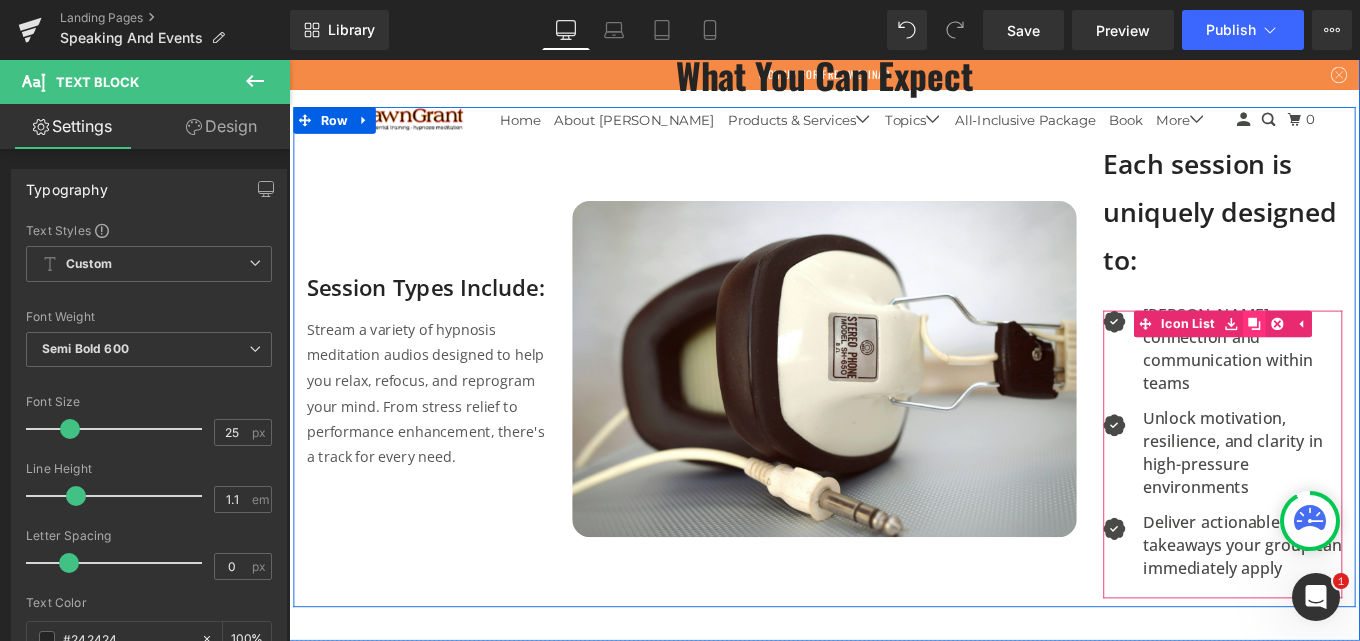 click 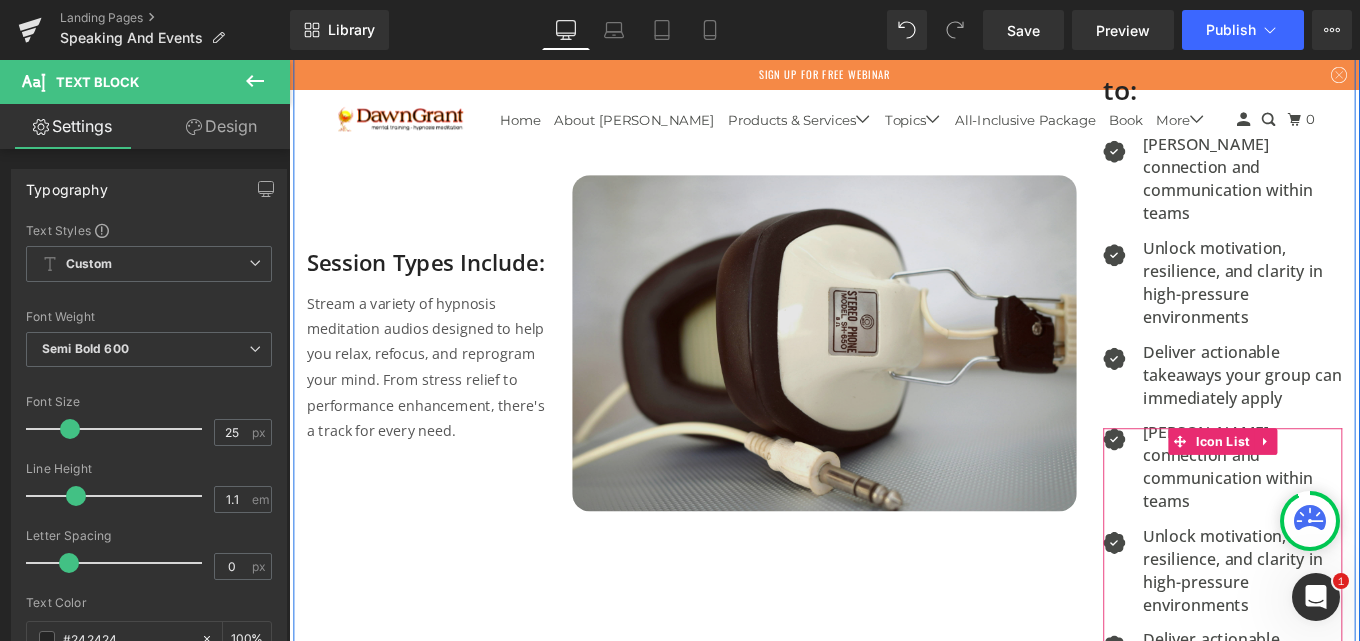 scroll, scrollTop: 1293, scrollLeft: 0, axis: vertical 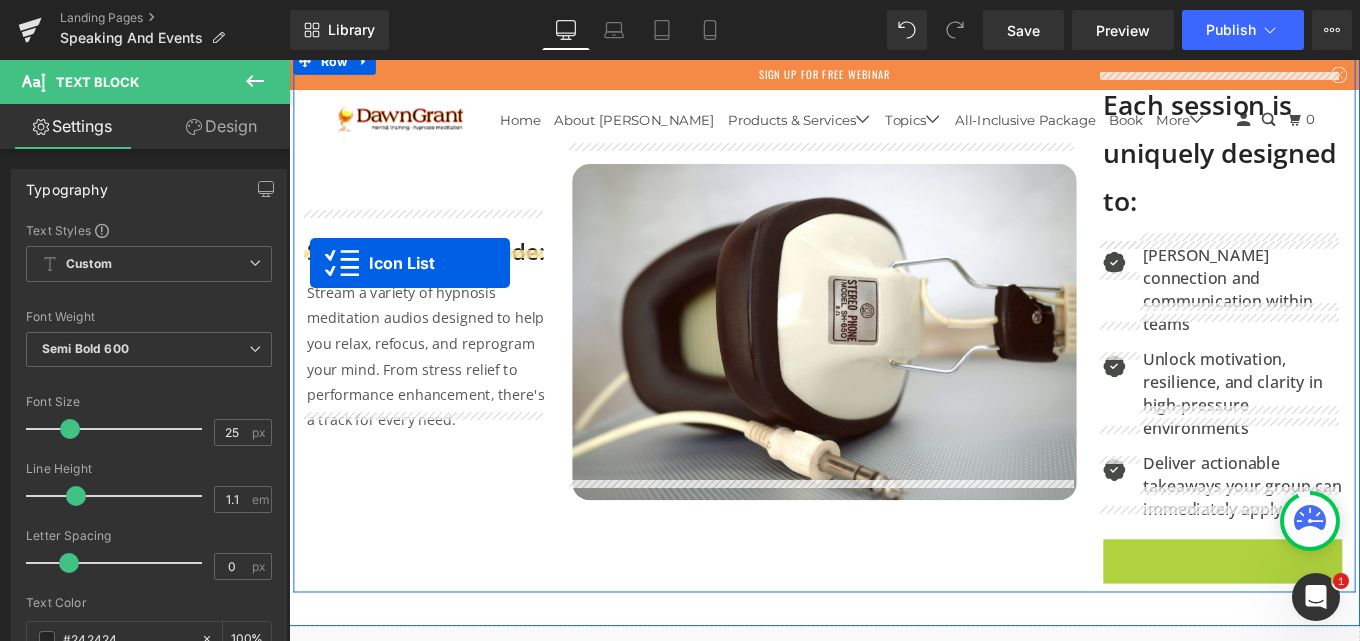 drag, startPoint x: 1287, startPoint y: 454, endPoint x: 313, endPoint y: 289, distance: 987.877 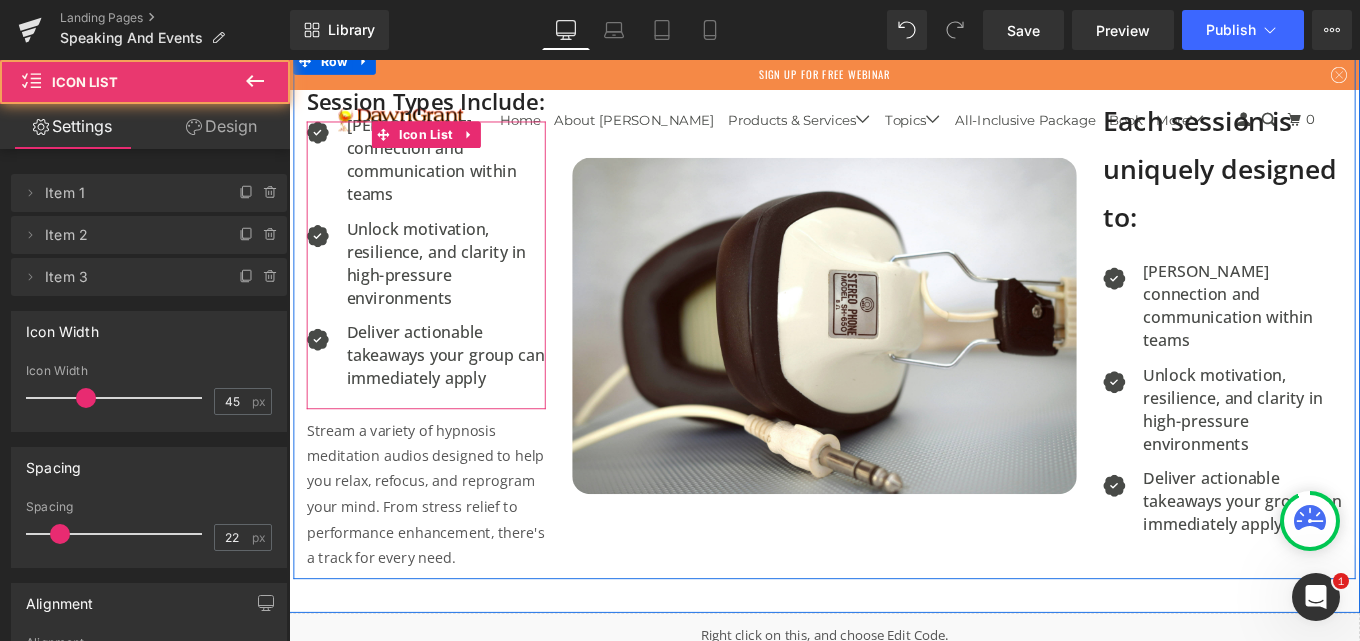 scroll, scrollTop: 1286, scrollLeft: 0, axis: vertical 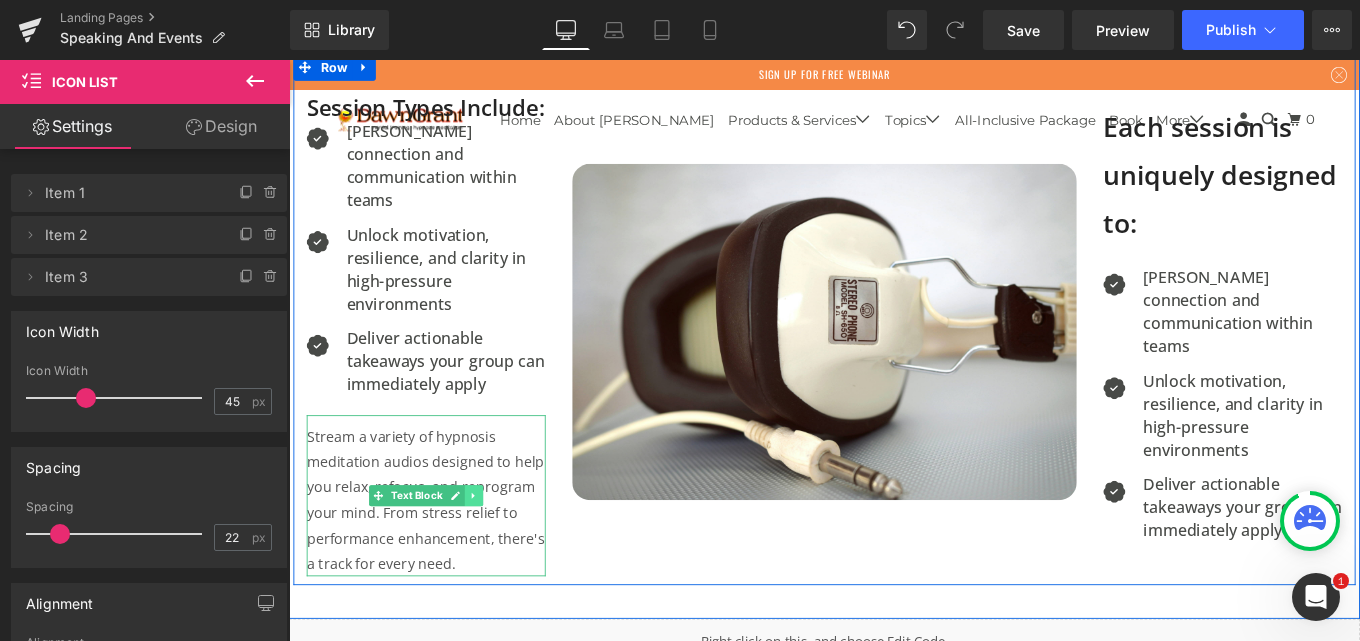 click 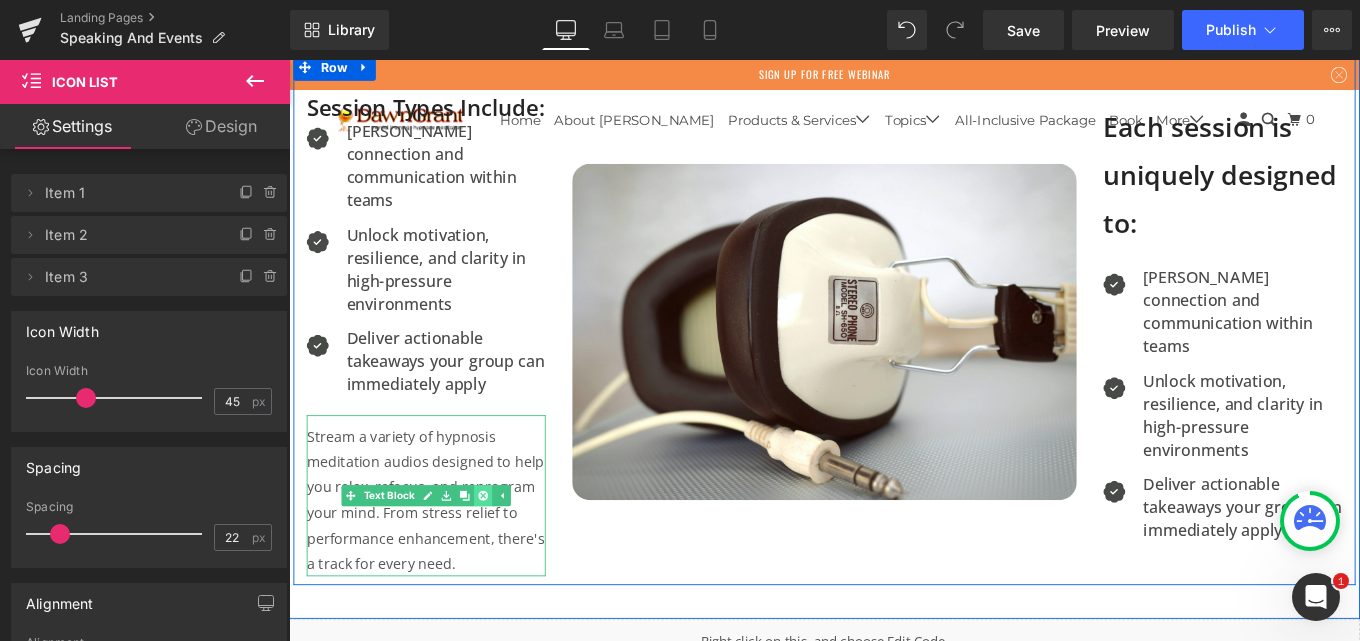 click 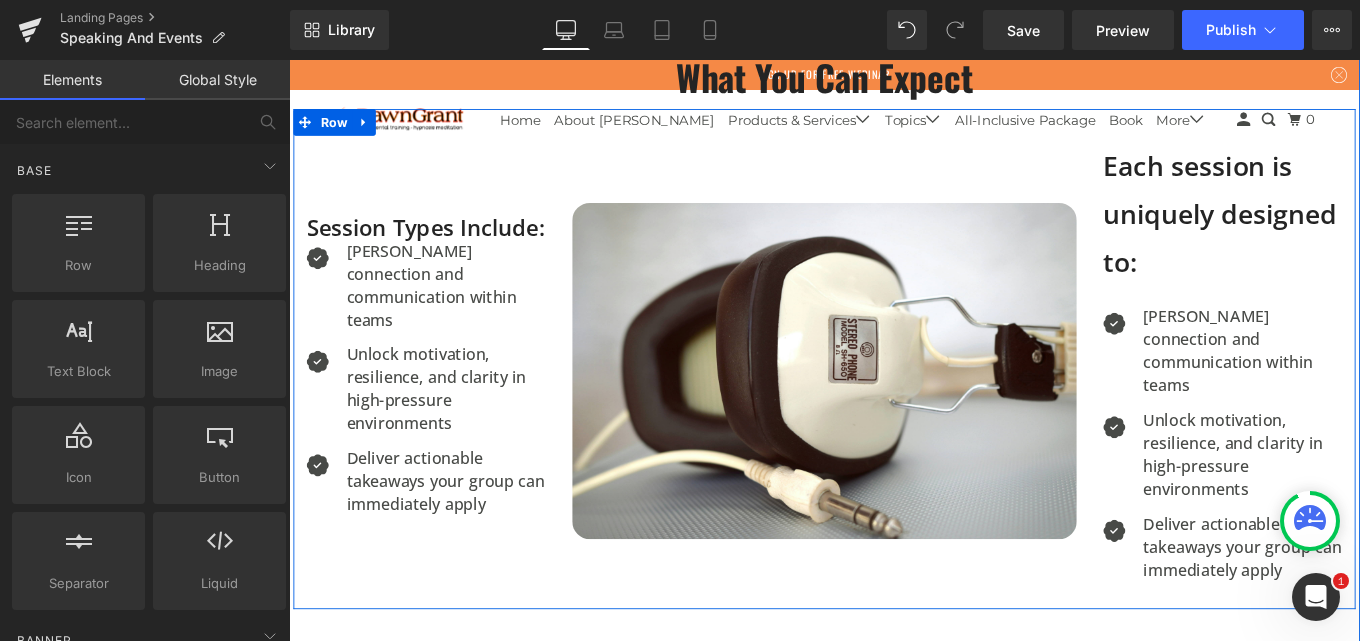 scroll, scrollTop: 1086, scrollLeft: 0, axis: vertical 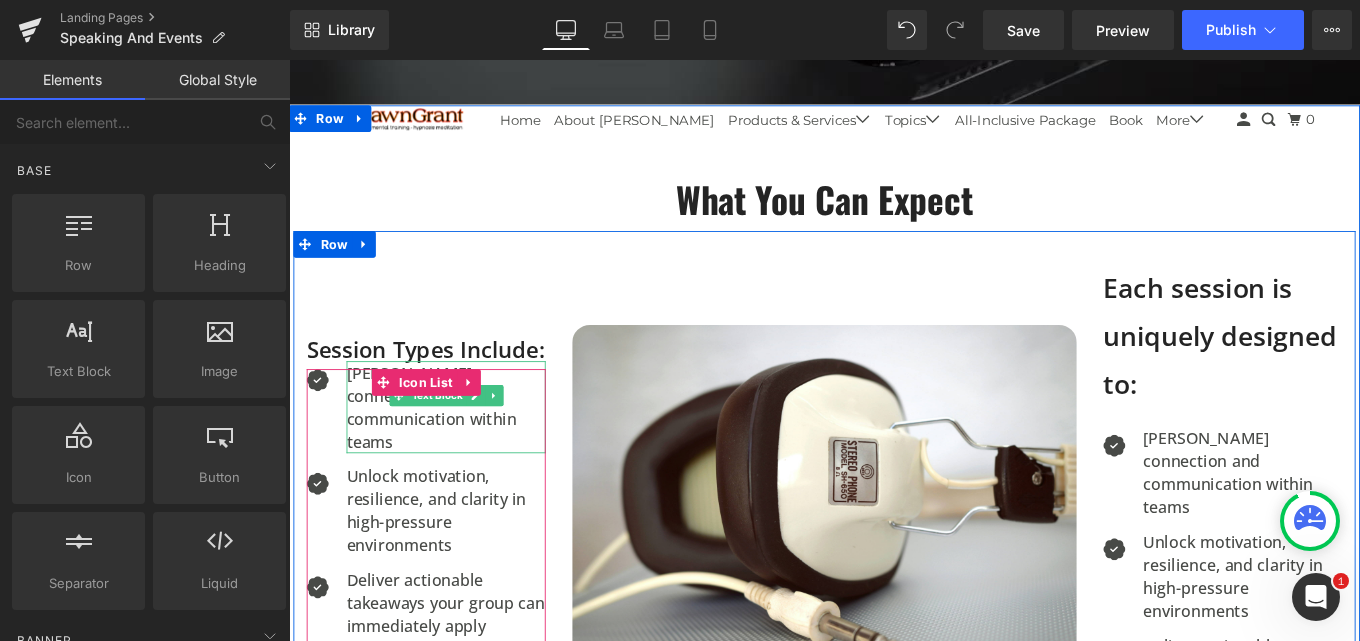 click on "Foster connection and communication within teams" at bounding box center (466, 452) 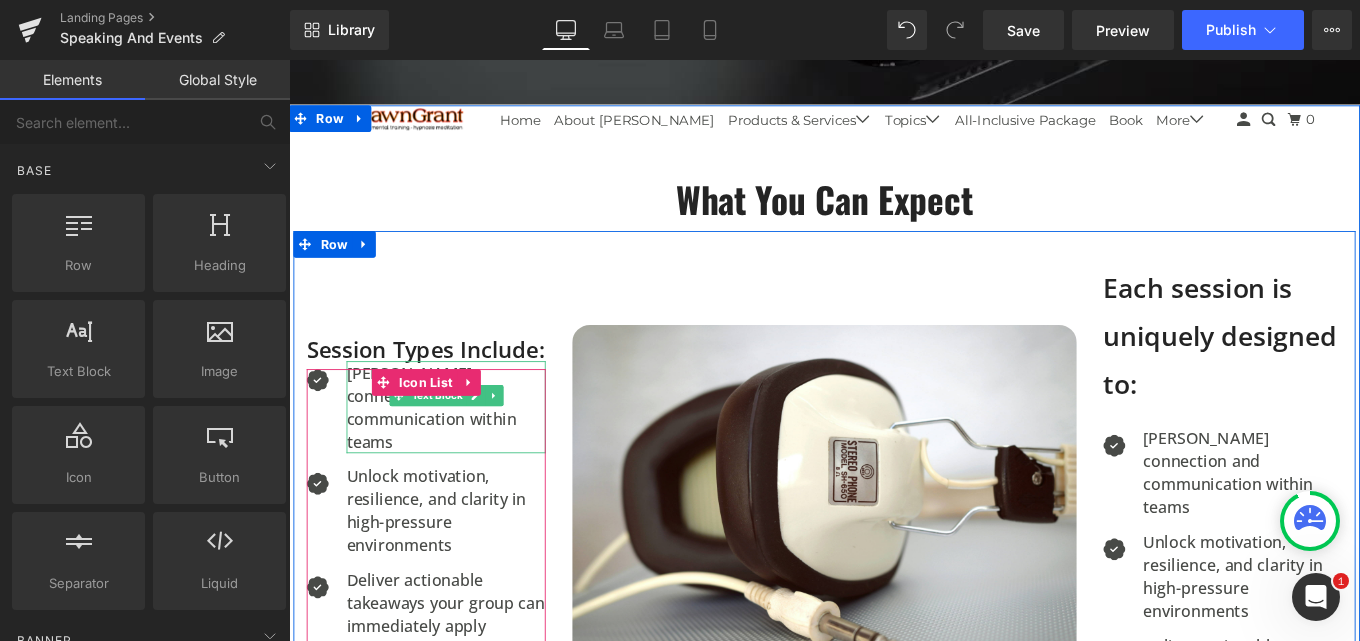 click on "Foster connection and communication within teams" at bounding box center (466, 452) 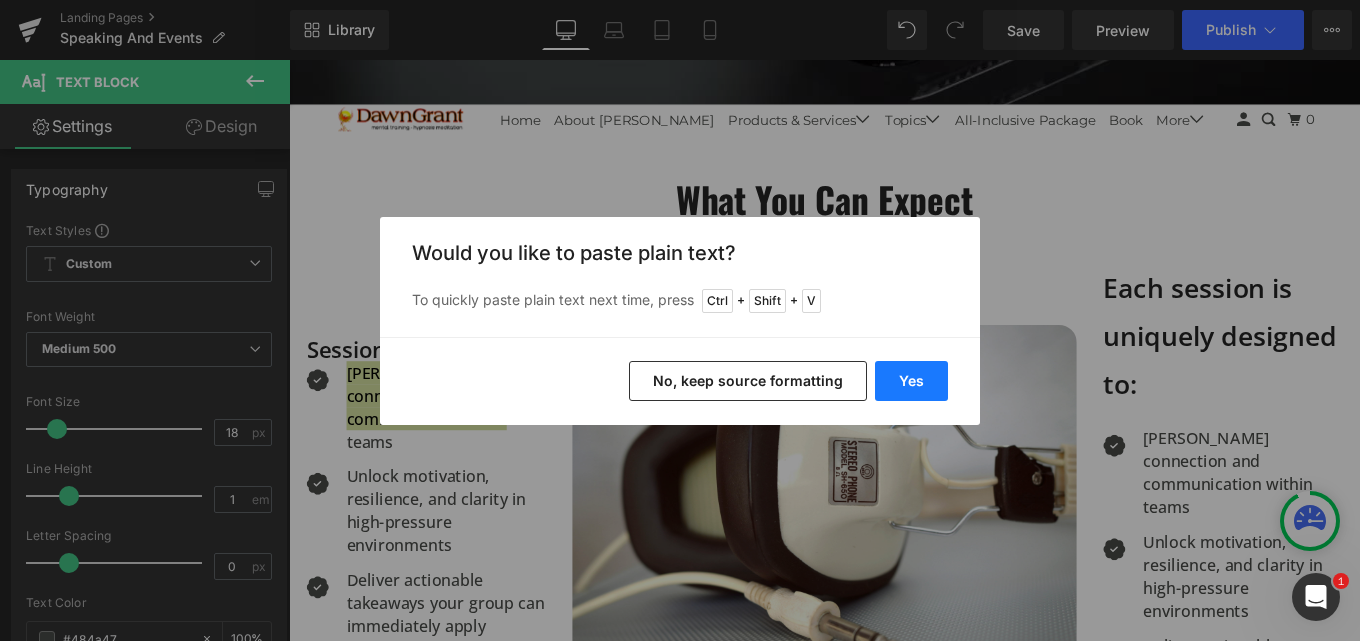 click on "Yes" at bounding box center (911, 381) 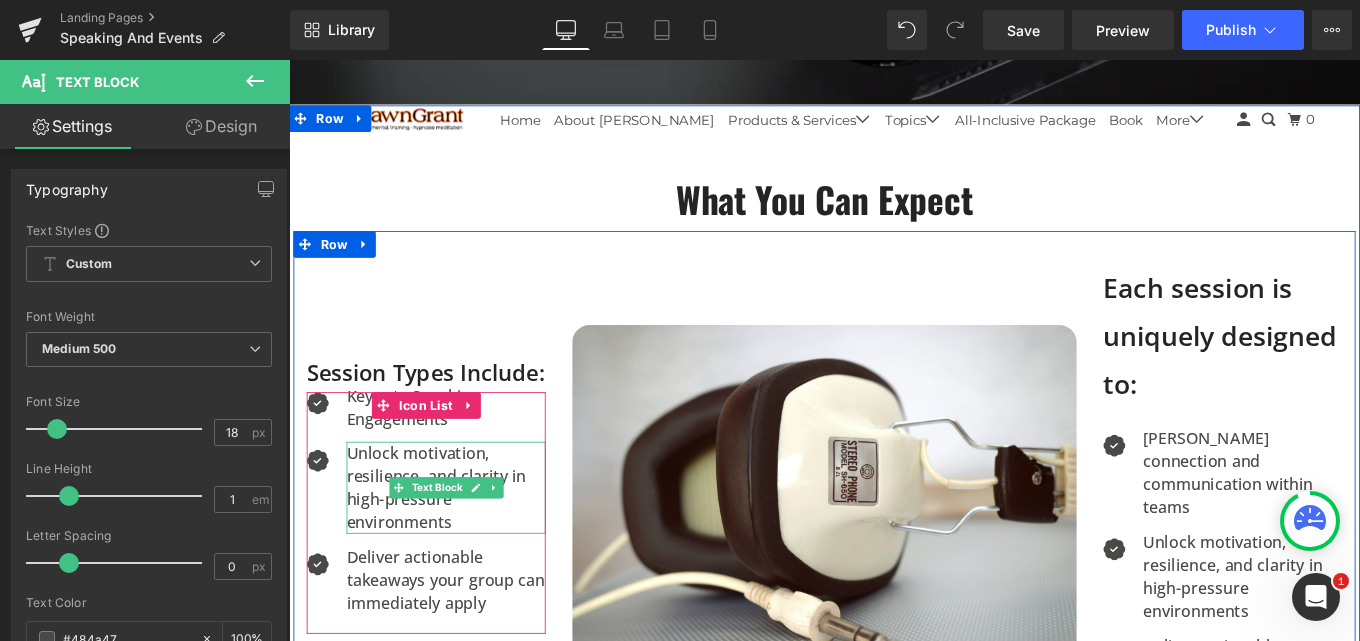 click on "Unlock motivation, resilience, and clarity in high-pressure environments" at bounding box center [466, 543] 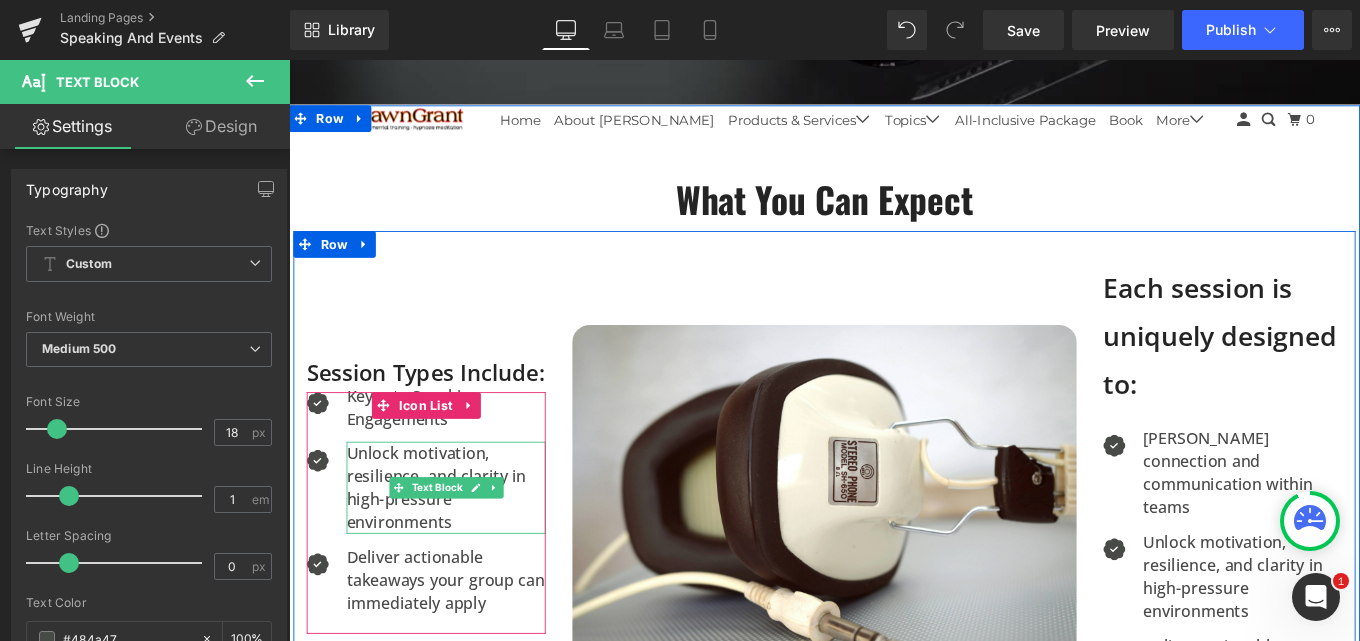 click on "Unlock motivation, resilience, and clarity in high-pressure environments" at bounding box center [466, 543] 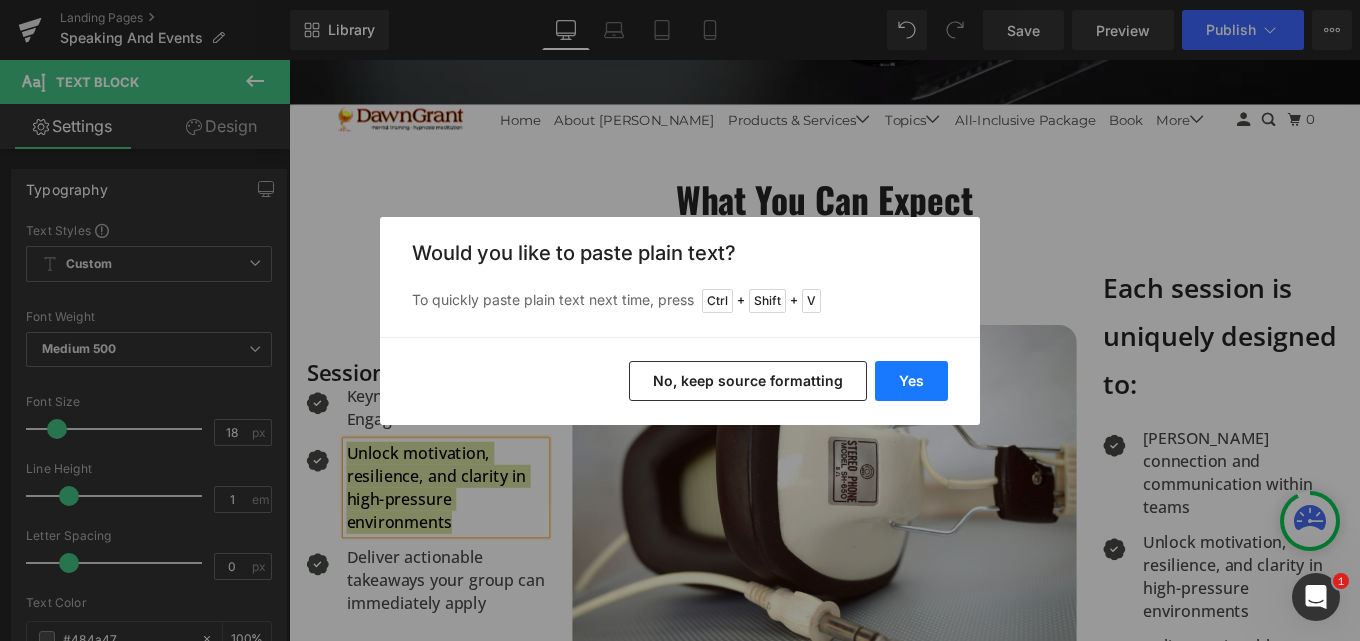 click on "Yes" at bounding box center (911, 381) 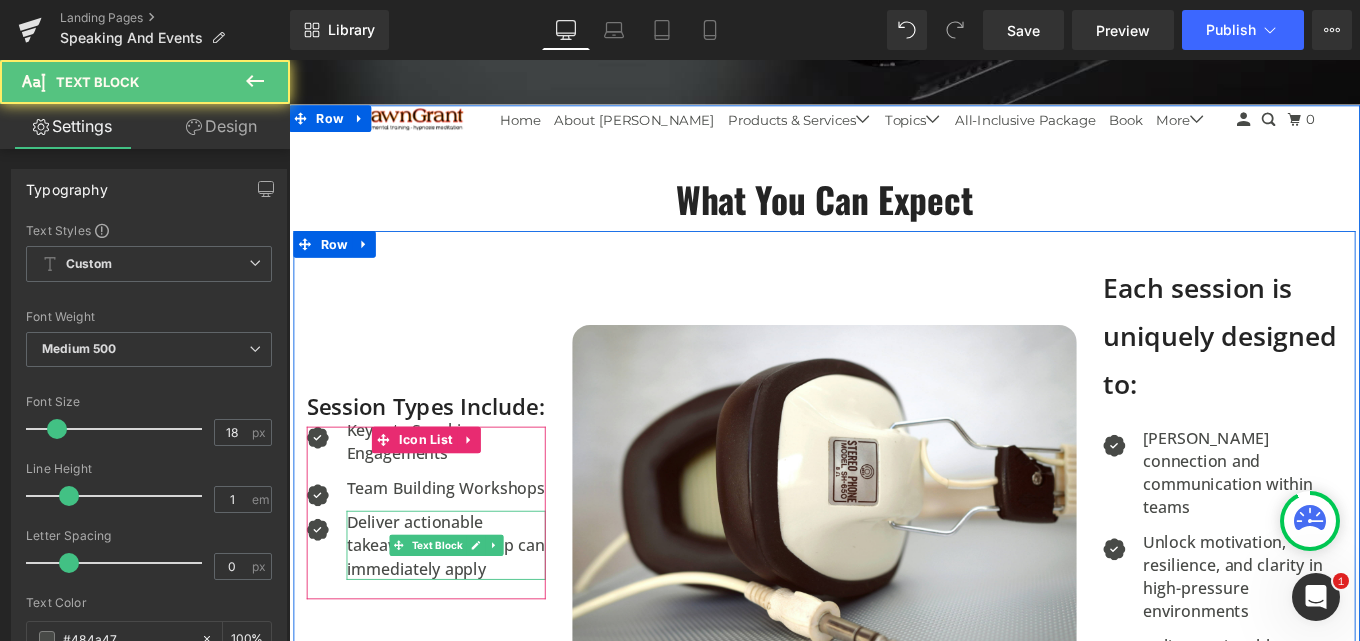 click on "Deliver actionable takeaways your group can immediately apply" at bounding box center [466, 608] 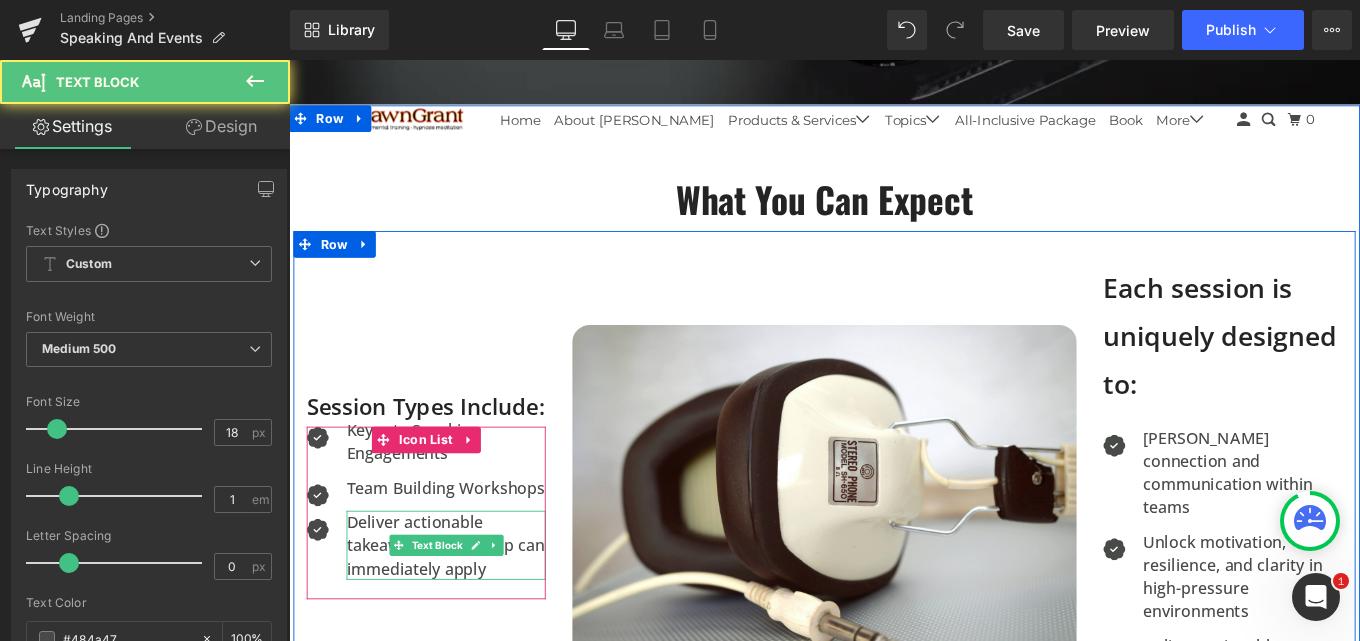 click on "Deliver actionable takeaways your group can immediately apply" at bounding box center (466, 608) 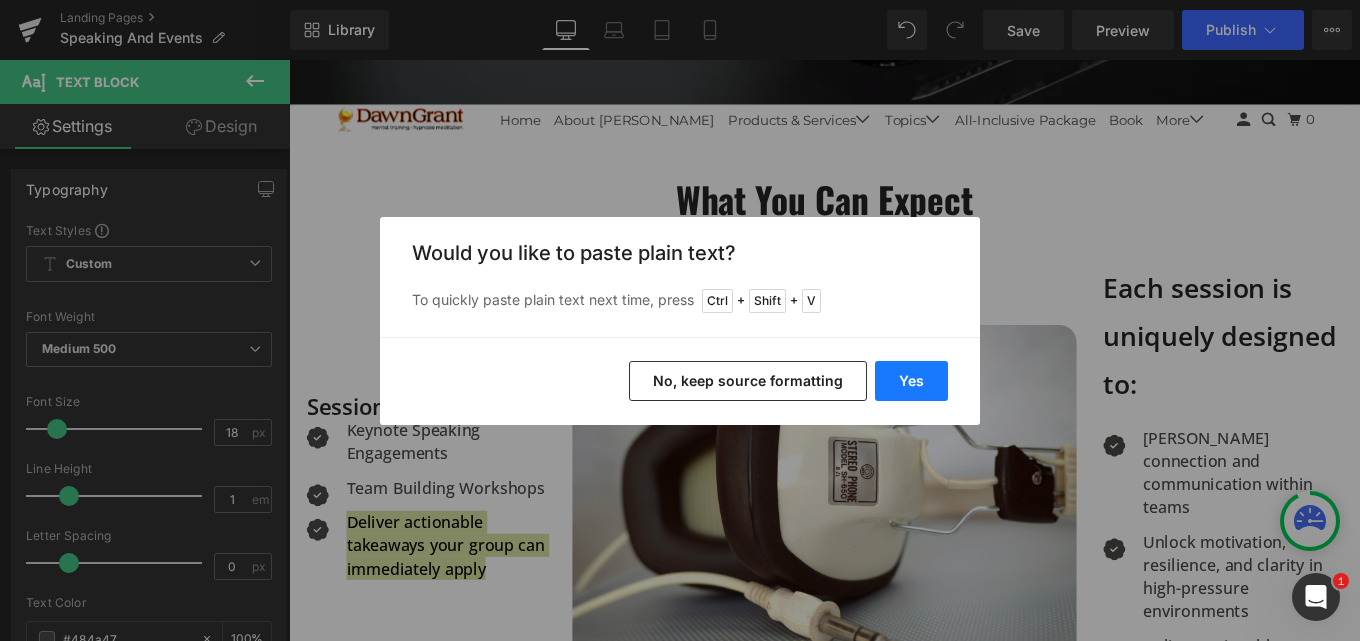 click on "Yes" at bounding box center [911, 381] 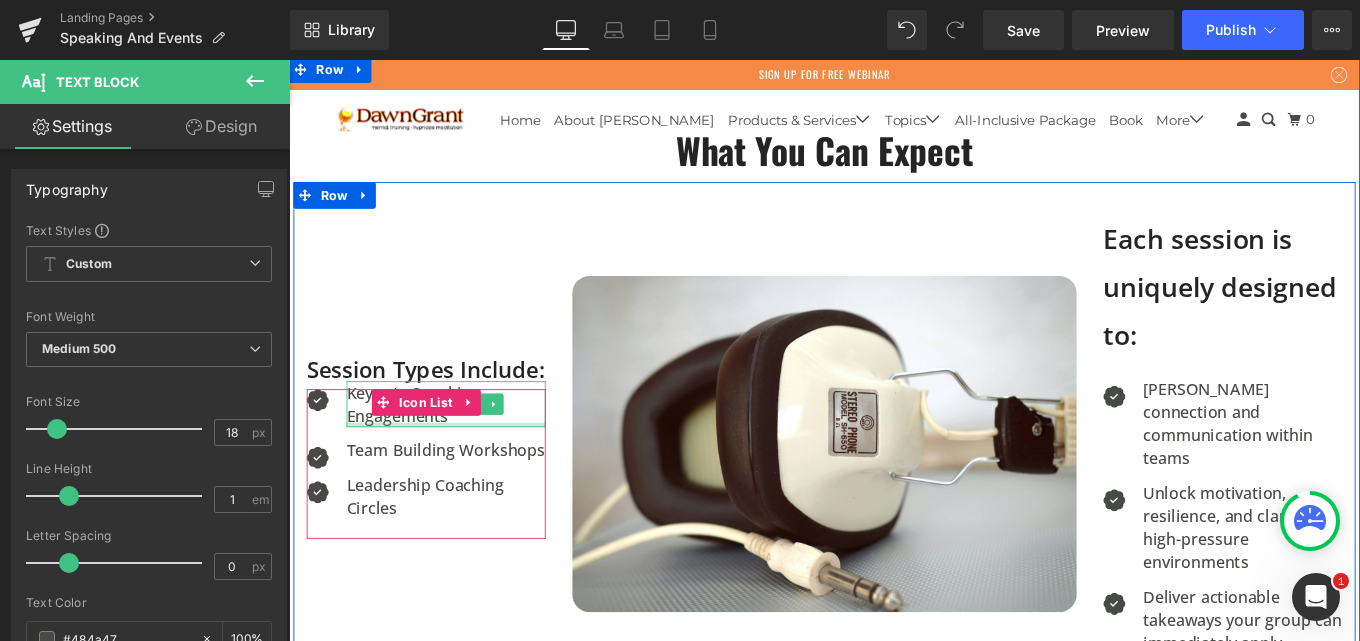 scroll, scrollTop: 1186, scrollLeft: 0, axis: vertical 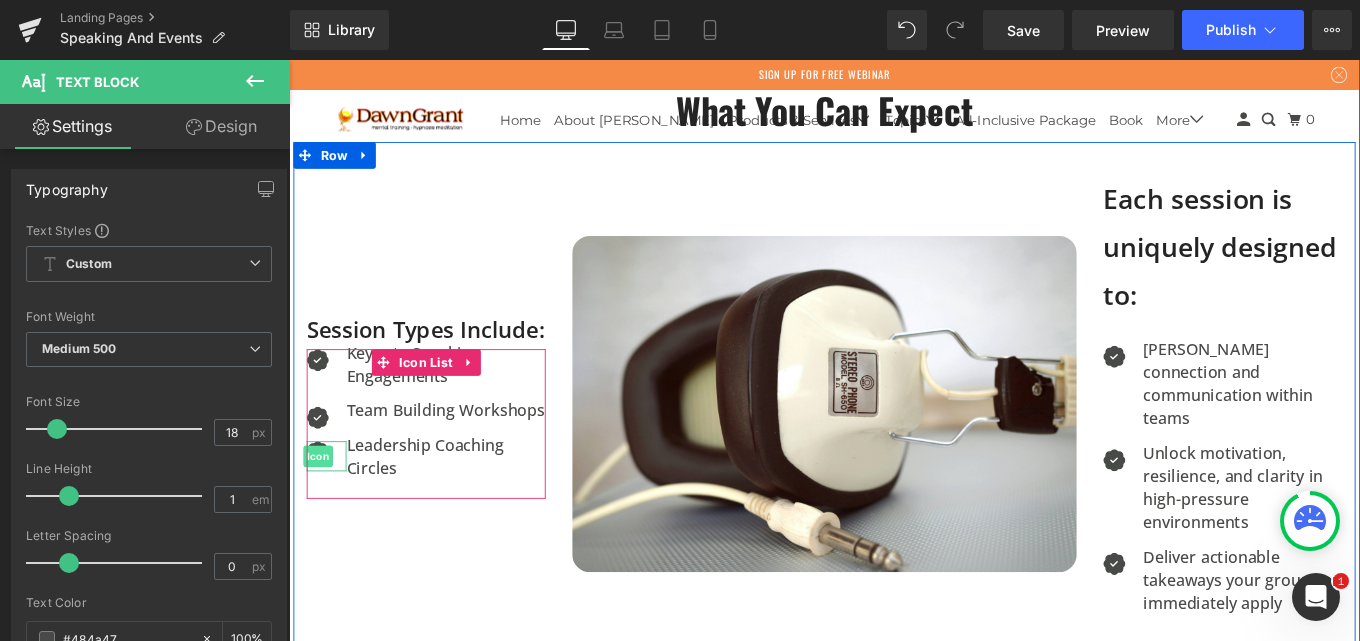 click on "Icon" at bounding box center [321, 508] 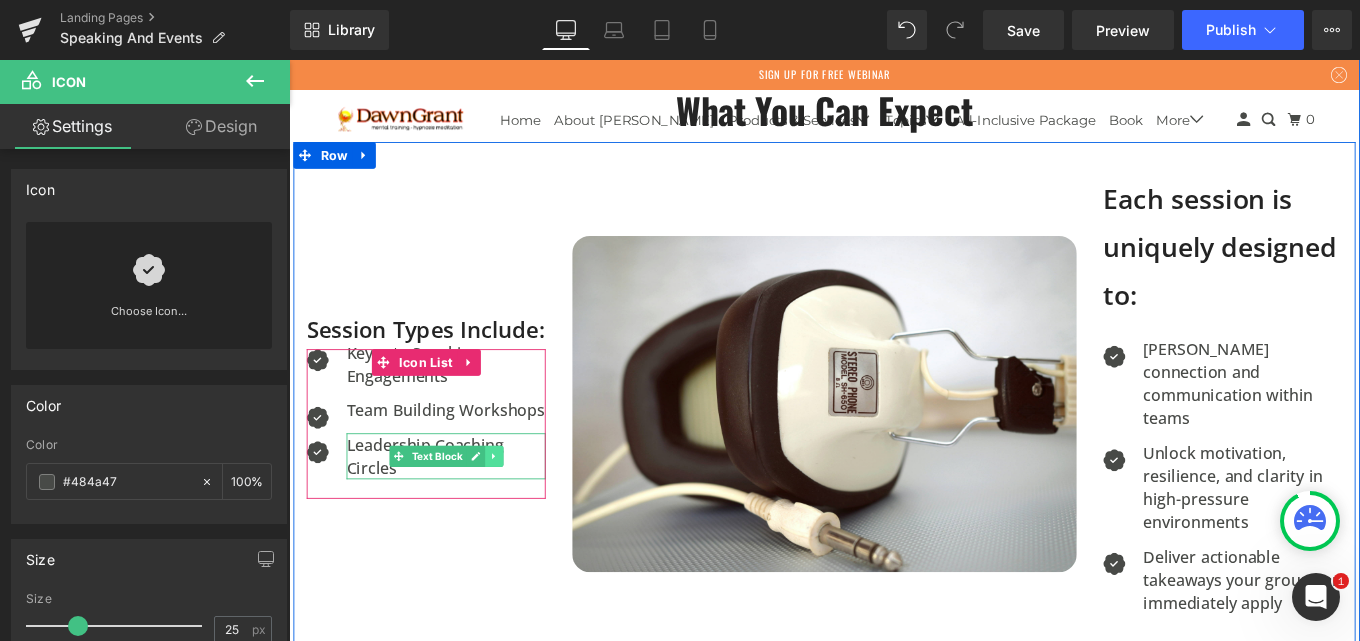 click 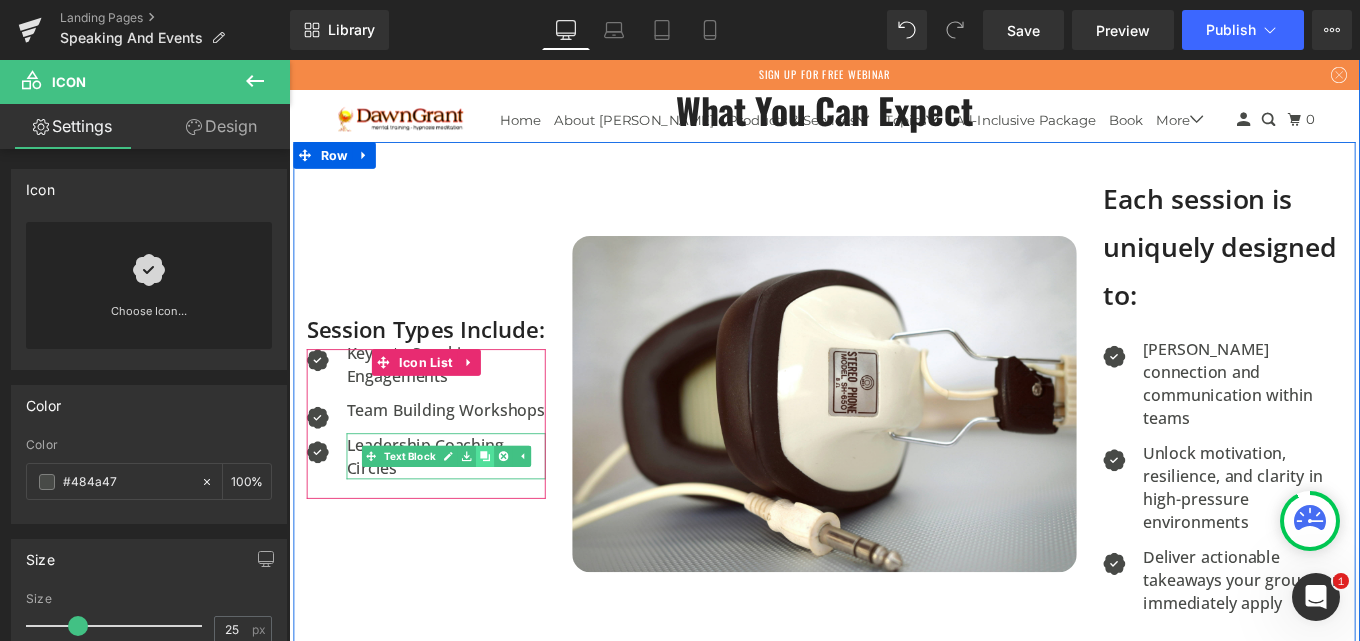 click 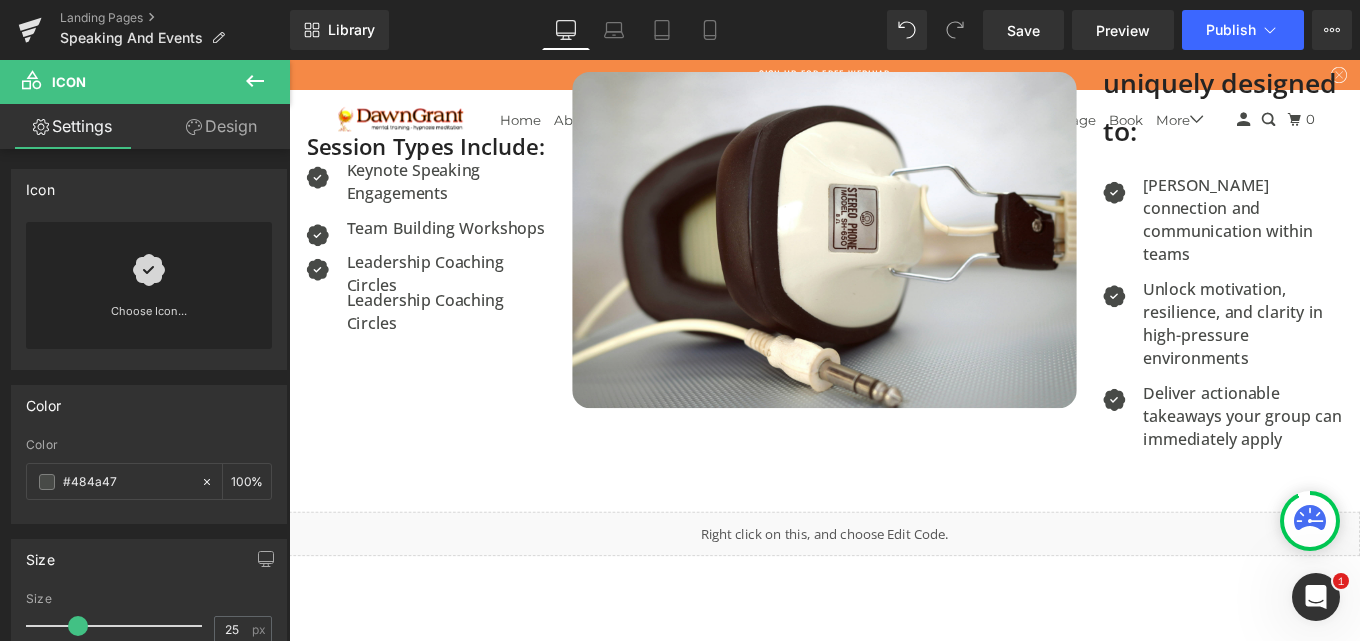 scroll, scrollTop: 1327, scrollLeft: 0, axis: vertical 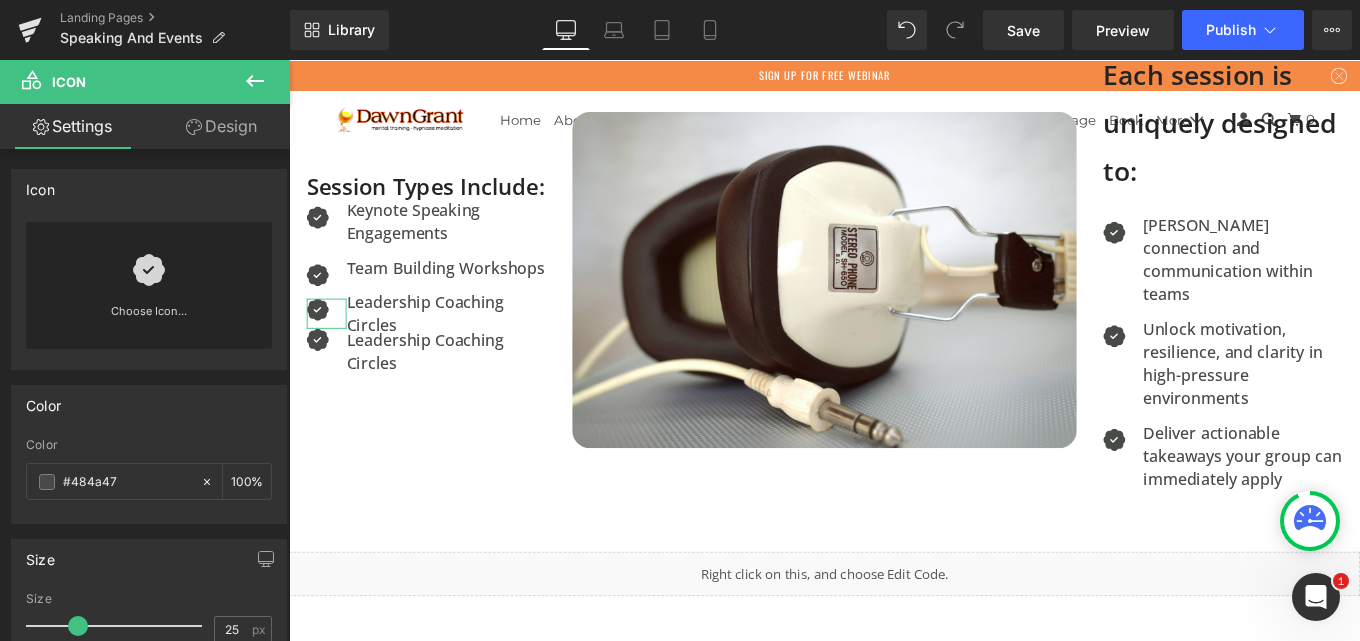 click on "Icon  You are previewing how the   will restyle your page. You can not edit Elements in Preset Preview Mode.  Landing Pages Speaking And Events Library Desktop Desktop Laptop Tablet Mobile Save Preview Publish Scheduled View Live Page View with current Template Save Template to Library Schedule Publish  Optimize  Publish Settings Shortcuts  Your page can’t be published   You've reached the maximum number of published pages on your plan  (0/0).  You need to upgrade your plan or unpublish all your pages to get 1 publish slot.   Unpublish pages   Upgrade plan  Elements Global Style Base Row  rows, columns, layouts, div Heading  headings, titles, h1,h2,h3,h4,h5,h6 Text Block  texts, paragraphs, contents, blocks Image  images, photos, alts, uploads Icon  icons, symbols Button  button, call to action, cta Separator  separators, dividers, horizontal lines Liquid  liquid, custom code, html, javascript, css, reviews, apps, applications, embeded, iframe Banner Parallax  Hero Banner  Stack Tabs  Carousel  Pricing" at bounding box center [680, 337] 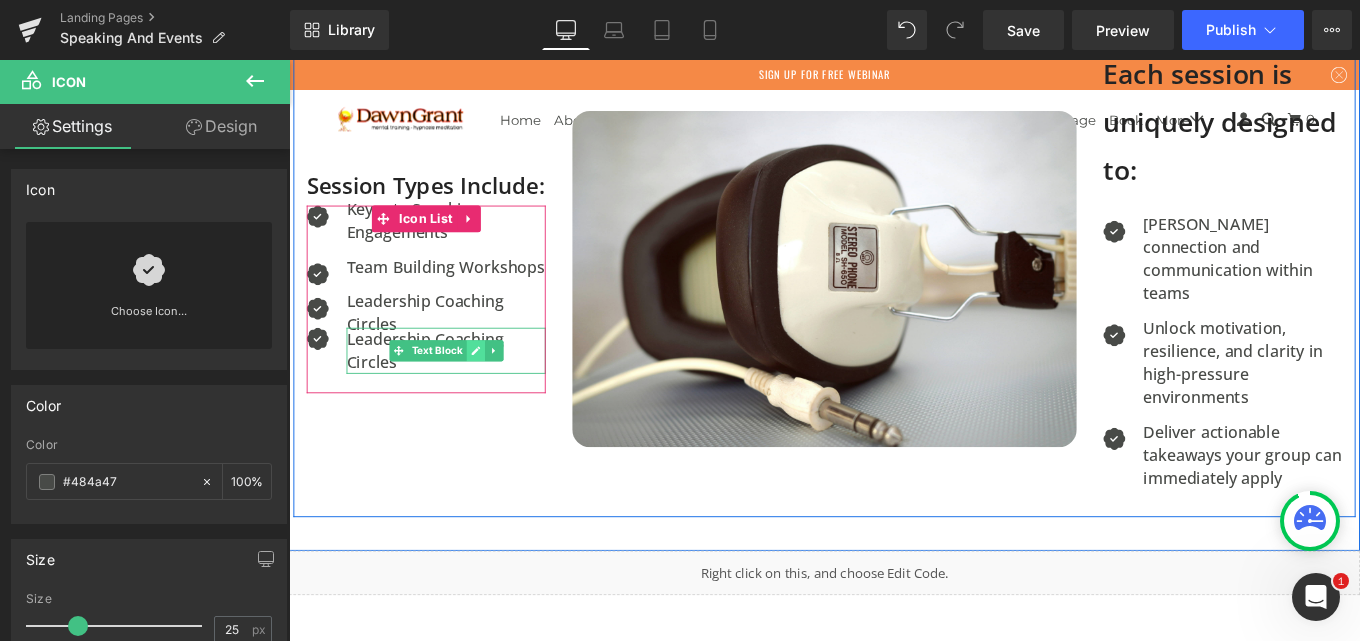 click 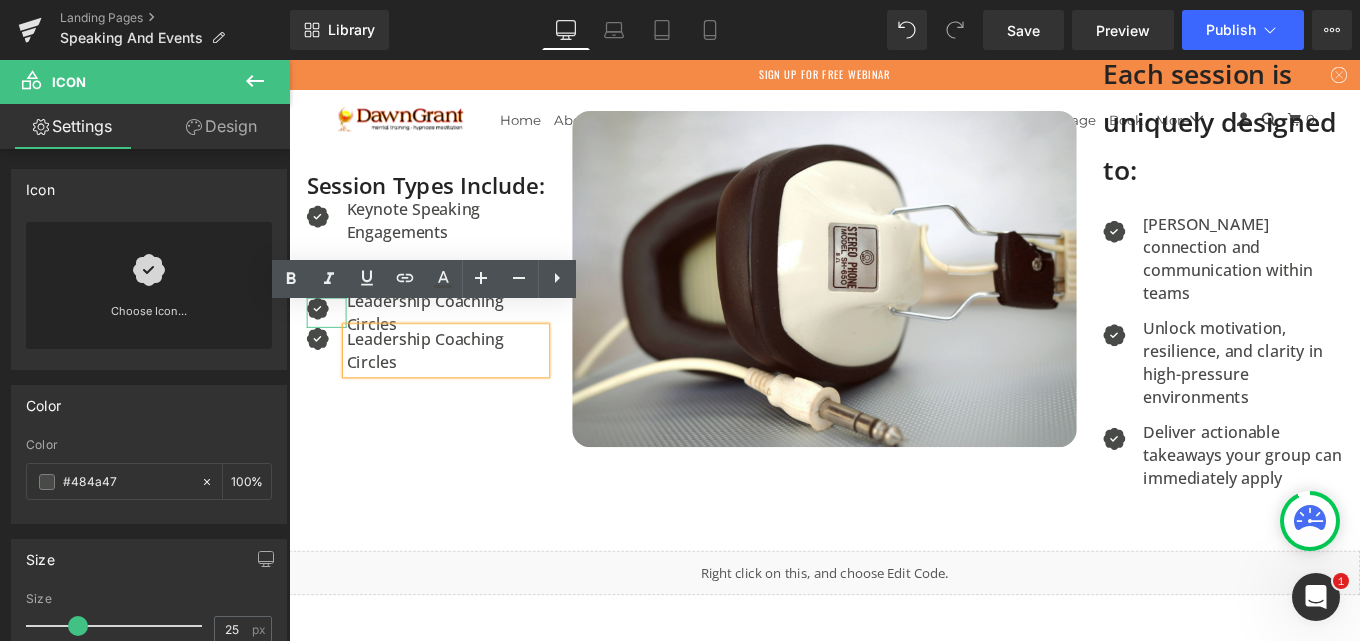 click on "Design" at bounding box center (221, 126) 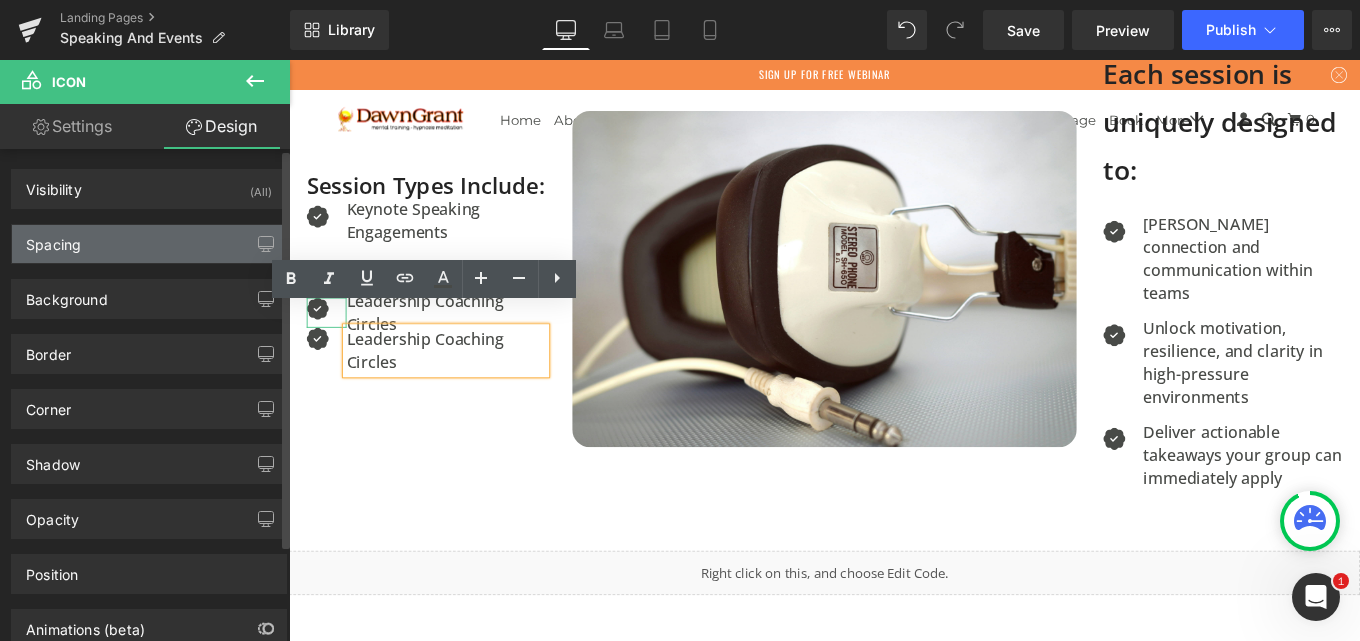 type on "0" 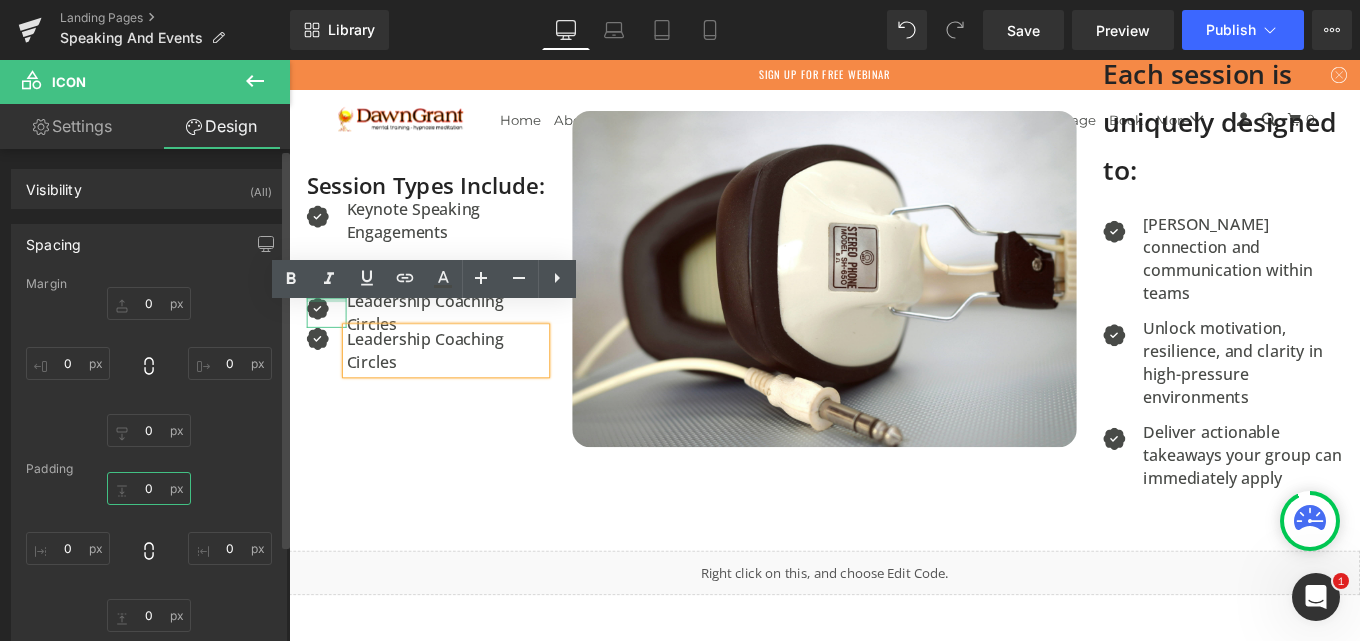 click on "0" at bounding box center (149, 488) 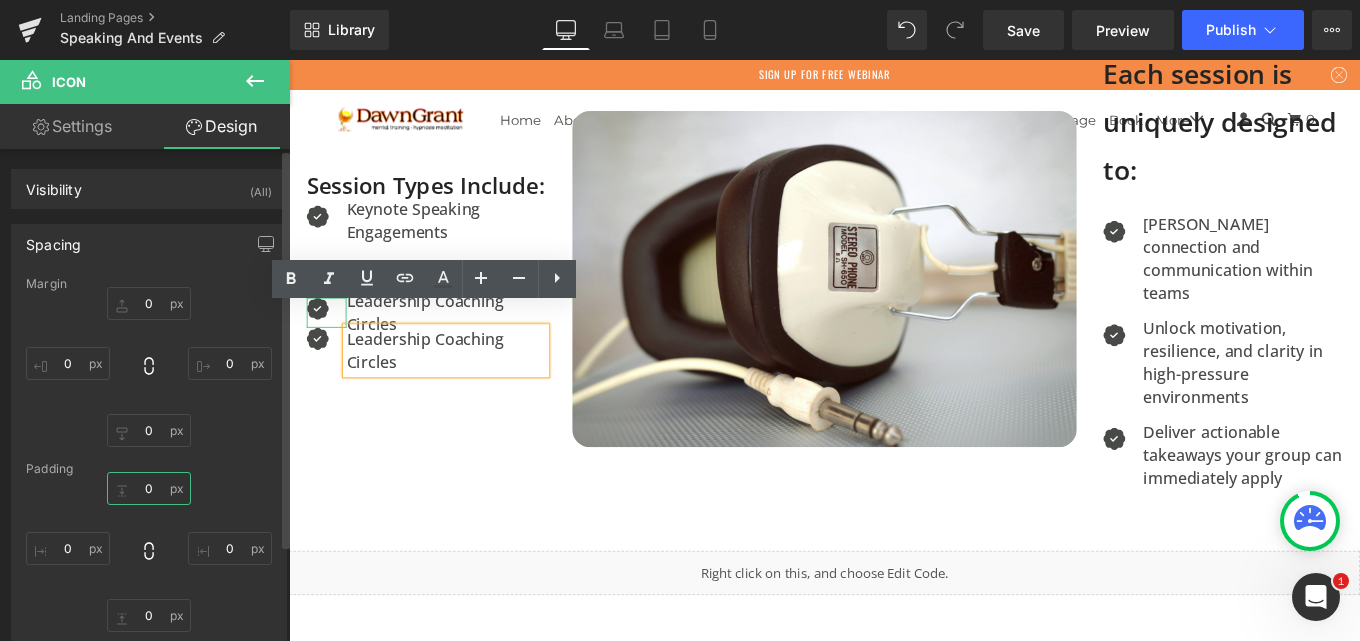 type on "5" 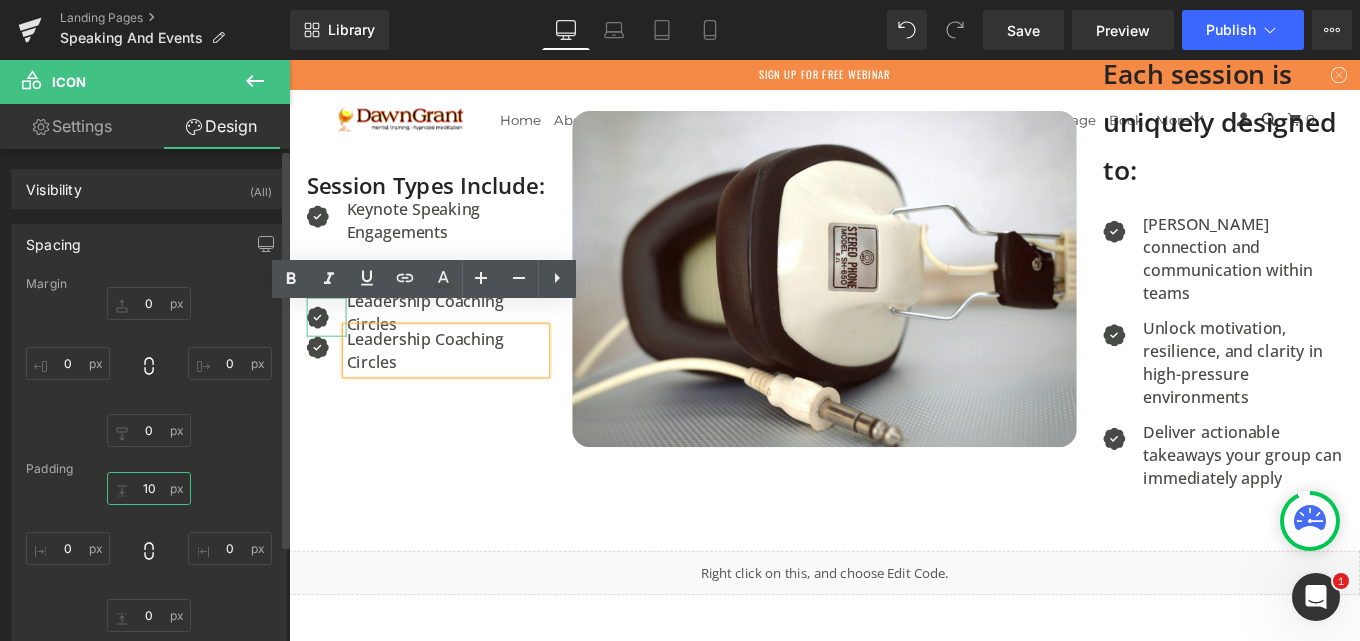 type on "1" 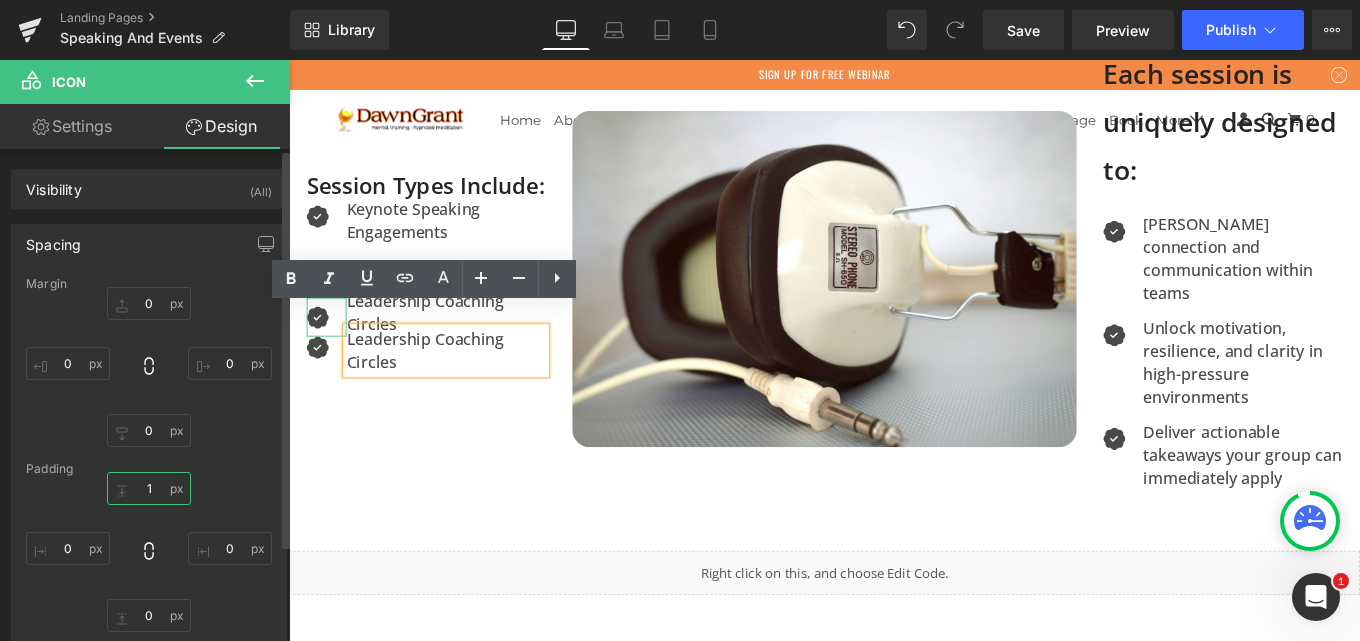 type 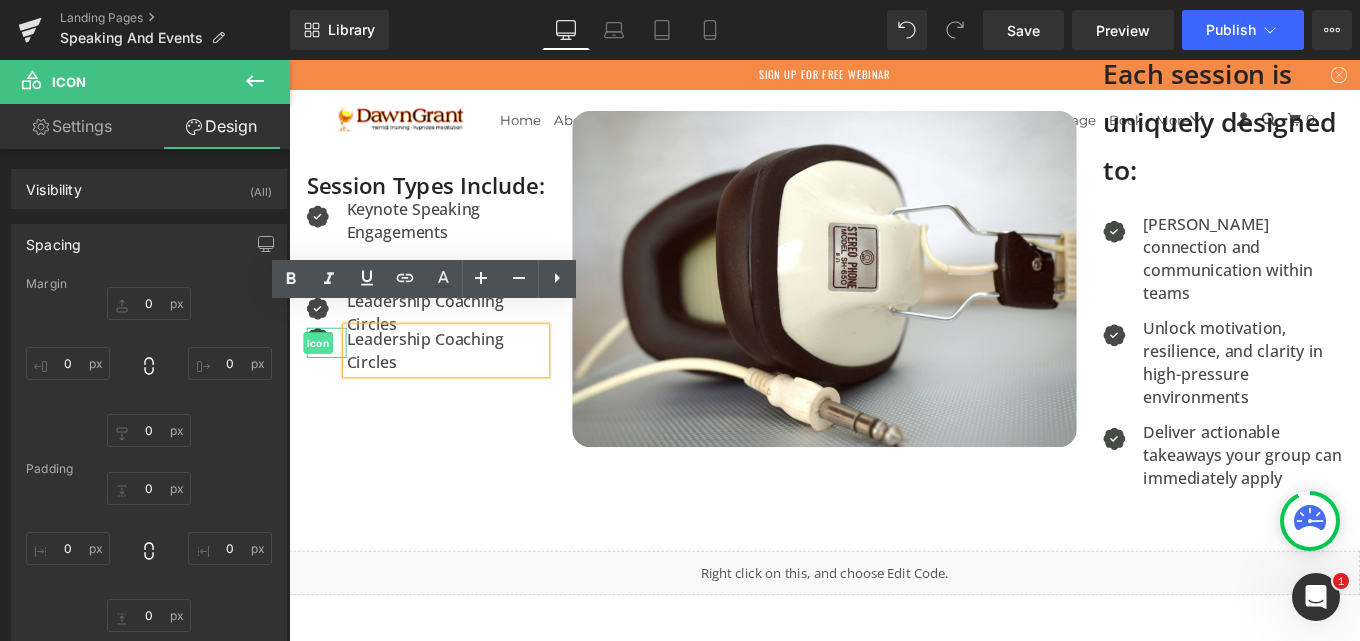 click on "Icon" at bounding box center [321, 381] 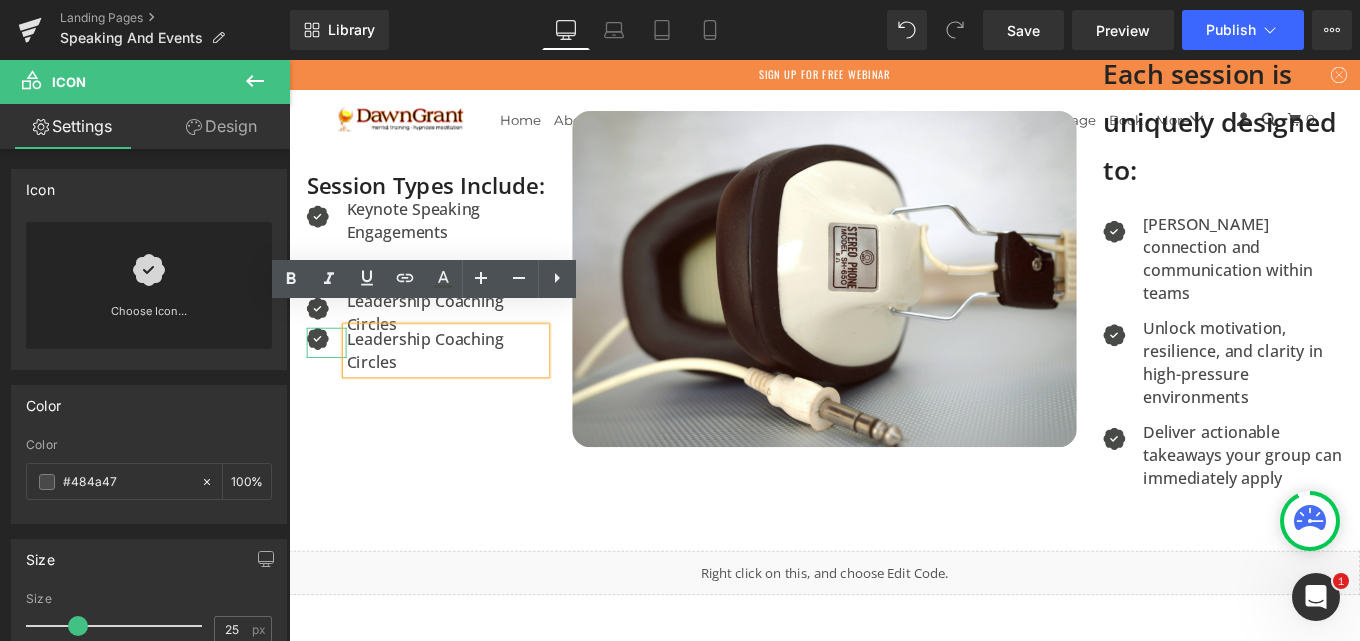 click on "Design" at bounding box center [221, 126] 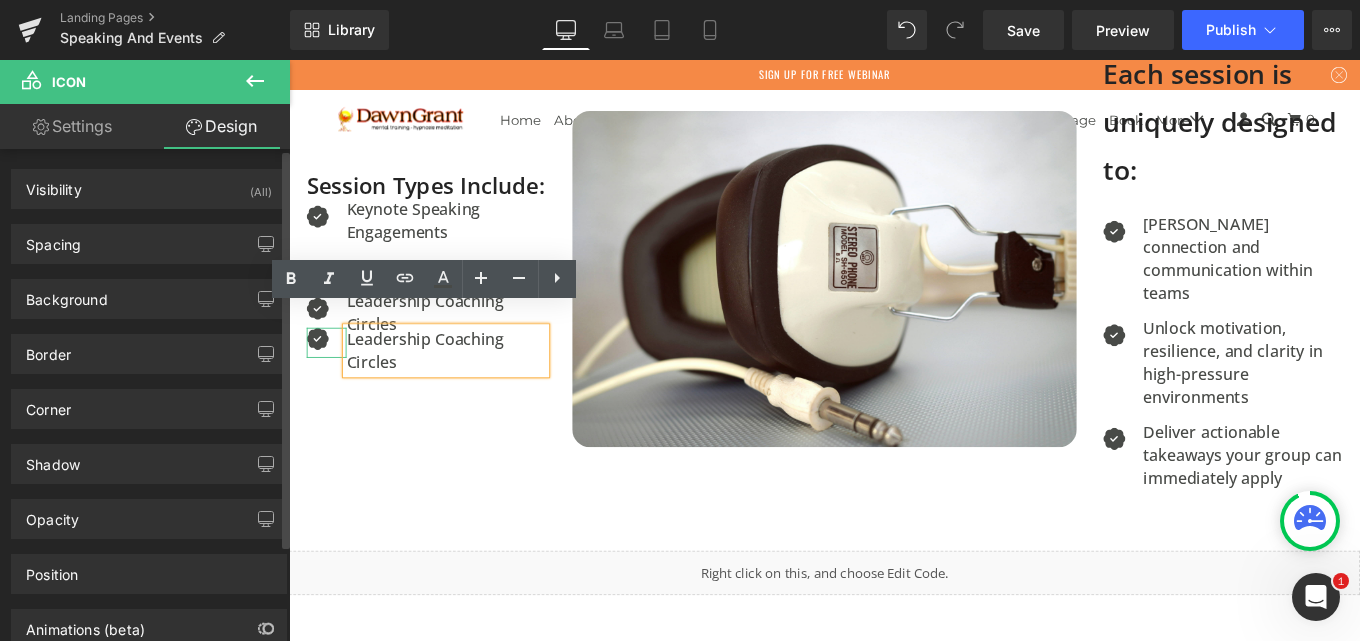 type on "0" 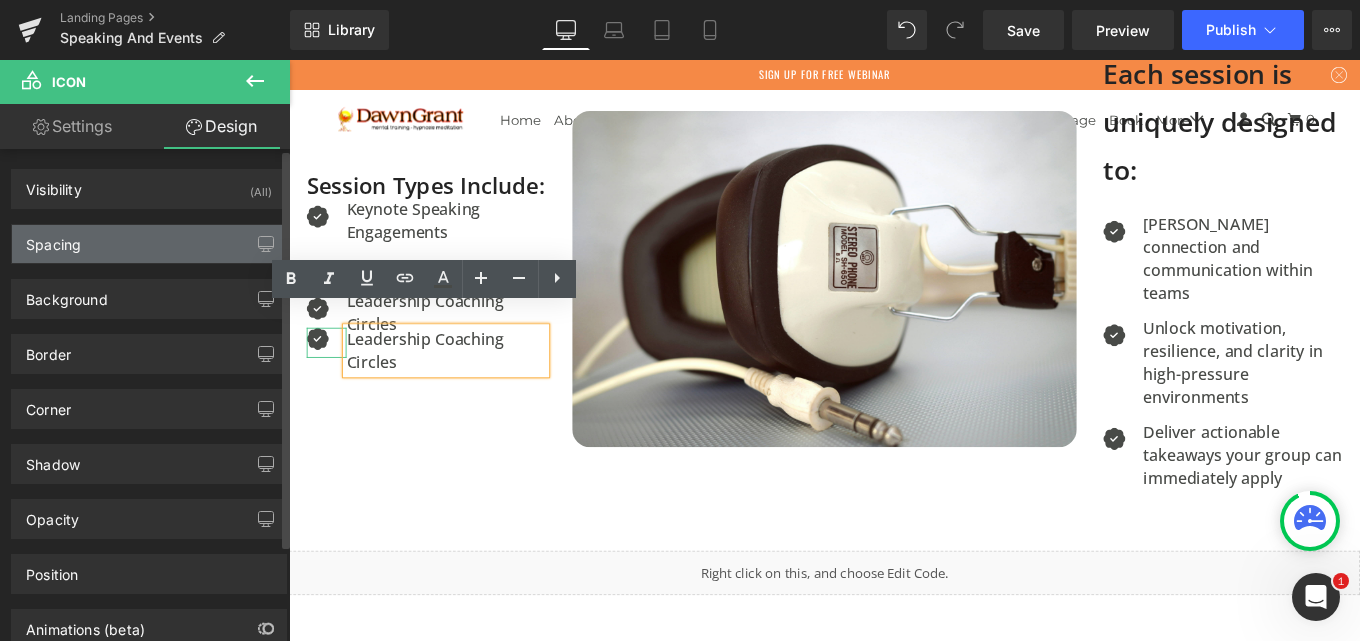 click on "Spacing" at bounding box center [53, 239] 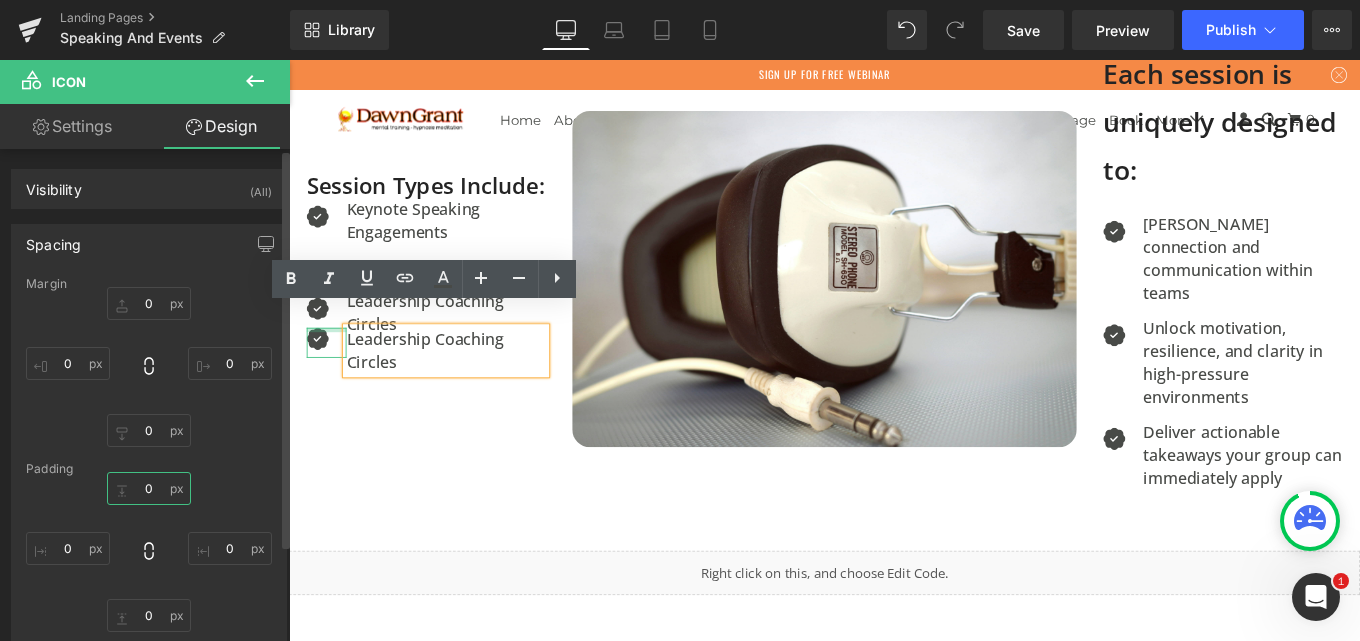 click on "0" at bounding box center [149, 488] 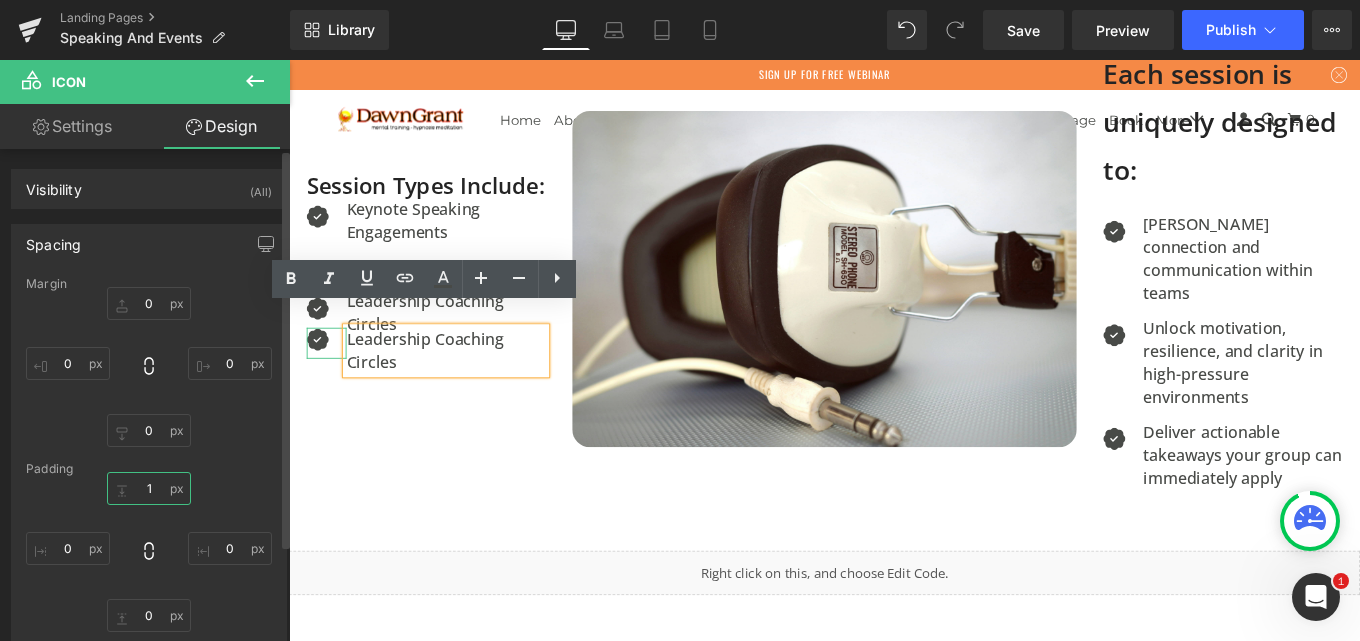 type on "10" 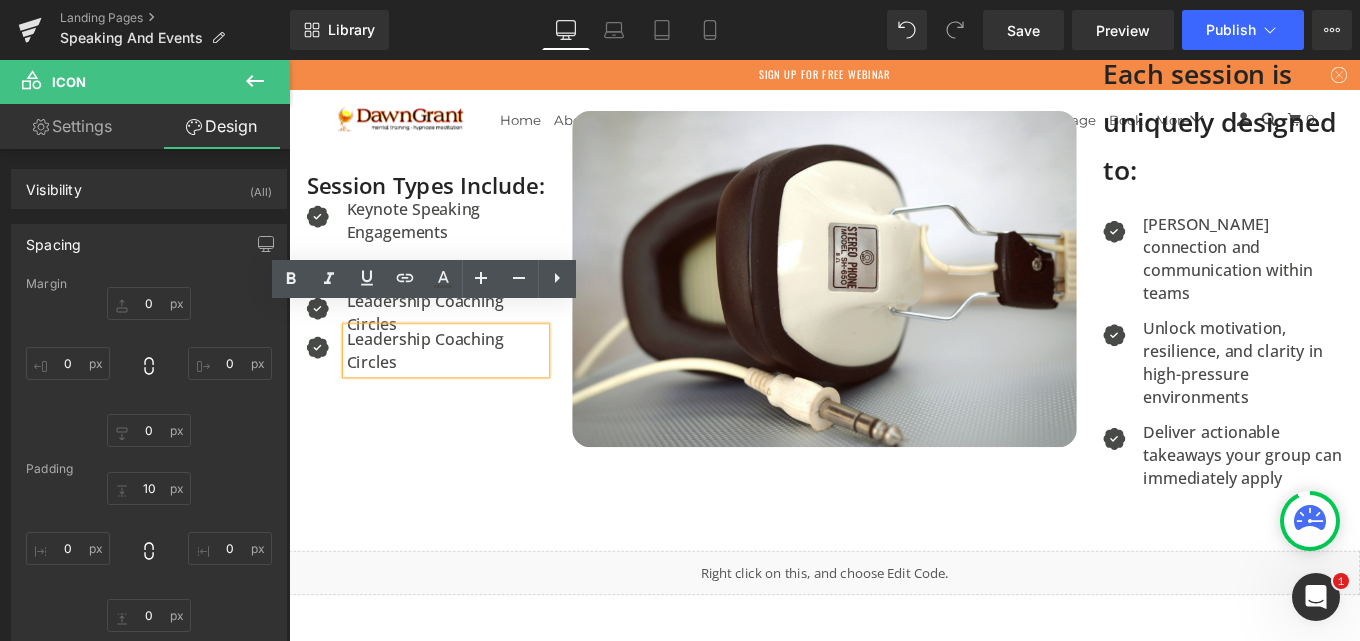 click on "Leadership Coaching Circles" at bounding box center (466, 389) 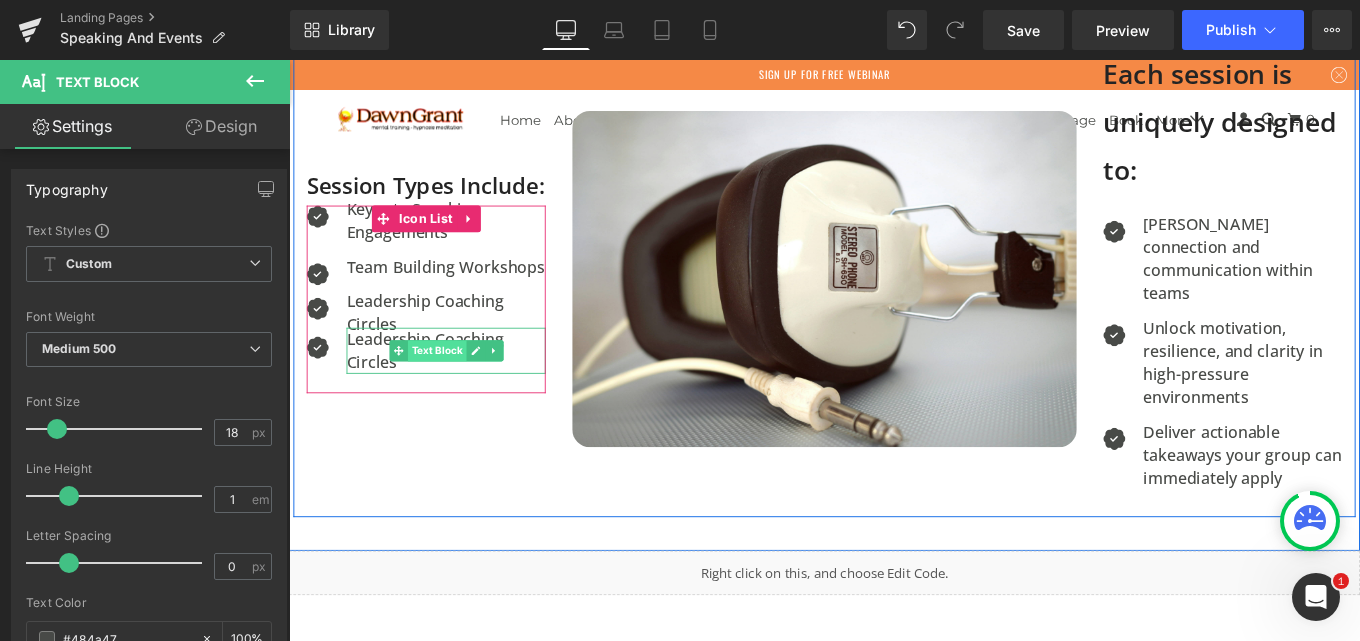 click on "Text Block" at bounding box center (456, 389) 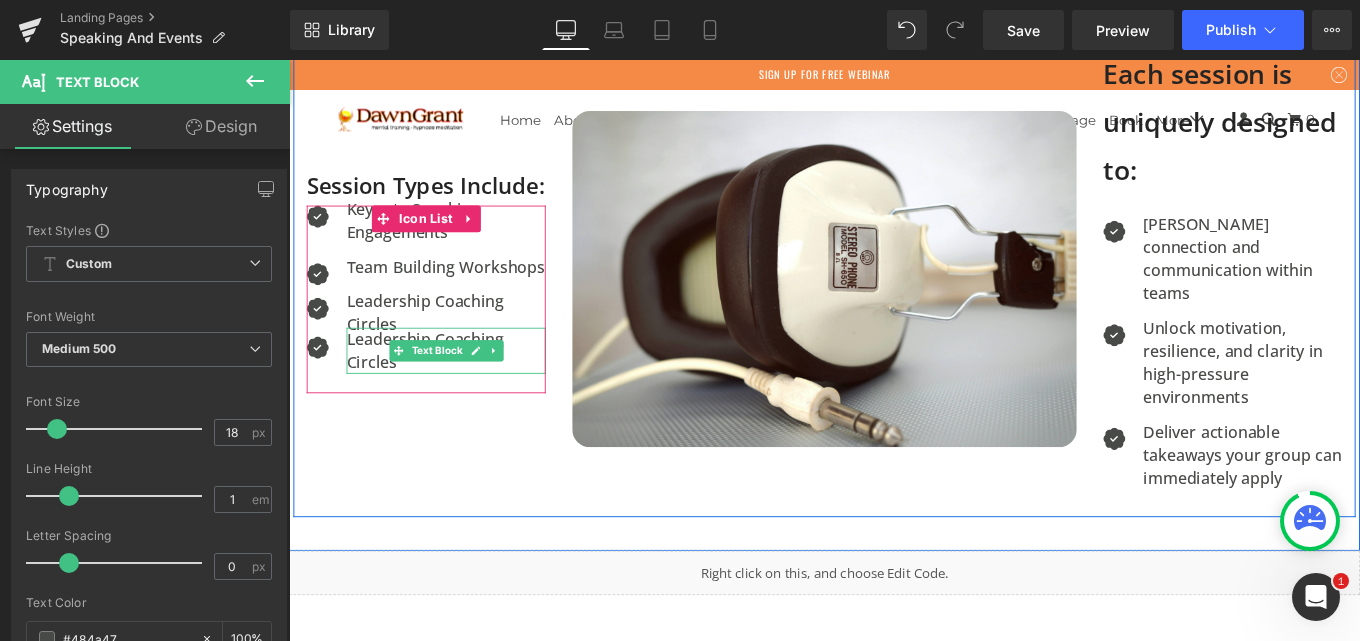 click on "Leadership Coaching Circles" at bounding box center [466, 389] 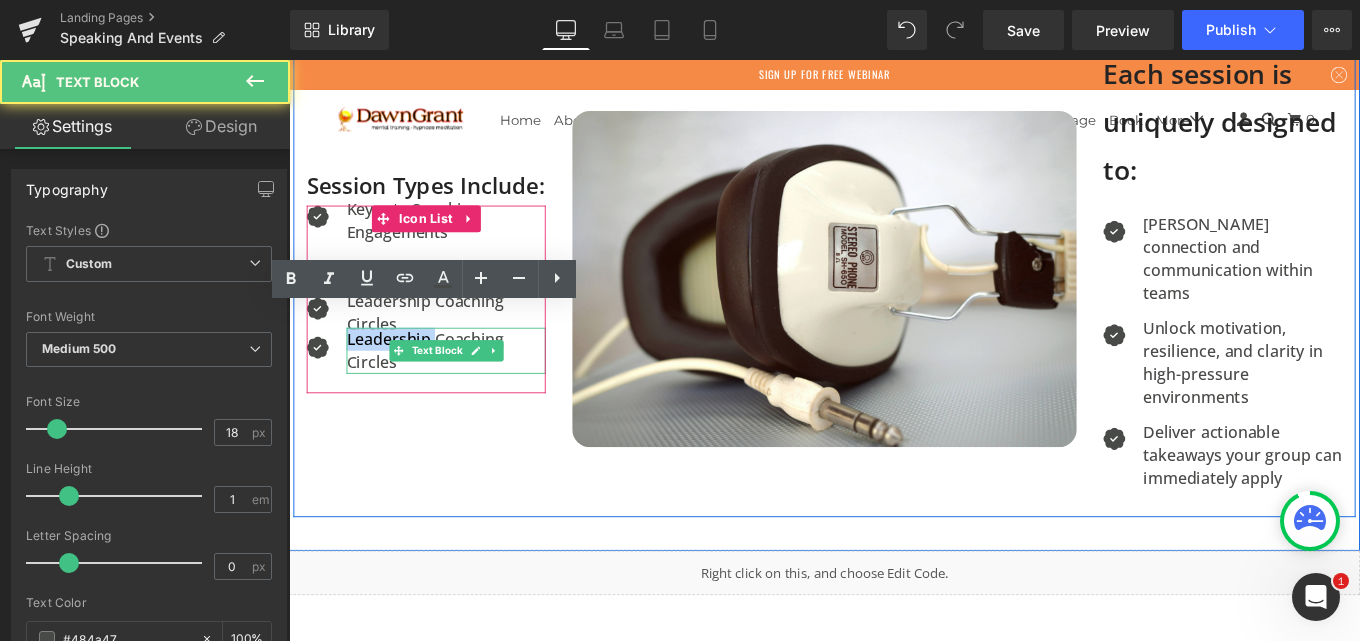 click on "Leadership Coaching Circles" at bounding box center [466, 389] 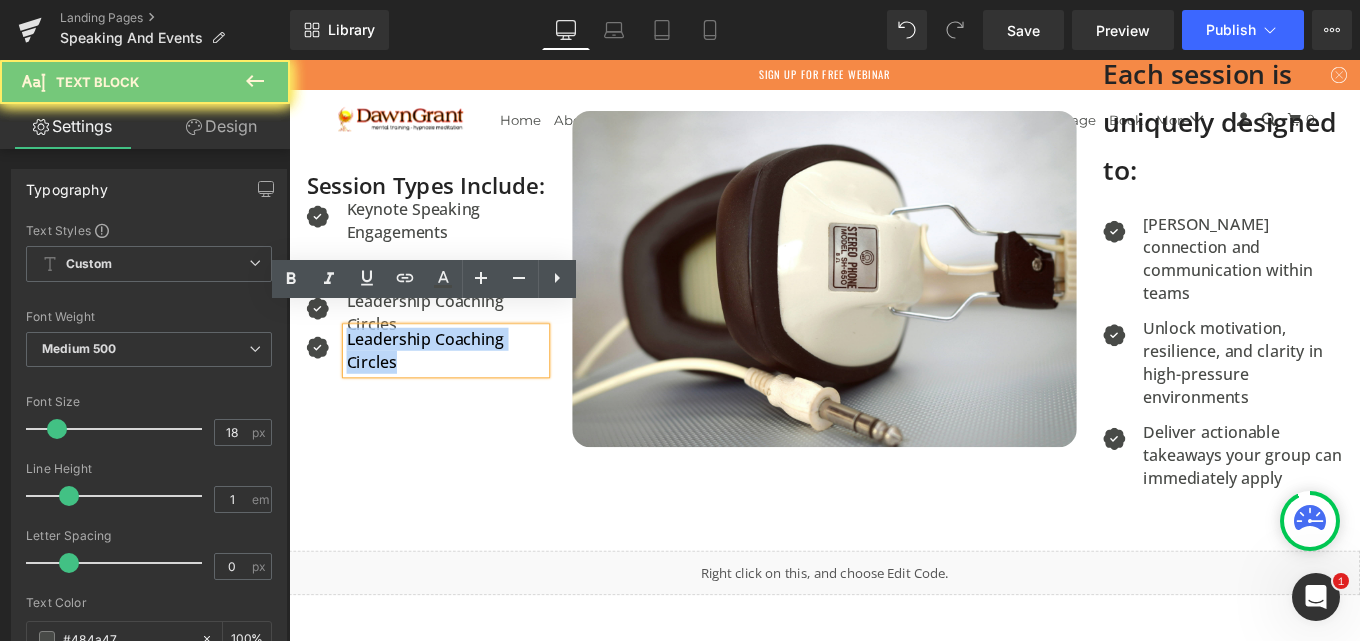 click on "Leadership Coaching Circles" at bounding box center [466, 389] 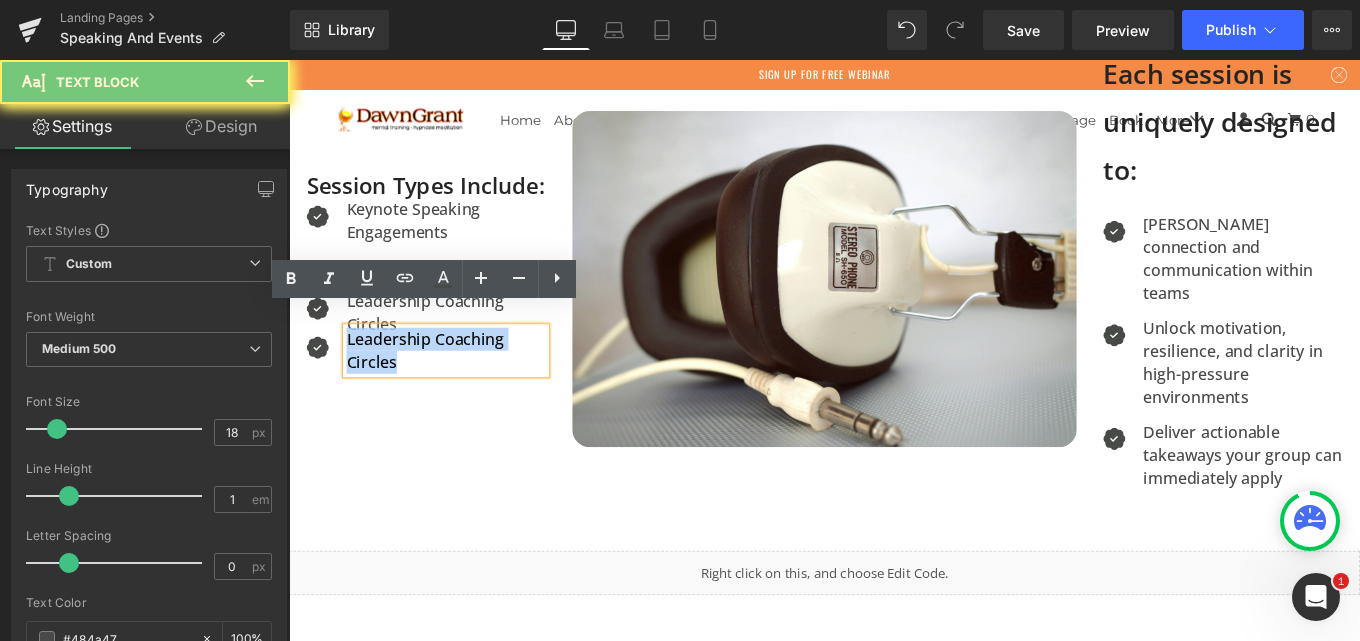 click on "Leadership Coaching Circles" at bounding box center (466, 389) 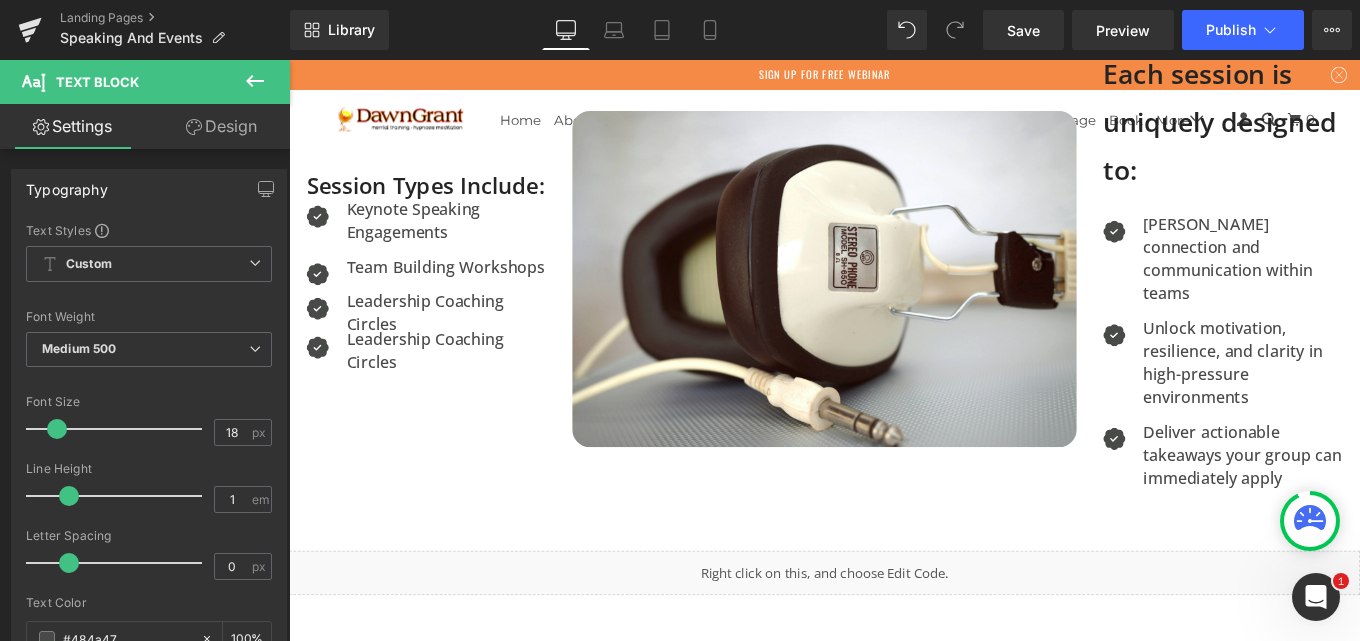 click on "Design" at bounding box center [221, 126] 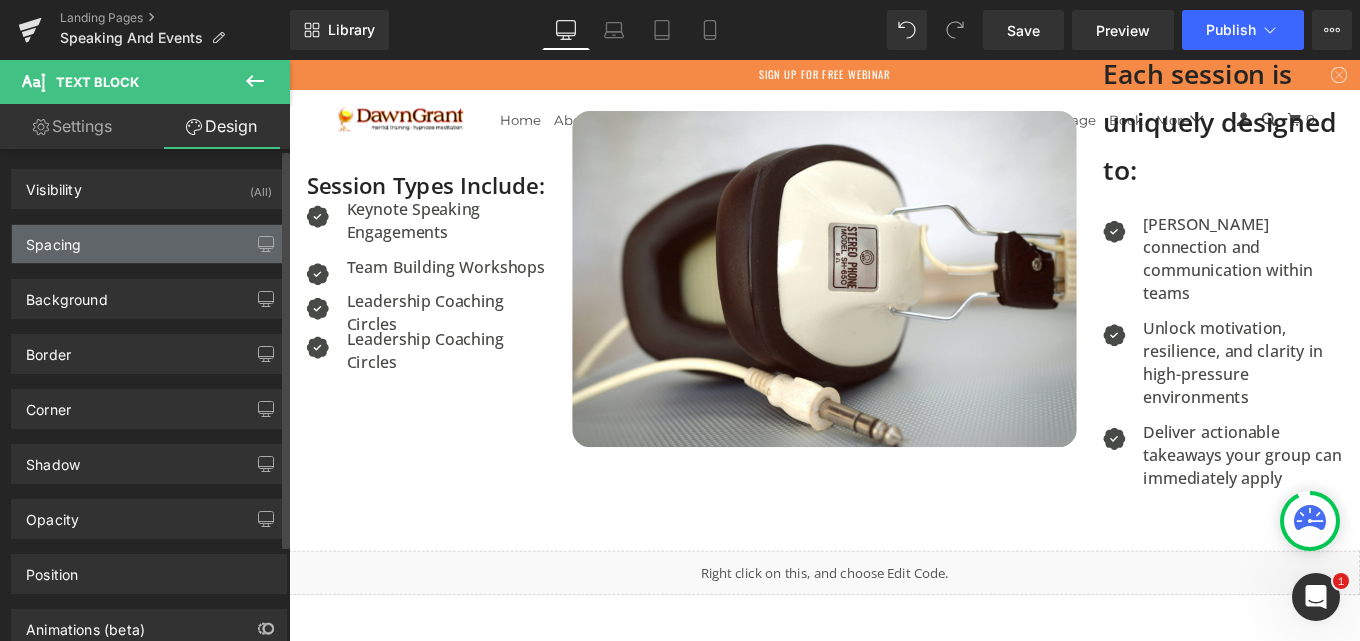 type on "-9" 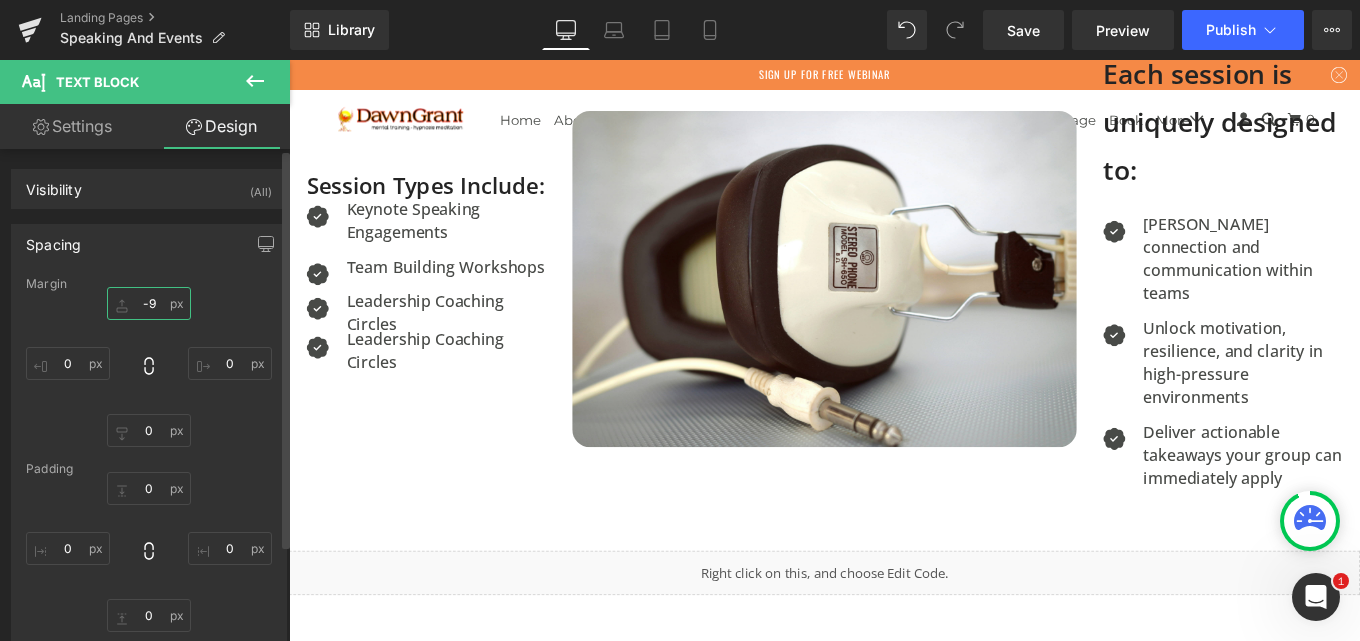 click on "-9" at bounding box center [149, 303] 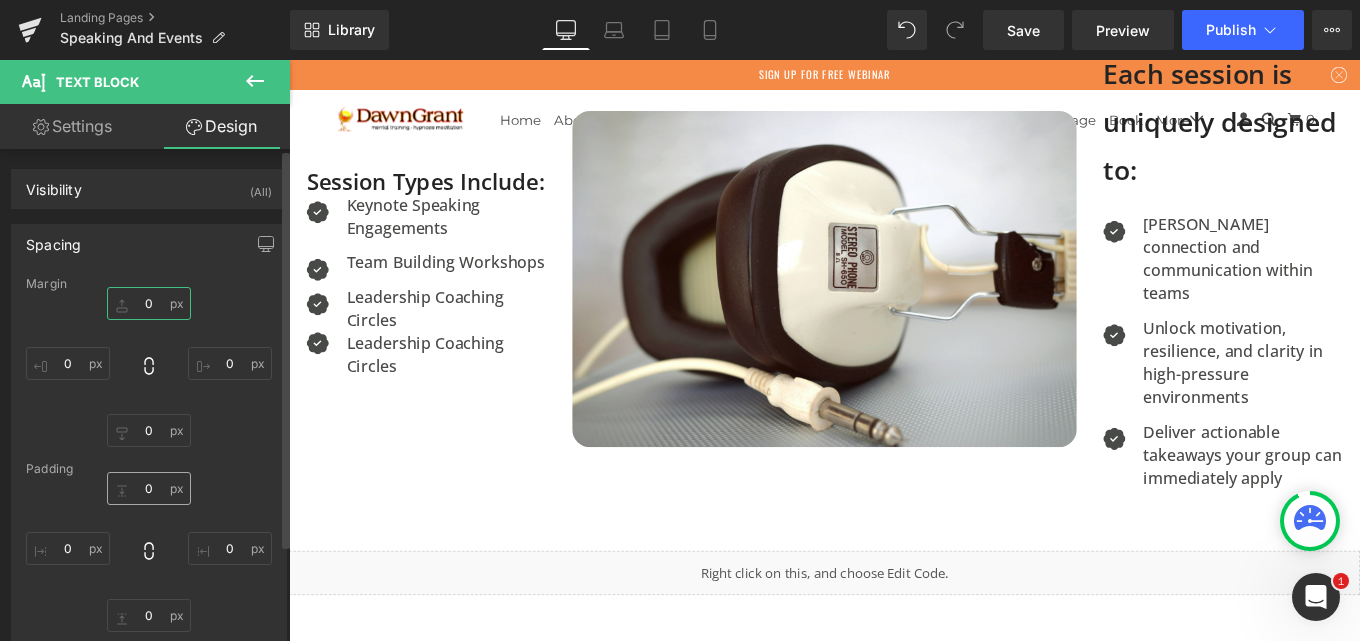 type 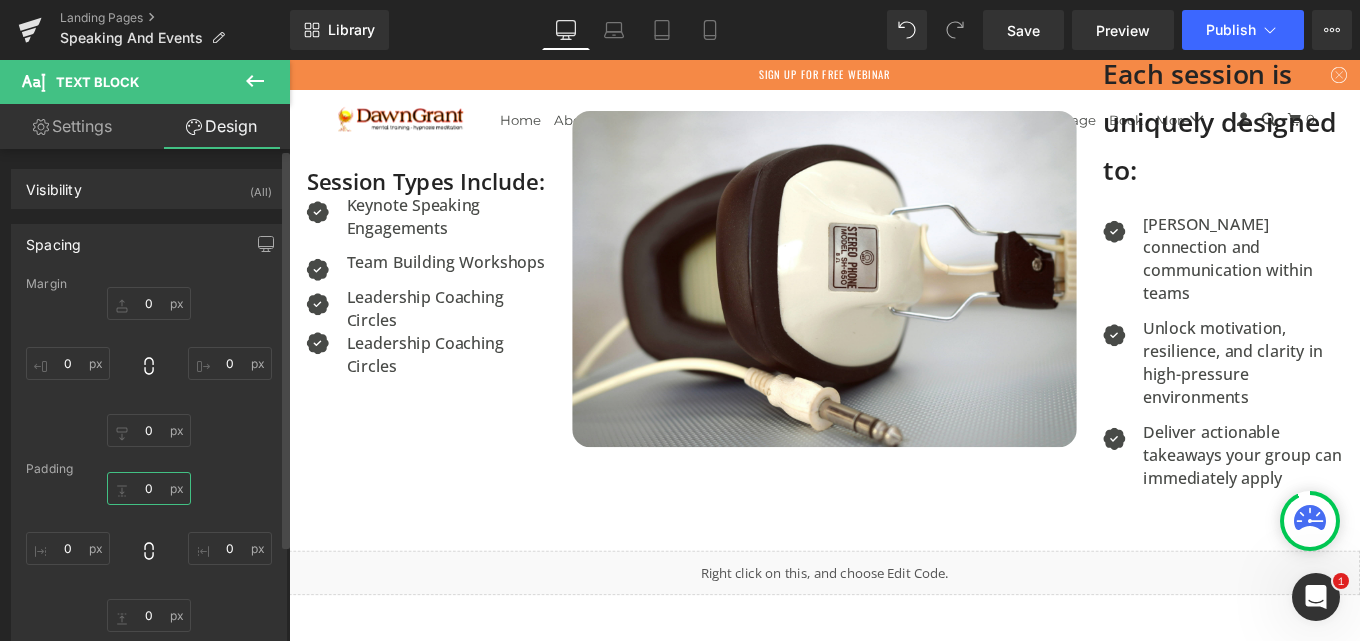 click on "0" at bounding box center [149, 488] 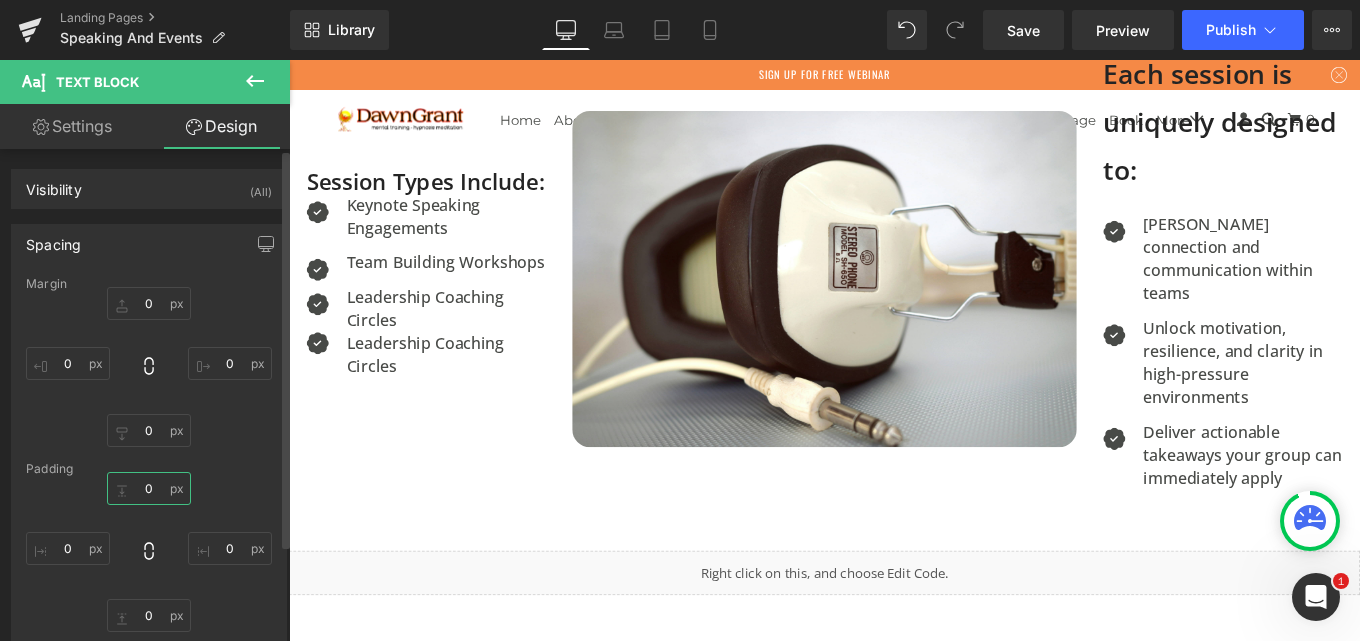 type on "5" 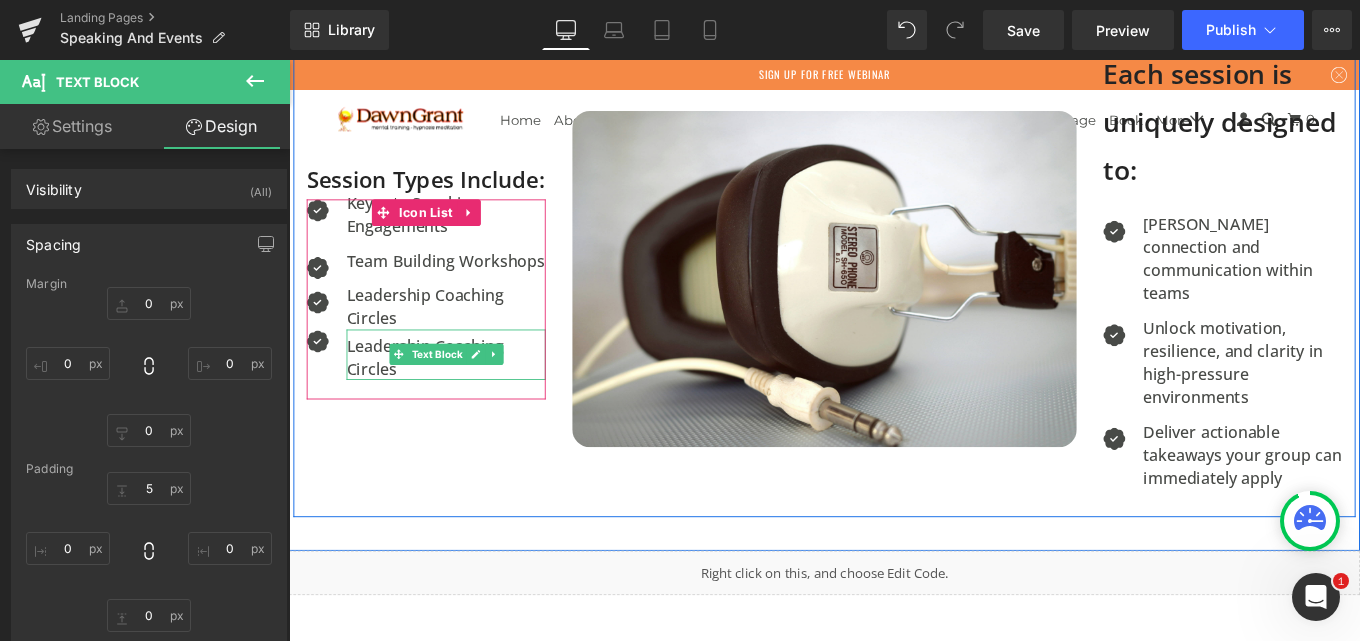click on "Leadership Coaching Circles" at bounding box center (466, 396) 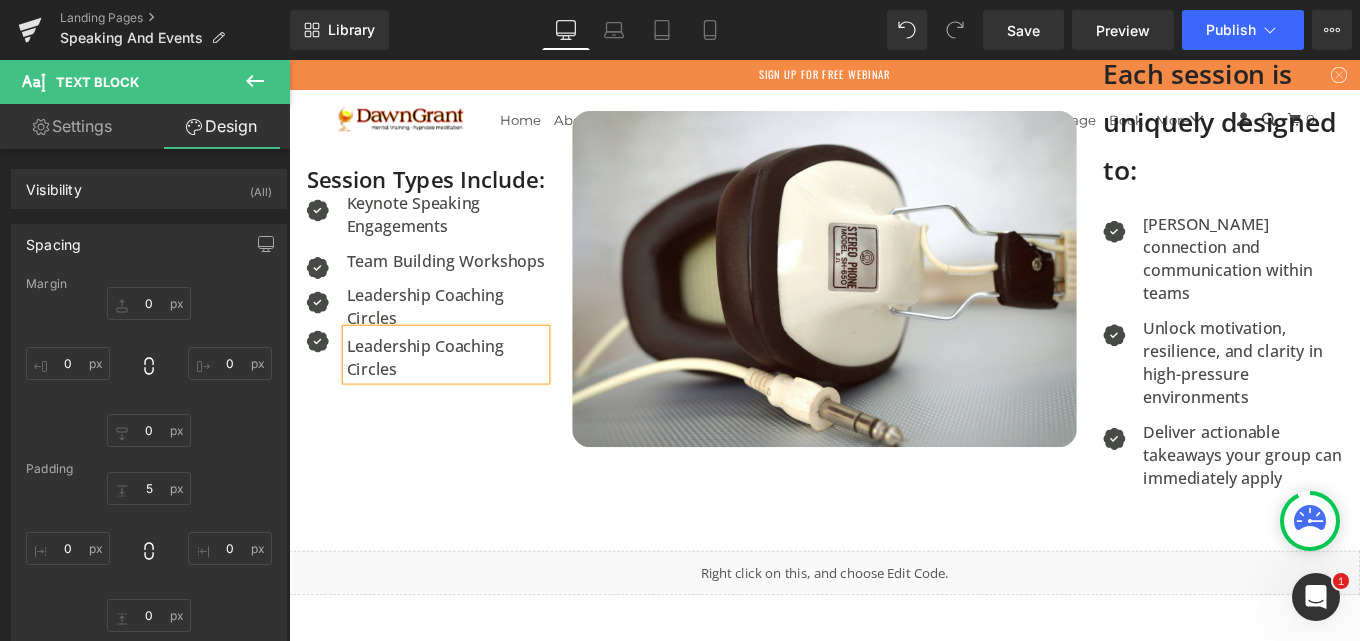 click on "Leadership Coaching Circles" at bounding box center [466, 396] 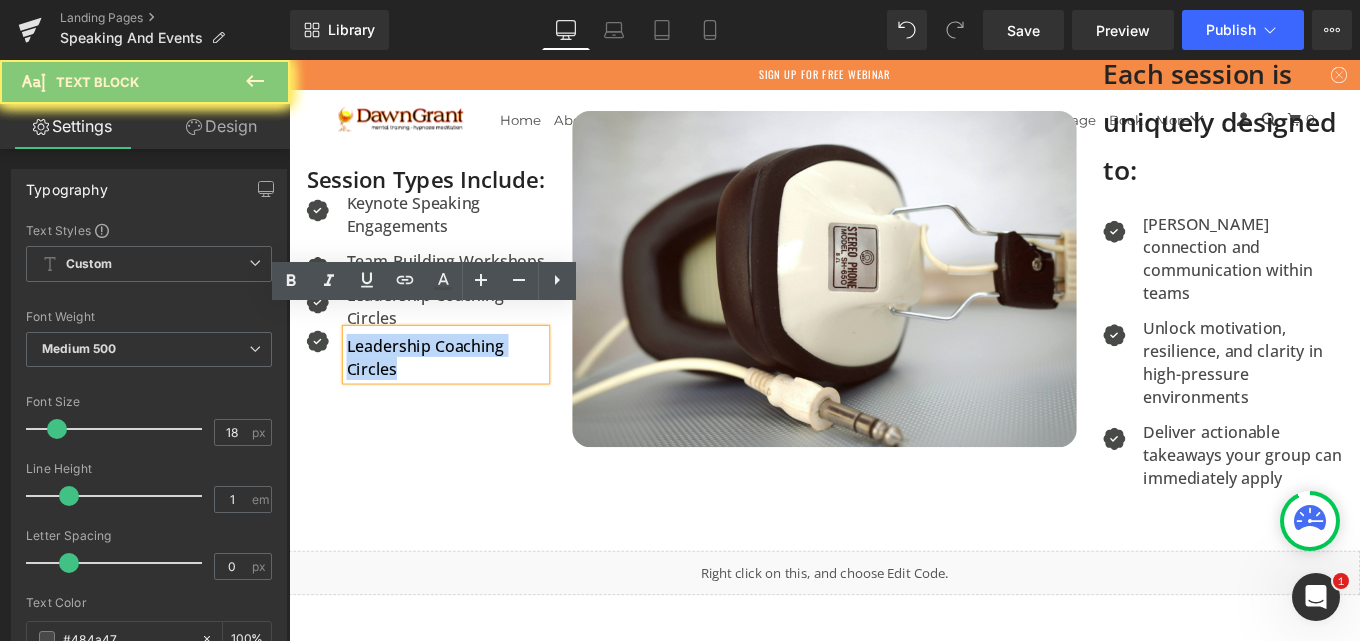 click on "Leadership Coaching Circles" at bounding box center (466, 396) 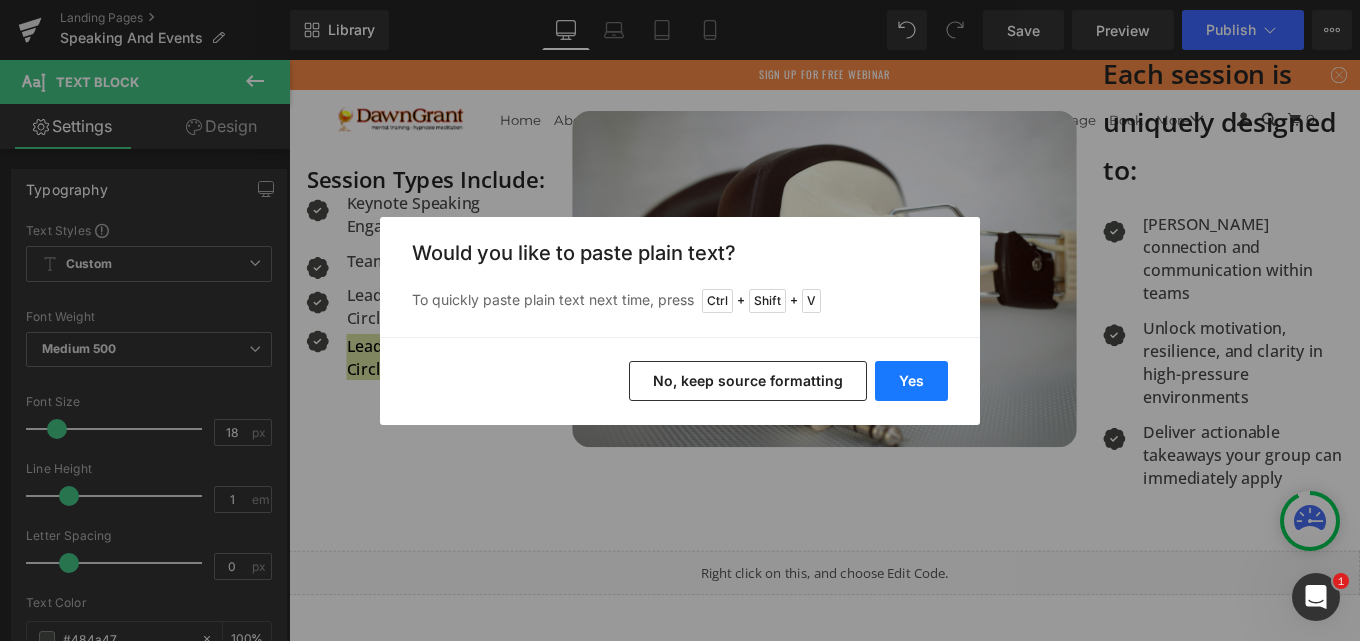 click on "Yes" at bounding box center [911, 381] 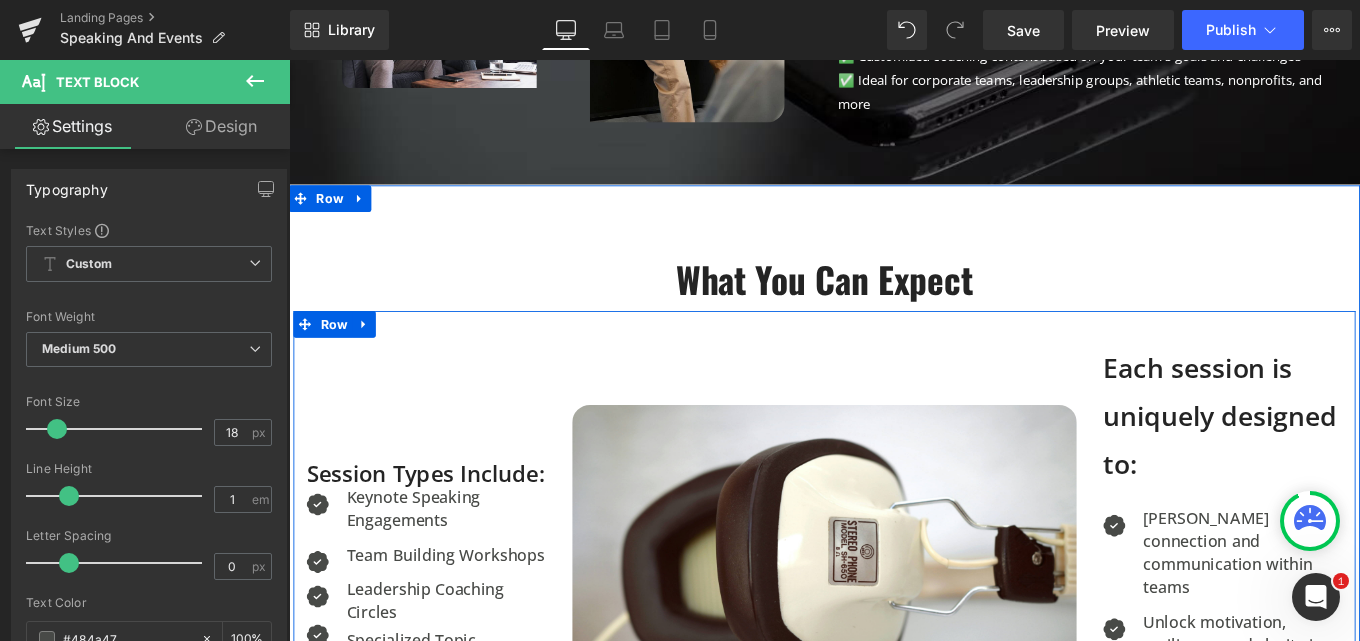 scroll, scrollTop: 1027, scrollLeft: 0, axis: vertical 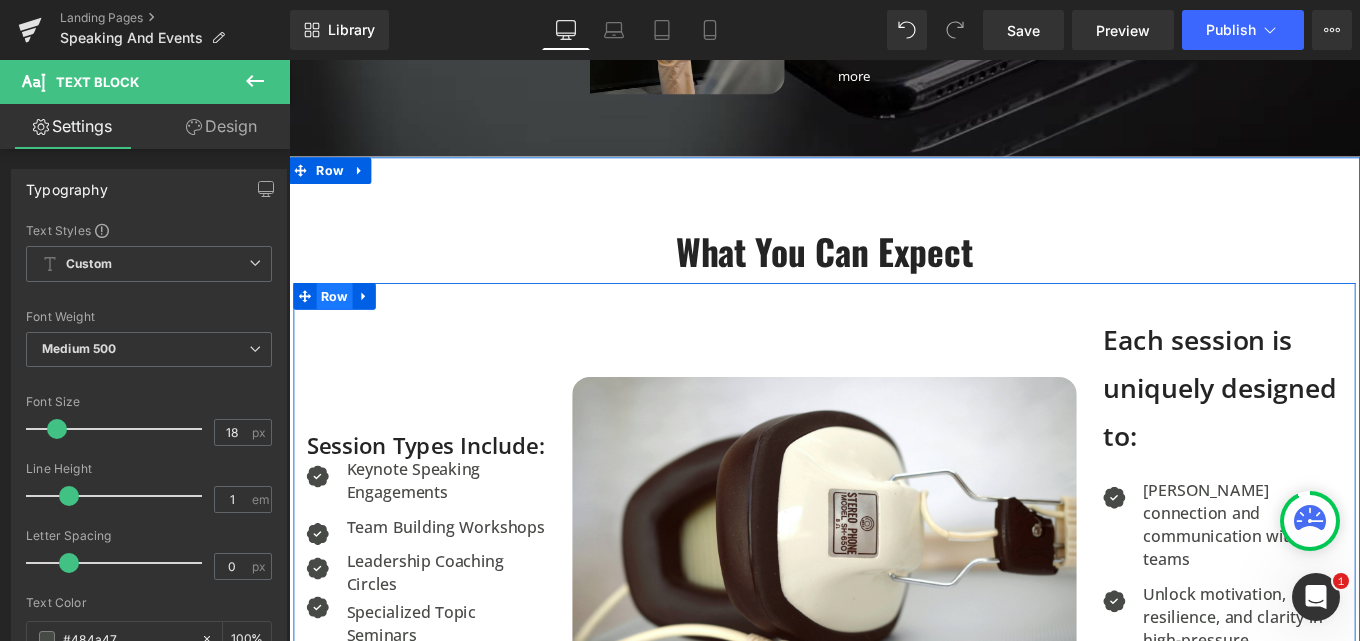 click on "Row" at bounding box center [340, 327] 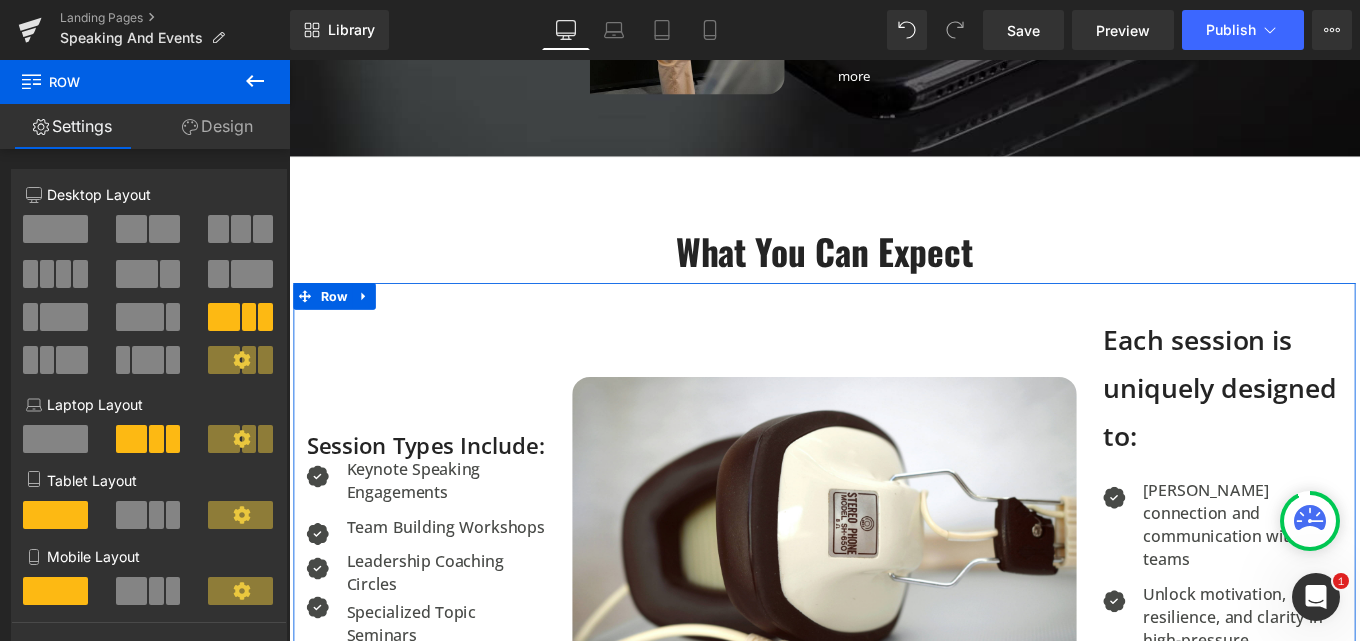 click on "Design" at bounding box center (217, 126) 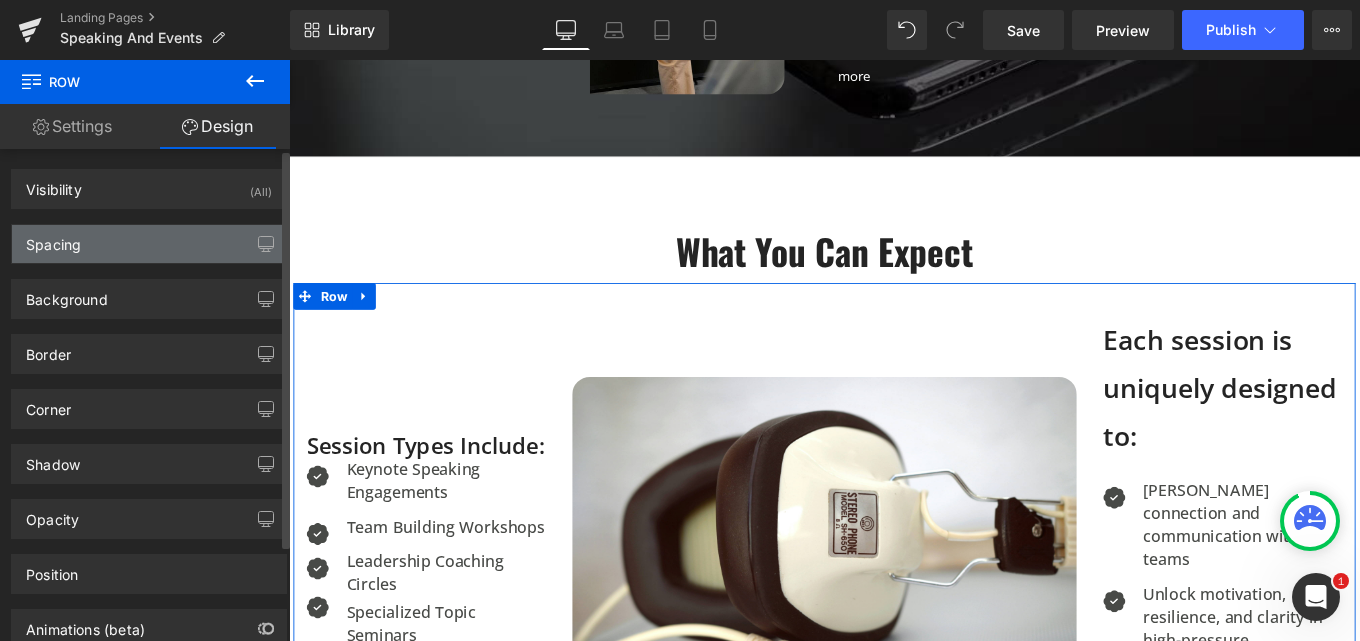 click on "Spacing" at bounding box center [149, 244] 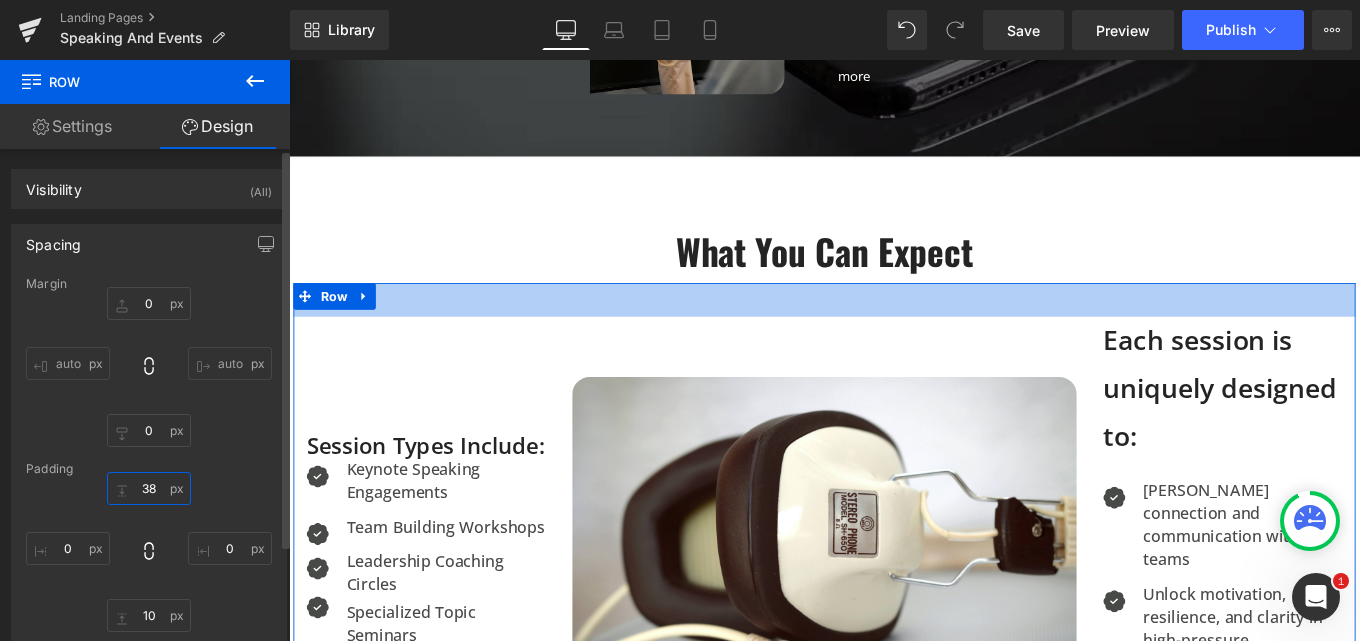 click on "38" at bounding box center [149, 488] 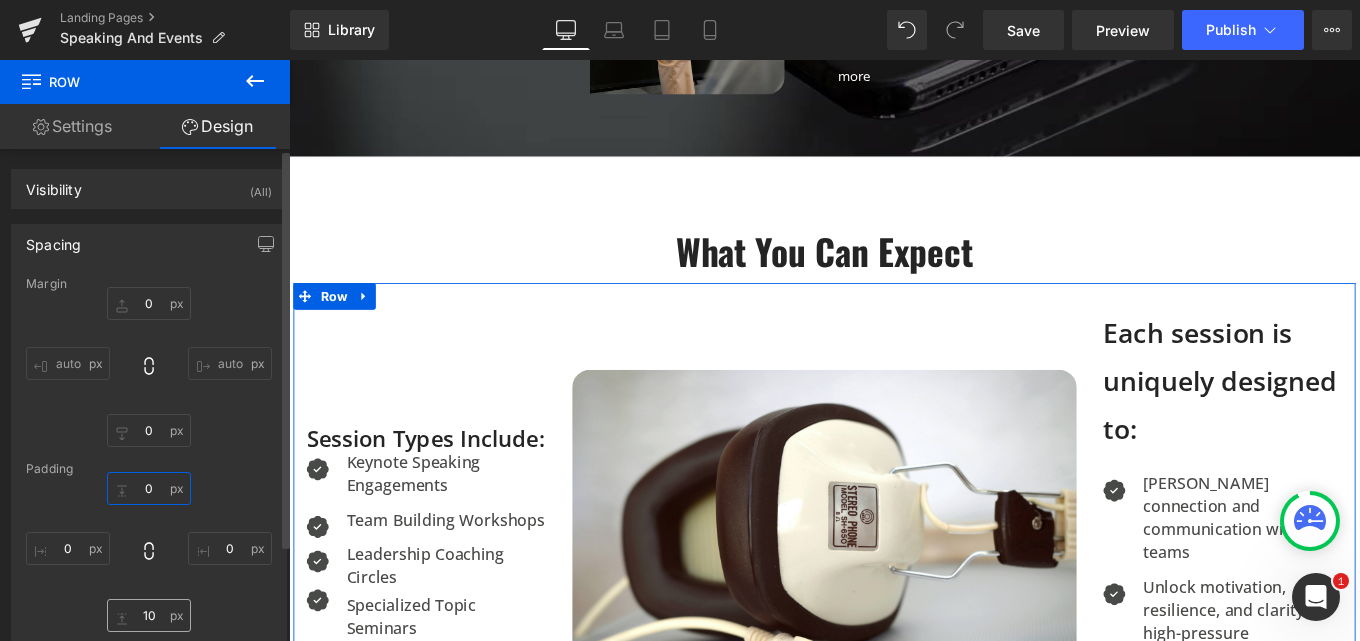 type 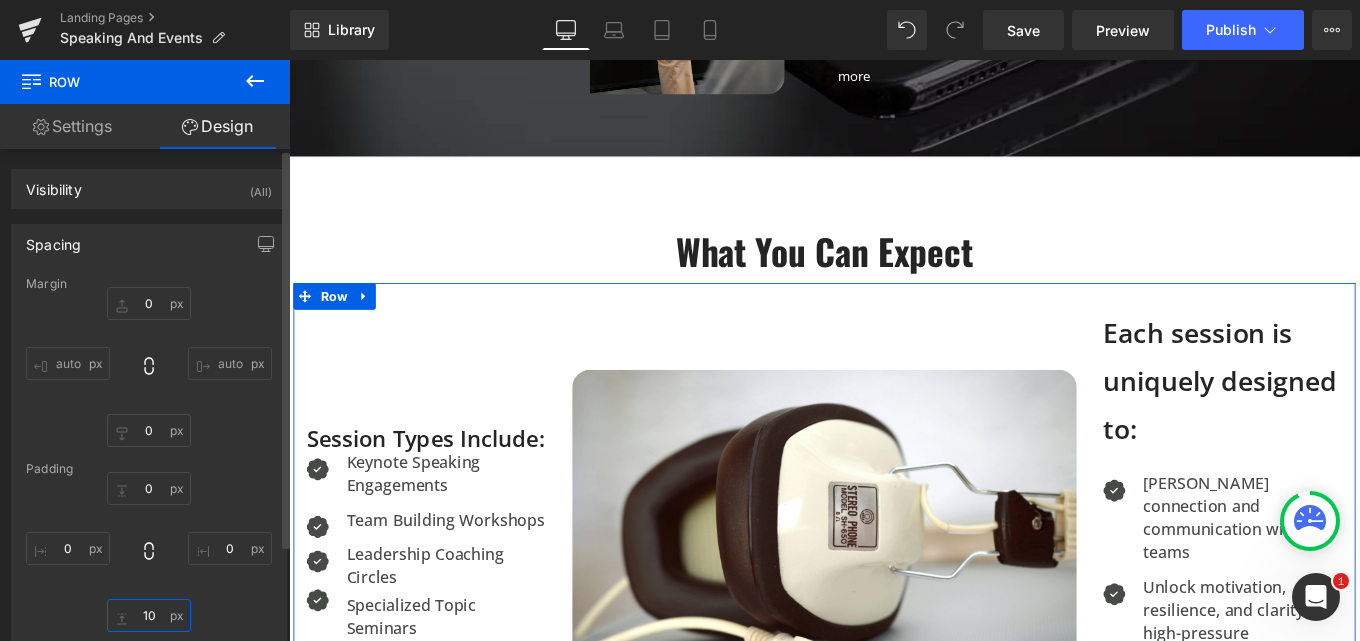 click on "10" at bounding box center (149, 615) 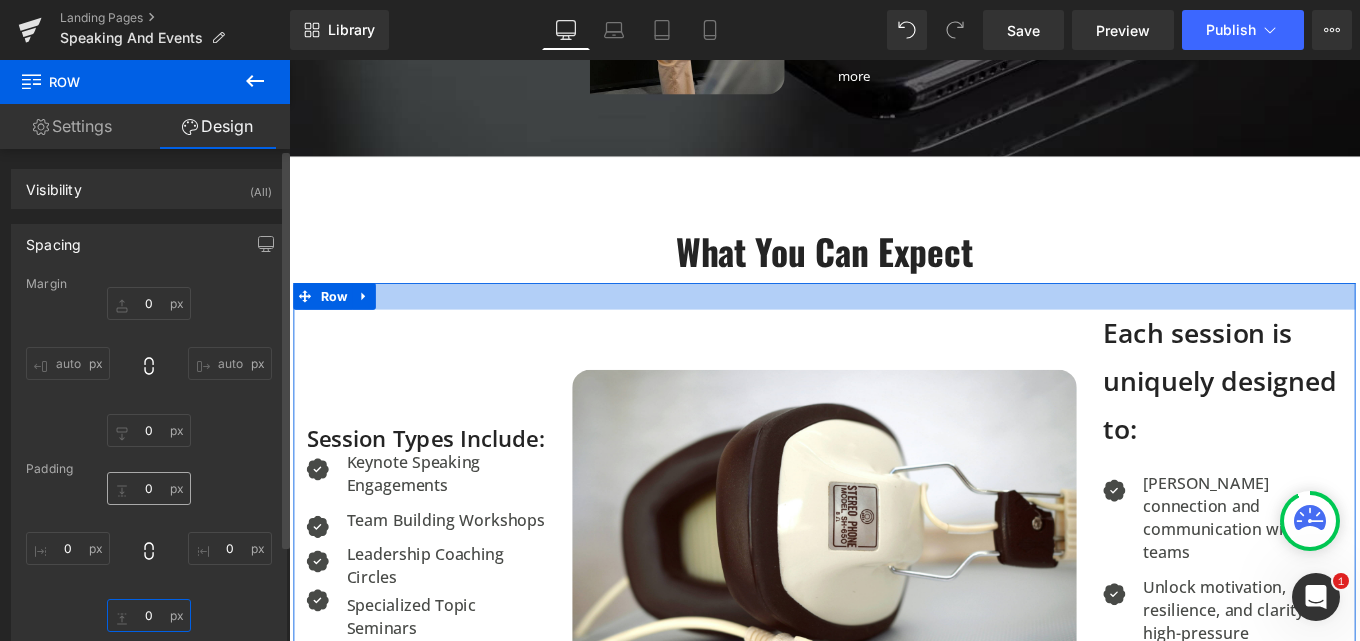 type 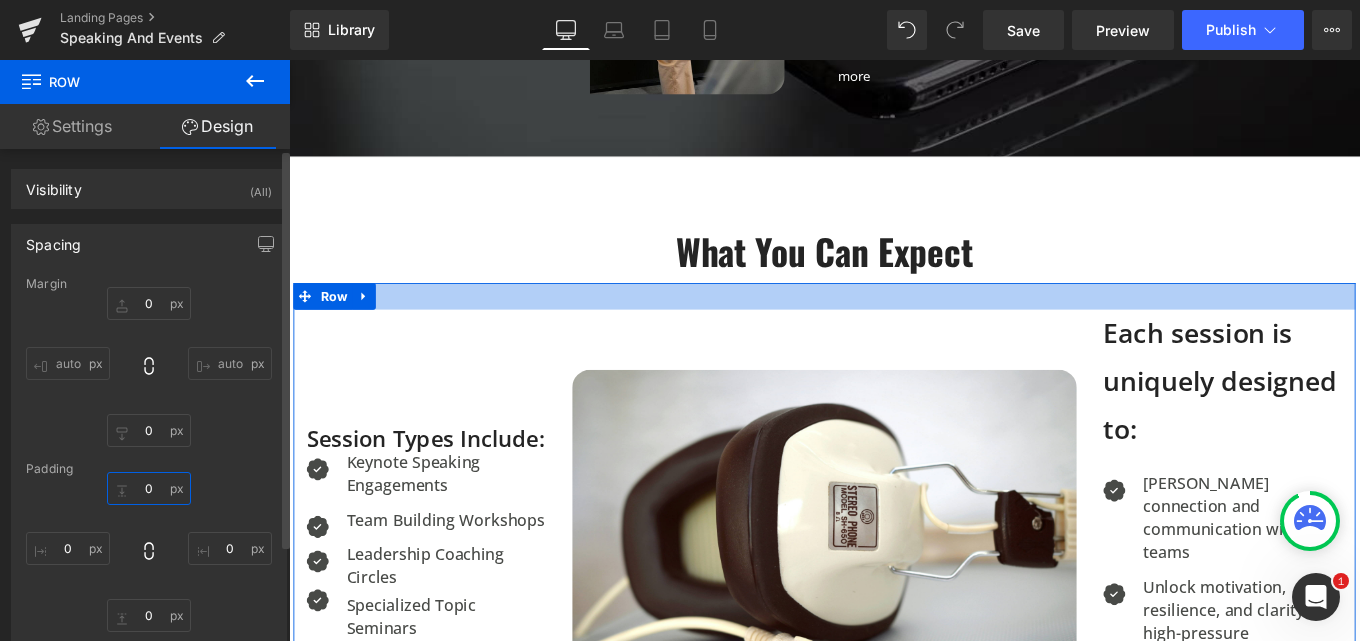 click at bounding box center (149, 488) 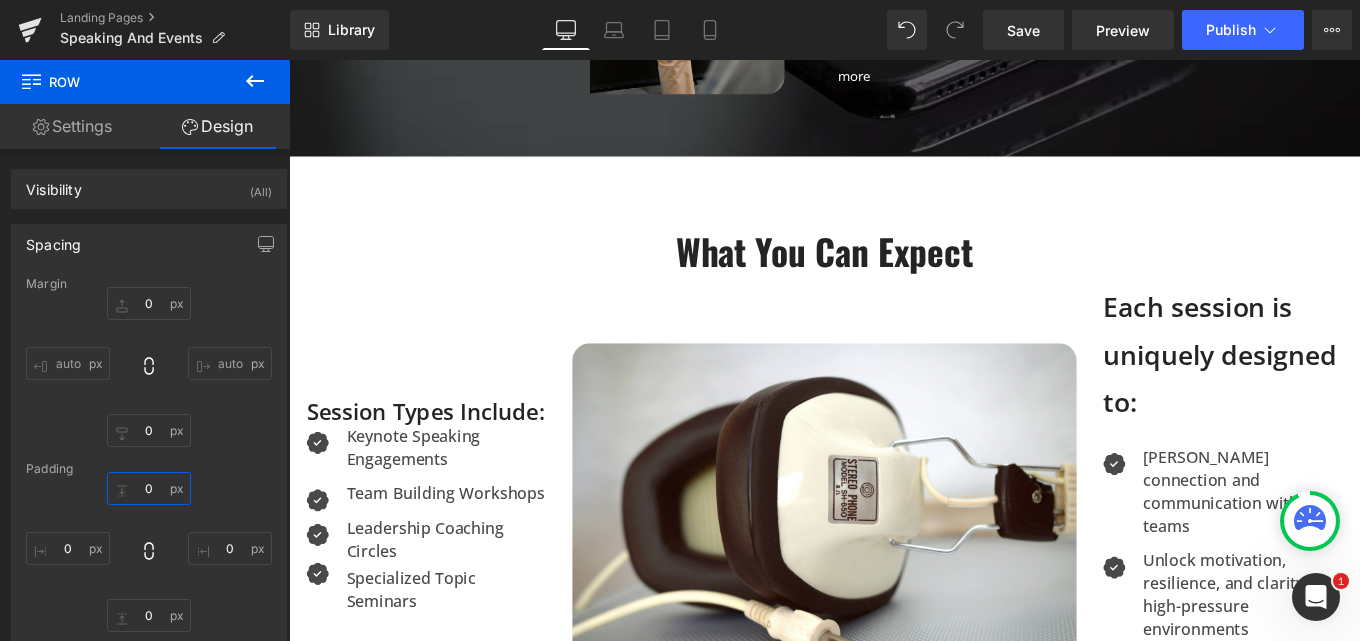 type on "0" 